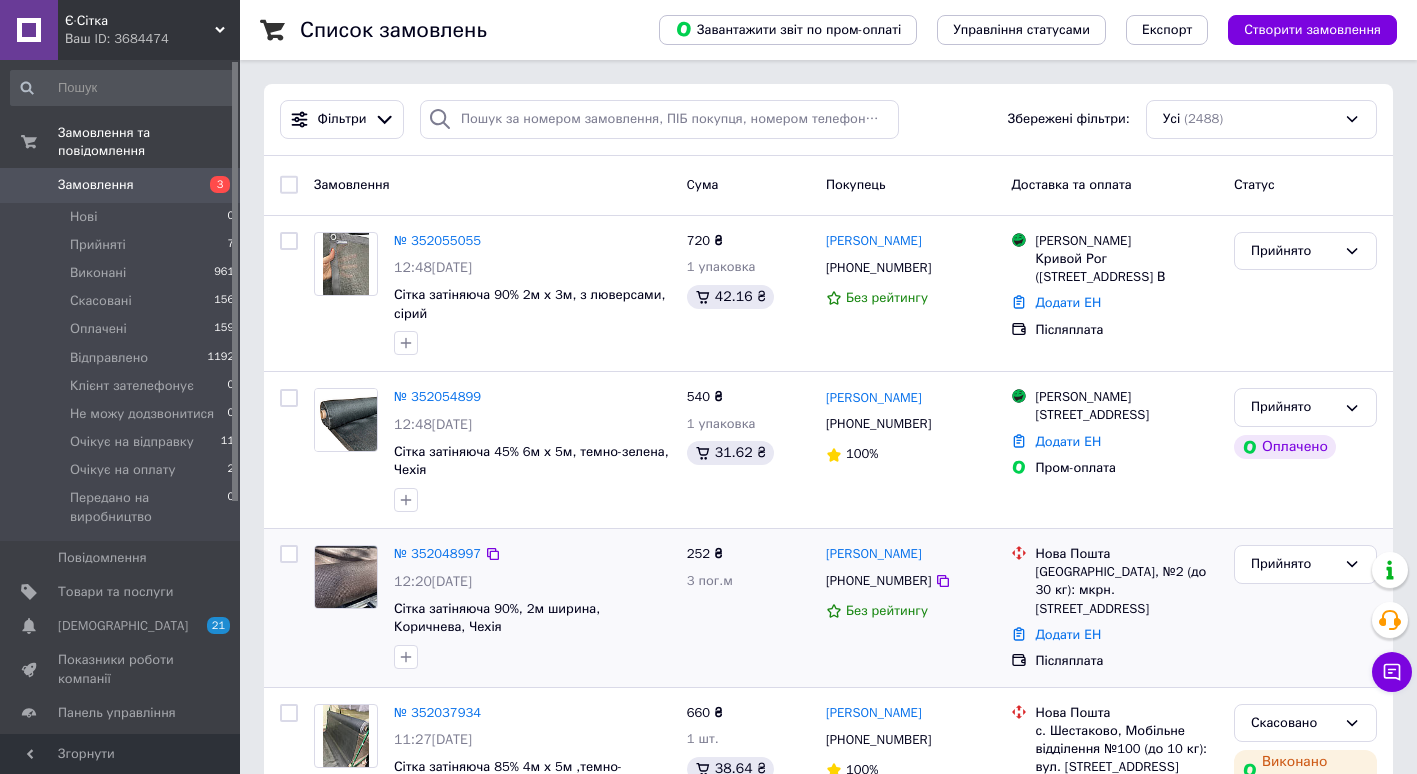 scroll, scrollTop: 0, scrollLeft: 0, axis: both 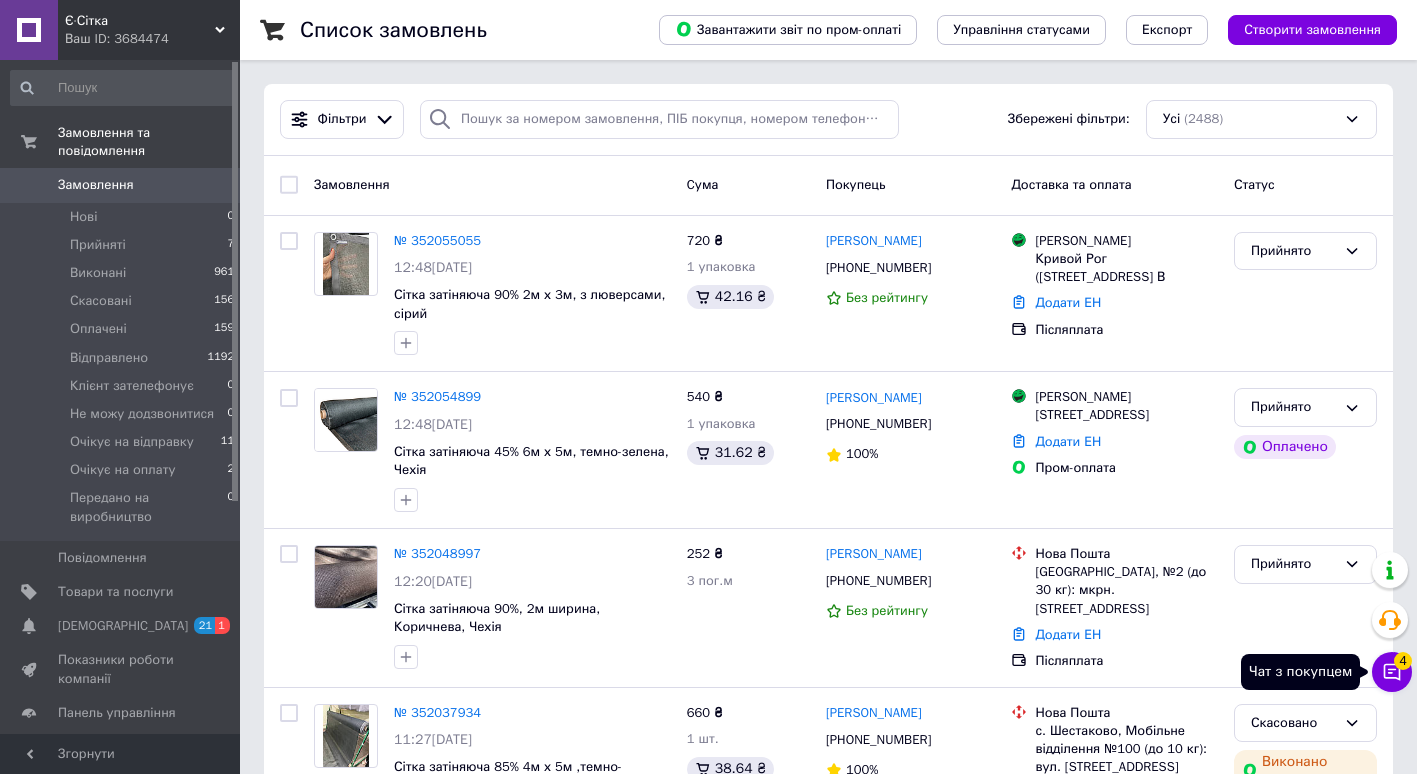 click 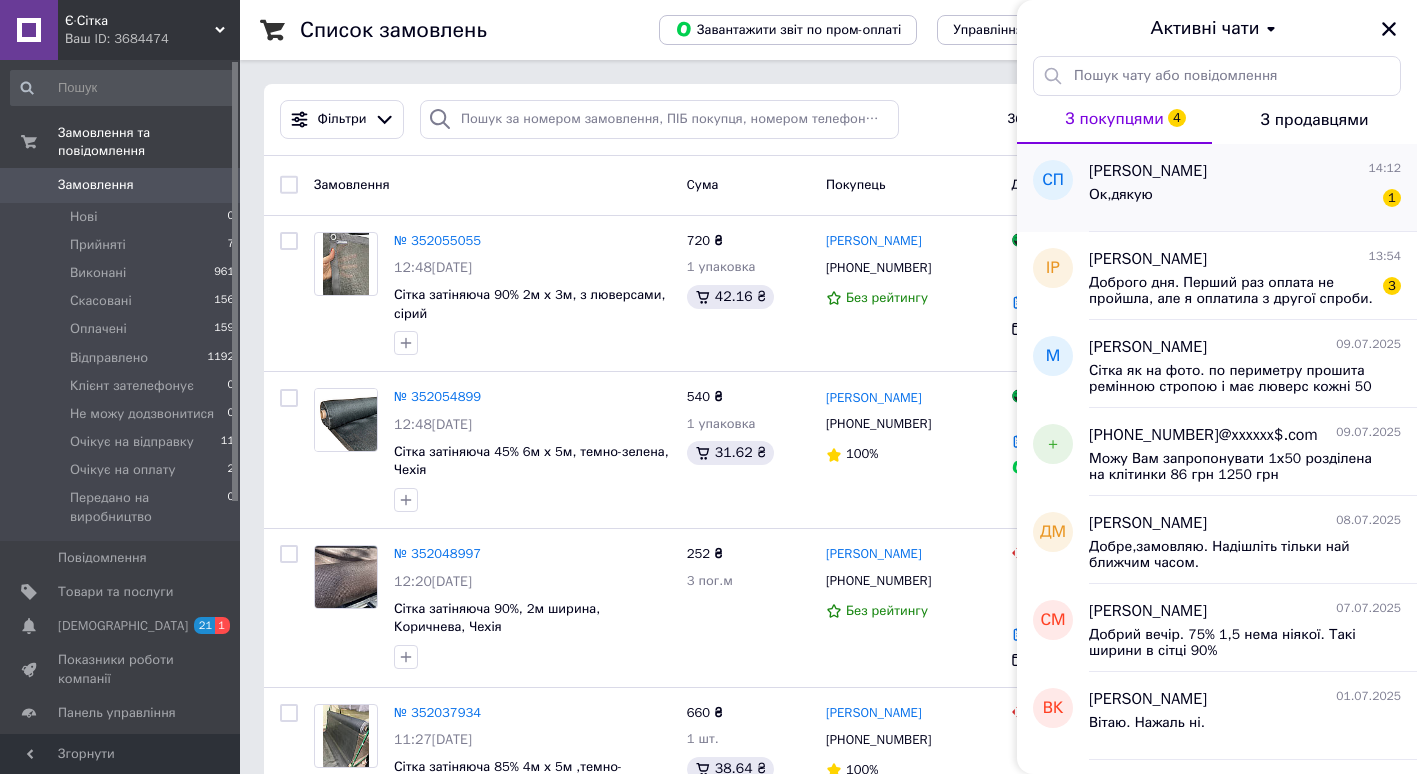 click on "Ок,дякую 1" at bounding box center [1245, 199] 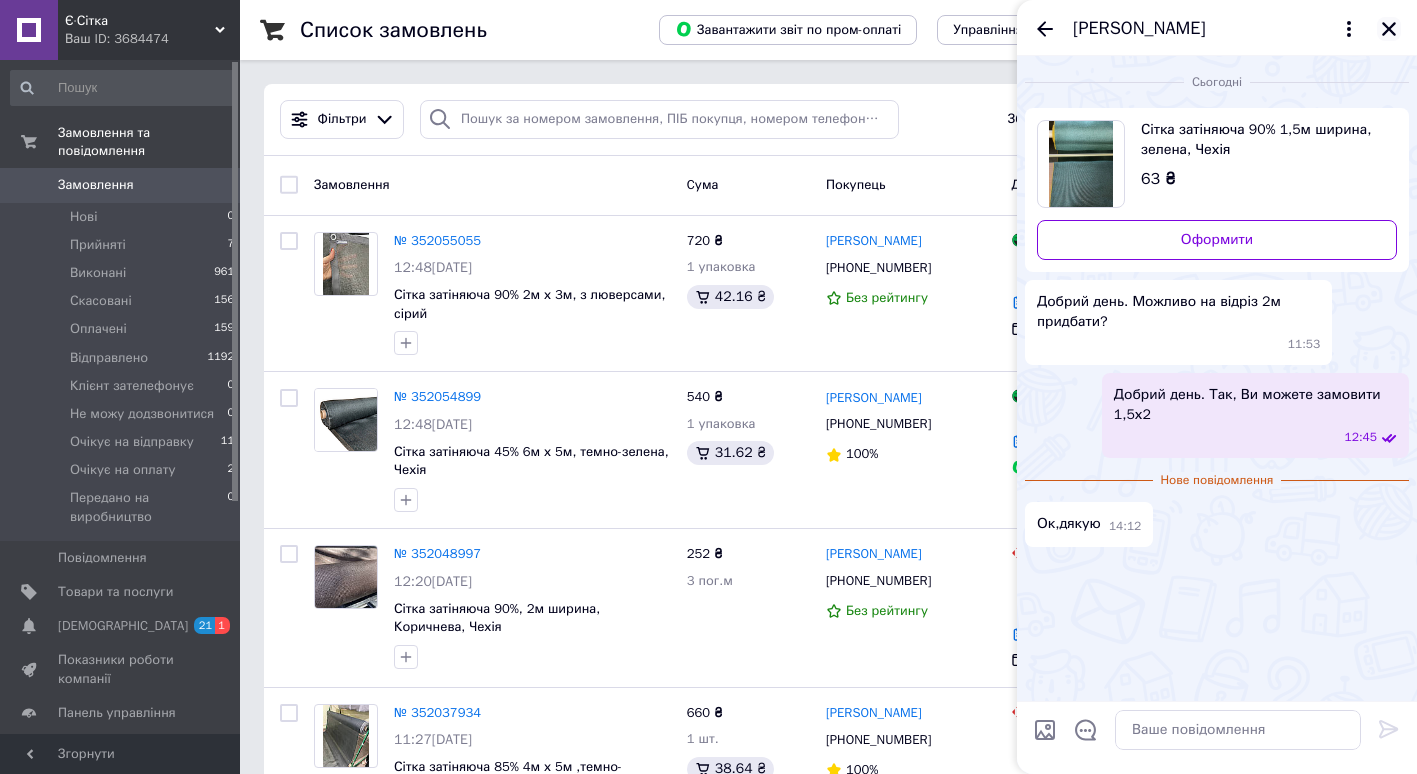 click 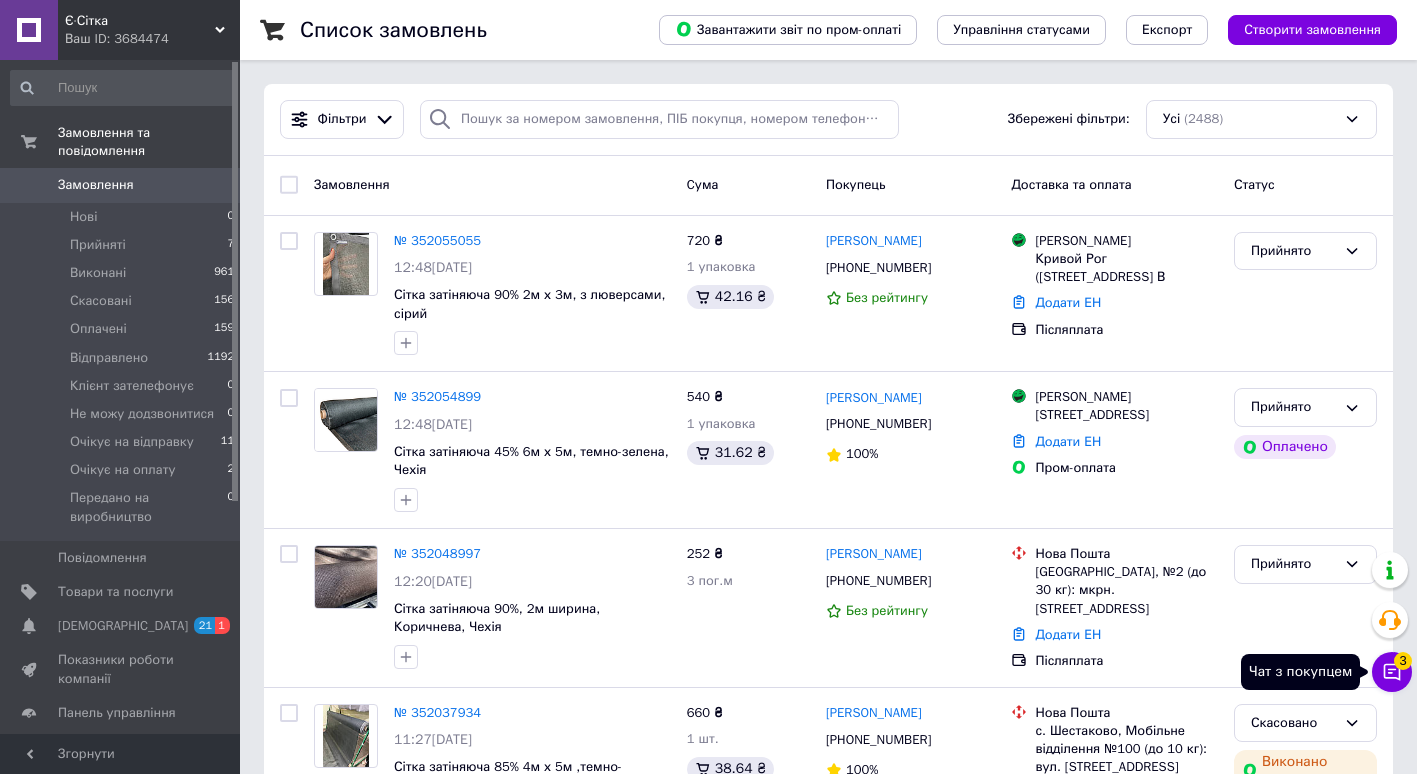 click on "3" at bounding box center [1403, 661] 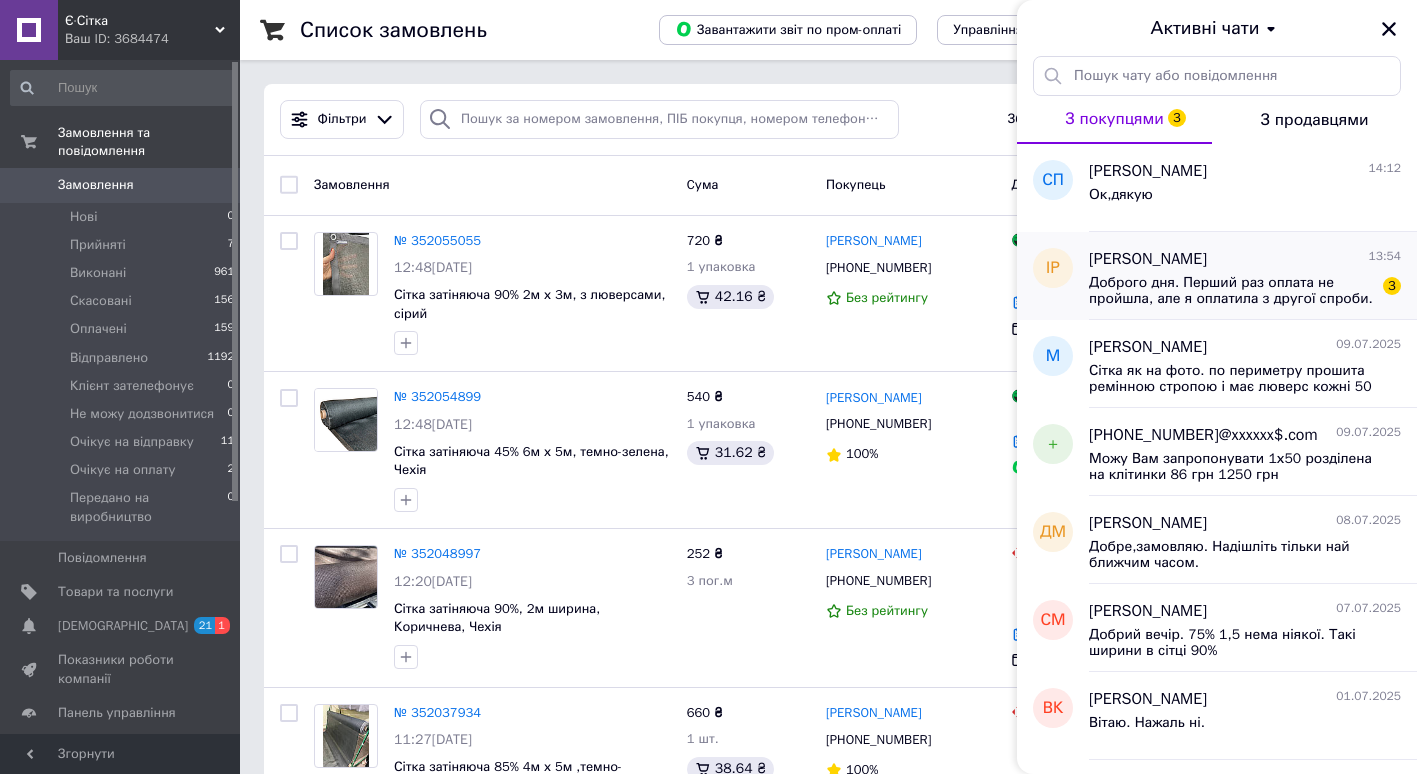 click on "Доброго дня. Перший раз оплата не пройшла, але я оплатила з другої спроби. Перевірте будь ласка" at bounding box center [1231, 291] 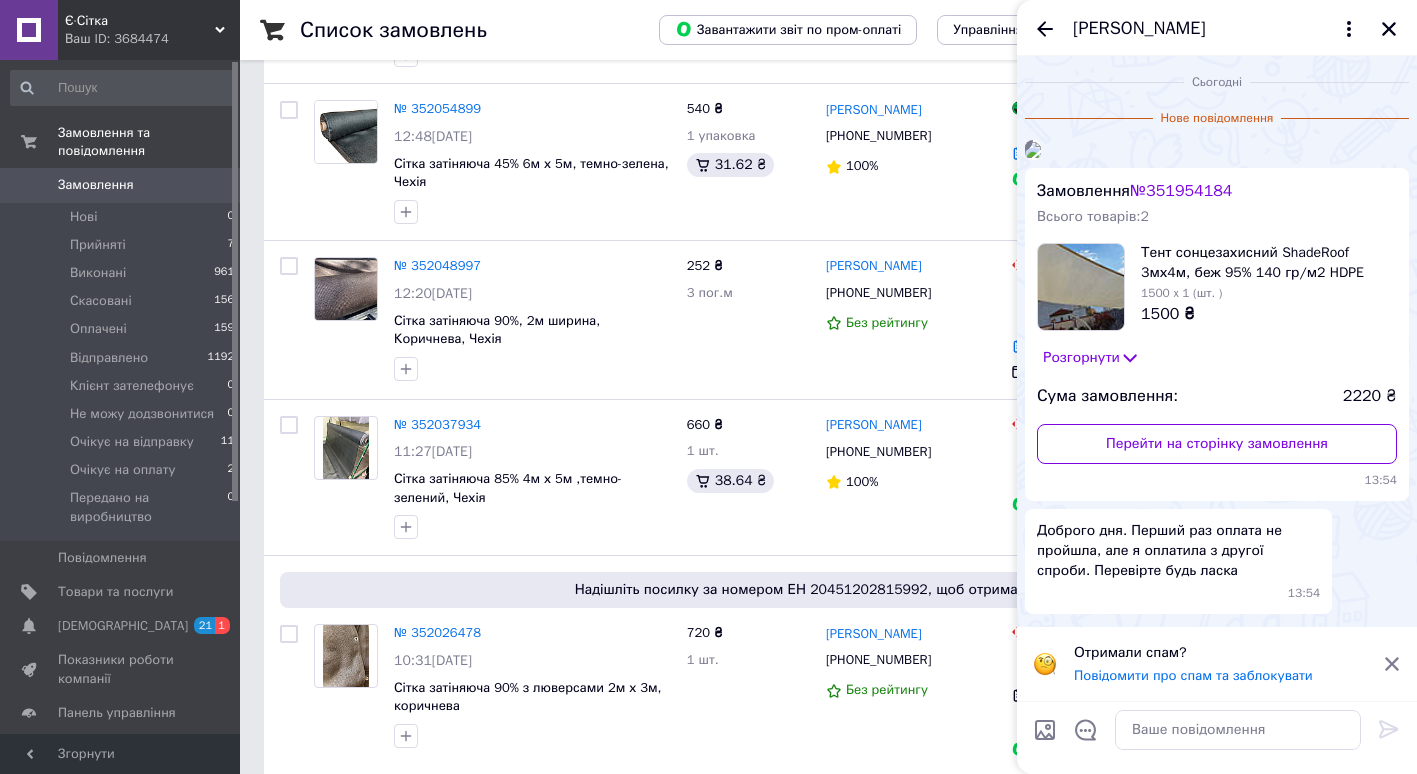 scroll, scrollTop: 0, scrollLeft: 0, axis: both 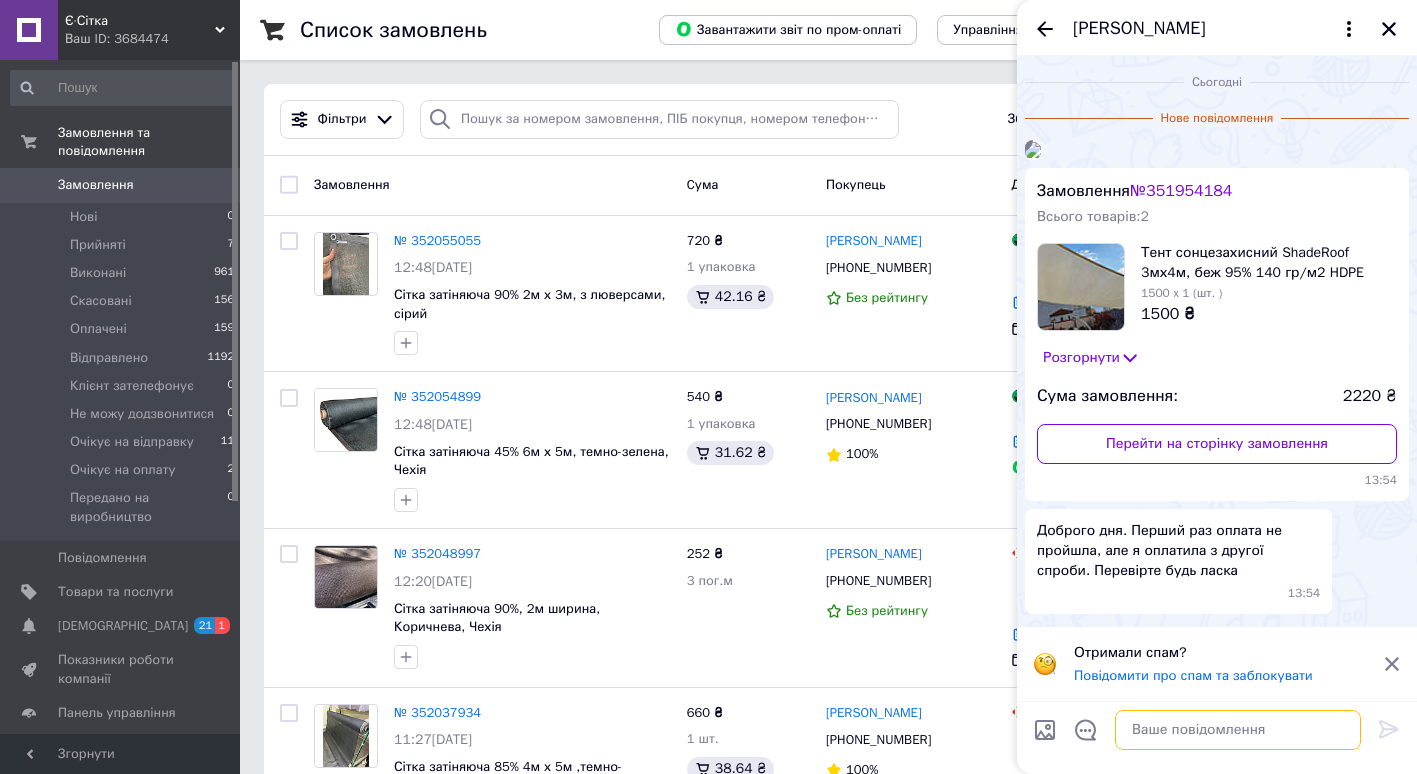 click at bounding box center (1238, 730) 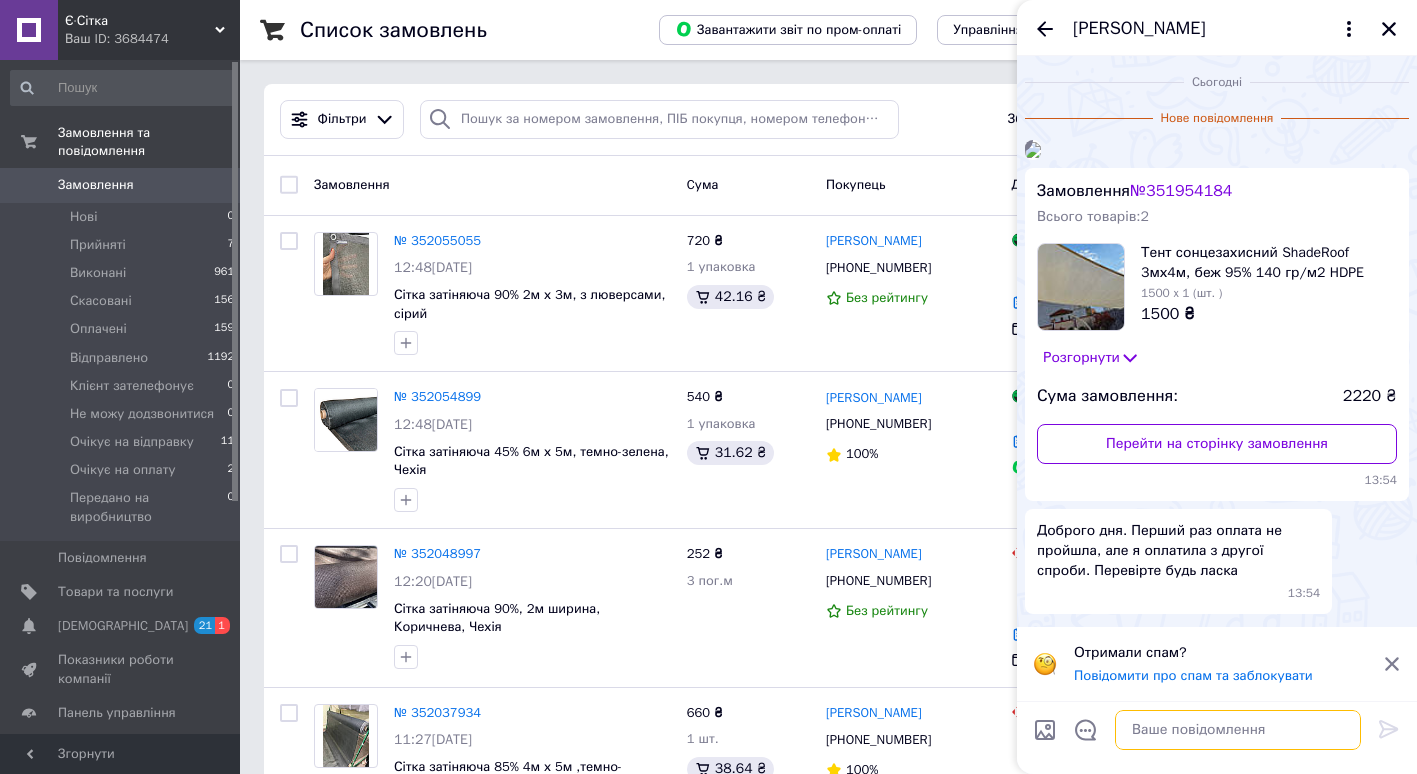 click at bounding box center (1238, 730) 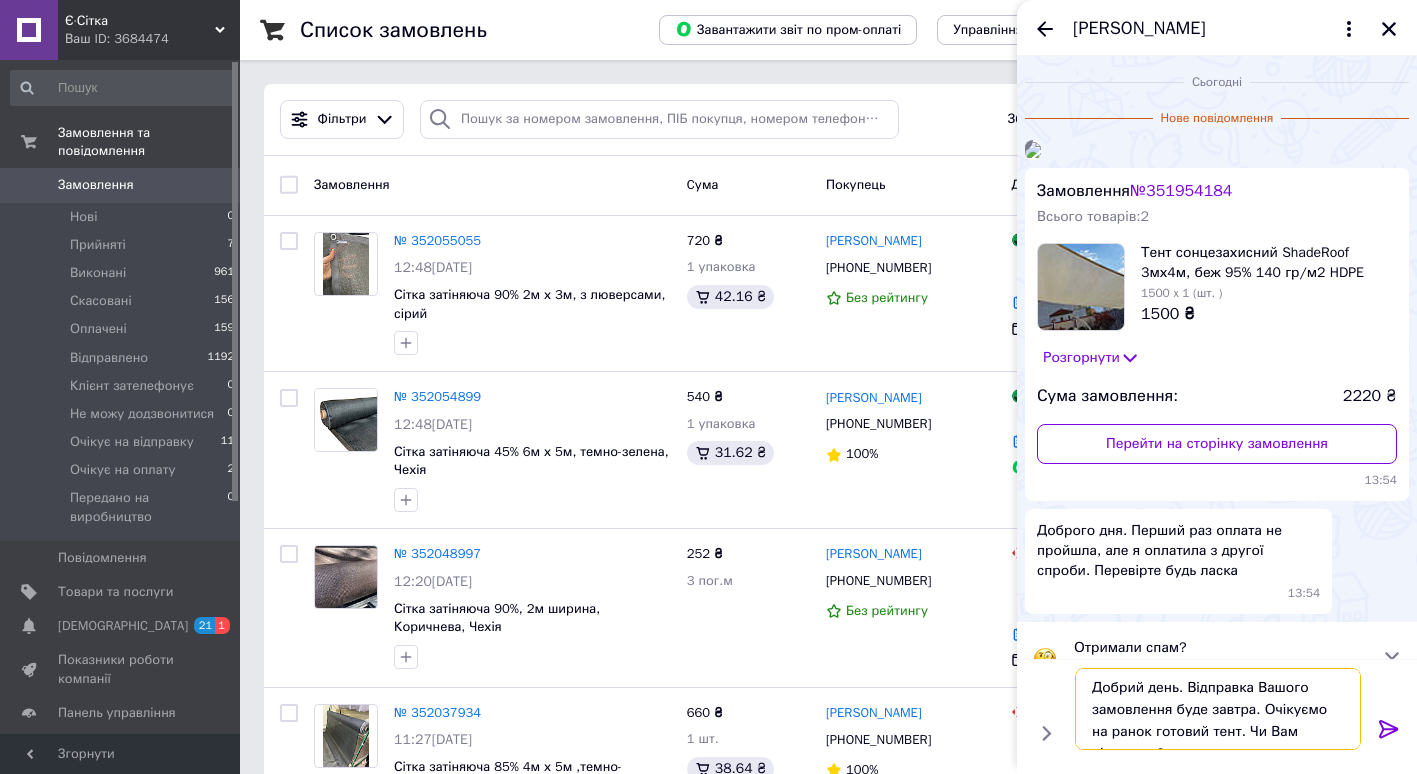 type on "Добрий день. Відправка Вашого замовлення буде завтра. Очікуємо на ранок готовий тент. Чи Вам підходить?" 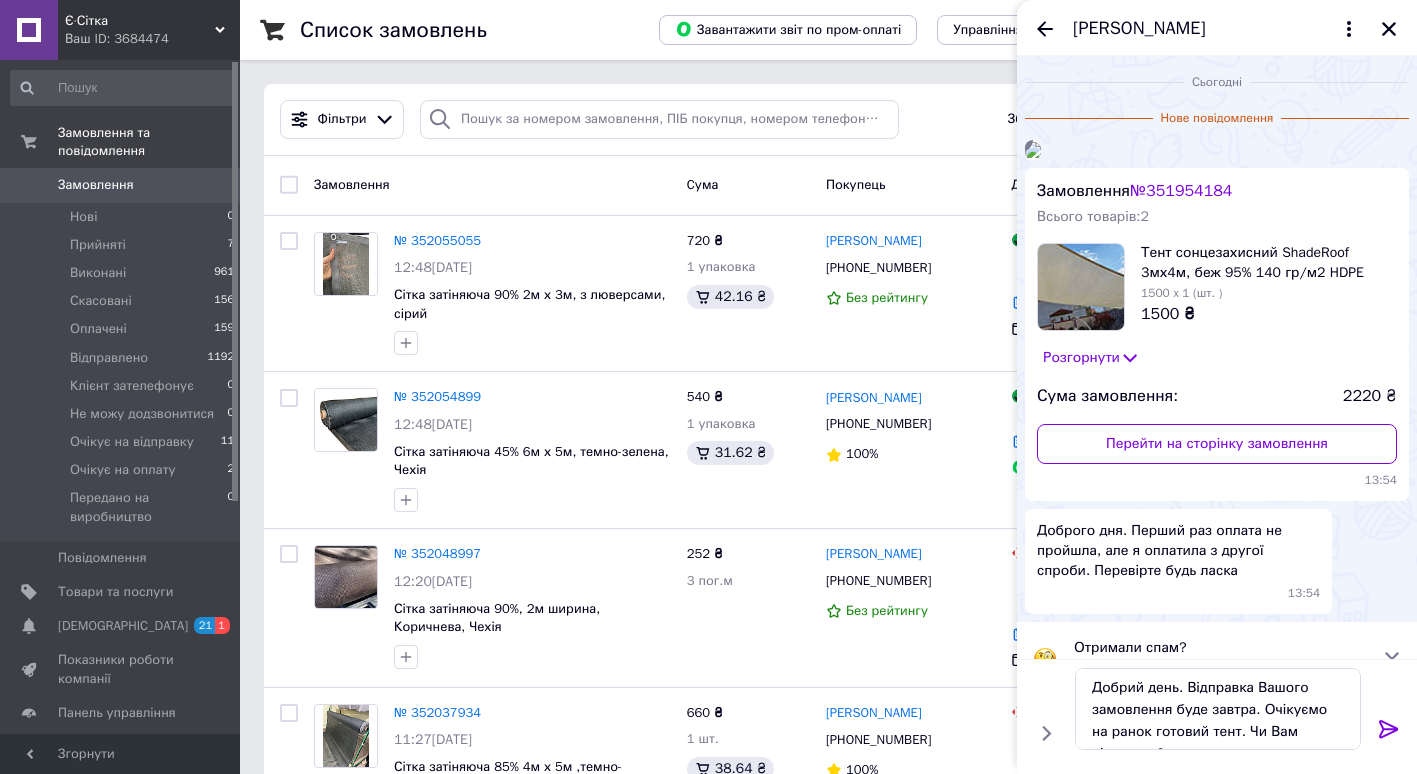 click 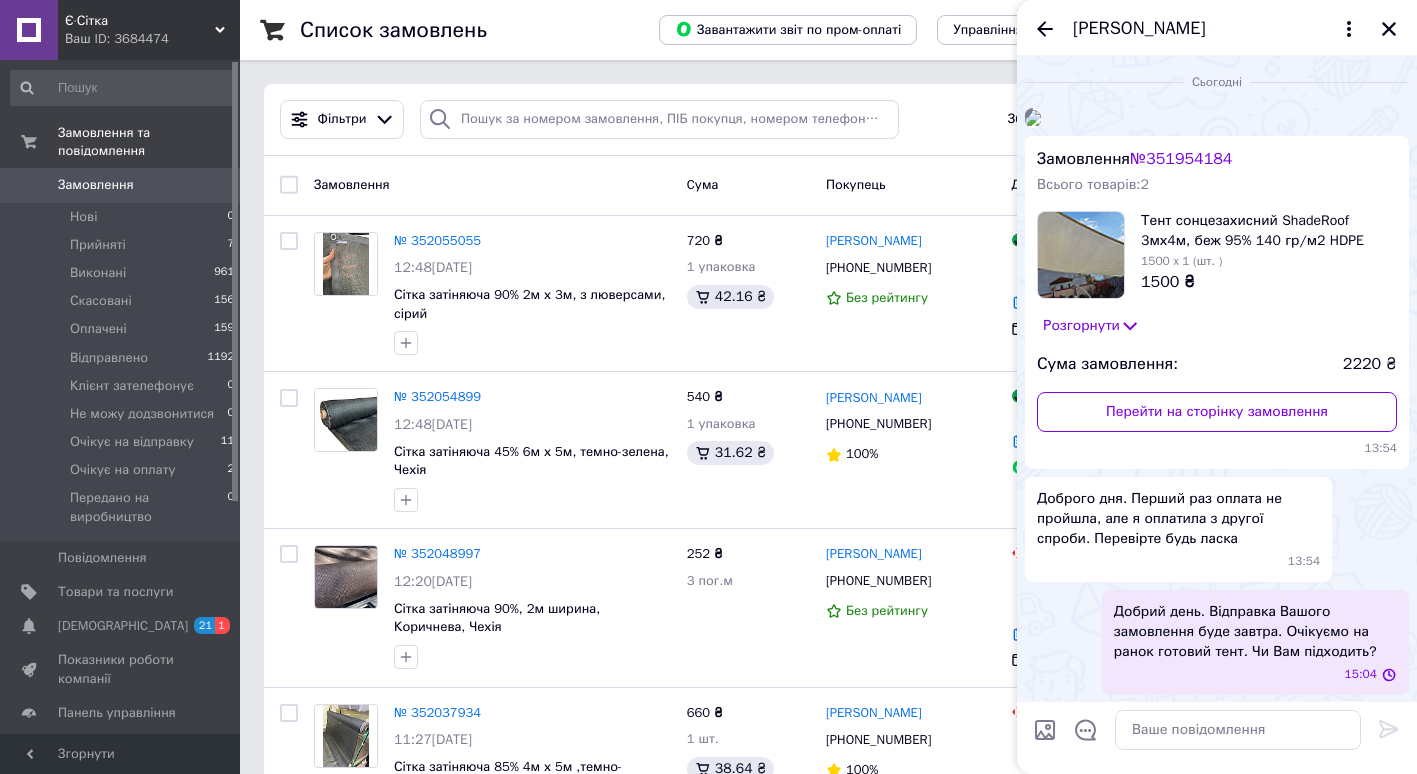 scroll, scrollTop: 282, scrollLeft: 0, axis: vertical 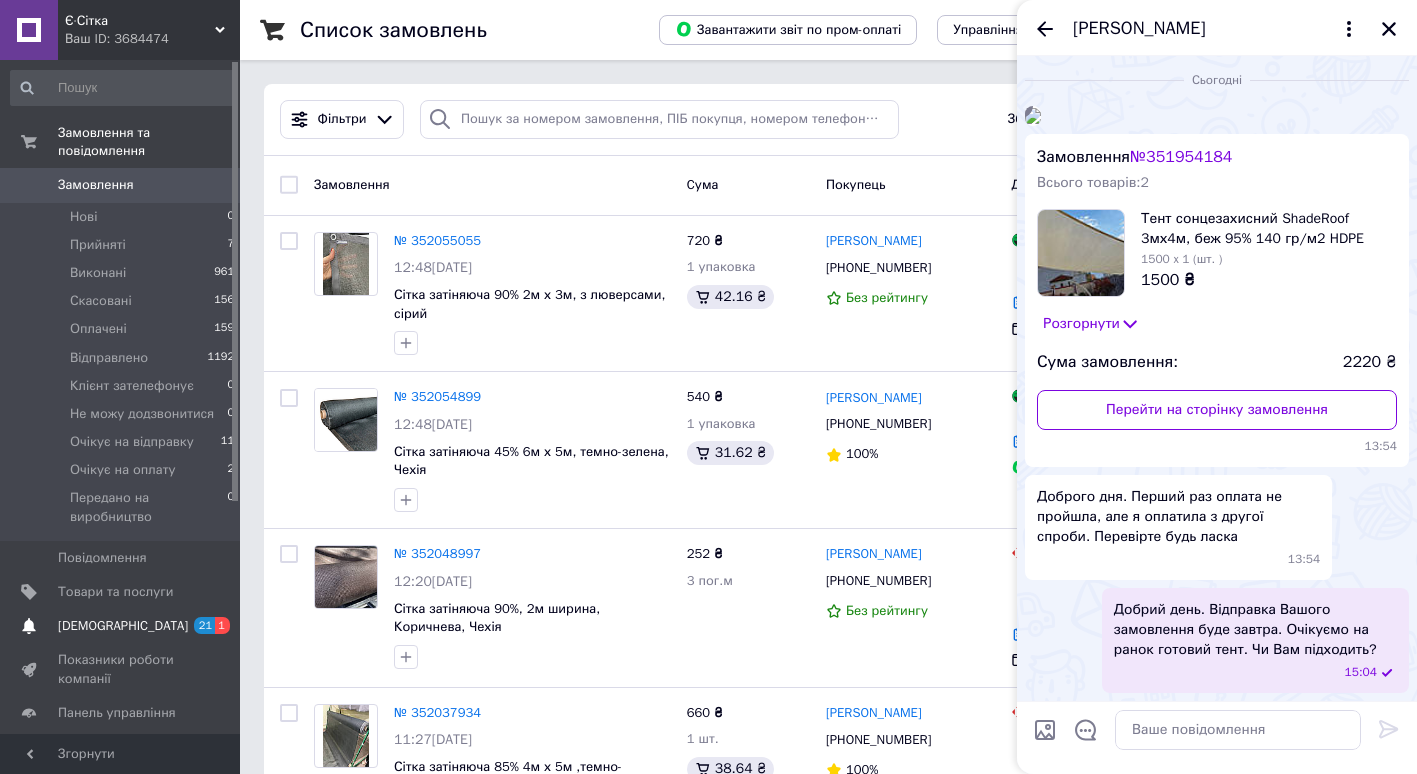 click on "[DEMOGRAPHIC_DATA]" at bounding box center [123, 626] 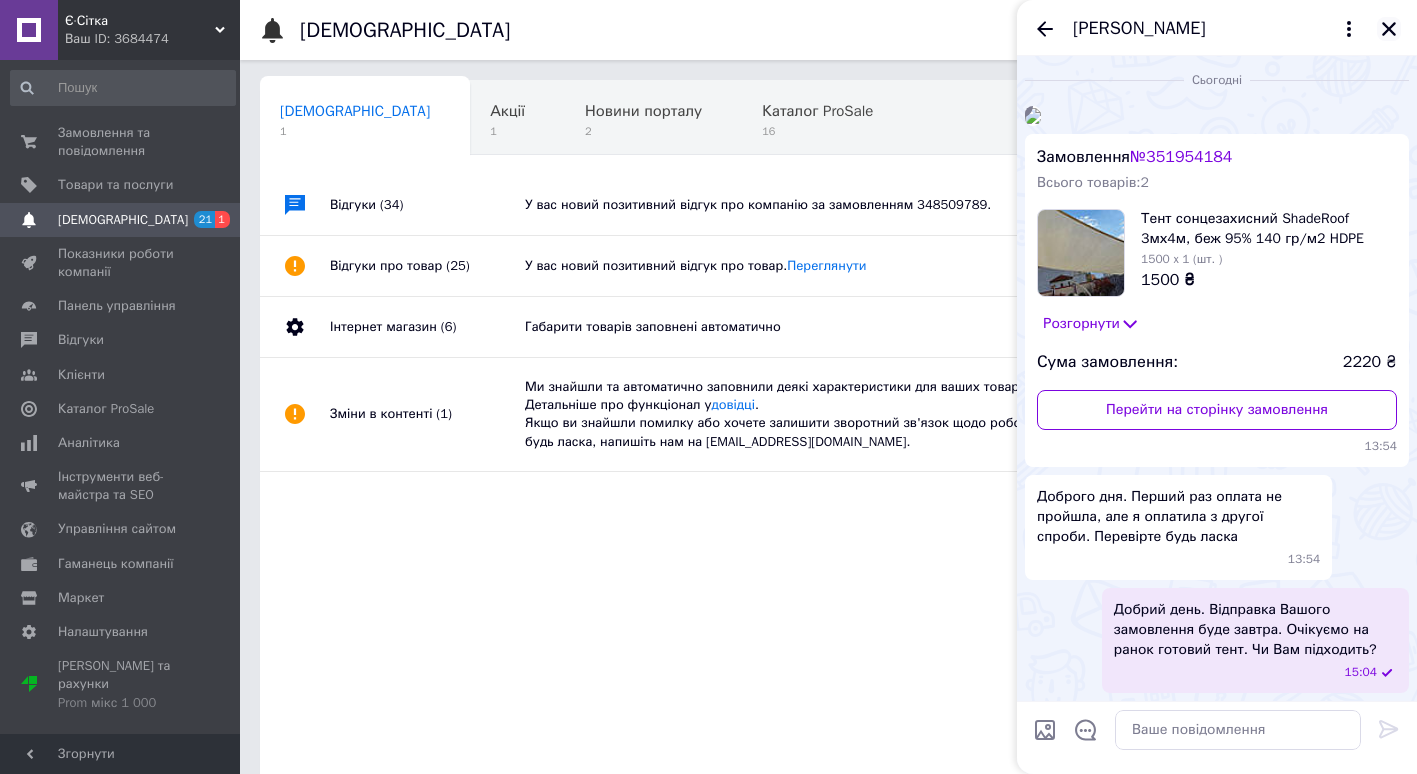 click 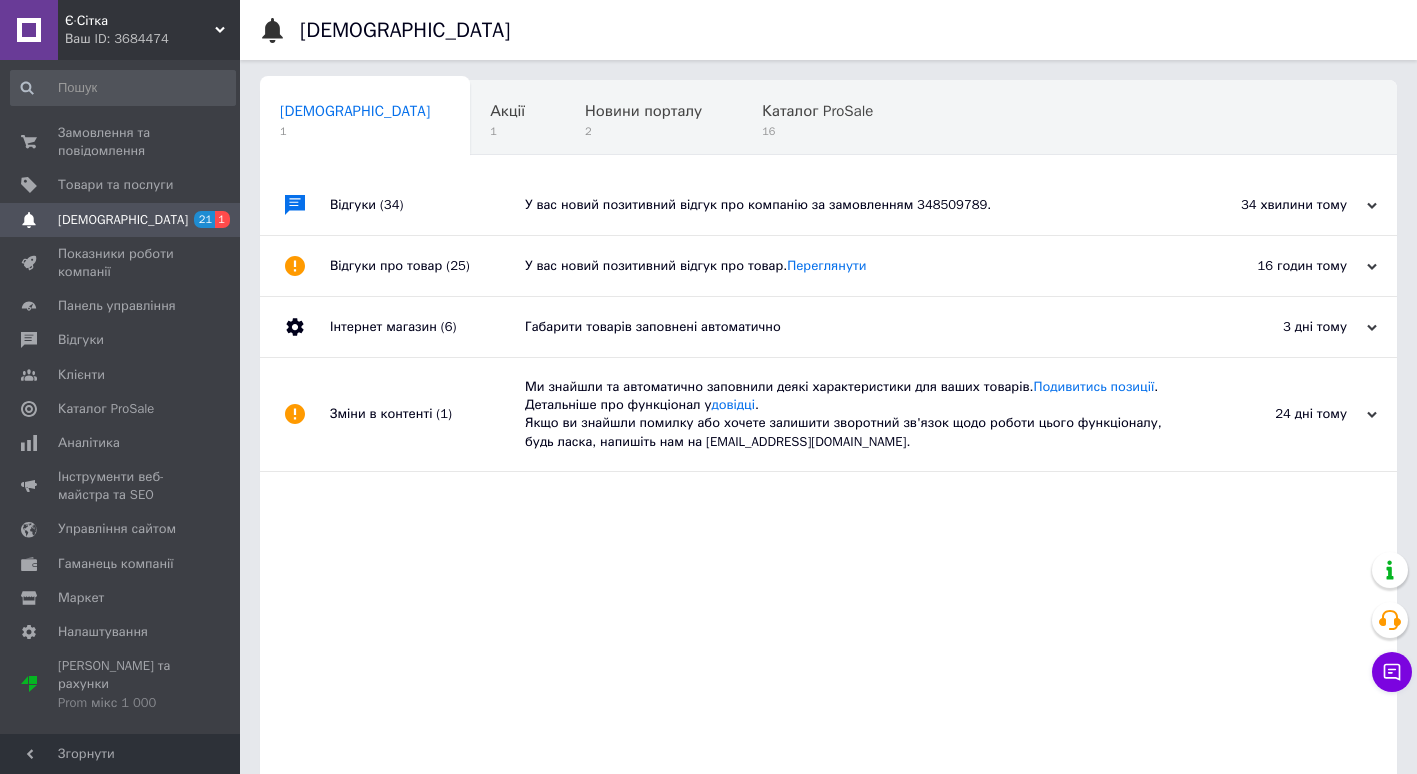 click on "У вас новий позитивний відгук про компанію за замовленням 348509789." at bounding box center [851, 205] 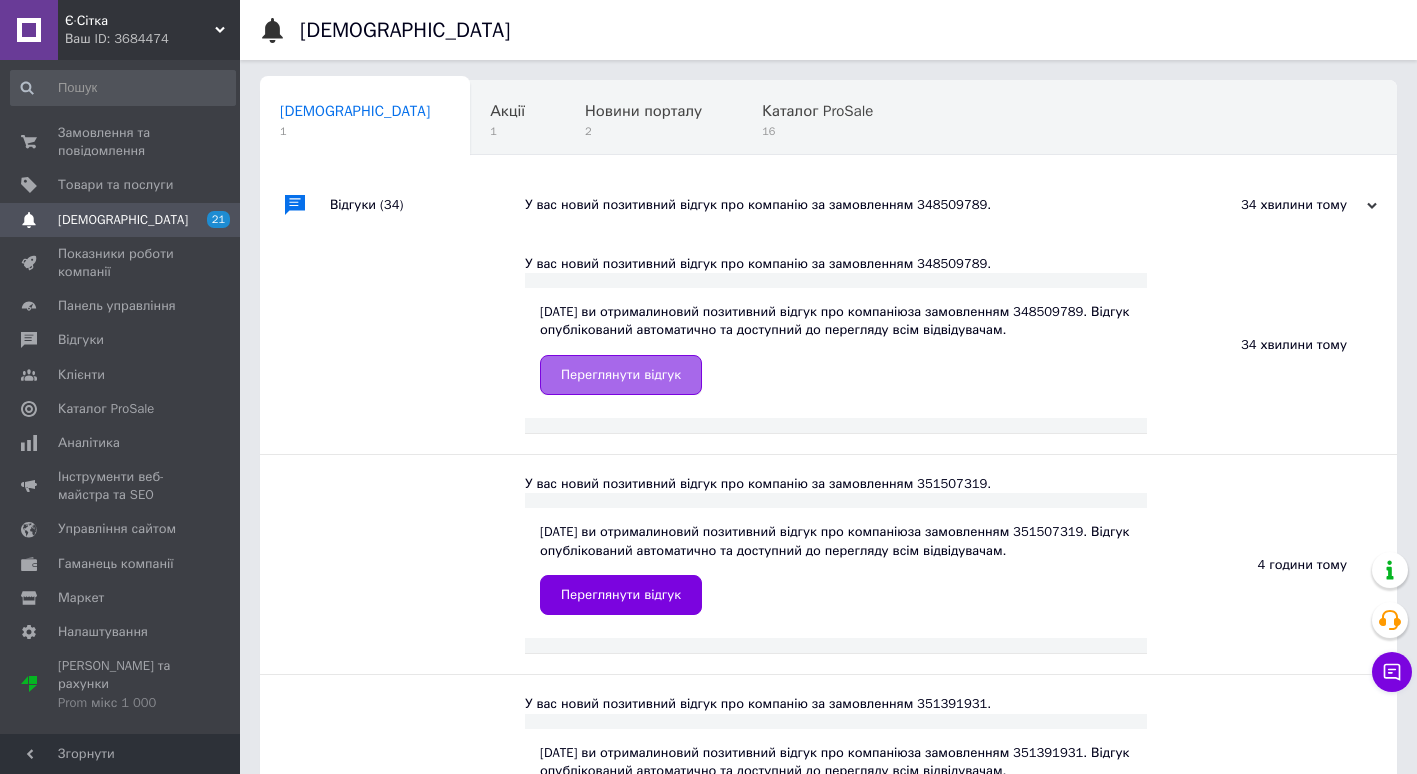 click on "Переглянути відгук" at bounding box center (621, 375) 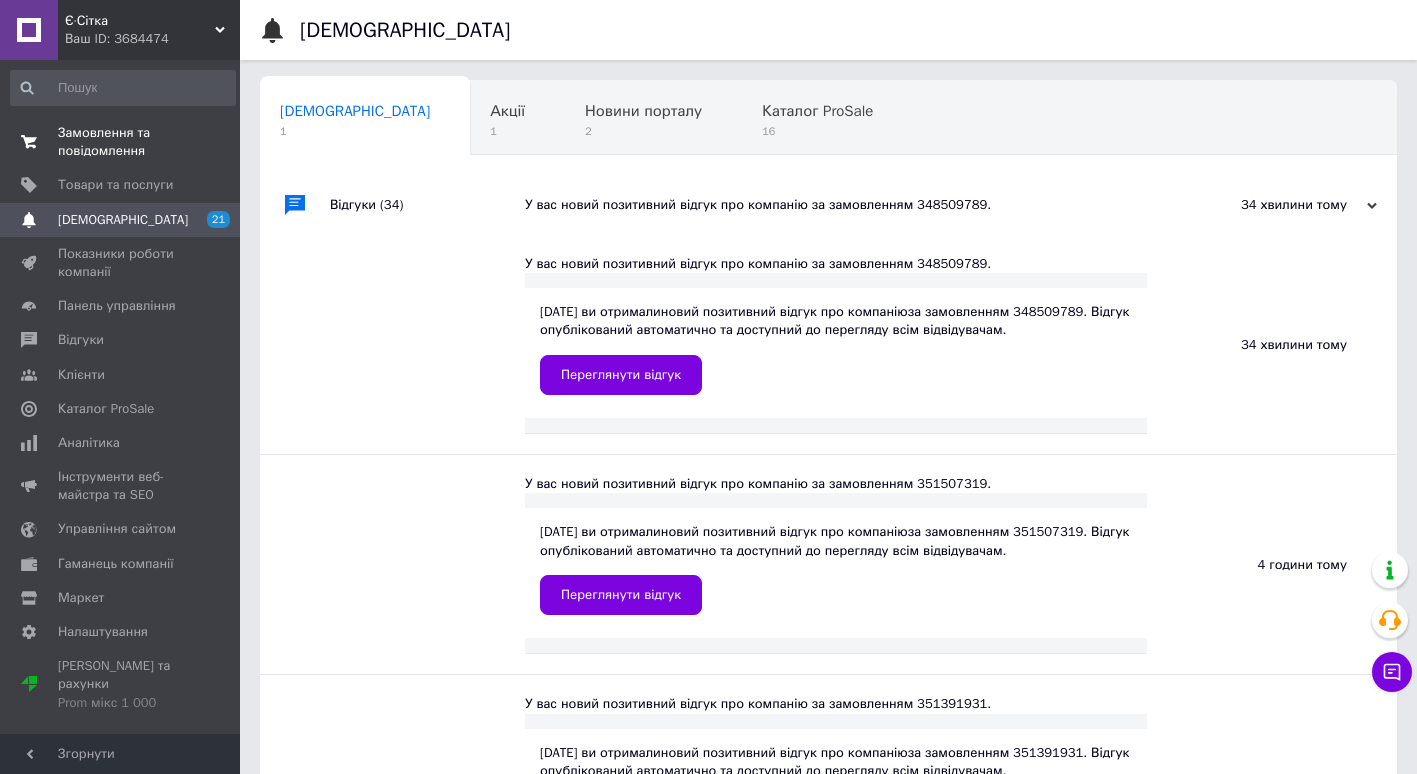 click on "Замовлення та повідомлення" at bounding box center [121, 142] 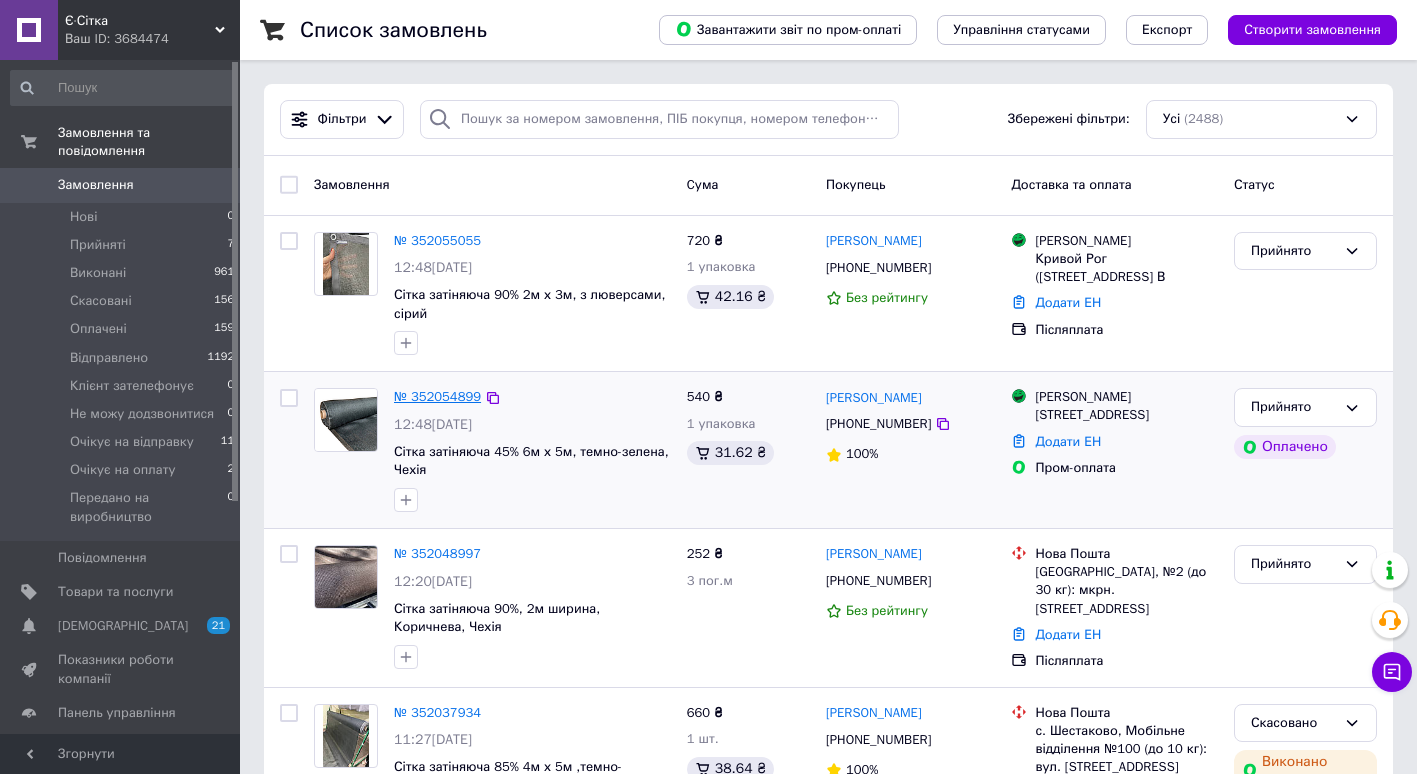click on "№ 352054899" at bounding box center (437, 396) 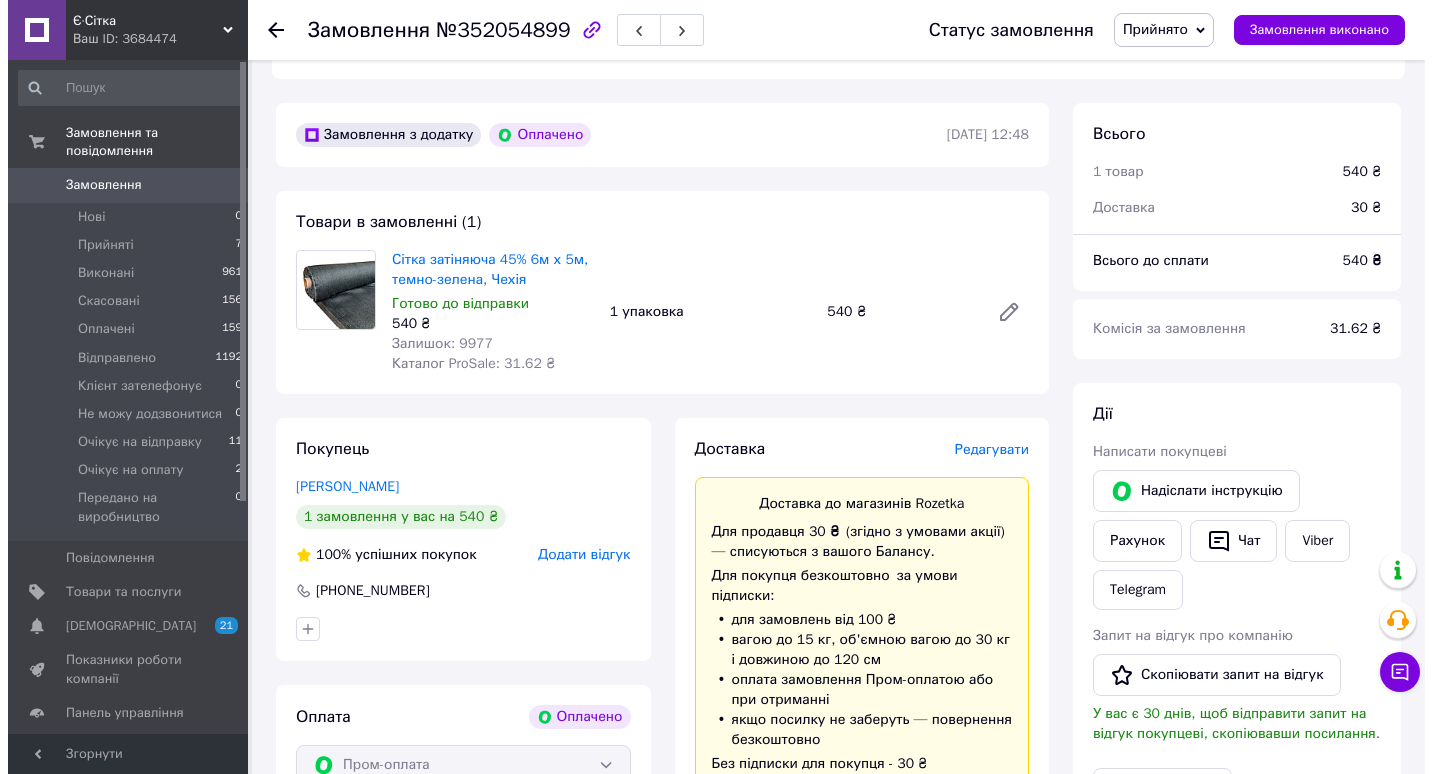 scroll, scrollTop: 560, scrollLeft: 0, axis: vertical 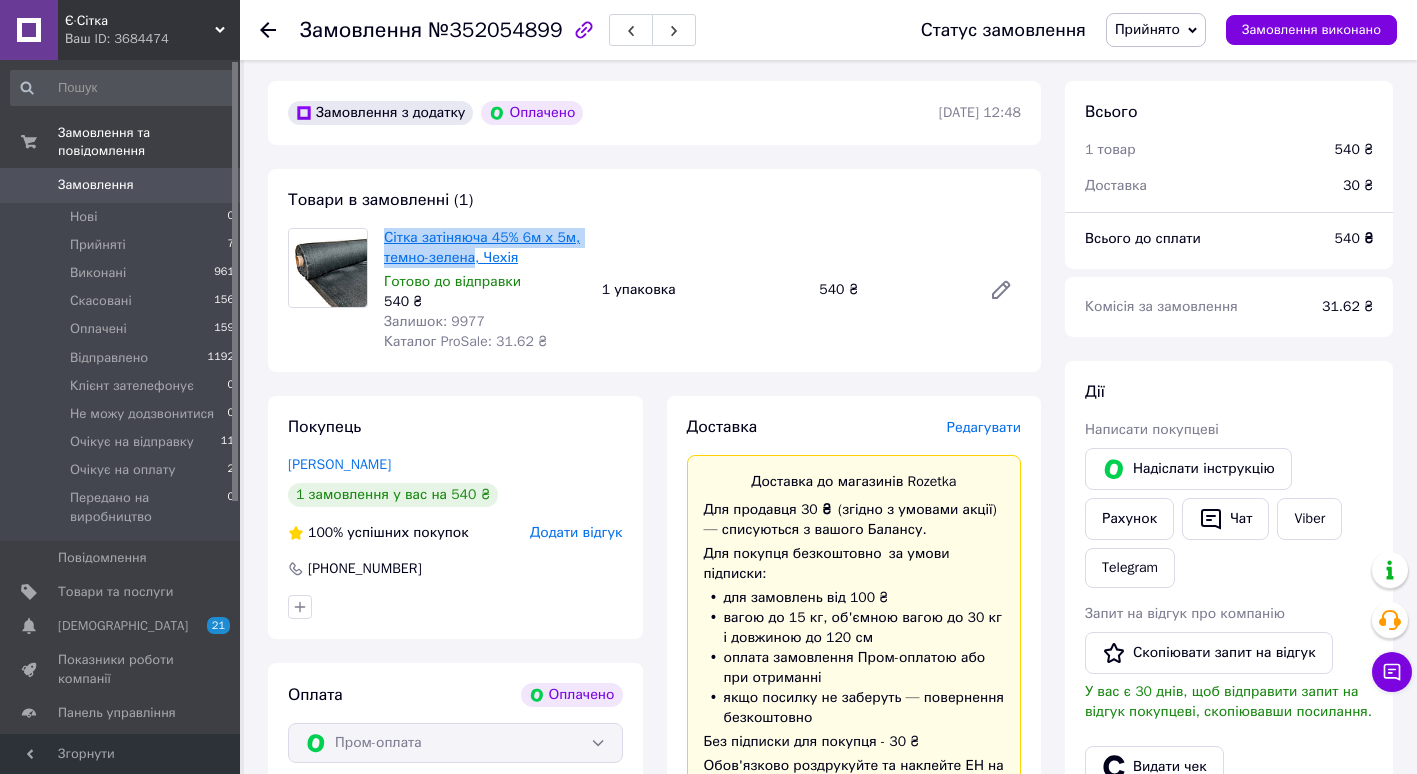 drag, startPoint x: 378, startPoint y: 231, endPoint x: 470, endPoint y: 256, distance: 95.33625 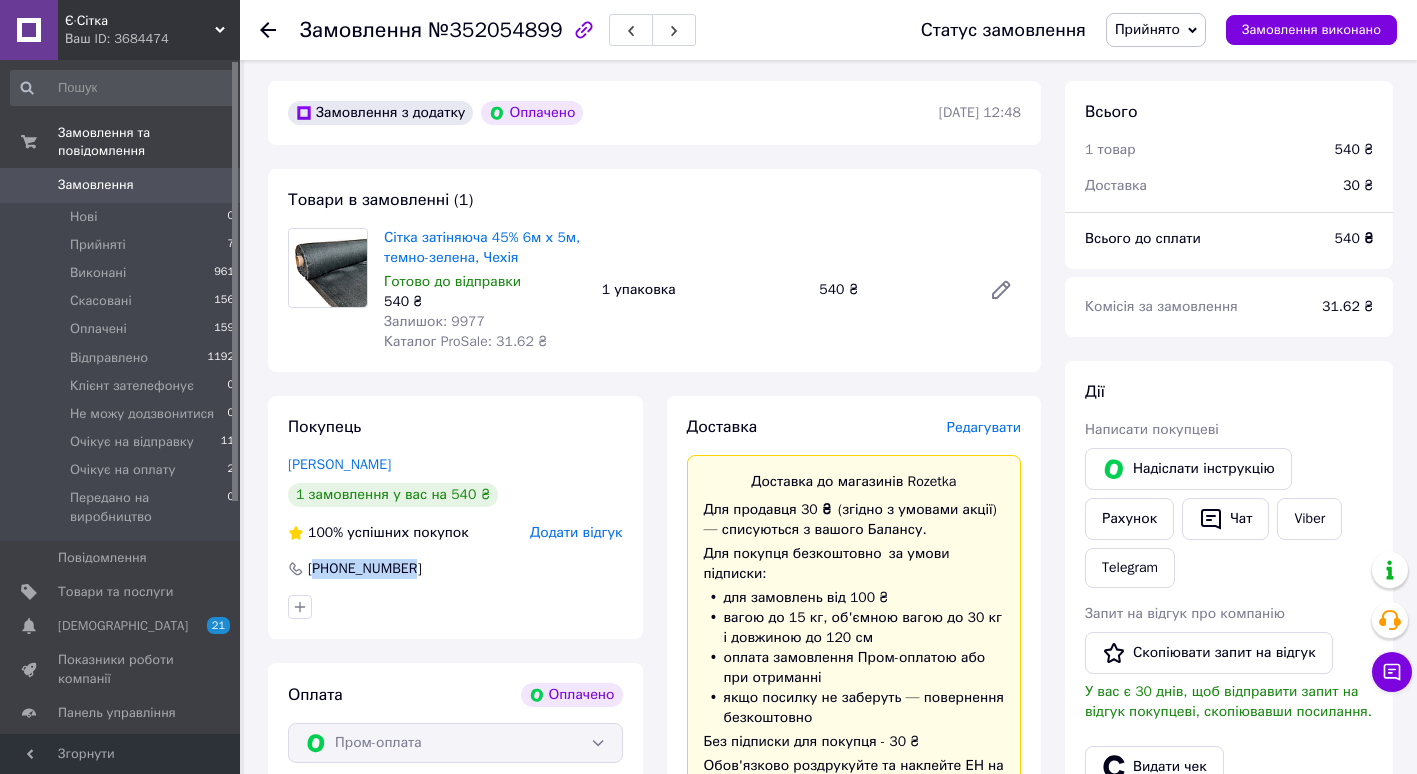 drag, startPoint x: 315, startPoint y: 569, endPoint x: 408, endPoint y: 568, distance: 93.00538 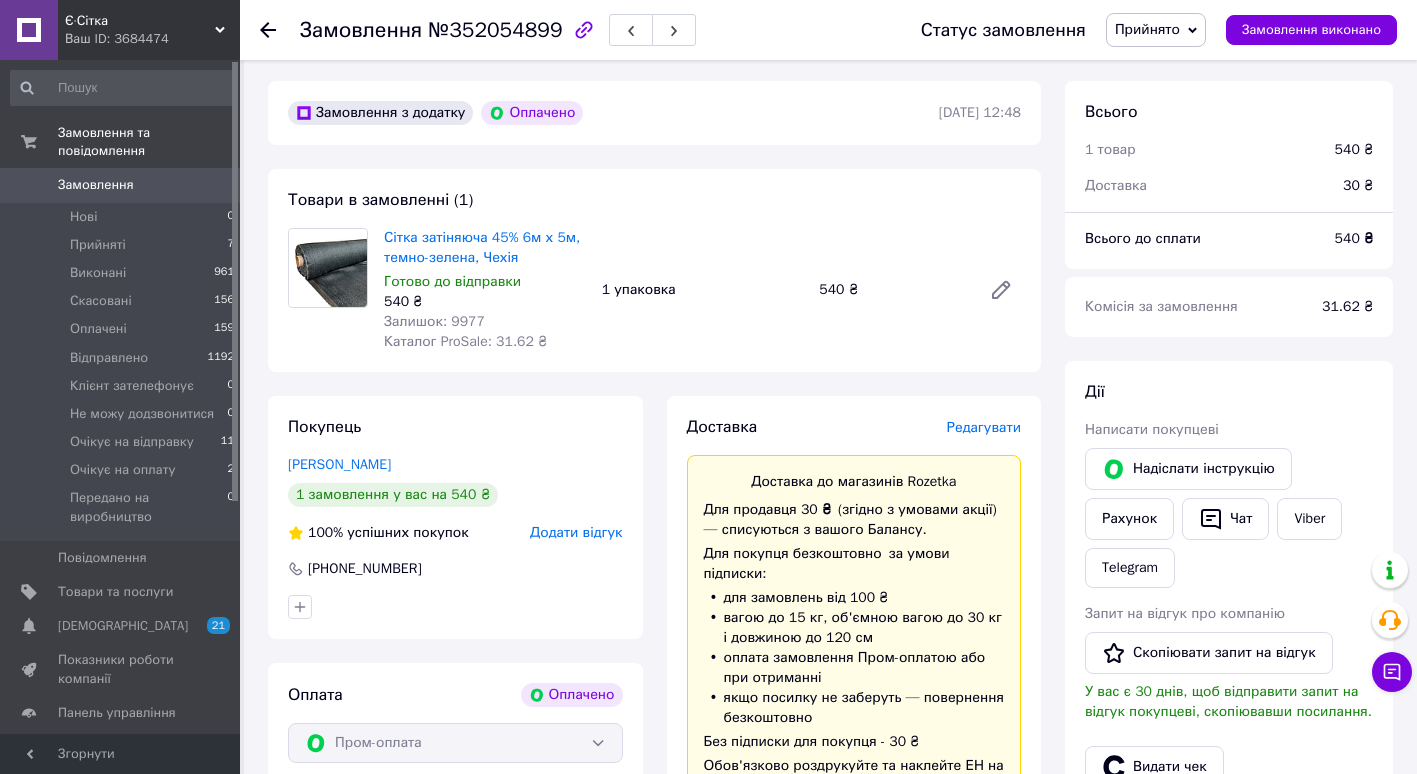 click on "Редагувати" at bounding box center (984, 427) 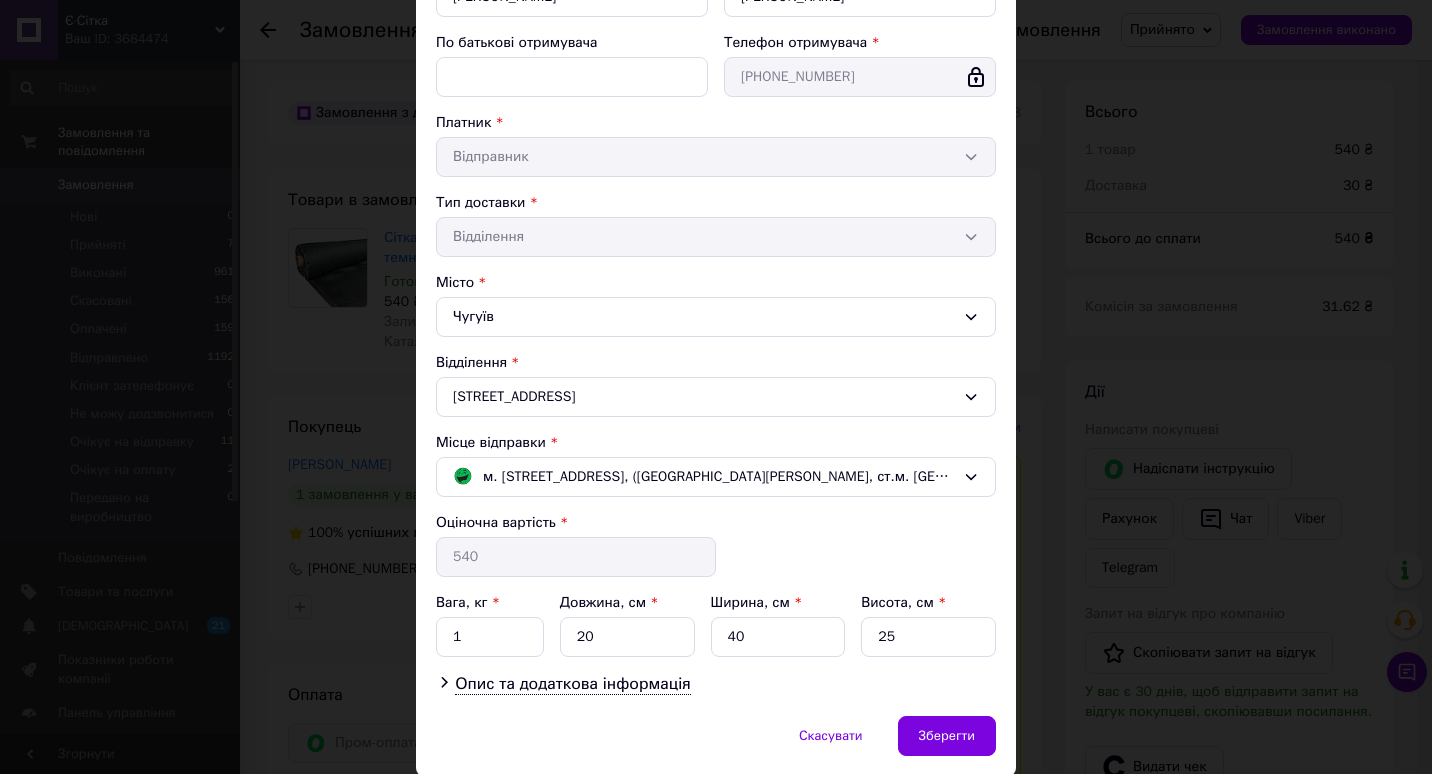 scroll, scrollTop: 350, scrollLeft: 0, axis: vertical 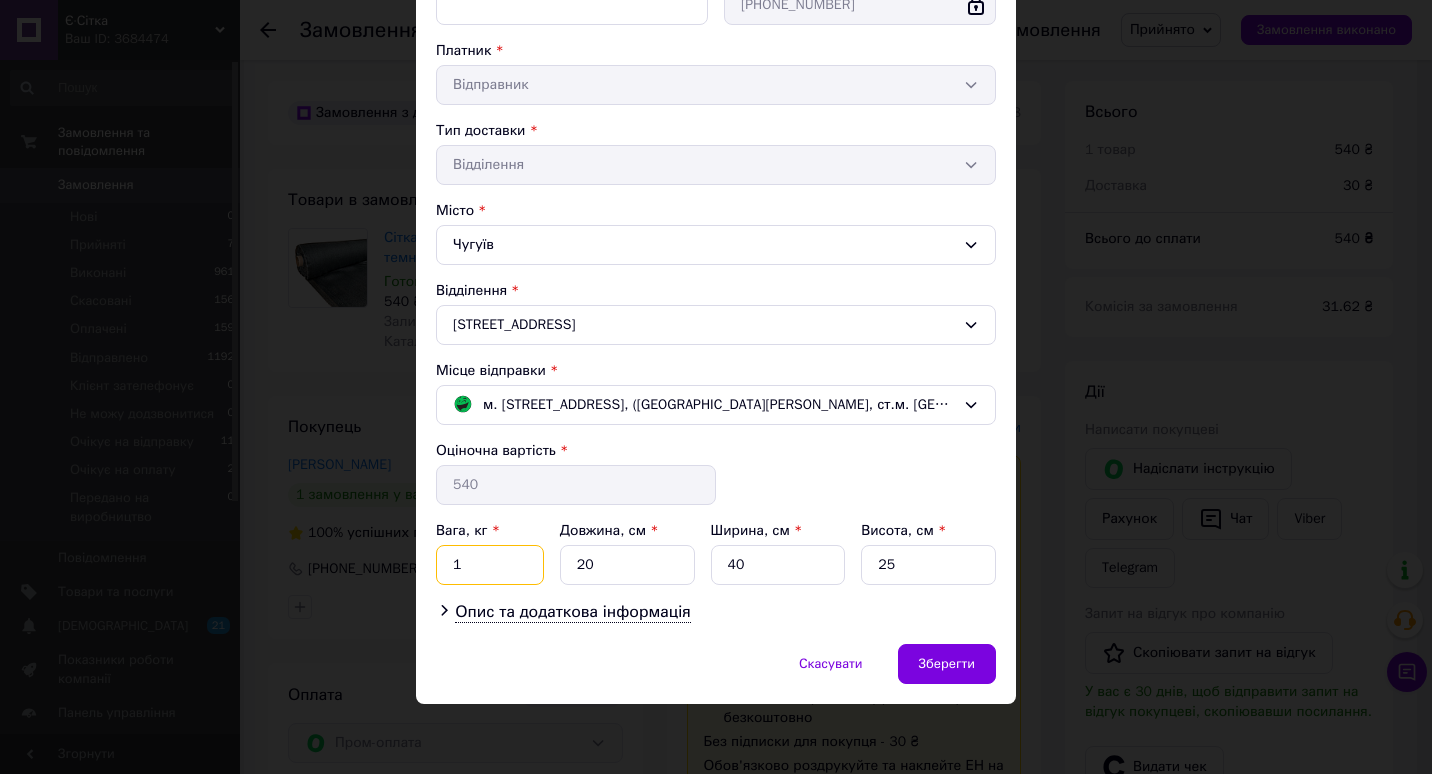 click on "1" at bounding box center [490, 565] 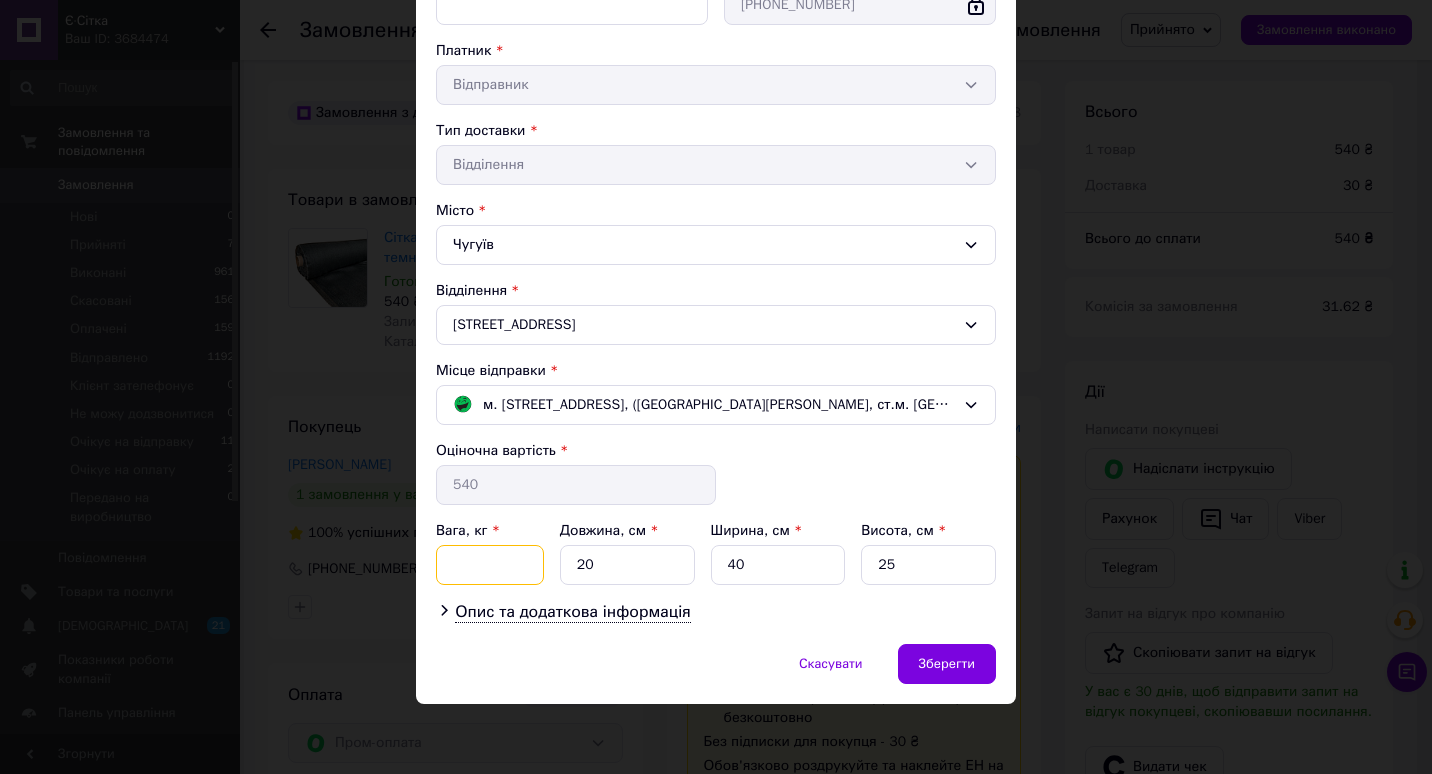 type on "4" 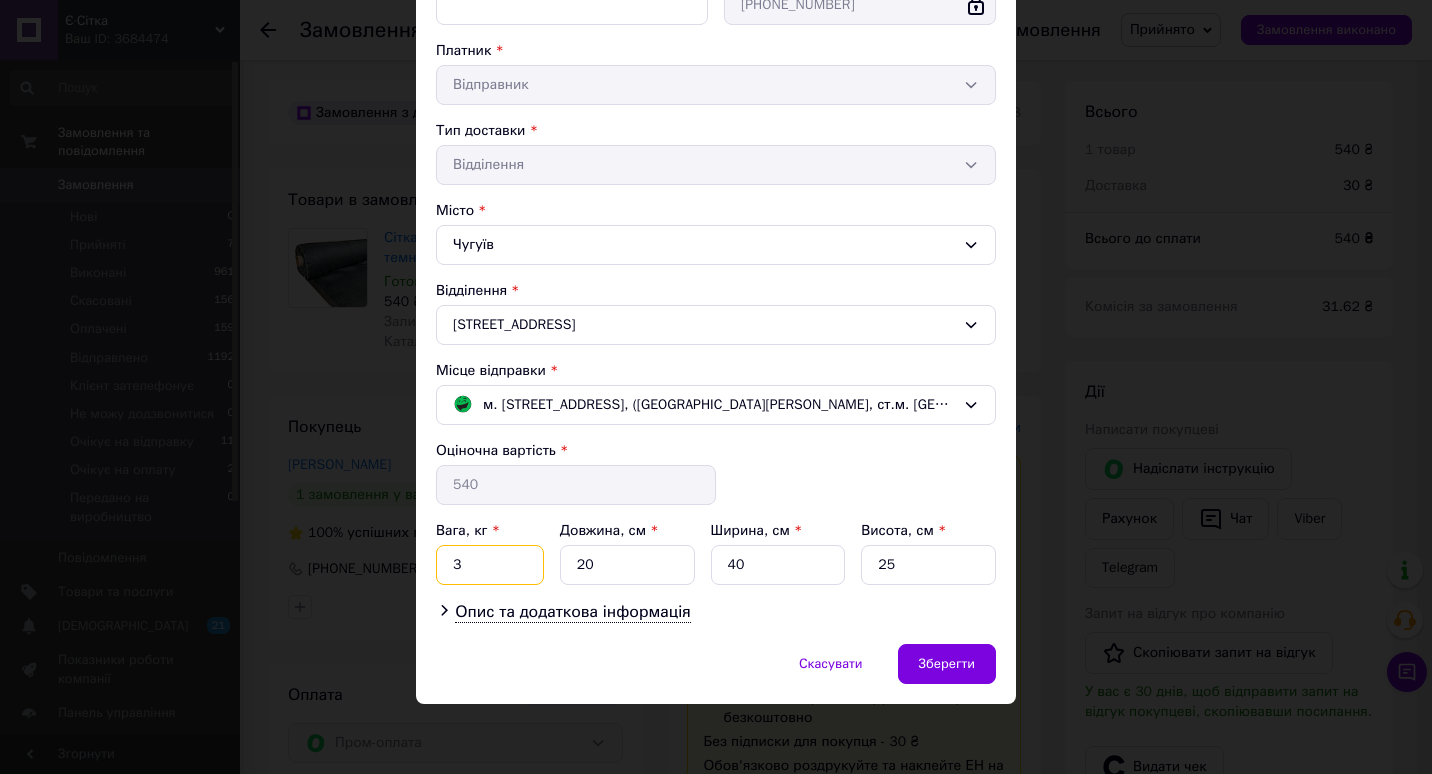 type on "3" 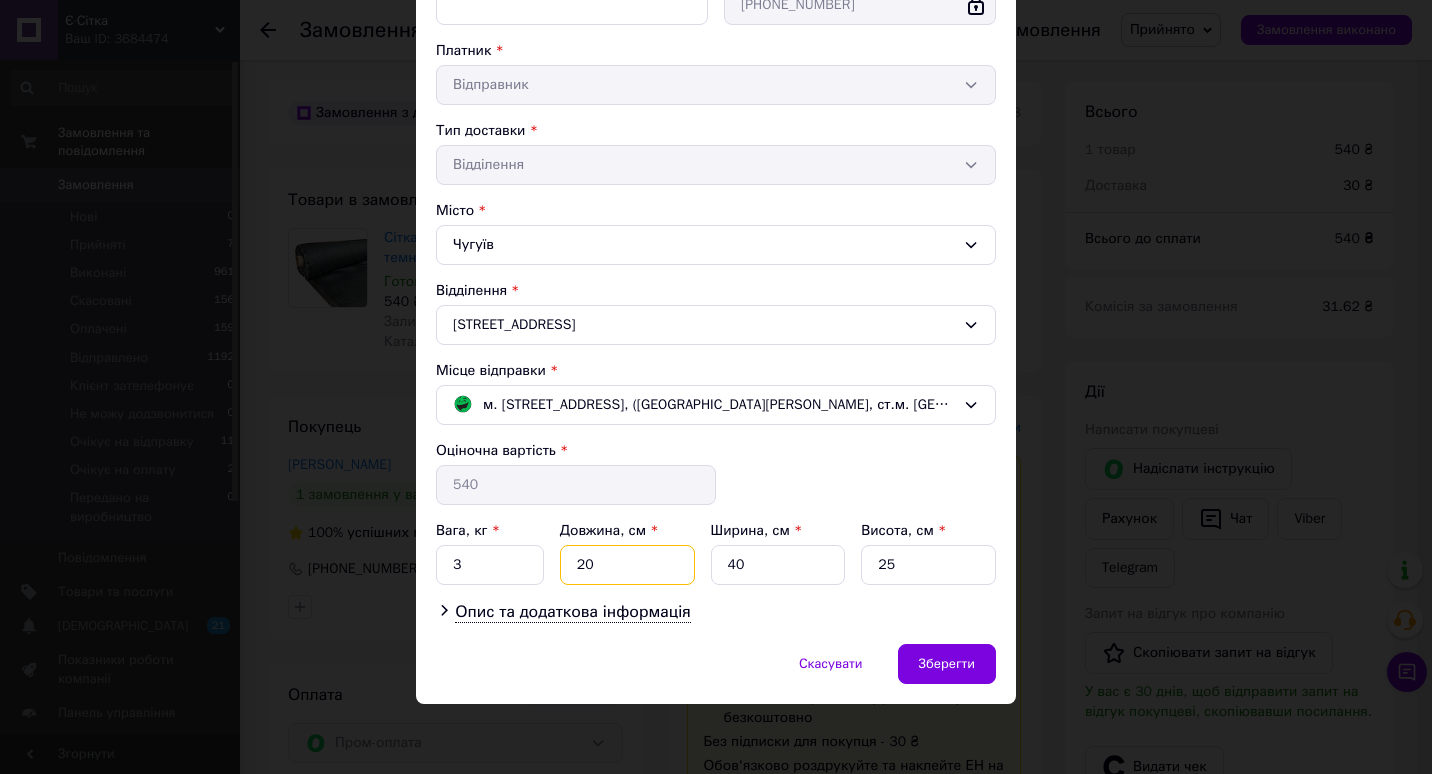click on "20" at bounding box center (627, 565) 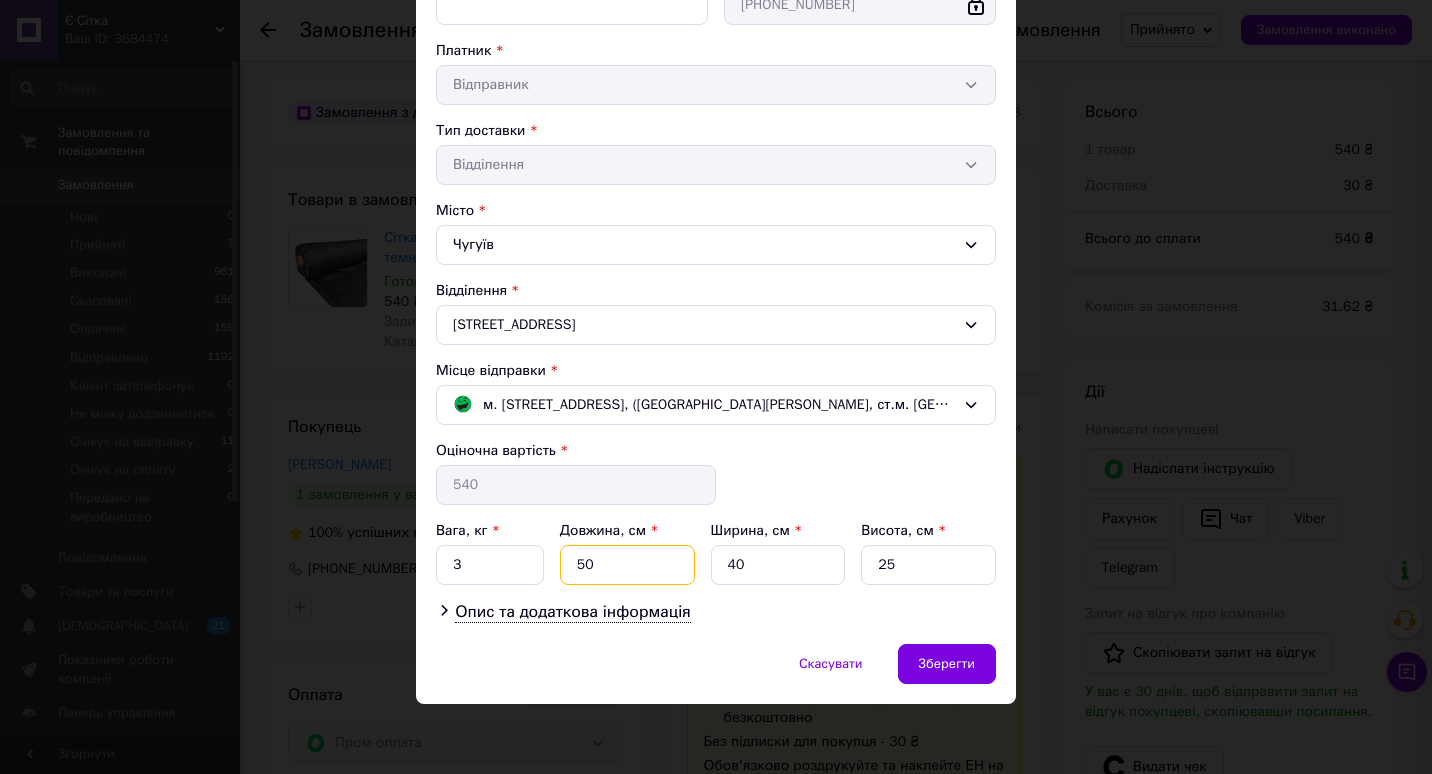type on "50" 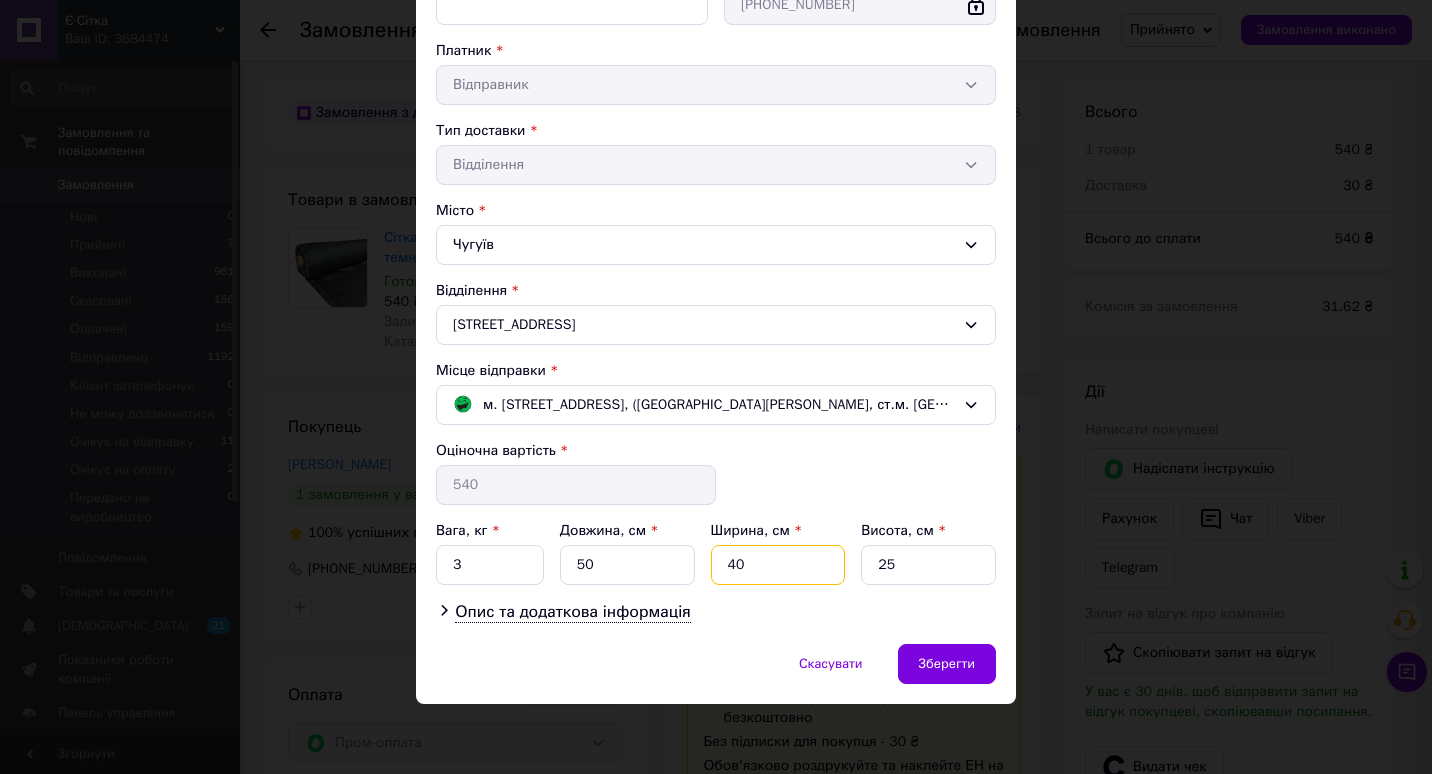 click on "40" at bounding box center (778, 565) 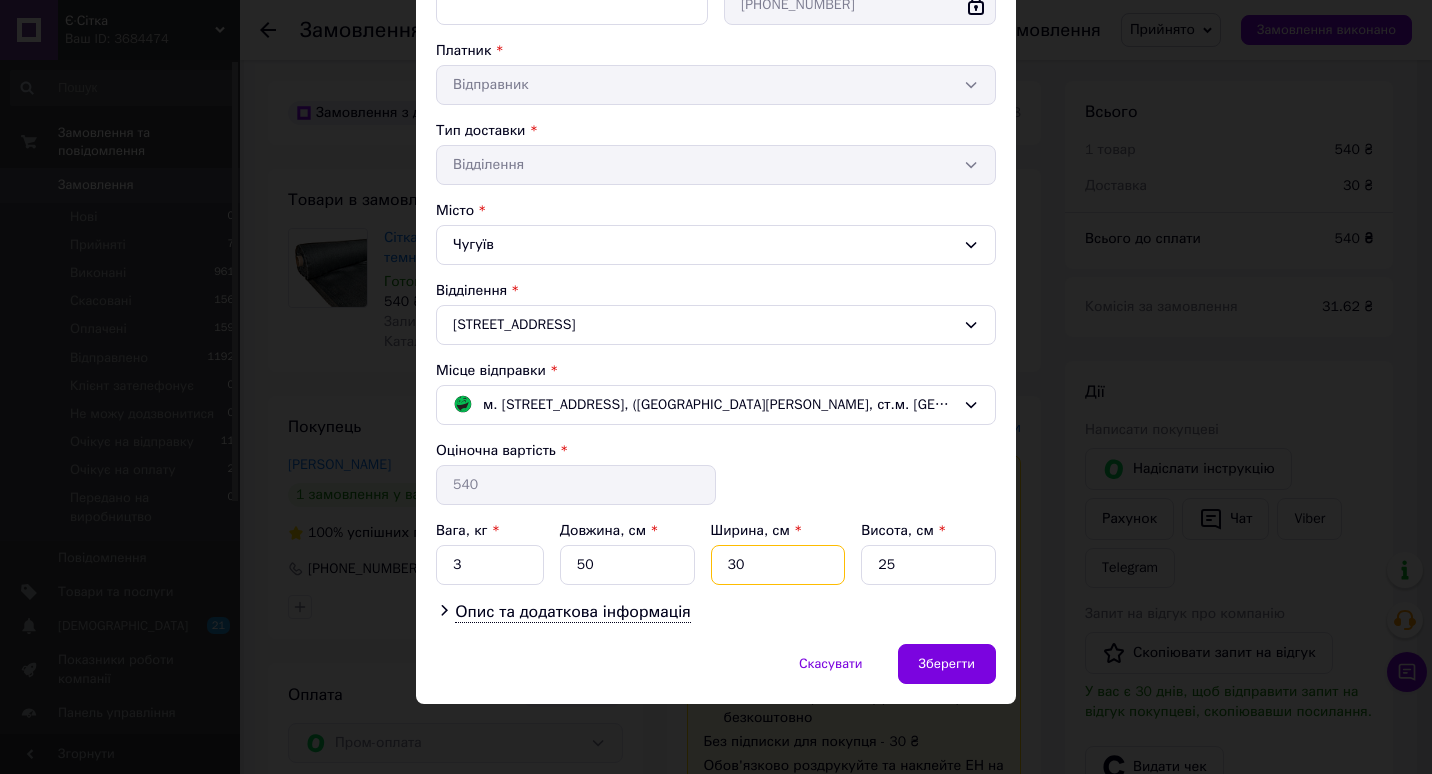 type on "30" 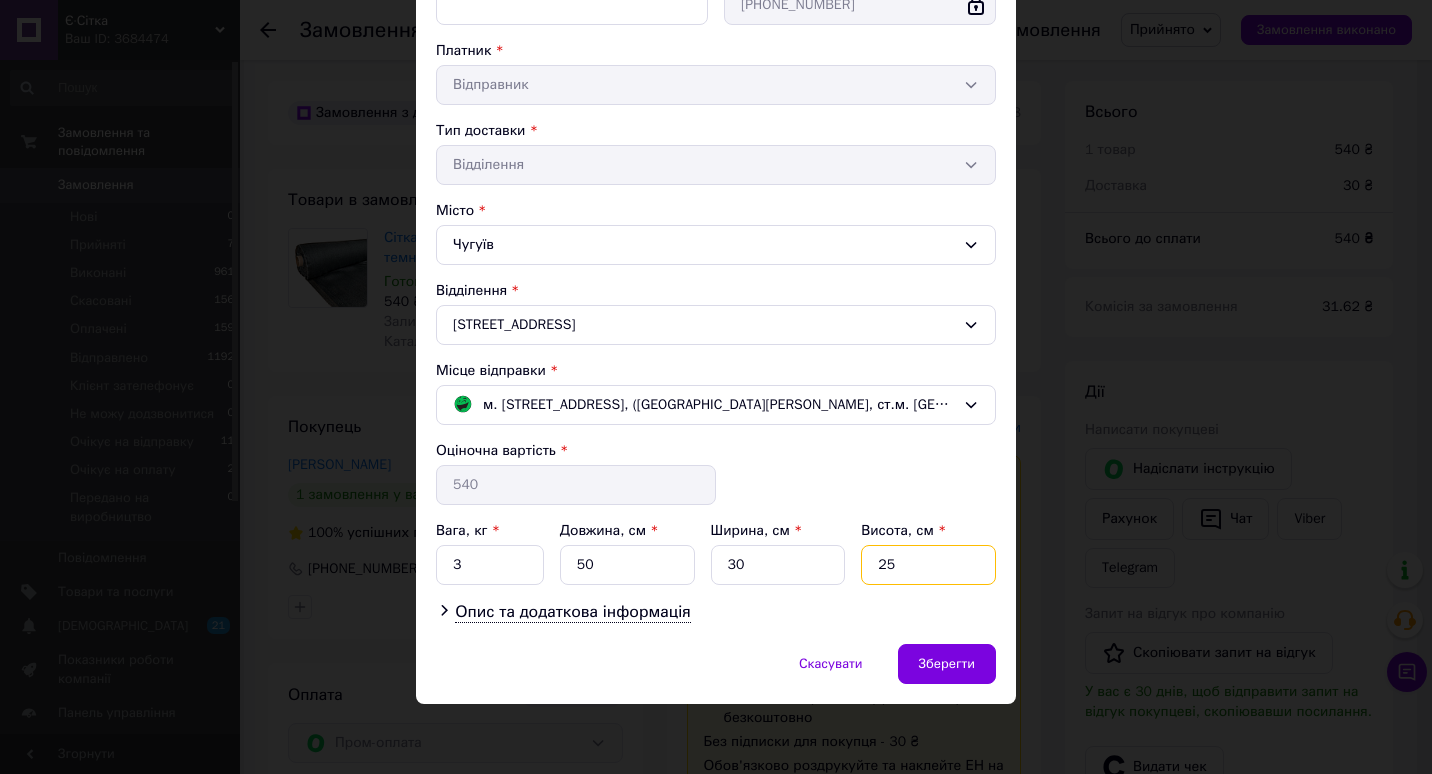 click on "25" at bounding box center (928, 565) 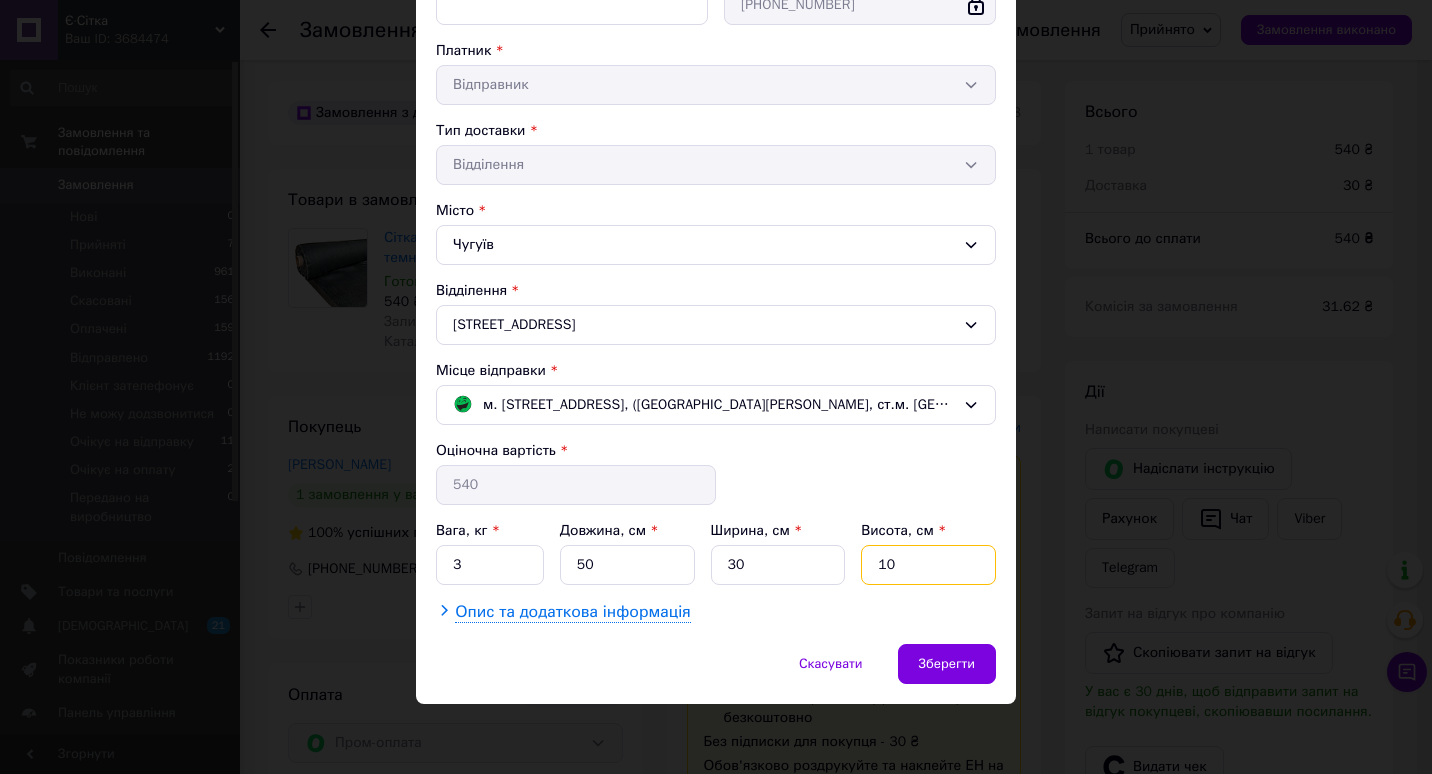 type on "10" 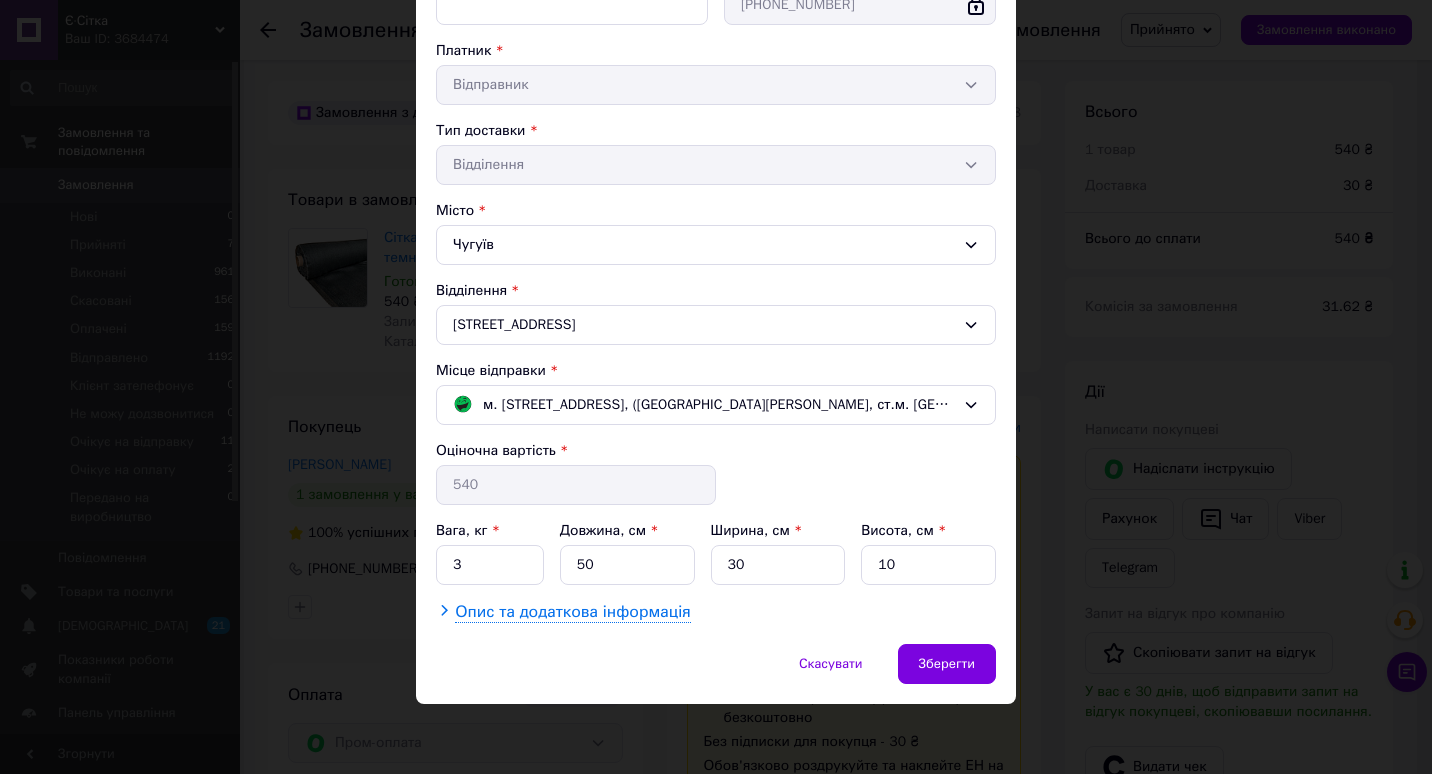 click on "Опис та додаткова інформація" at bounding box center (572, 612) 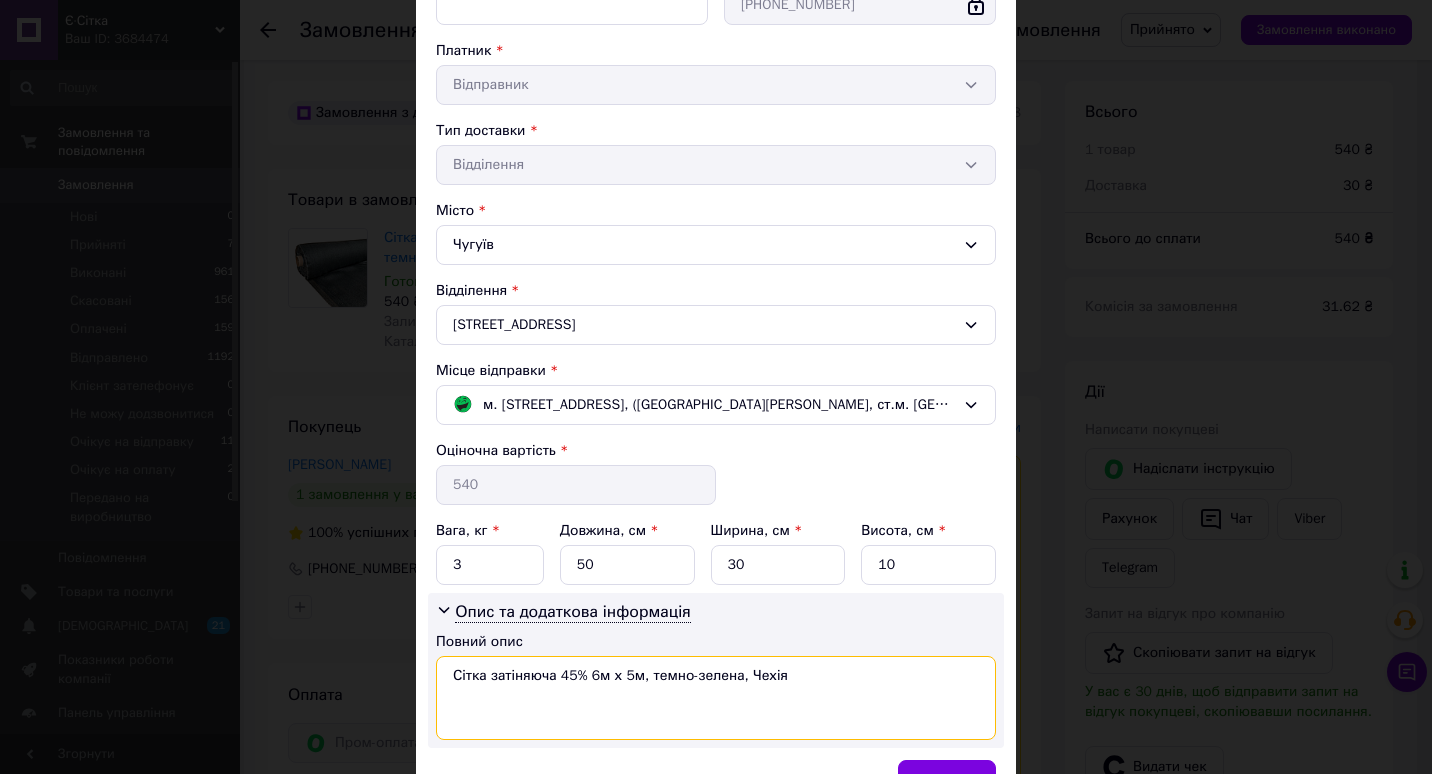 drag, startPoint x: 595, startPoint y: 617, endPoint x: 784, endPoint y: 676, distance: 197.99495 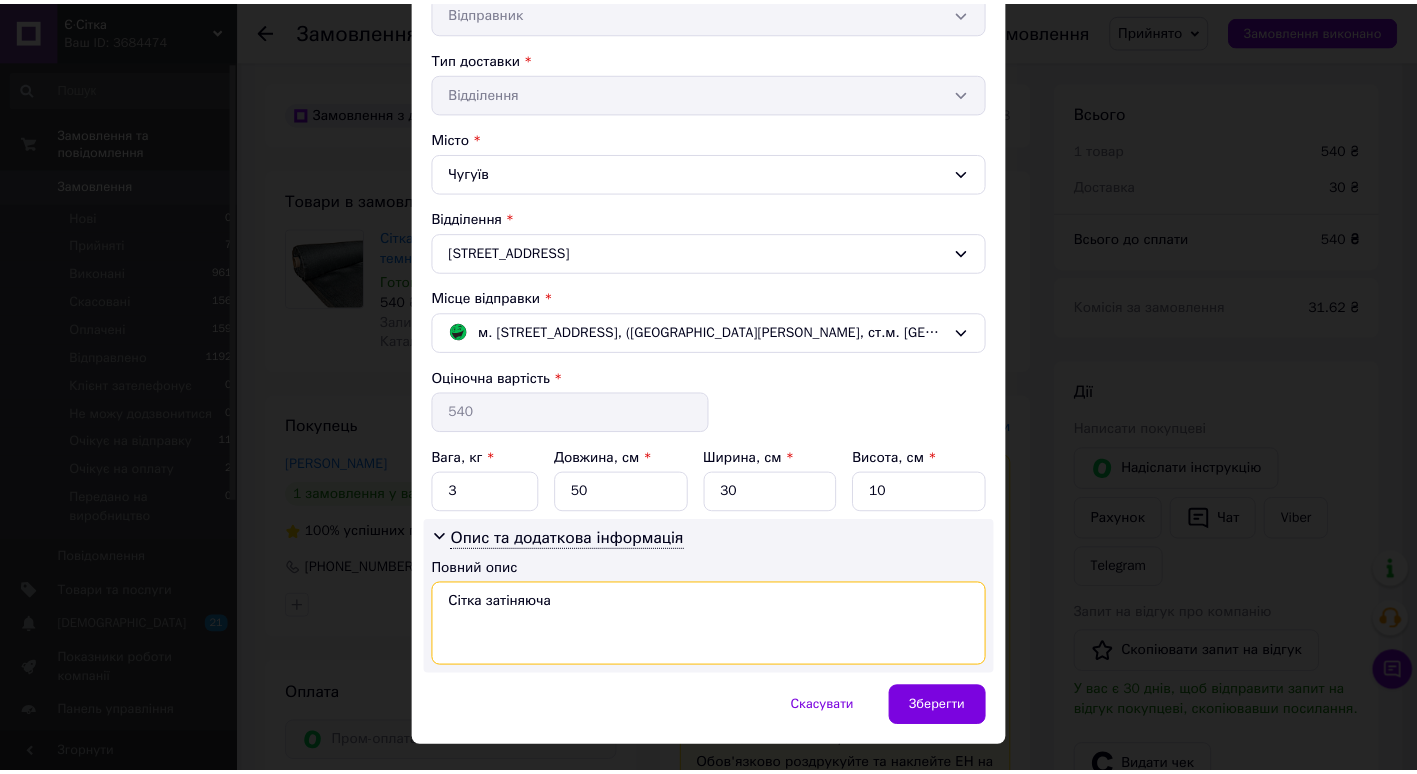 scroll, scrollTop: 466, scrollLeft: 0, axis: vertical 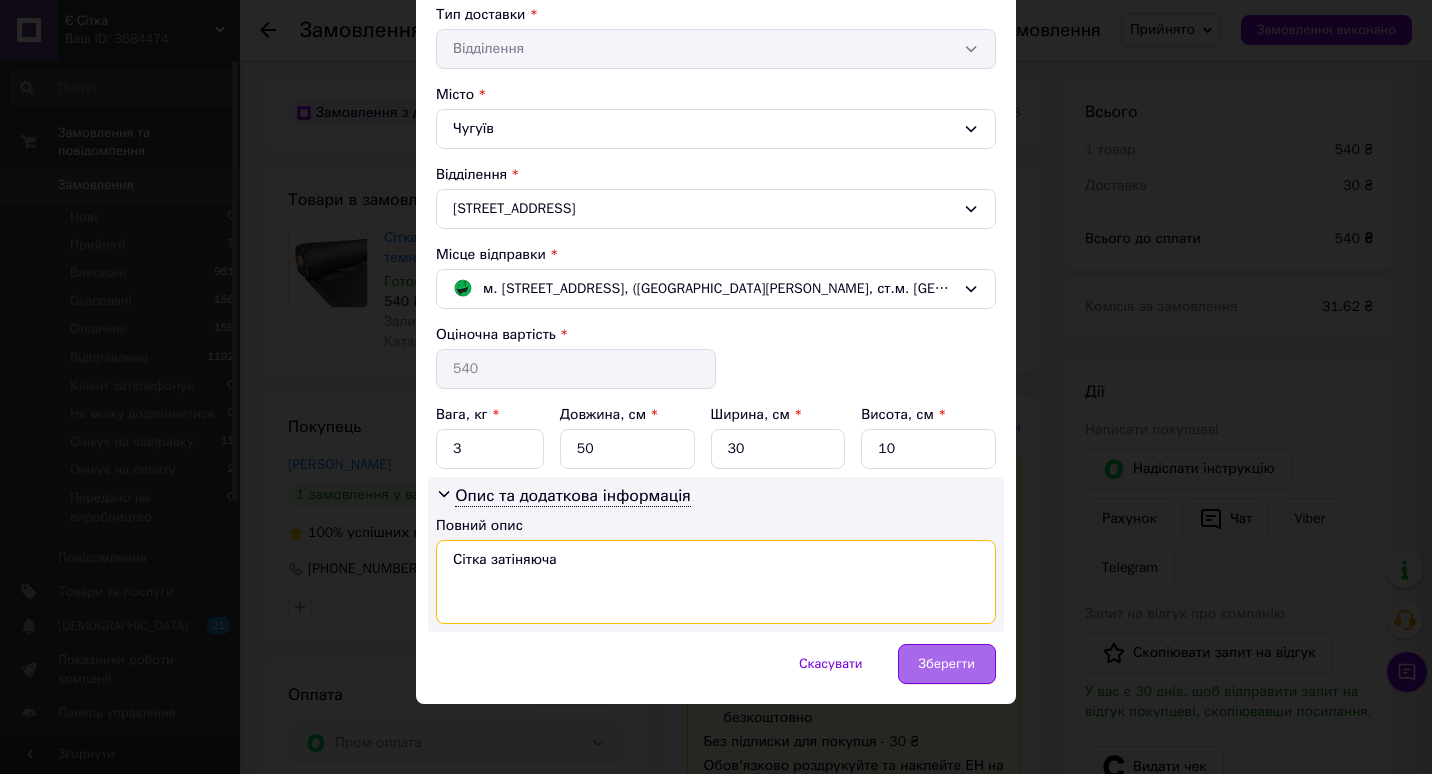 type on "Сітка затіняюча" 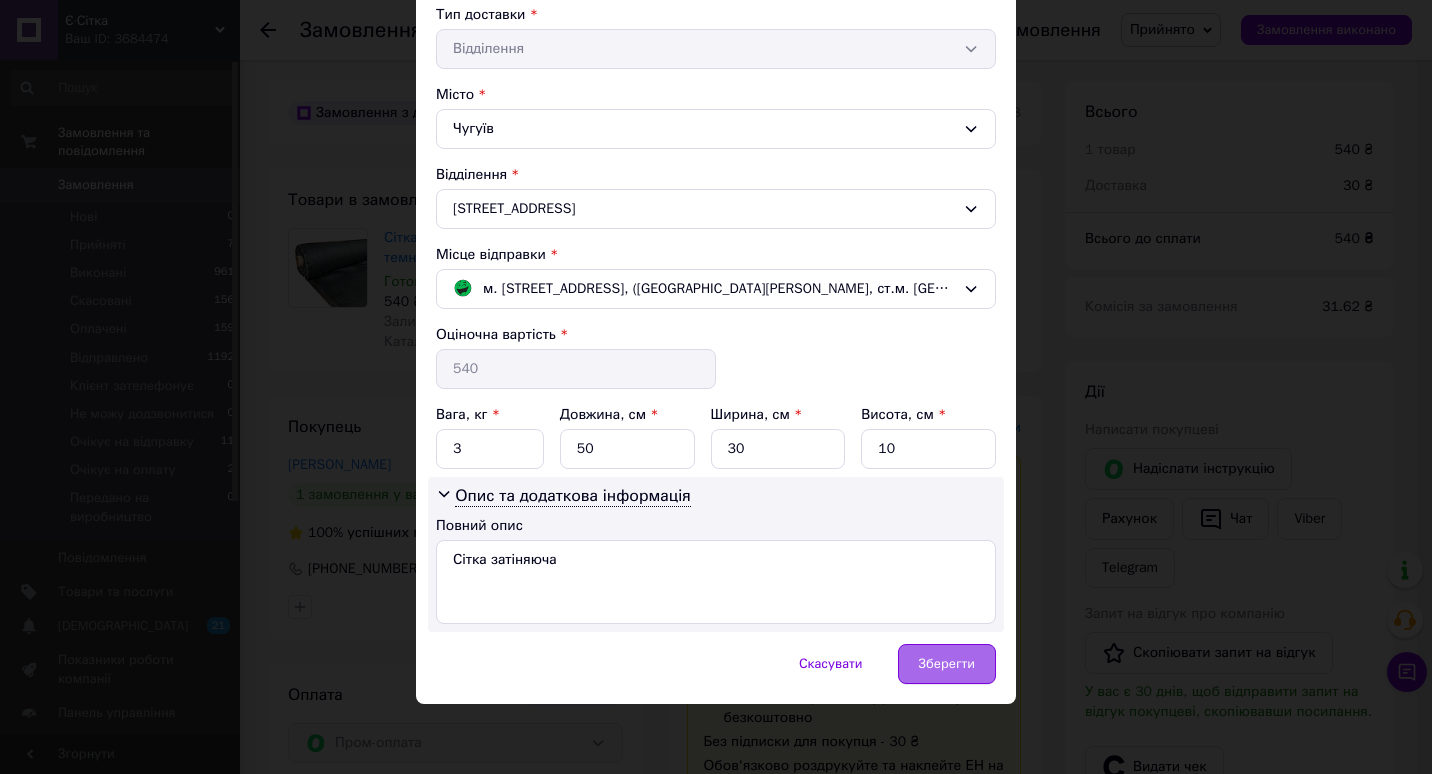 click on "Зберегти" at bounding box center (947, 664) 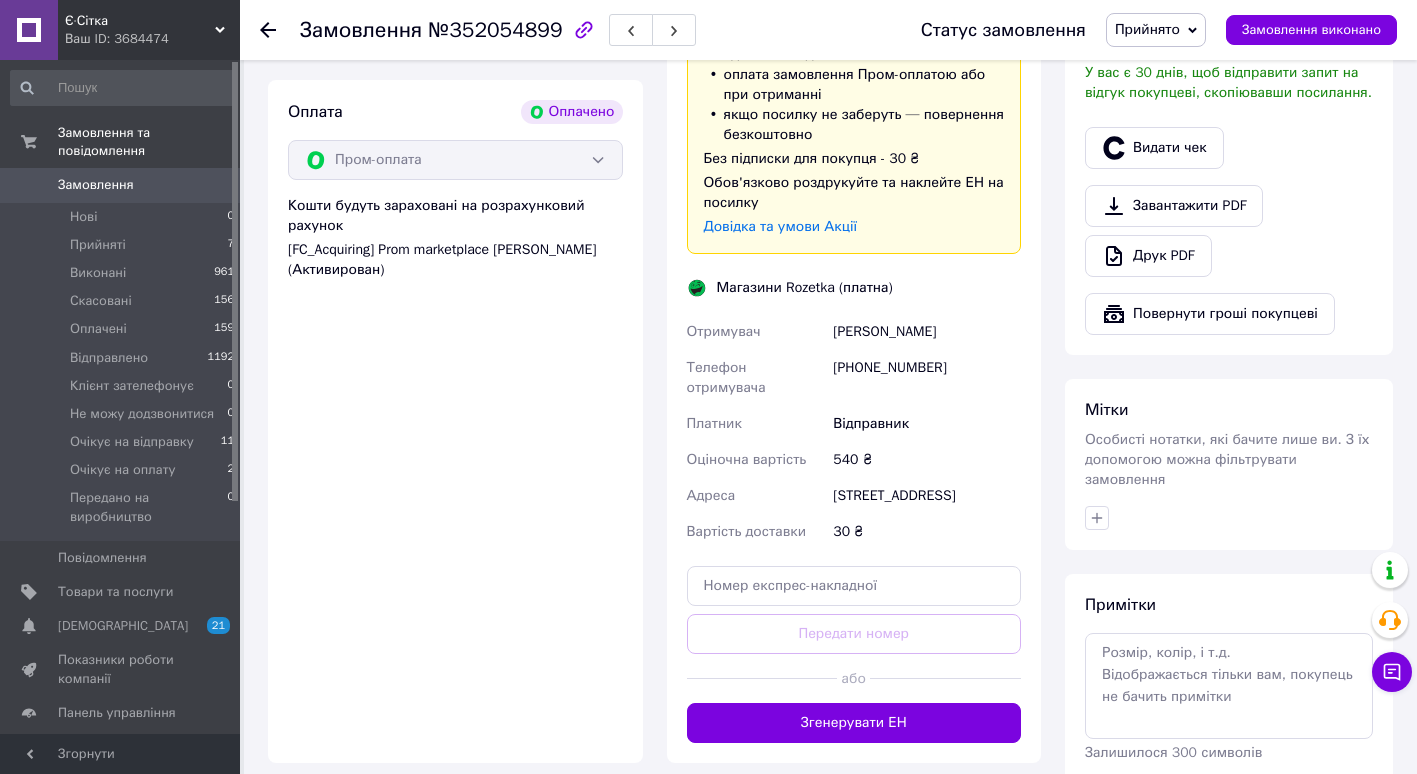 scroll, scrollTop: 1145, scrollLeft: 0, axis: vertical 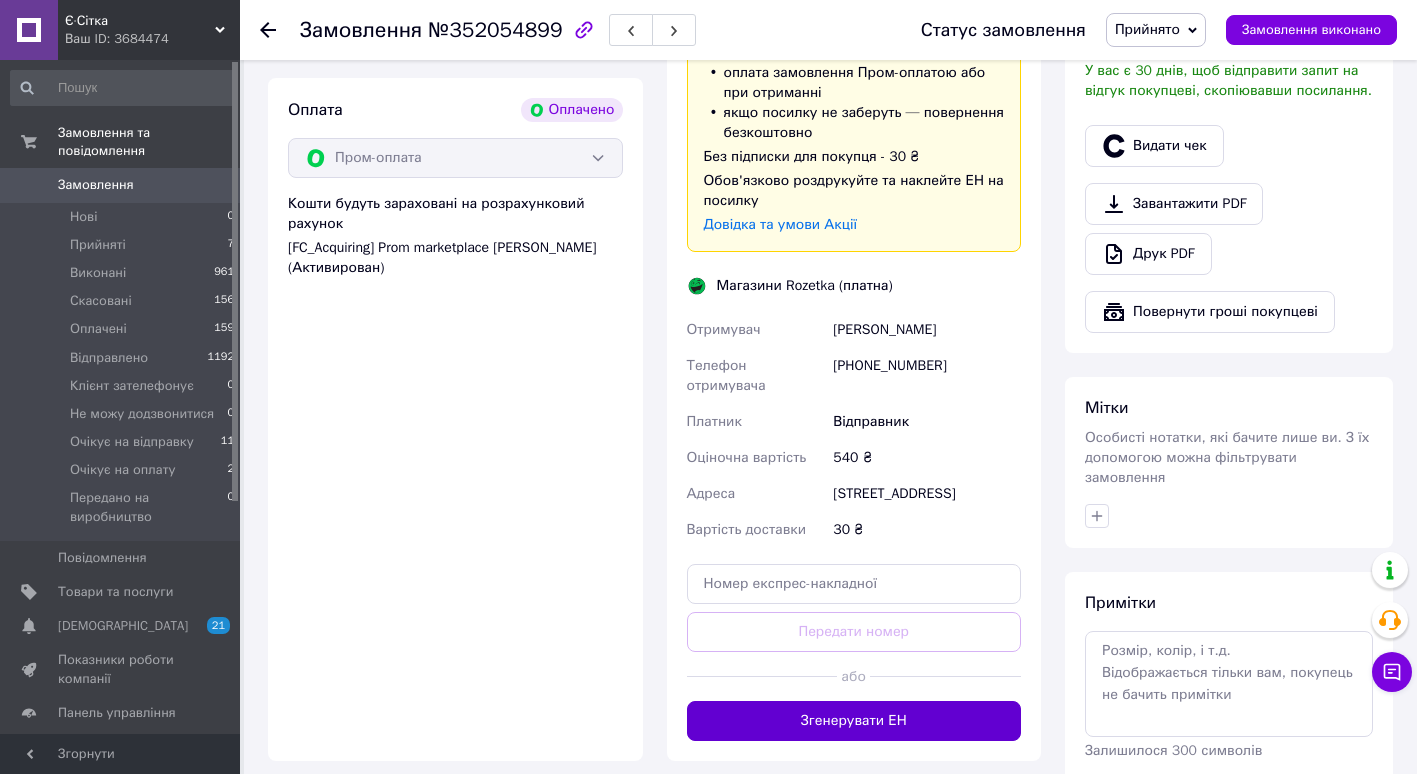 click on "Згенерувати ЕН" at bounding box center [854, 721] 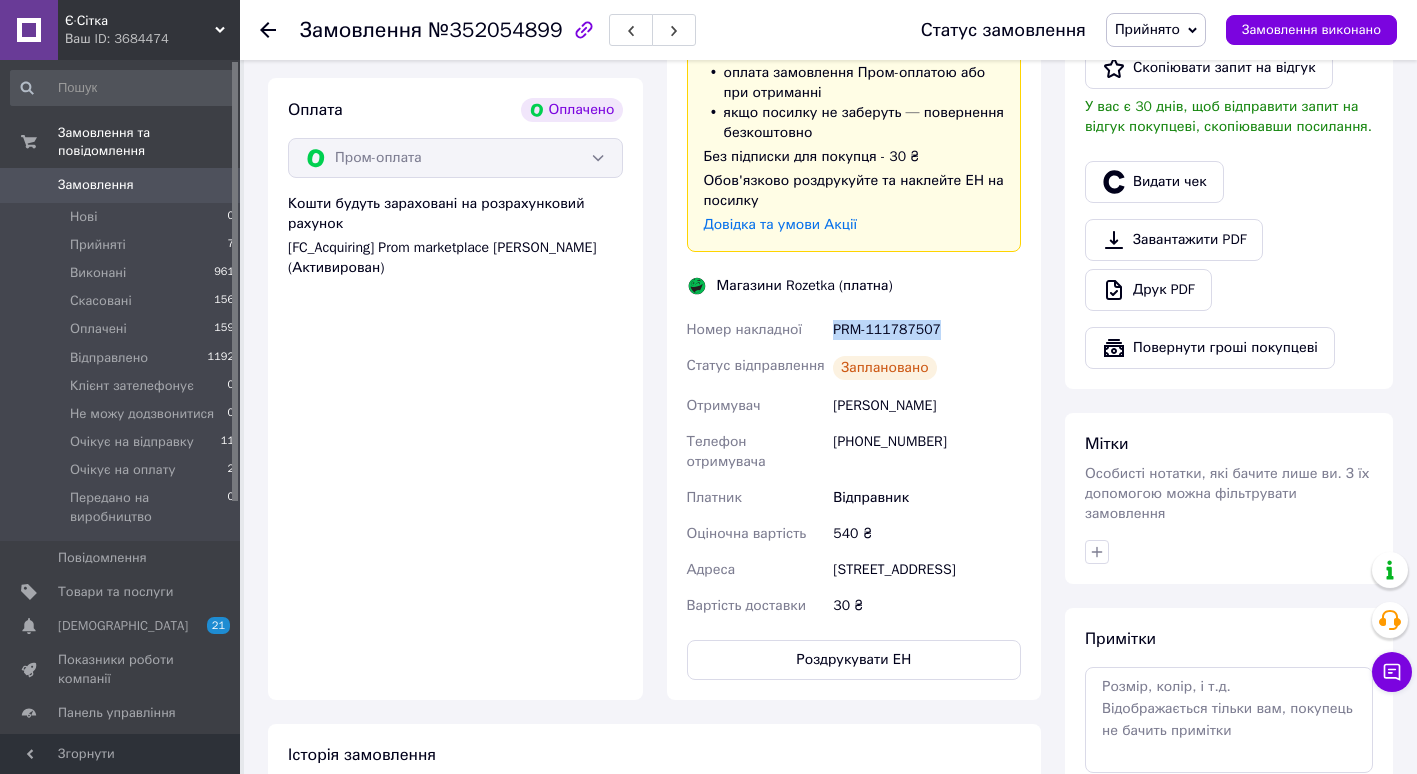 drag, startPoint x: 827, startPoint y: 330, endPoint x: 937, endPoint y: 329, distance: 110.00455 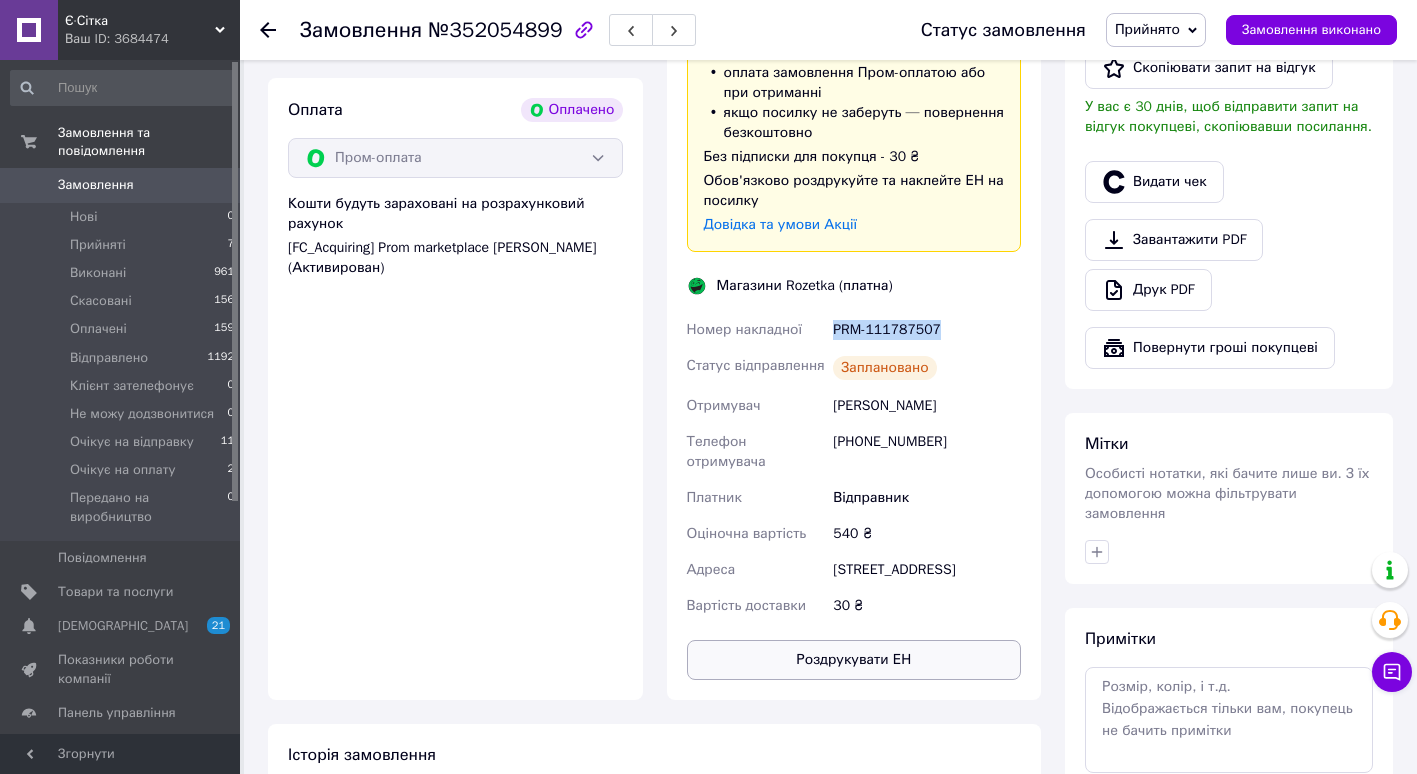 click on "Роздрукувати ЕН" at bounding box center [854, 660] 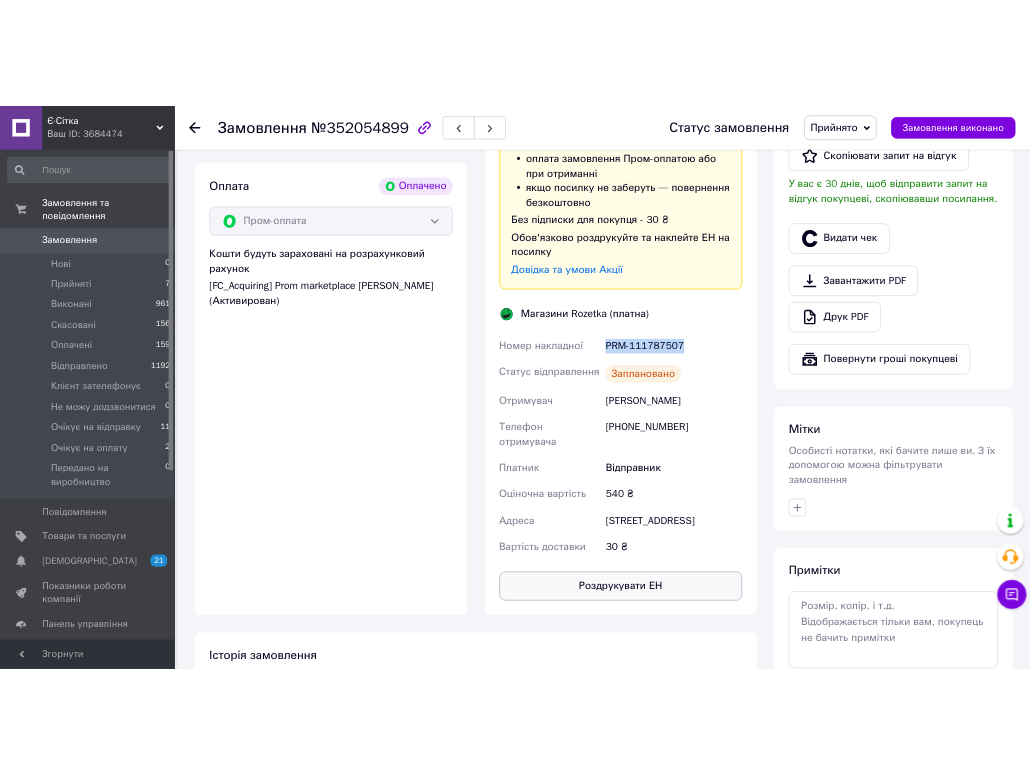 scroll, scrollTop: 1461, scrollLeft: 0, axis: vertical 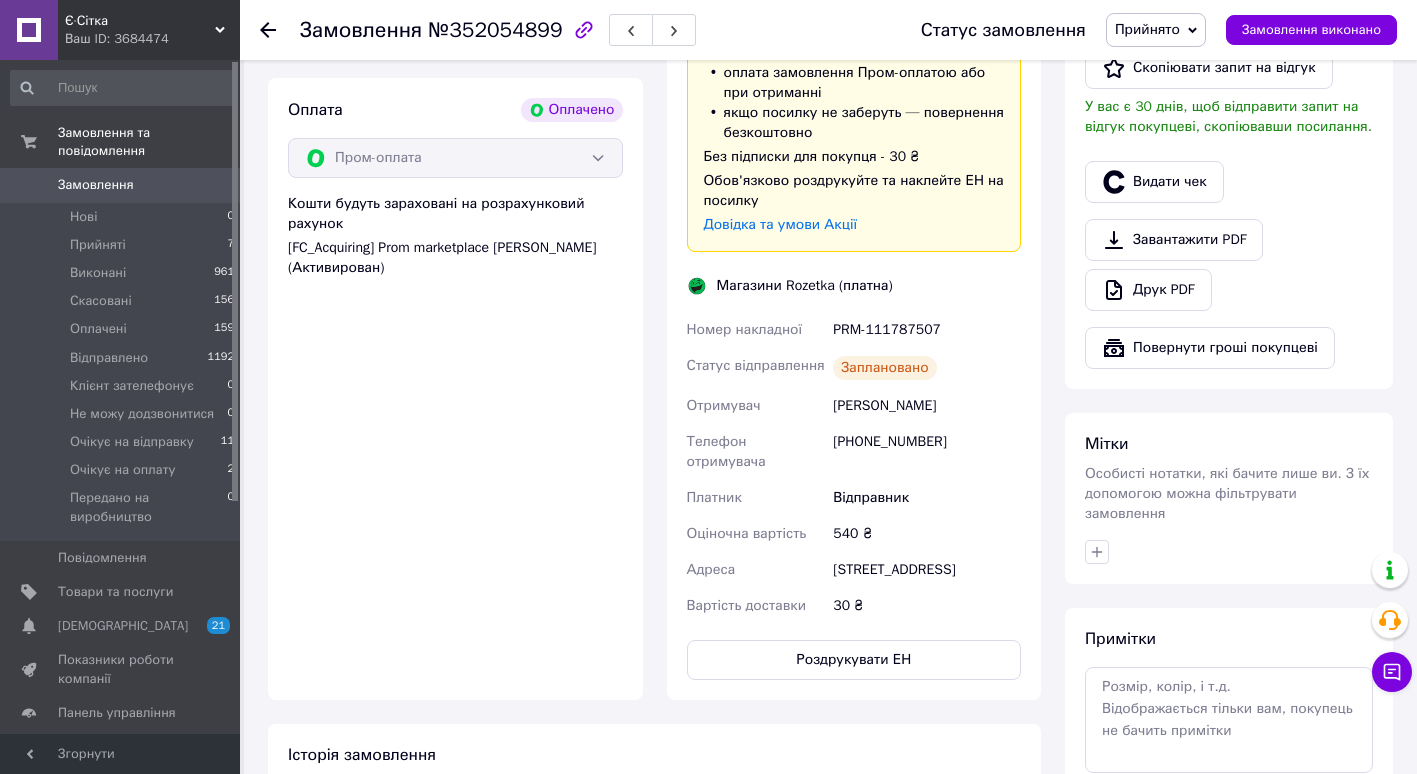 click 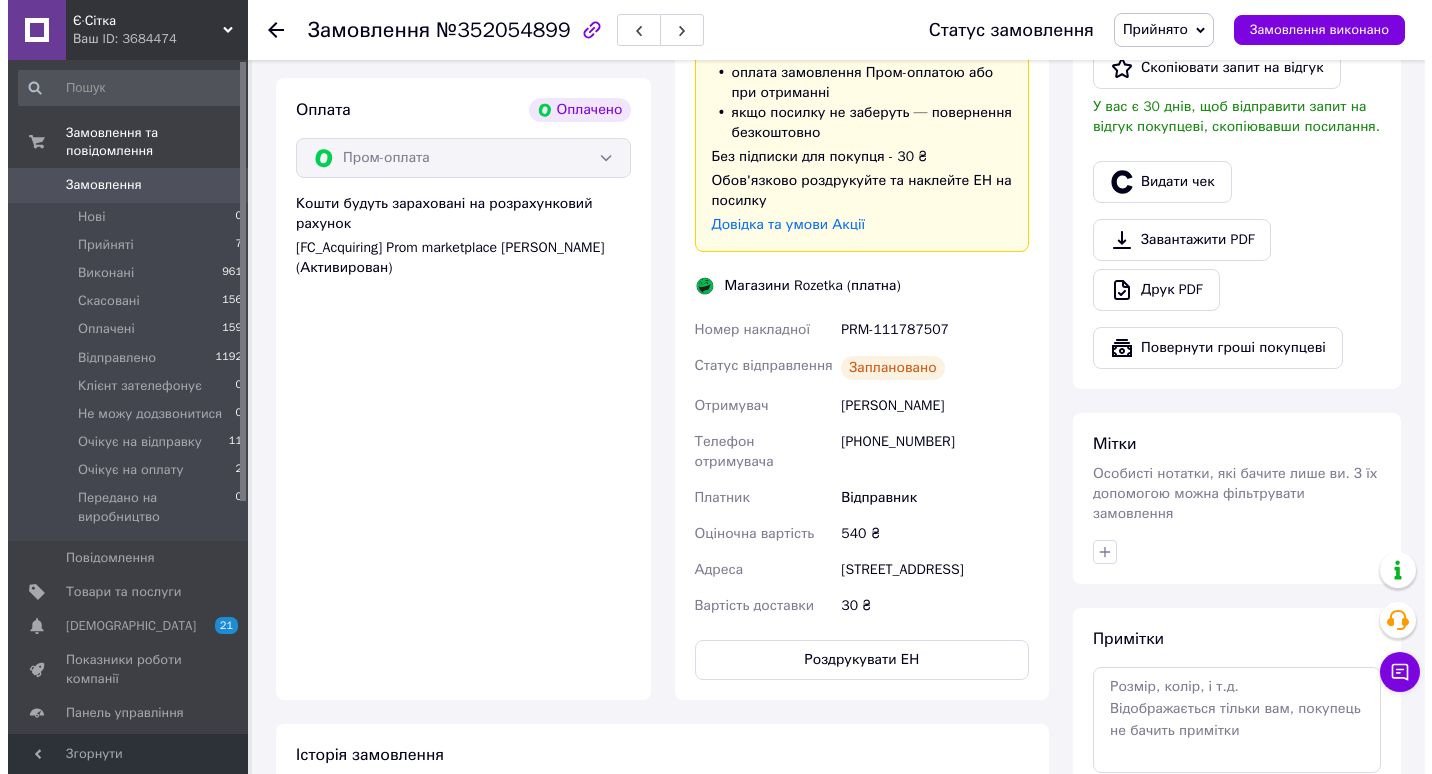 scroll, scrollTop: 0, scrollLeft: 0, axis: both 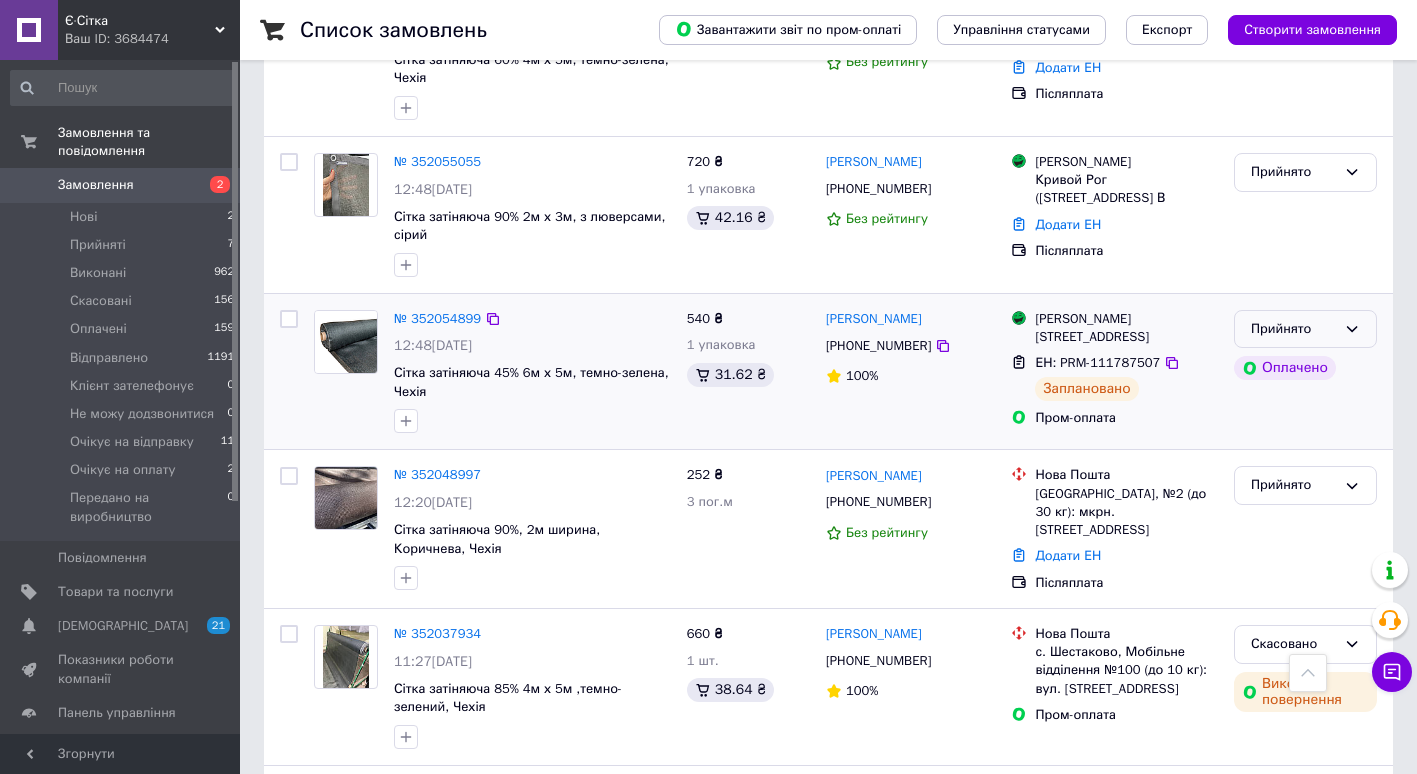click on "Прийнято" at bounding box center (1305, 329) 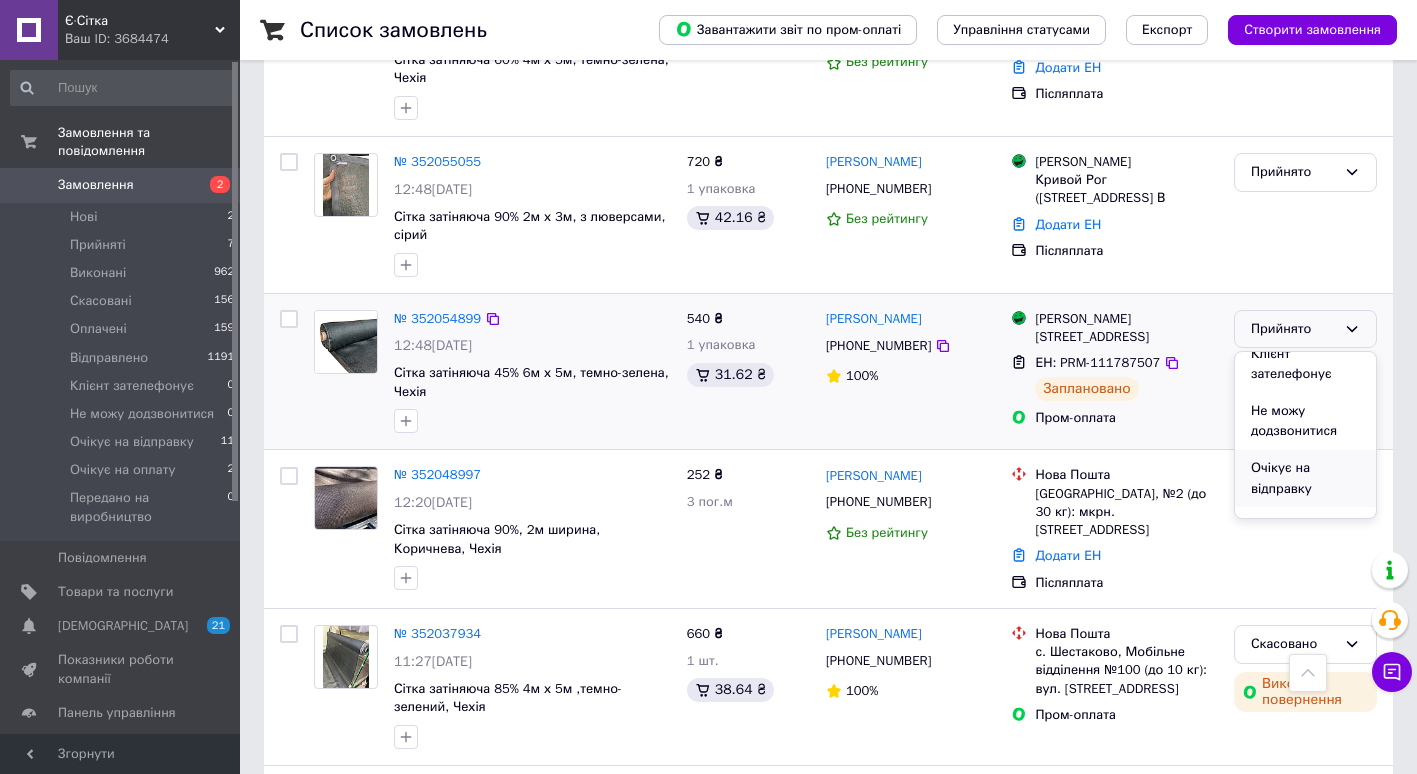 scroll, scrollTop: 164, scrollLeft: 0, axis: vertical 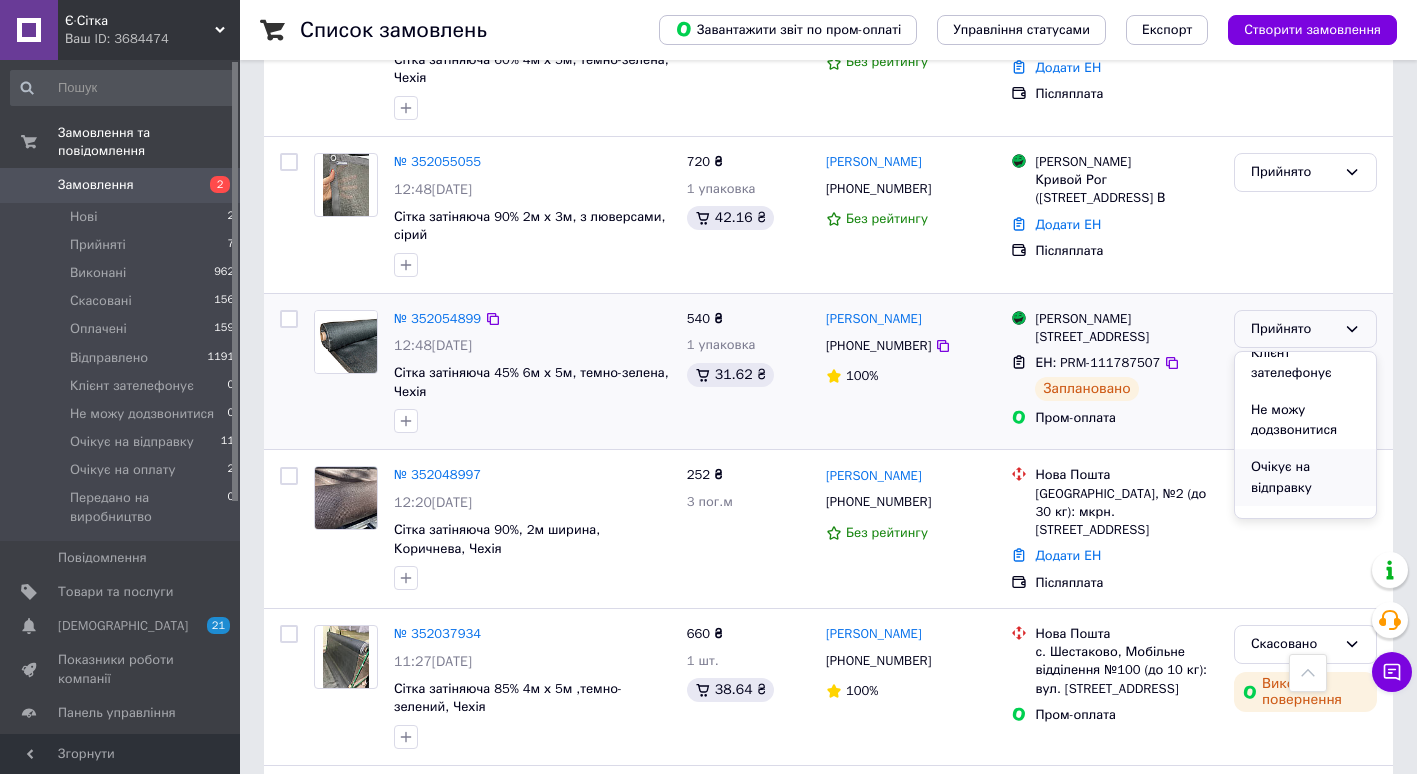 click on "Очікує на відправку" at bounding box center (1305, 477) 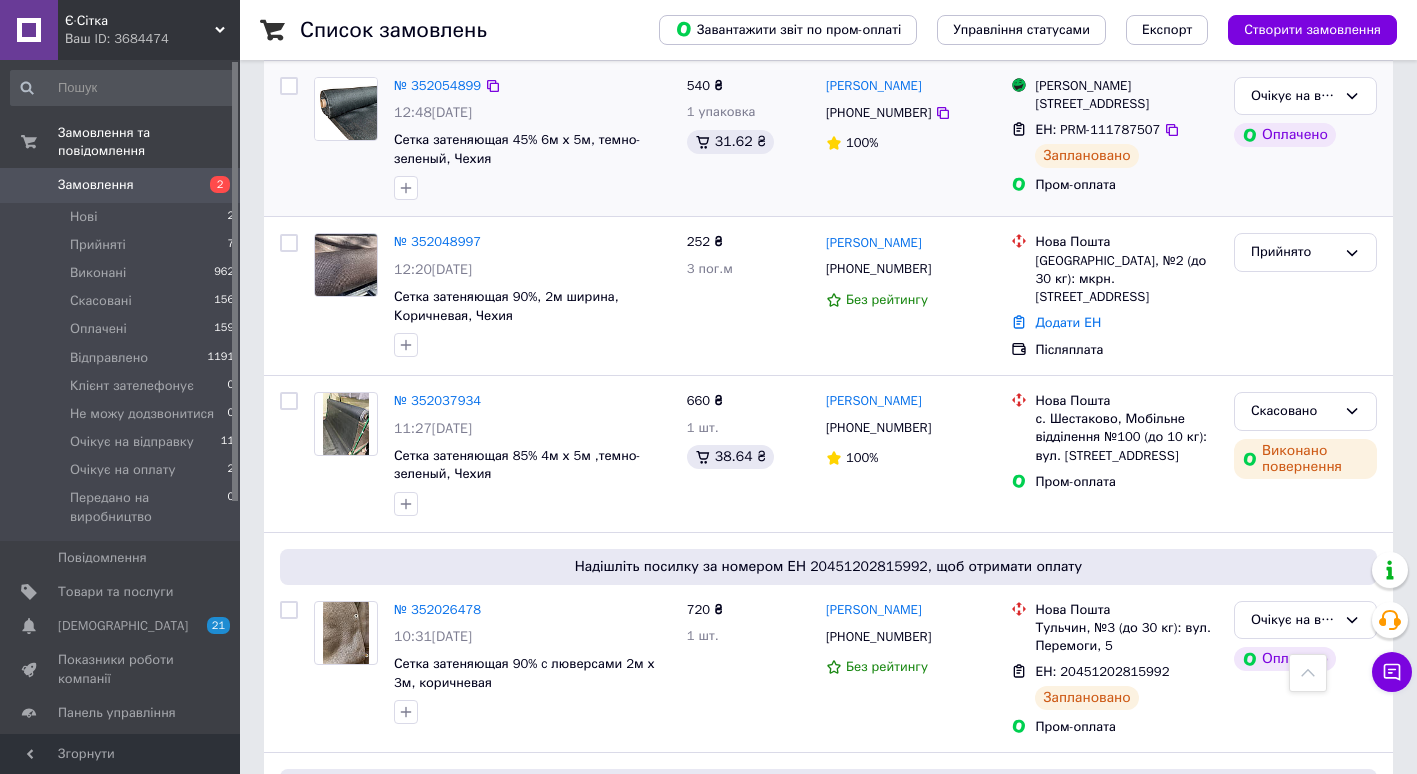 scroll, scrollTop: 628, scrollLeft: 0, axis: vertical 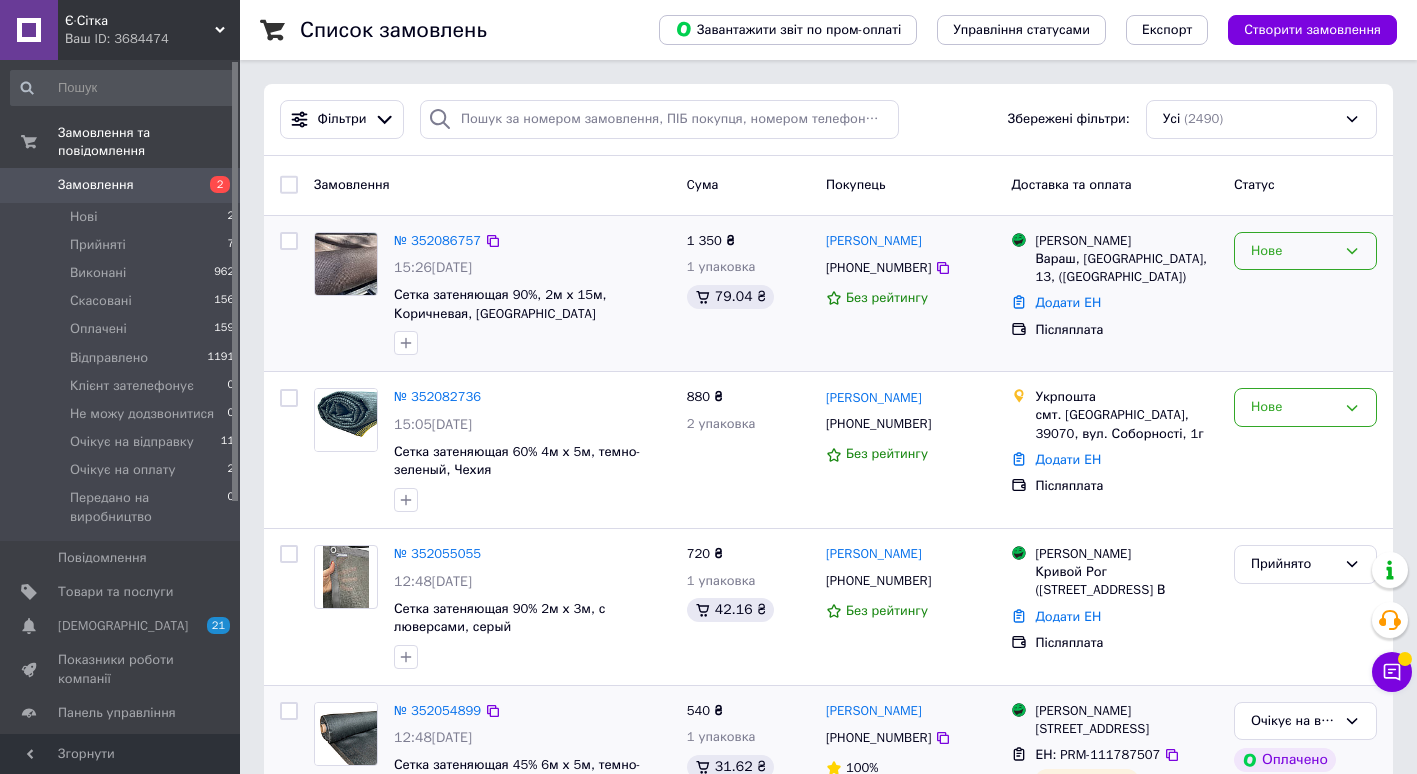 click 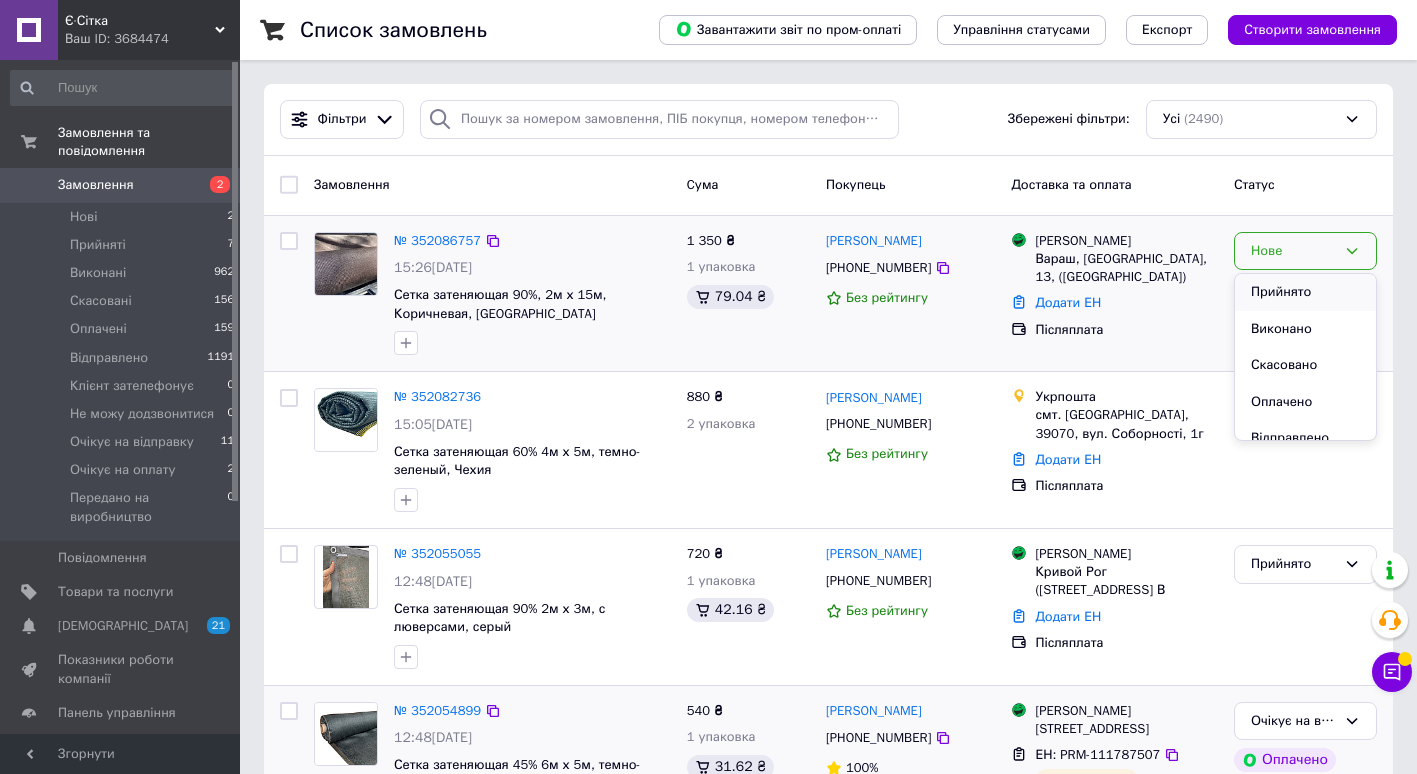 click on "Прийнято" at bounding box center (1305, 292) 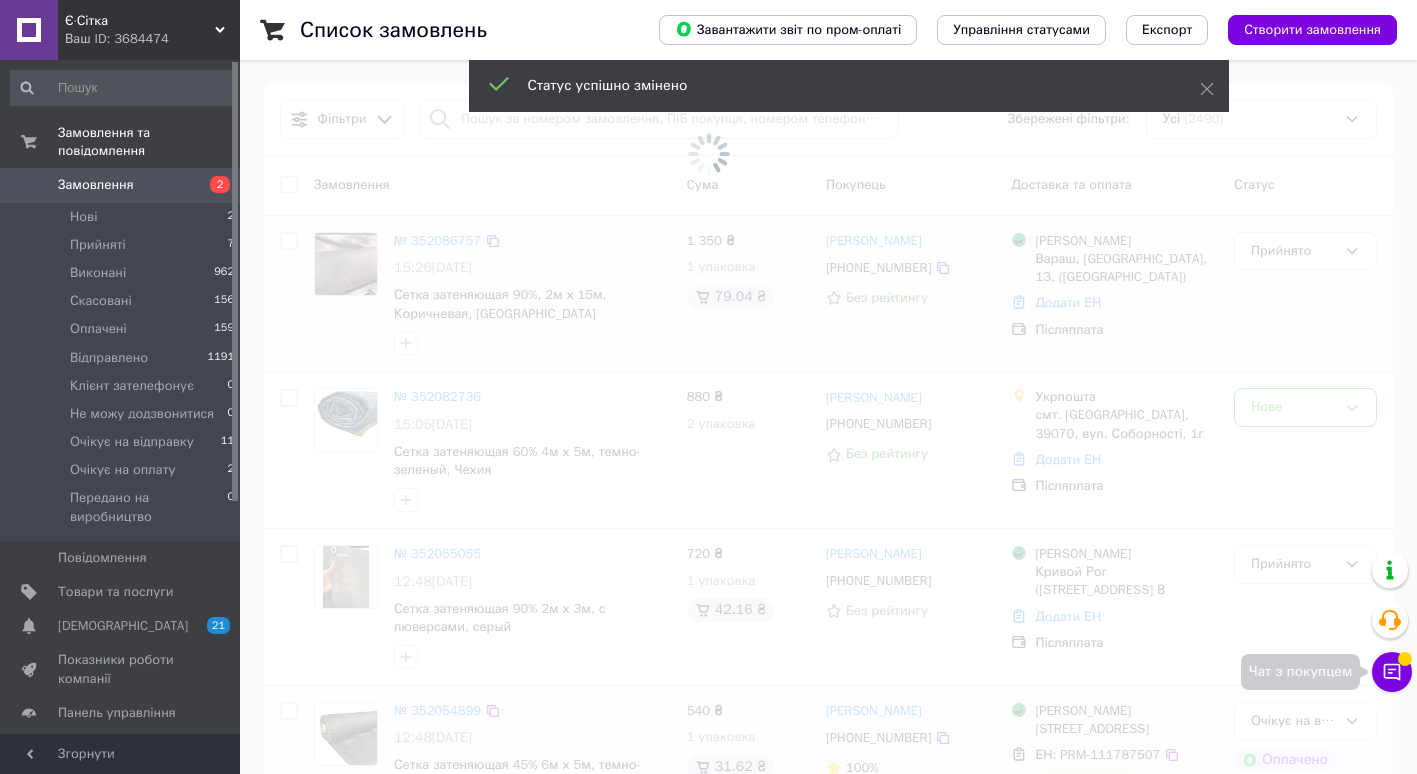 click 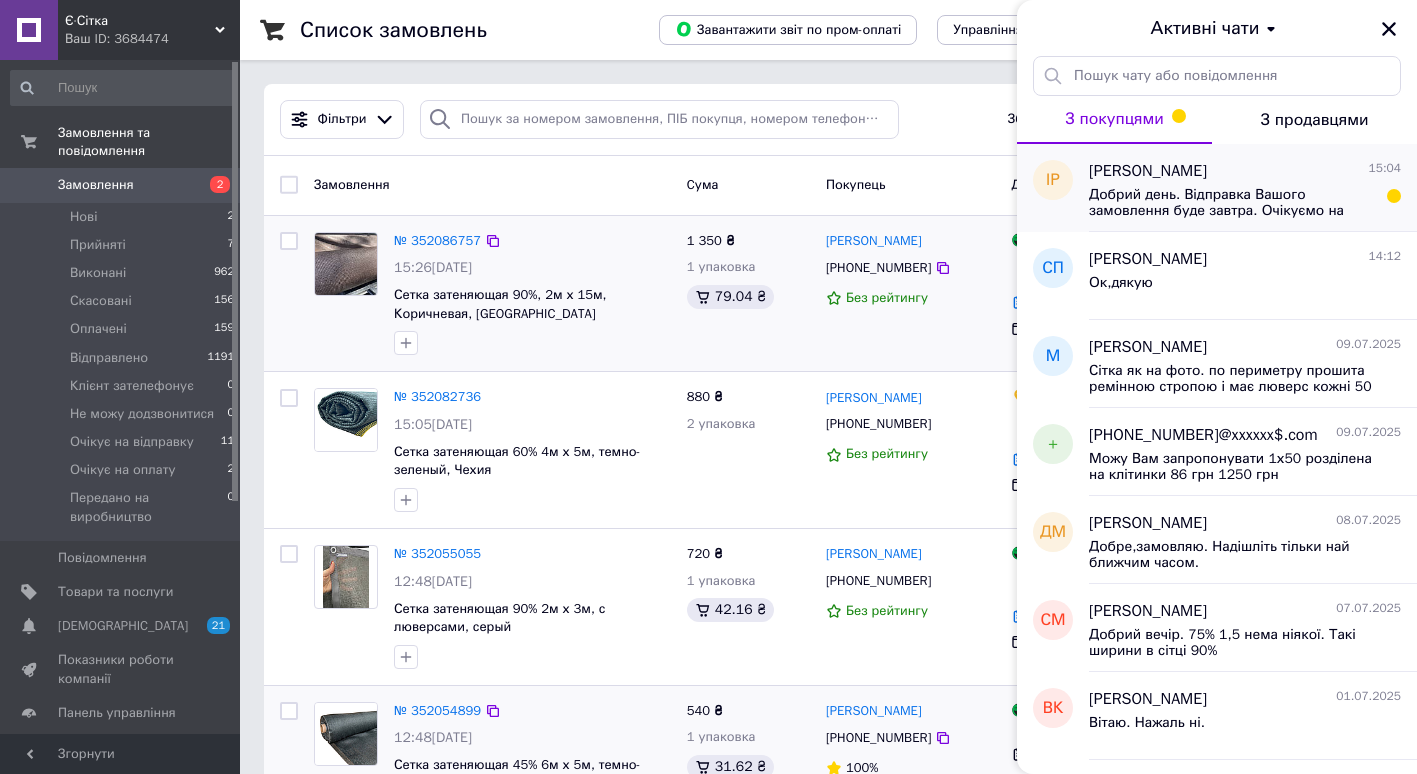 click on "Добрий день. Відправка Вашого замовлення буде завтра. Очікуємо на ранок готовий тент. Чи Вам підходить?" at bounding box center [1231, 203] 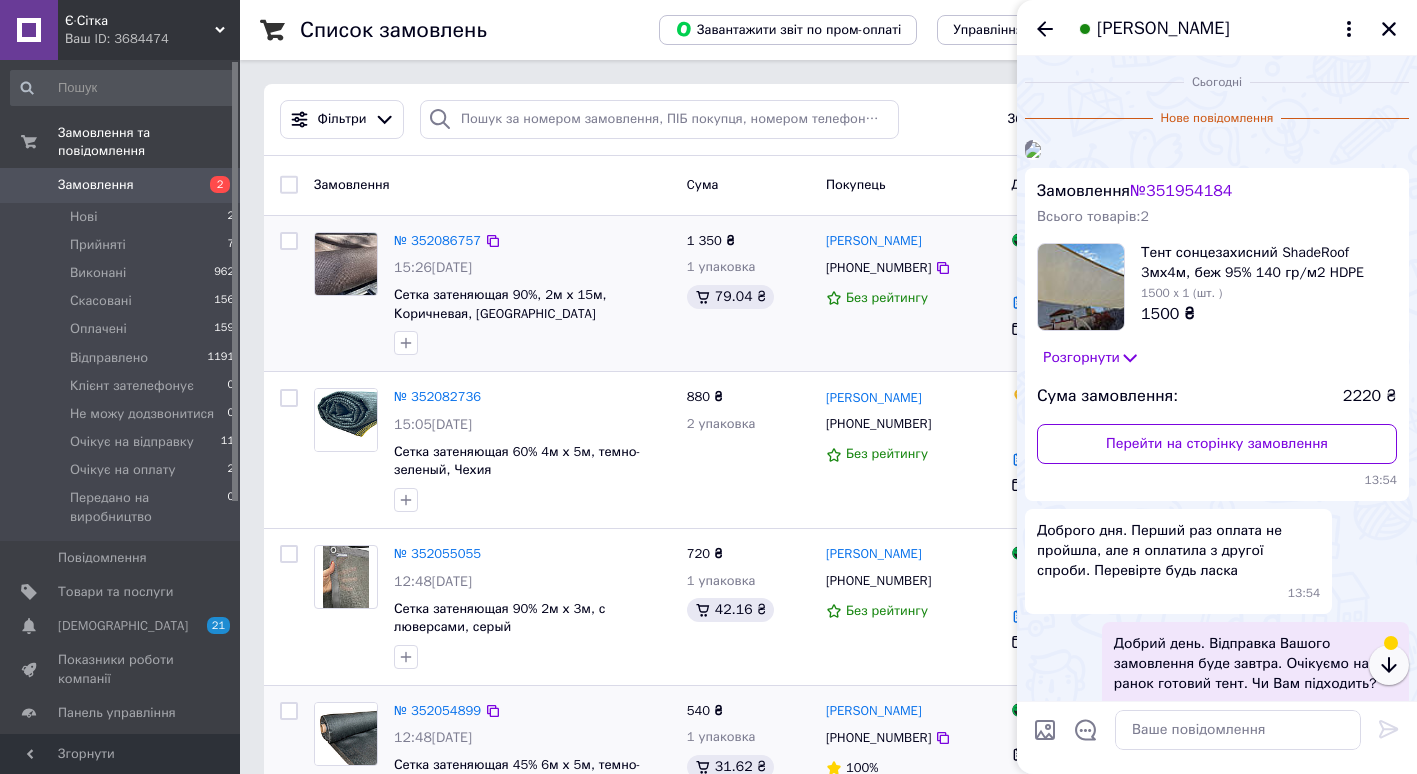 click 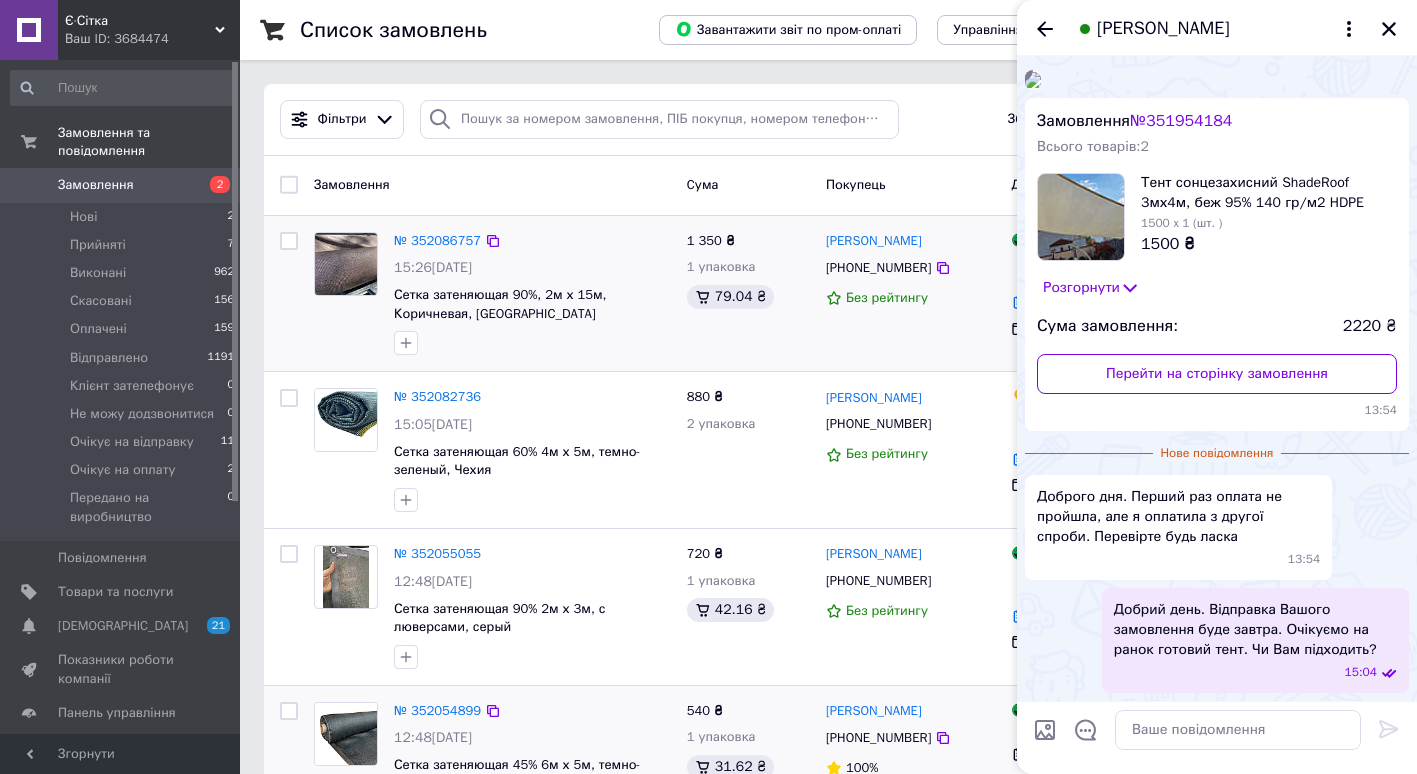 scroll, scrollTop: 18, scrollLeft: 0, axis: vertical 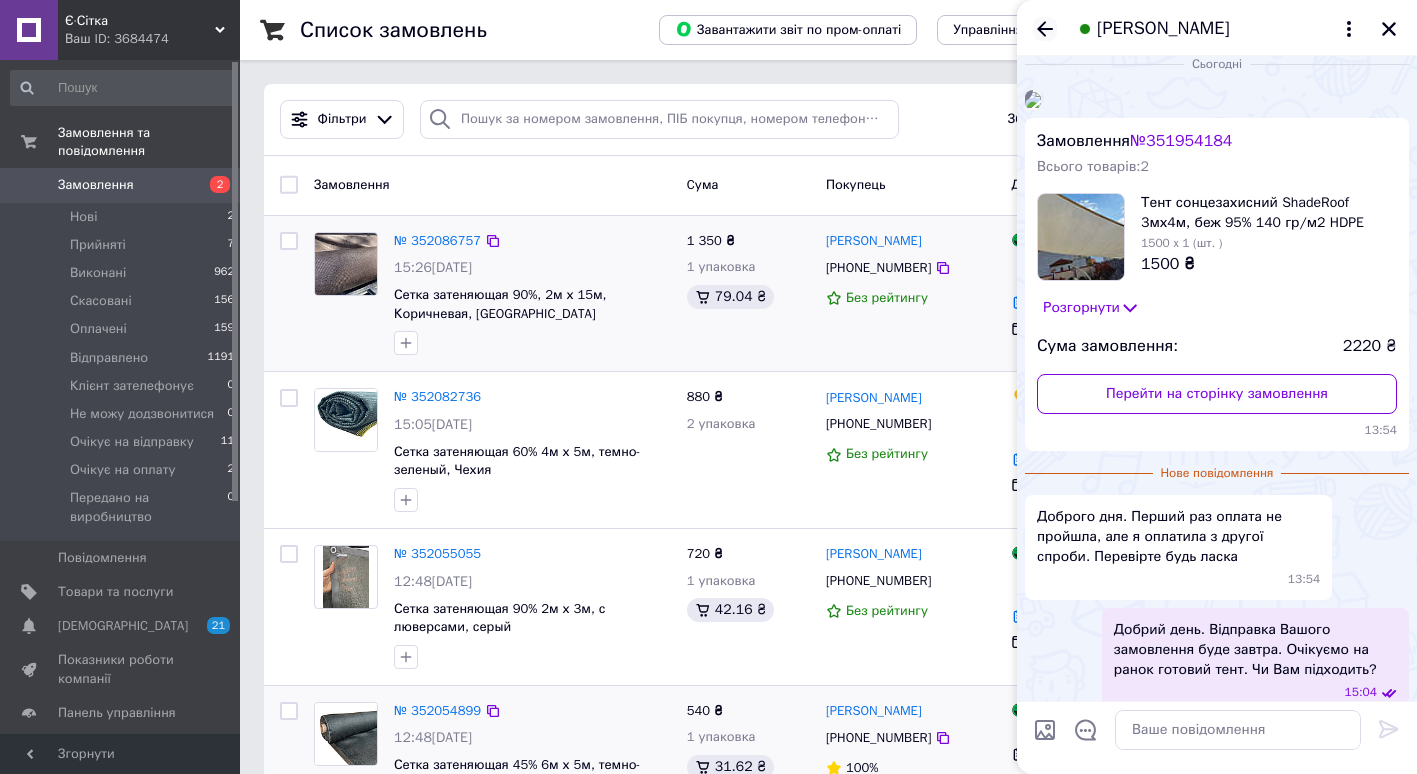 click 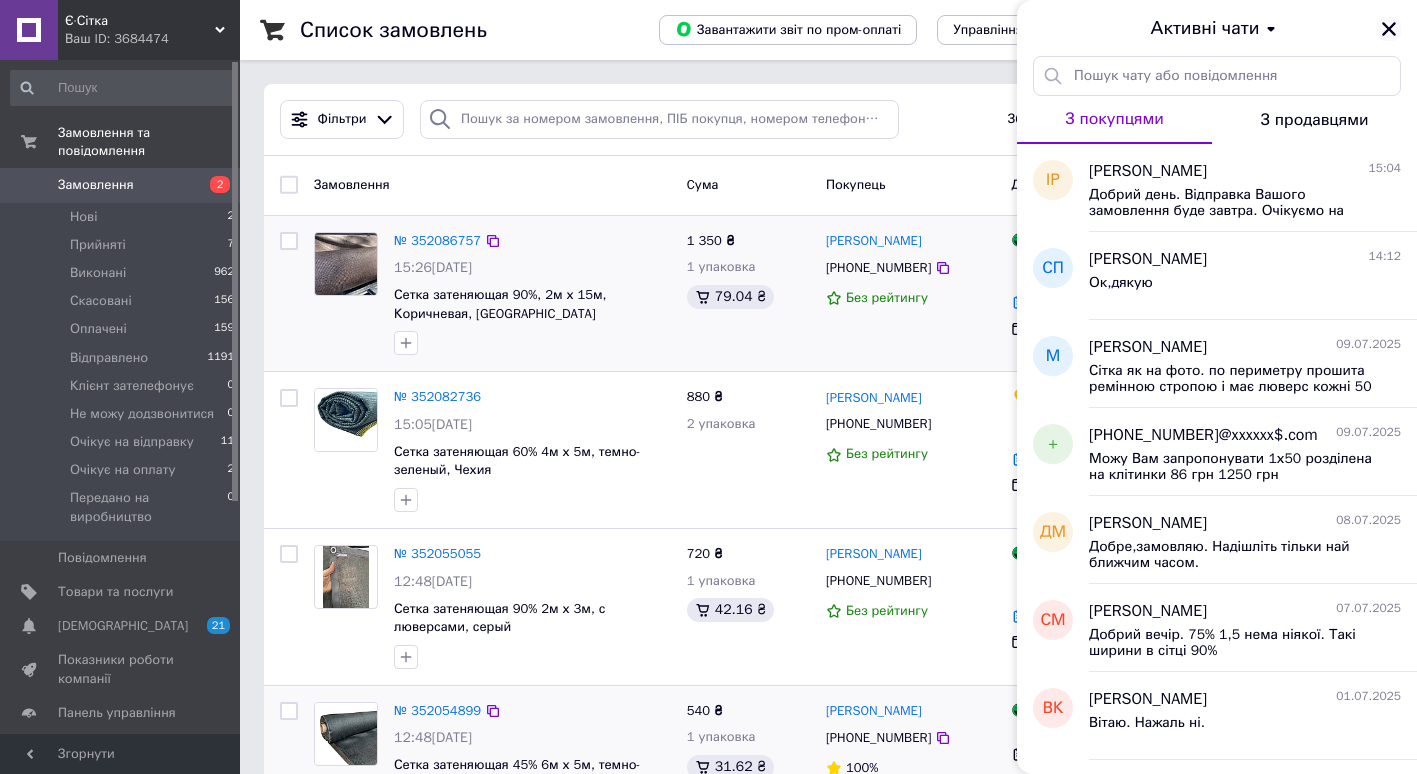 click 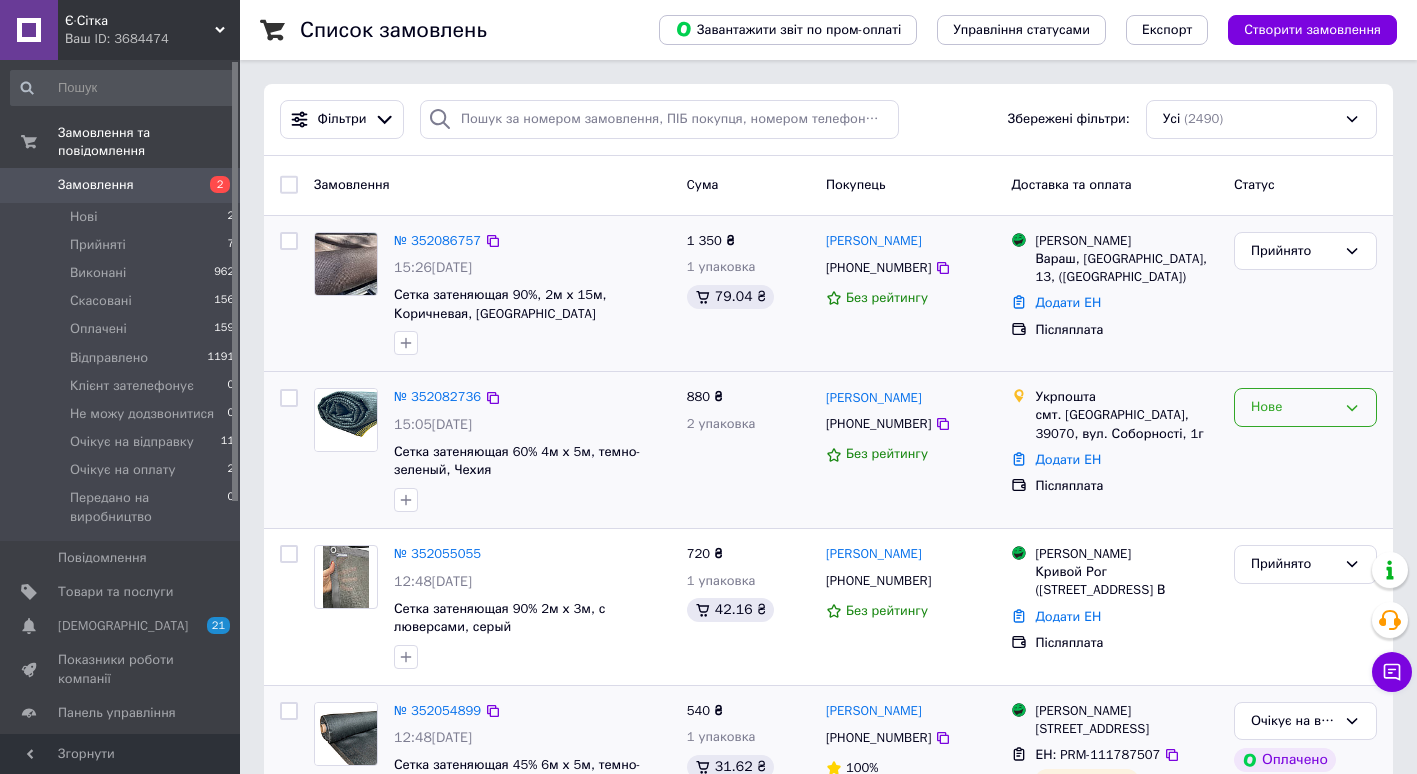 click on "Нове" at bounding box center (1305, 407) 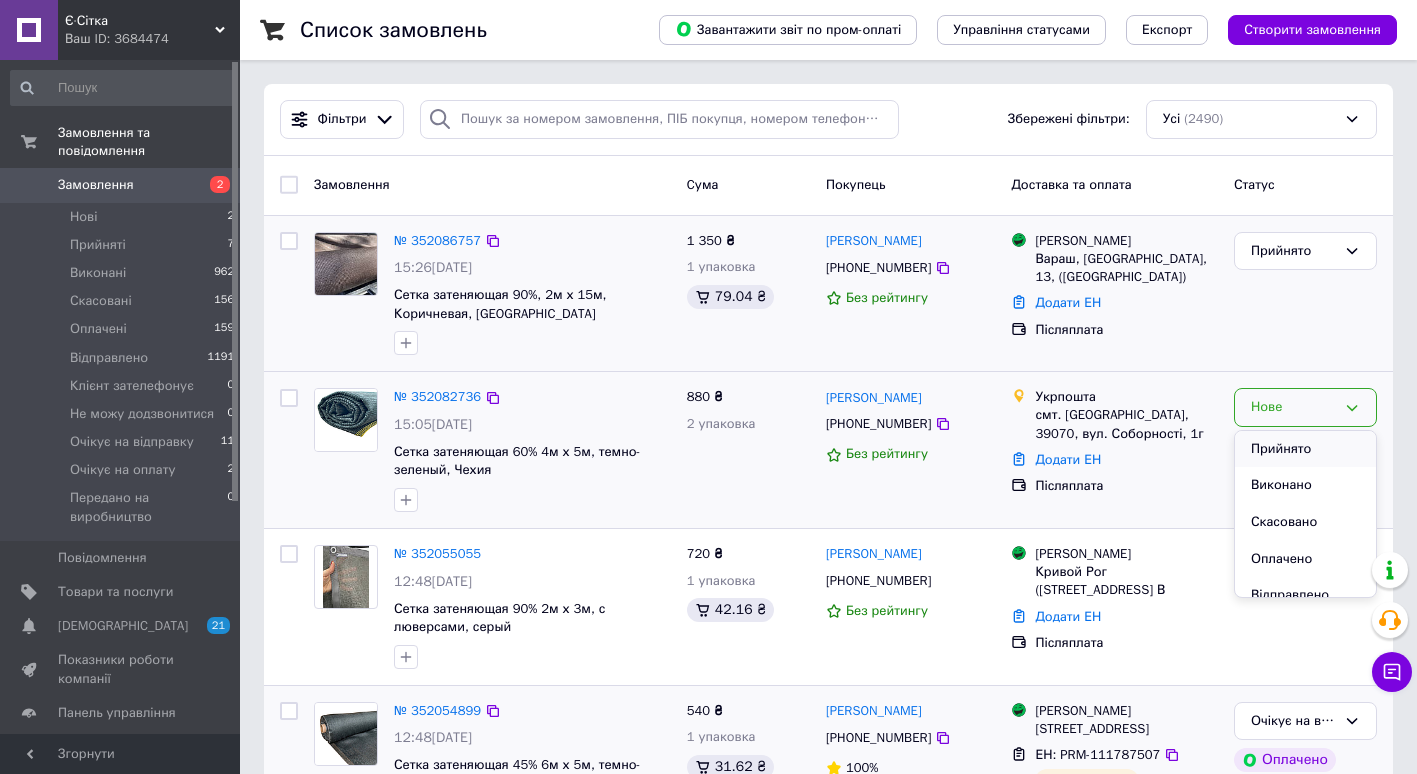 click on "Прийнято" at bounding box center [1305, 449] 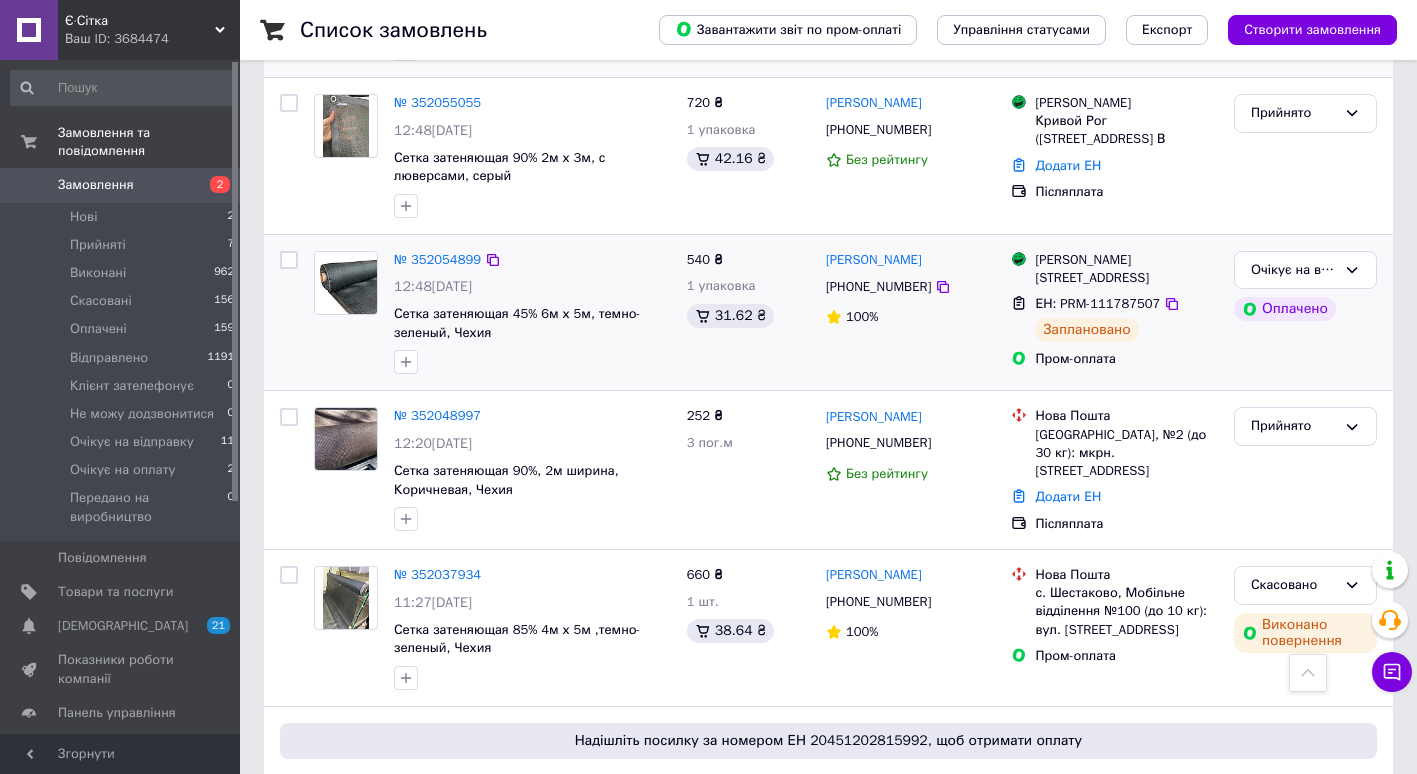 scroll, scrollTop: 446, scrollLeft: 0, axis: vertical 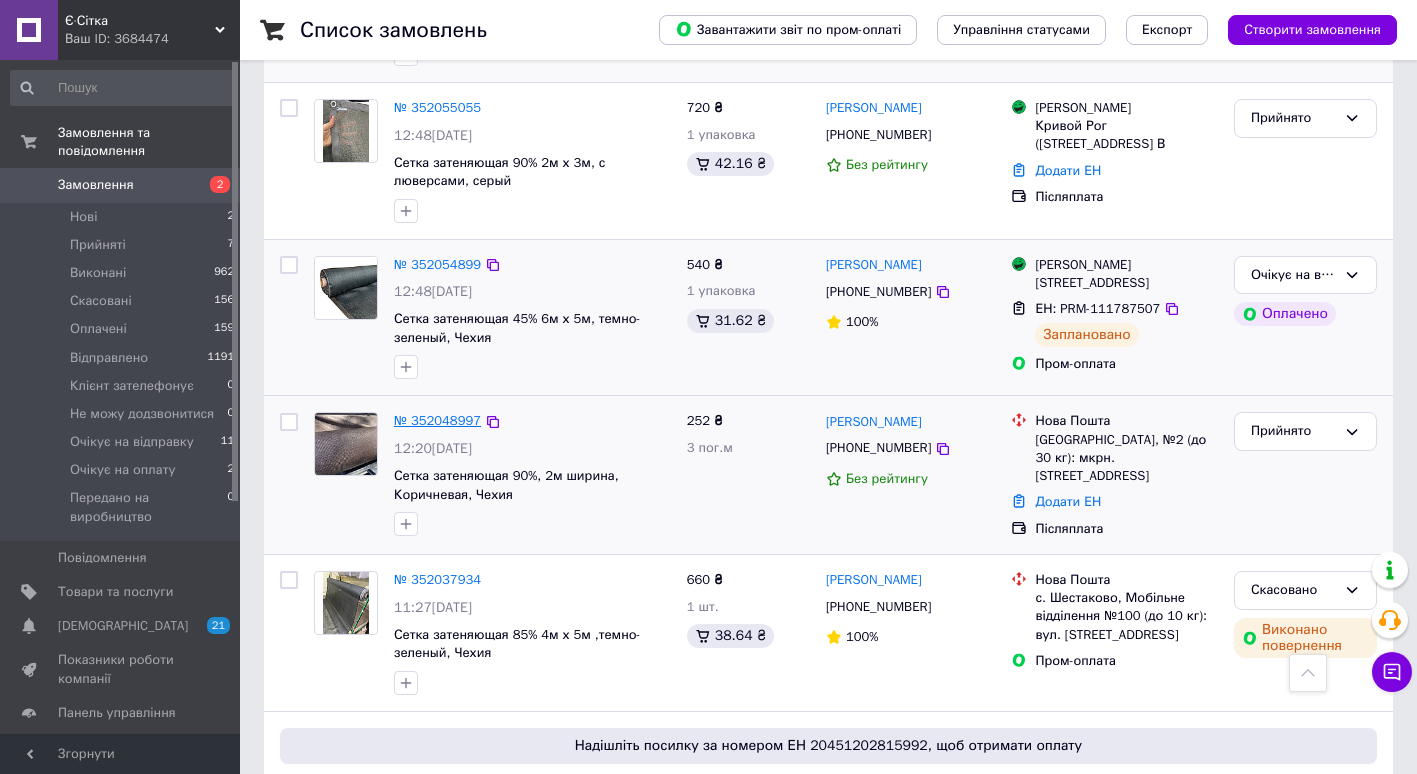 click on "№ 352048997" at bounding box center (437, 420) 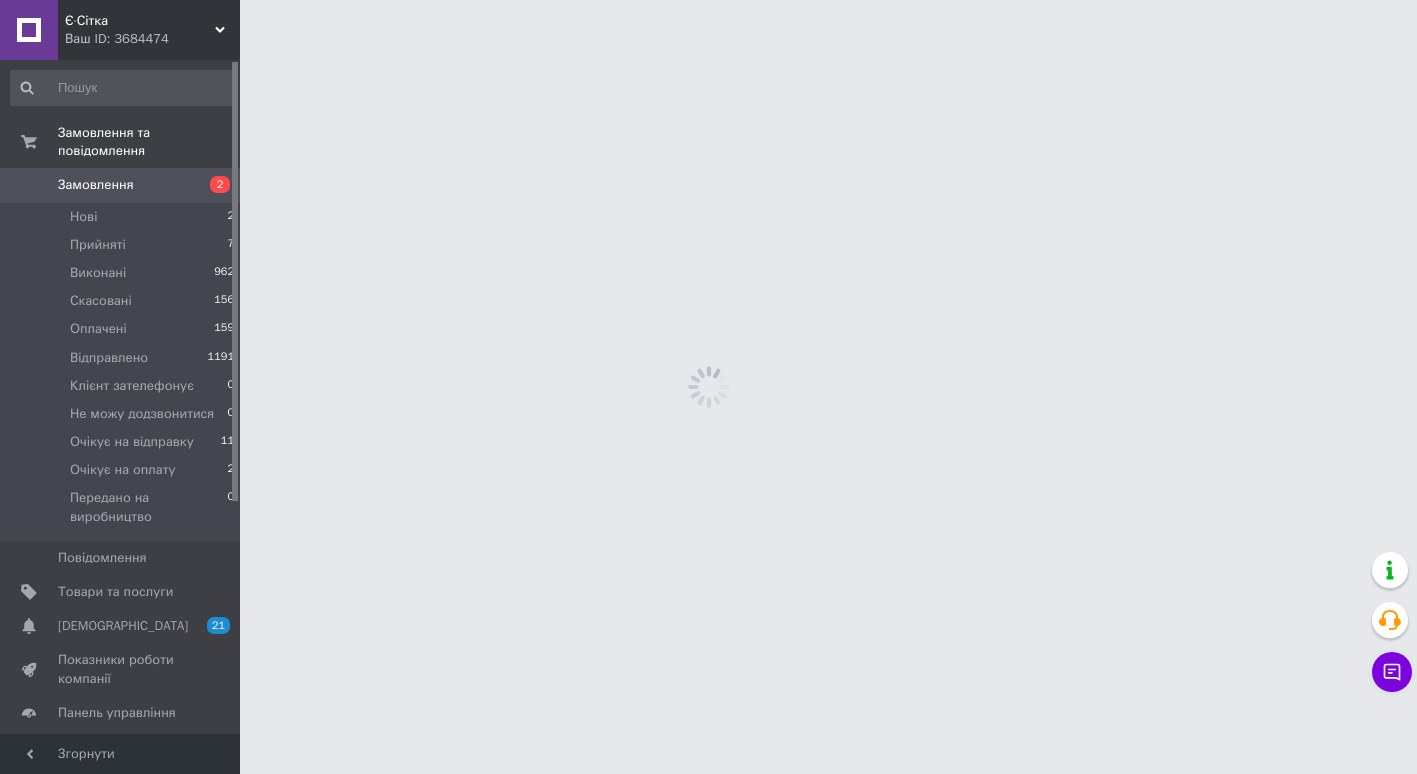 scroll, scrollTop: 0, scrollLeft: 0, axis: both 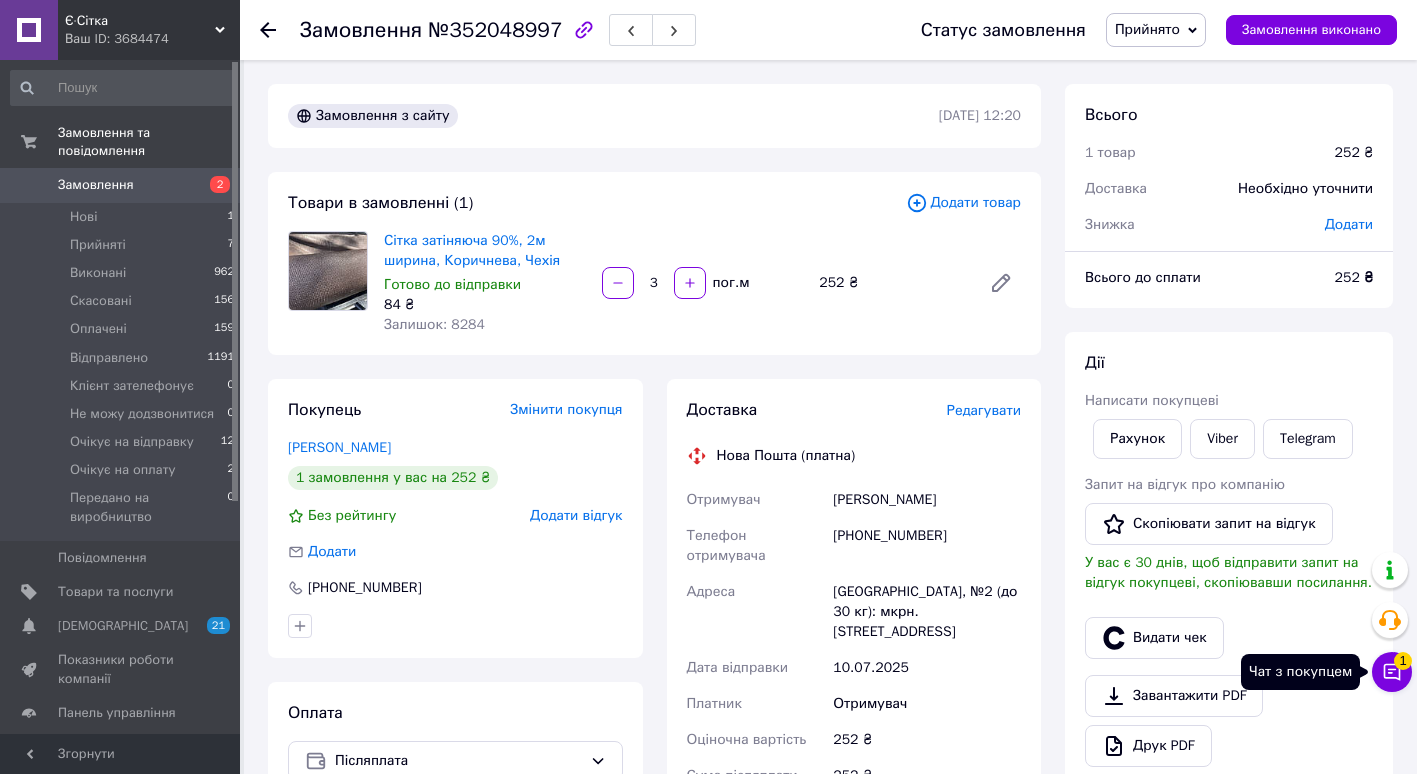 click 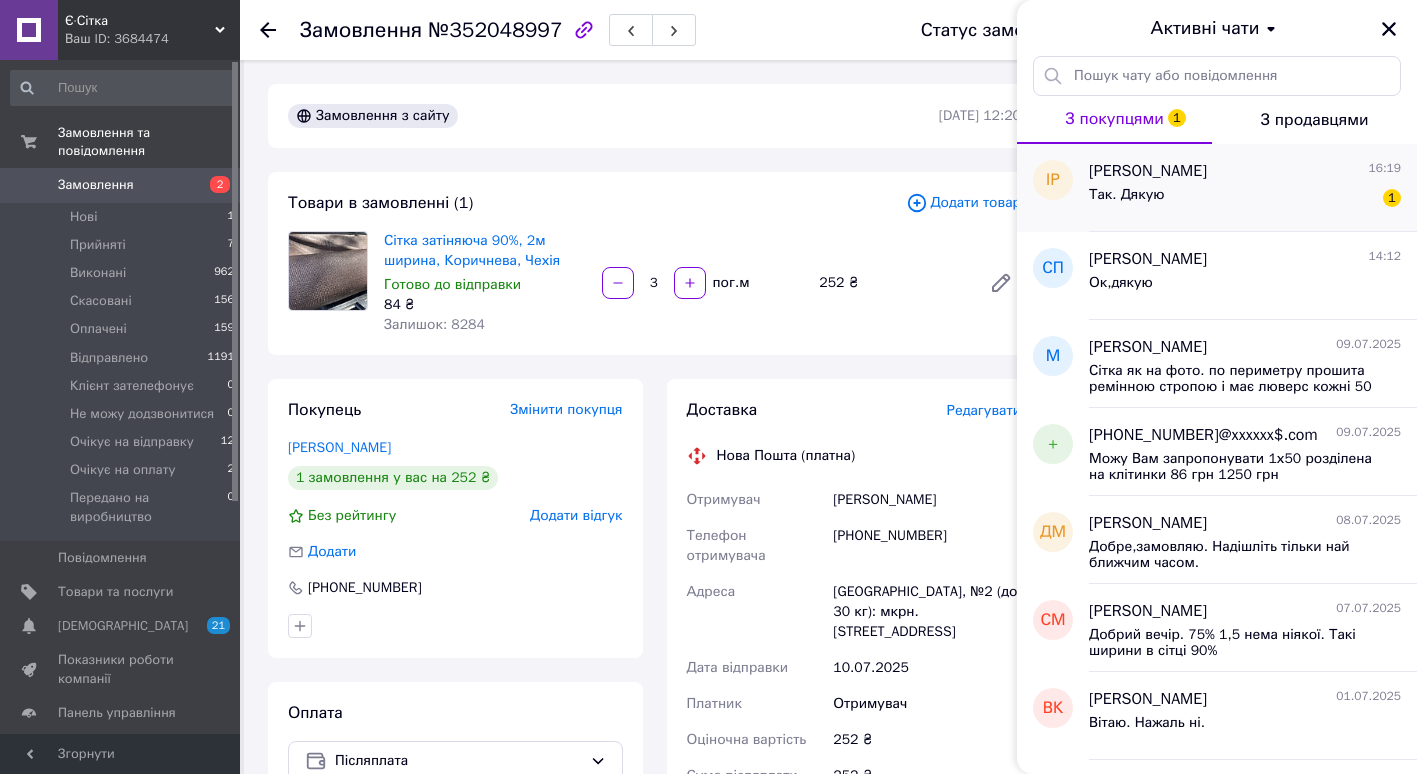 click on "[PERSON_NAME]" at bounding box center [1148, 171] 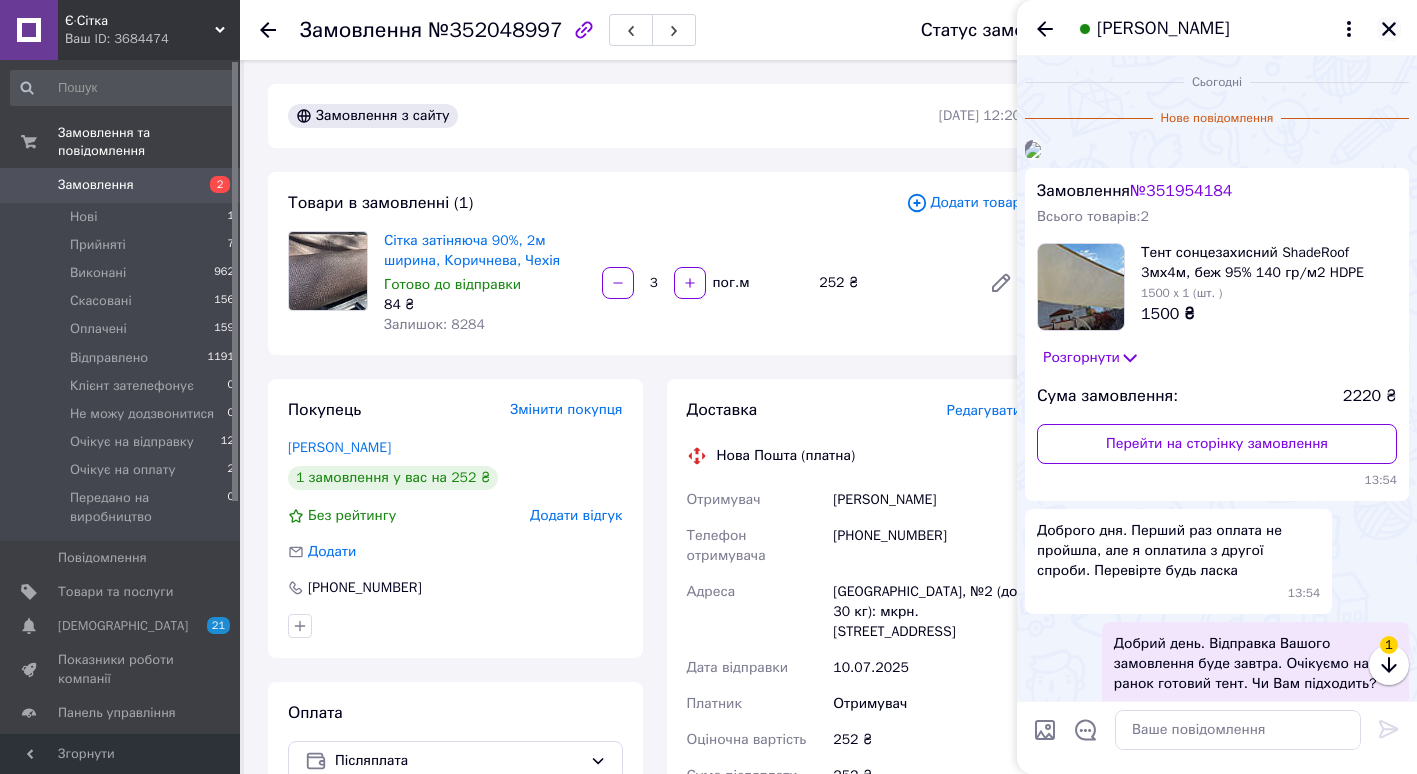 click 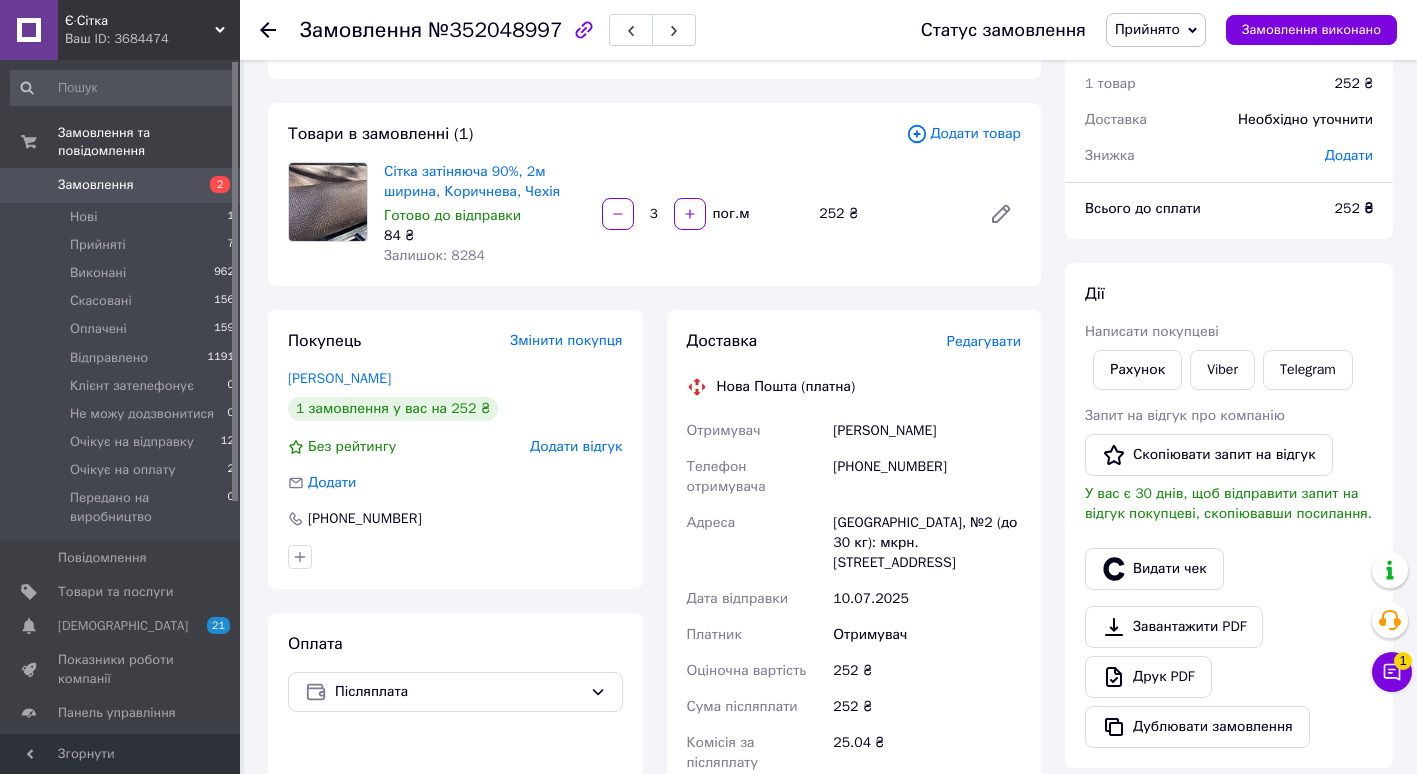 scroll, scrollTop: 18, scrollLeft: 0, axis: vertical 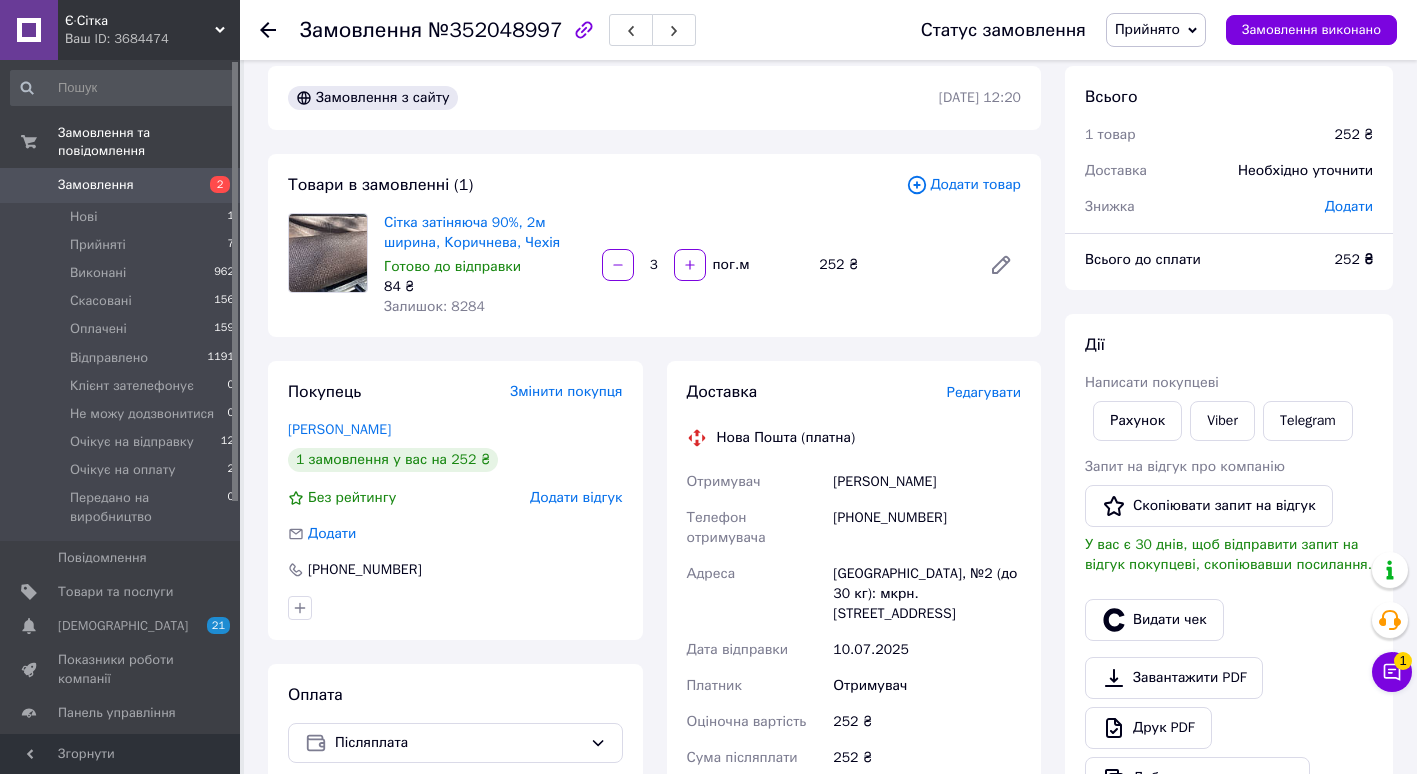 click on "Замовлення 2" at bounding box center [123, 185] 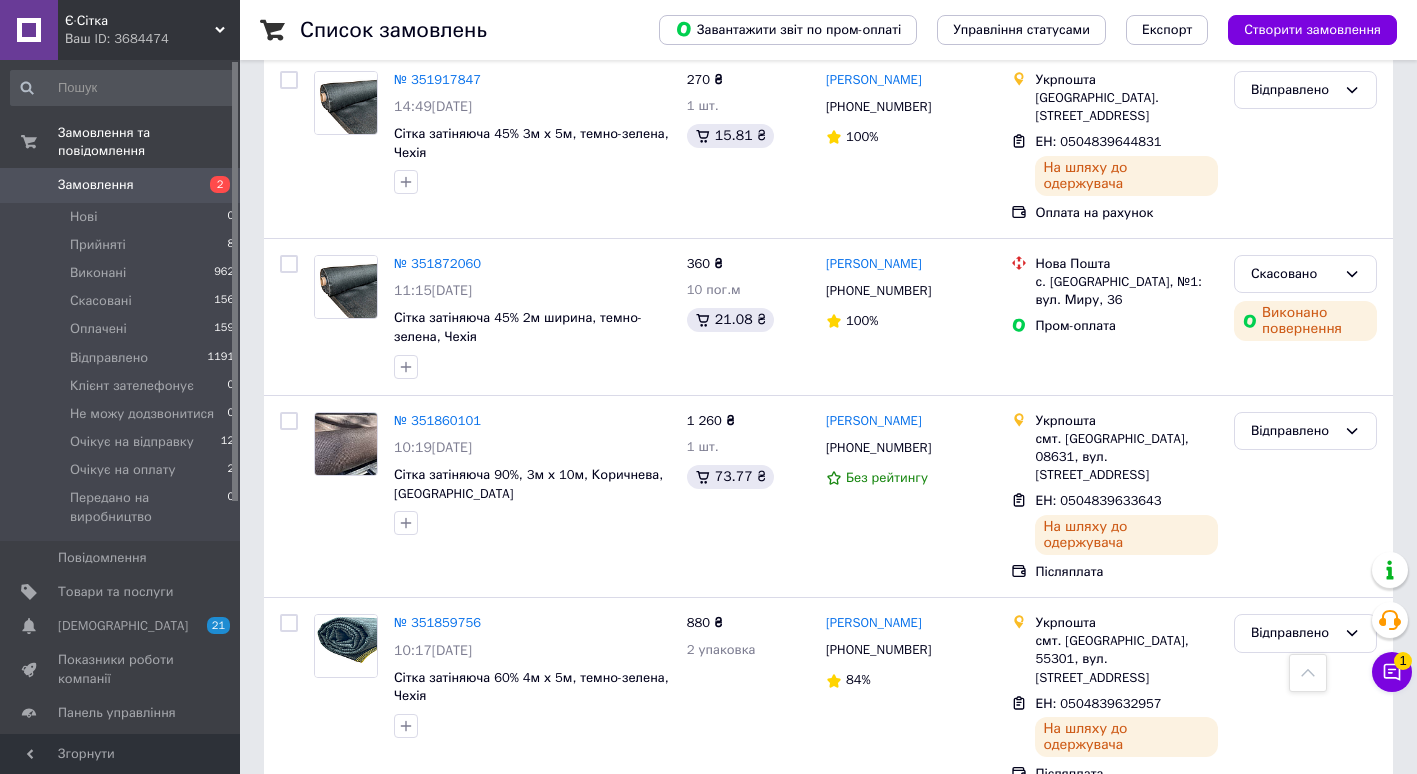 scroll, scrollTop: 3188, scrollLeft: 0, axis: vertical 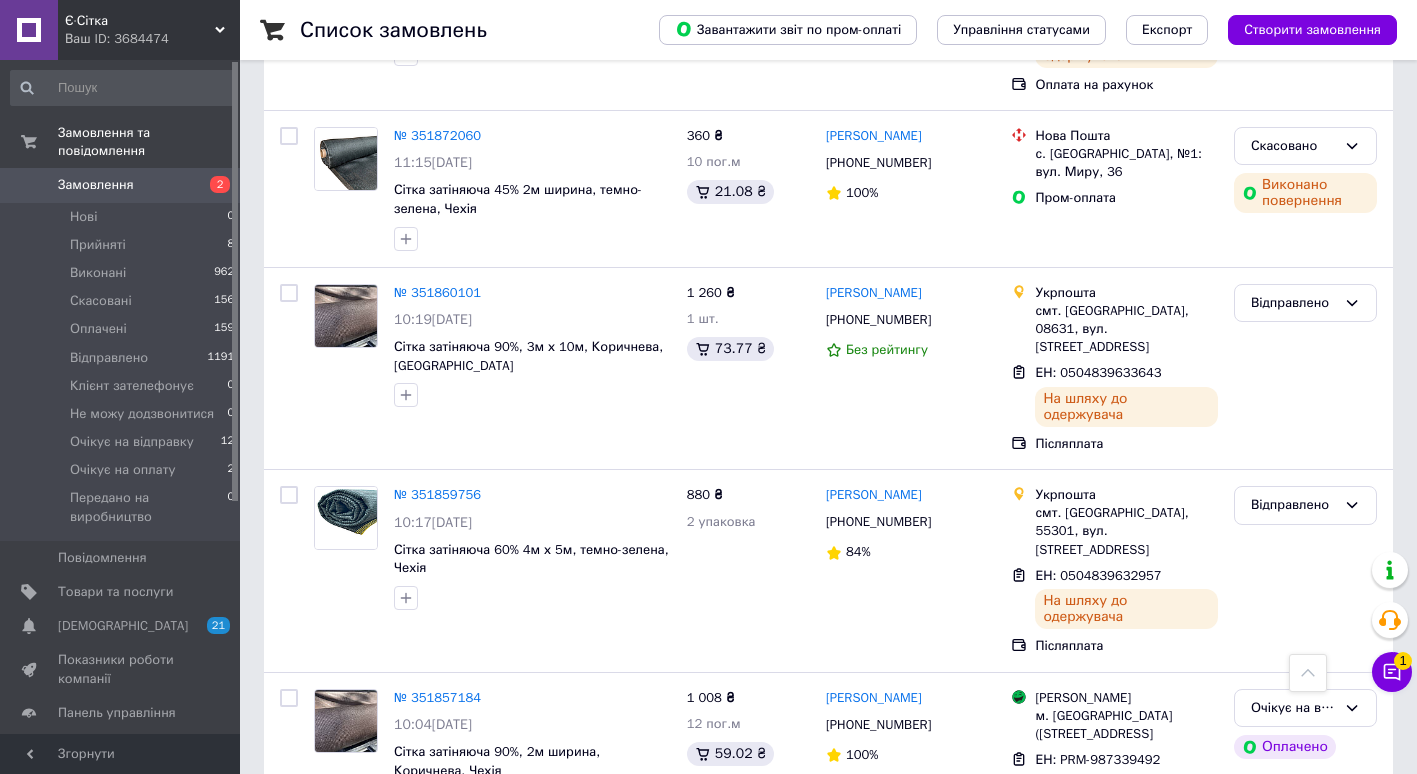click on "2" at bounding box center (327, 901) 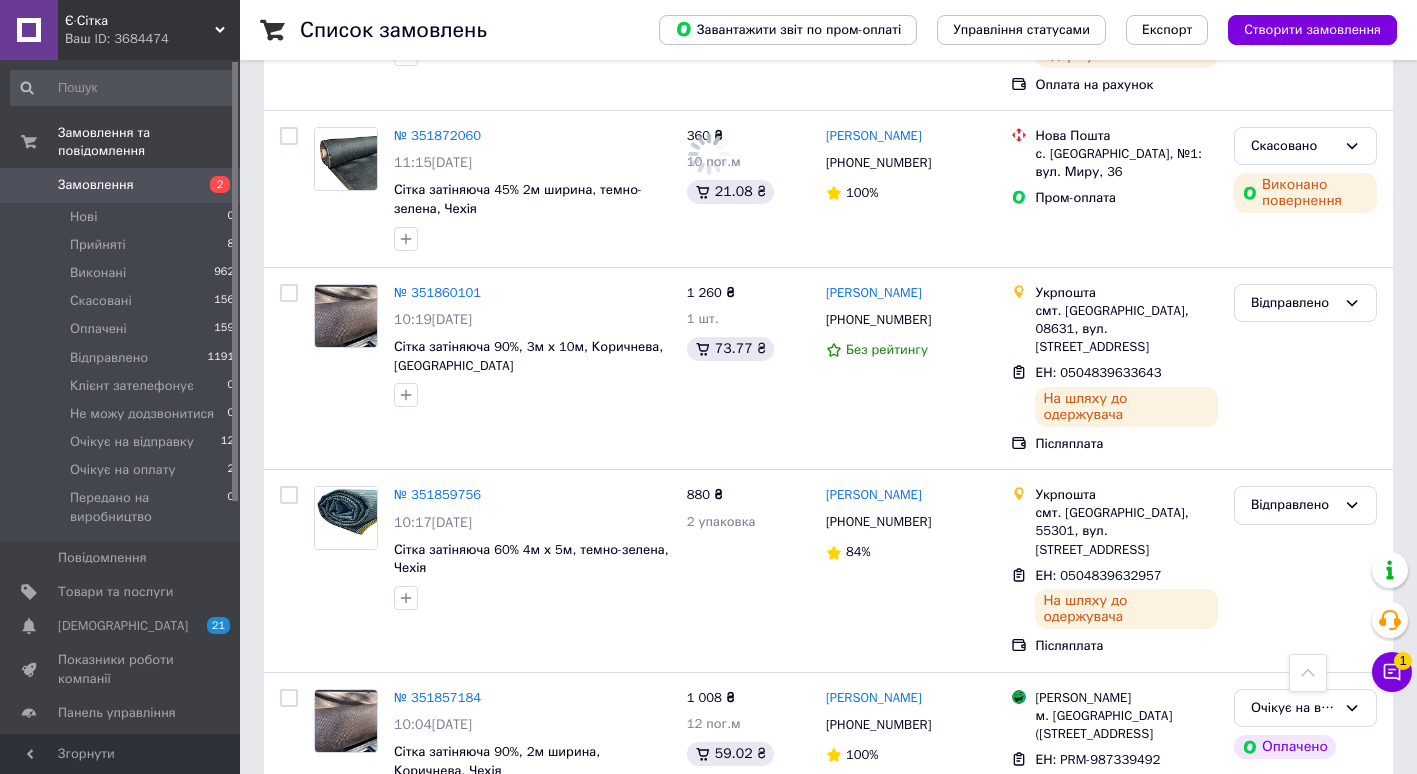 scroll, scrollTop: 0, scrollLeft: 0, axis: both 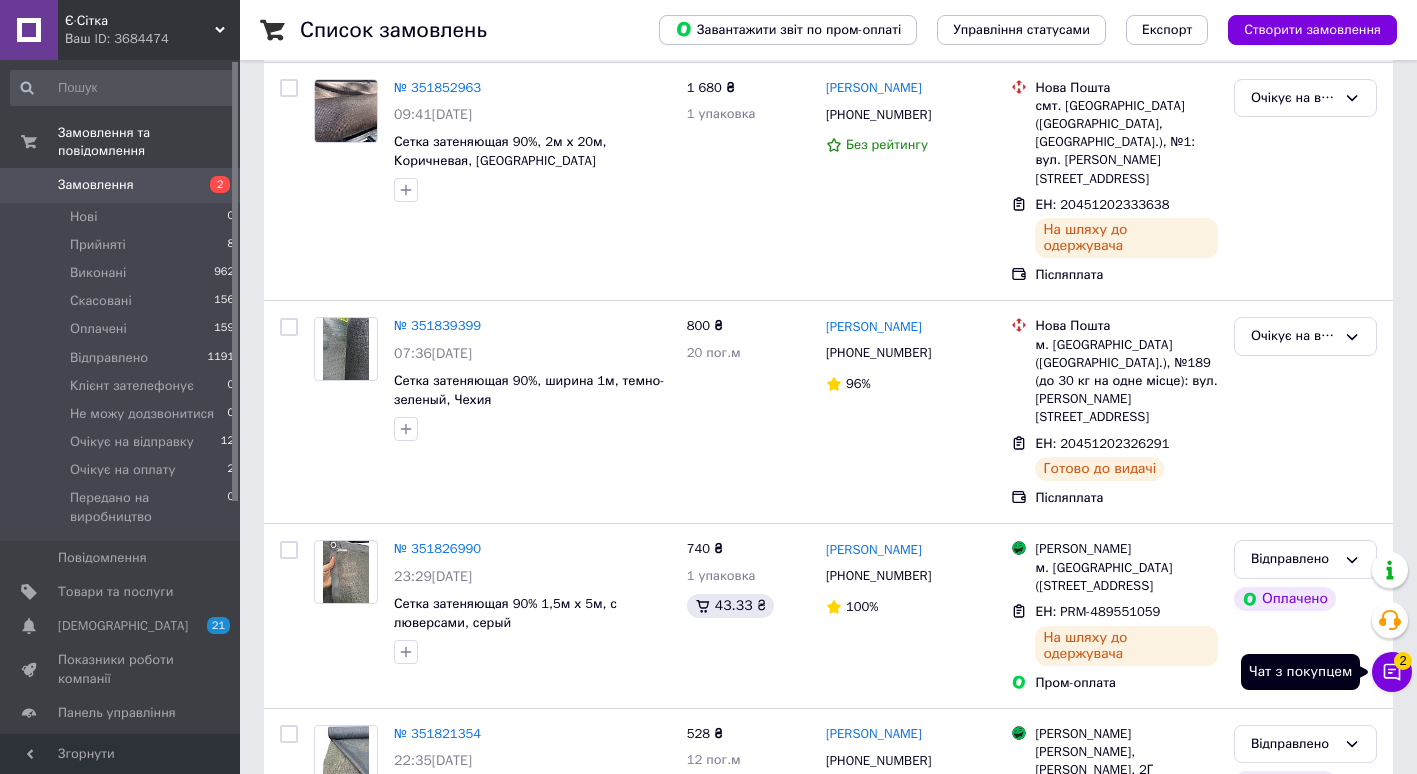 click 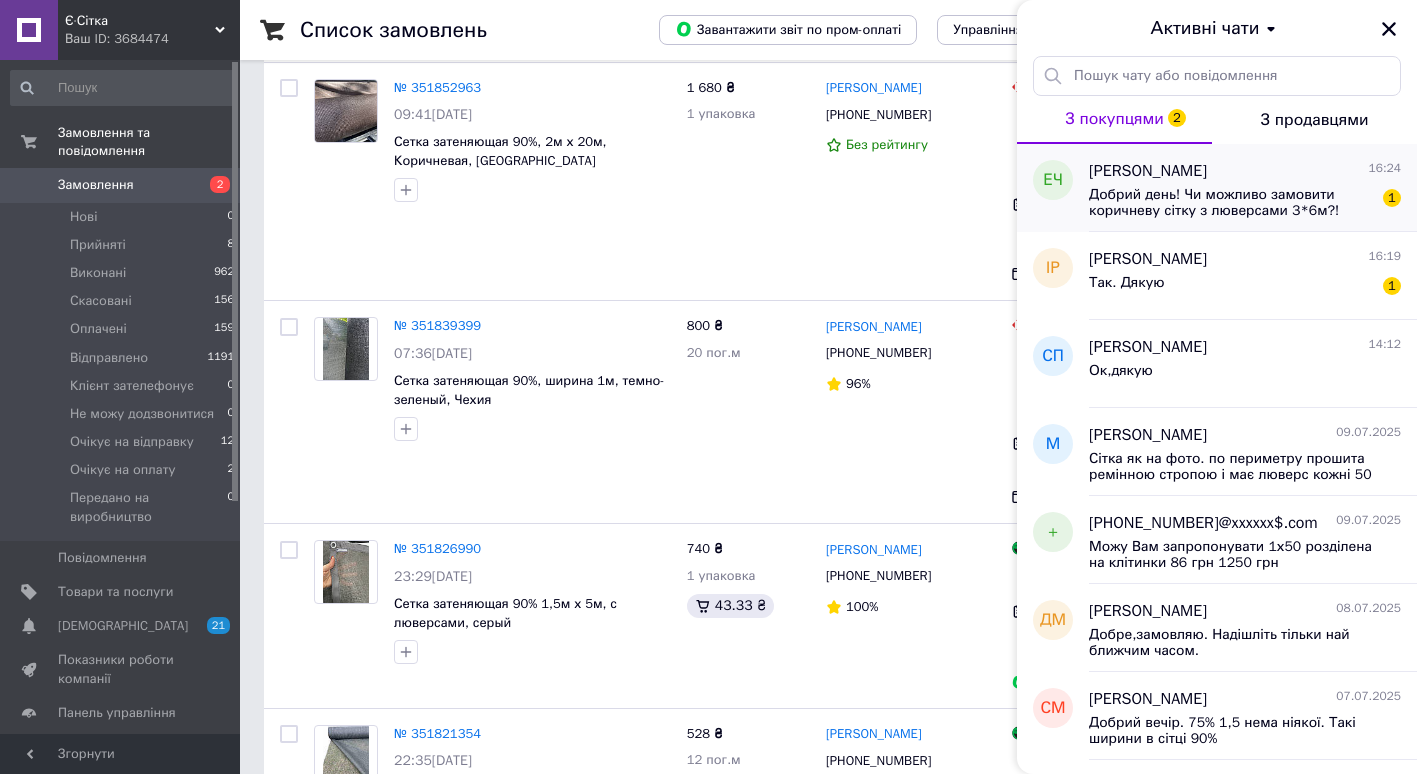 click on "Добрий день! Чи можливо замовити коричневу сітку  з люверсами 3*6м?!" at bounding box center (1231, 203) 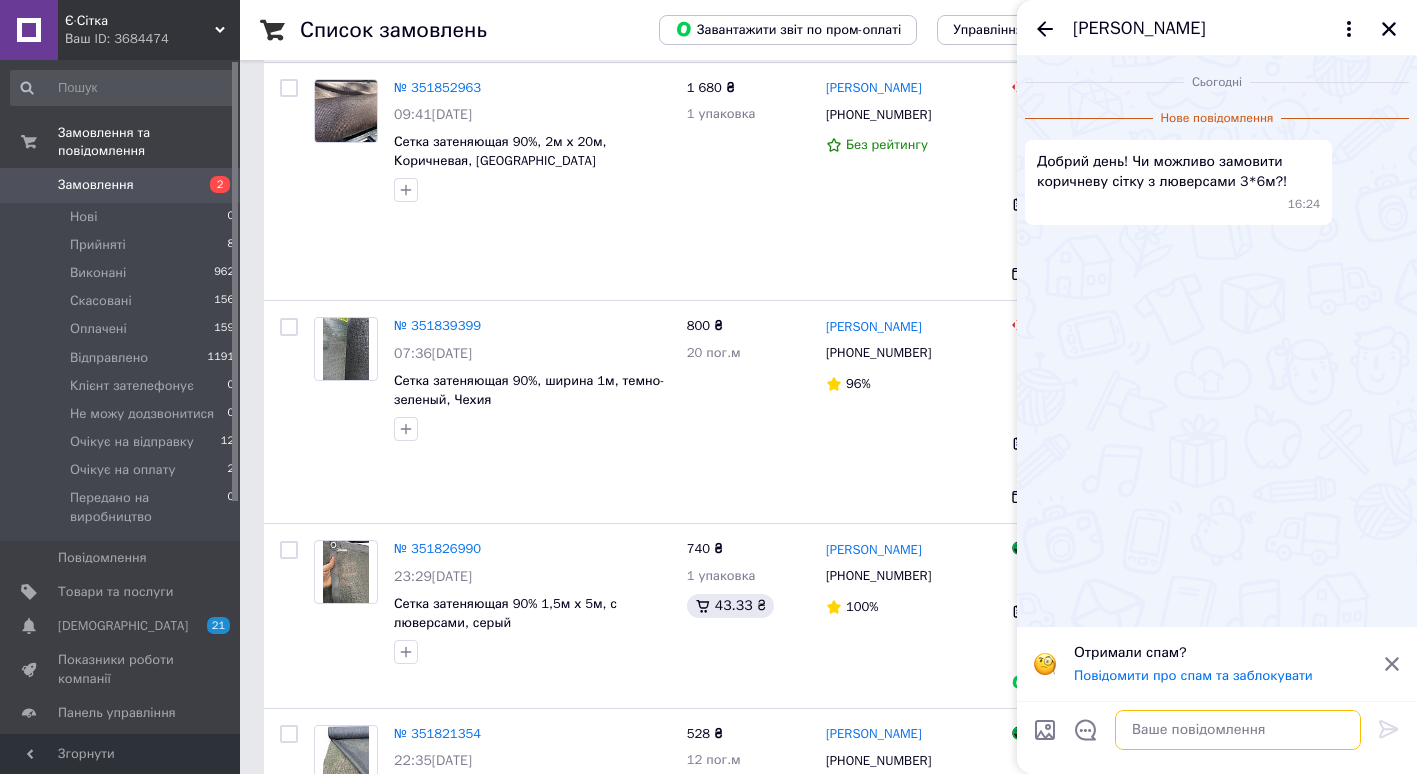 click at bounding box center (1238, 730) 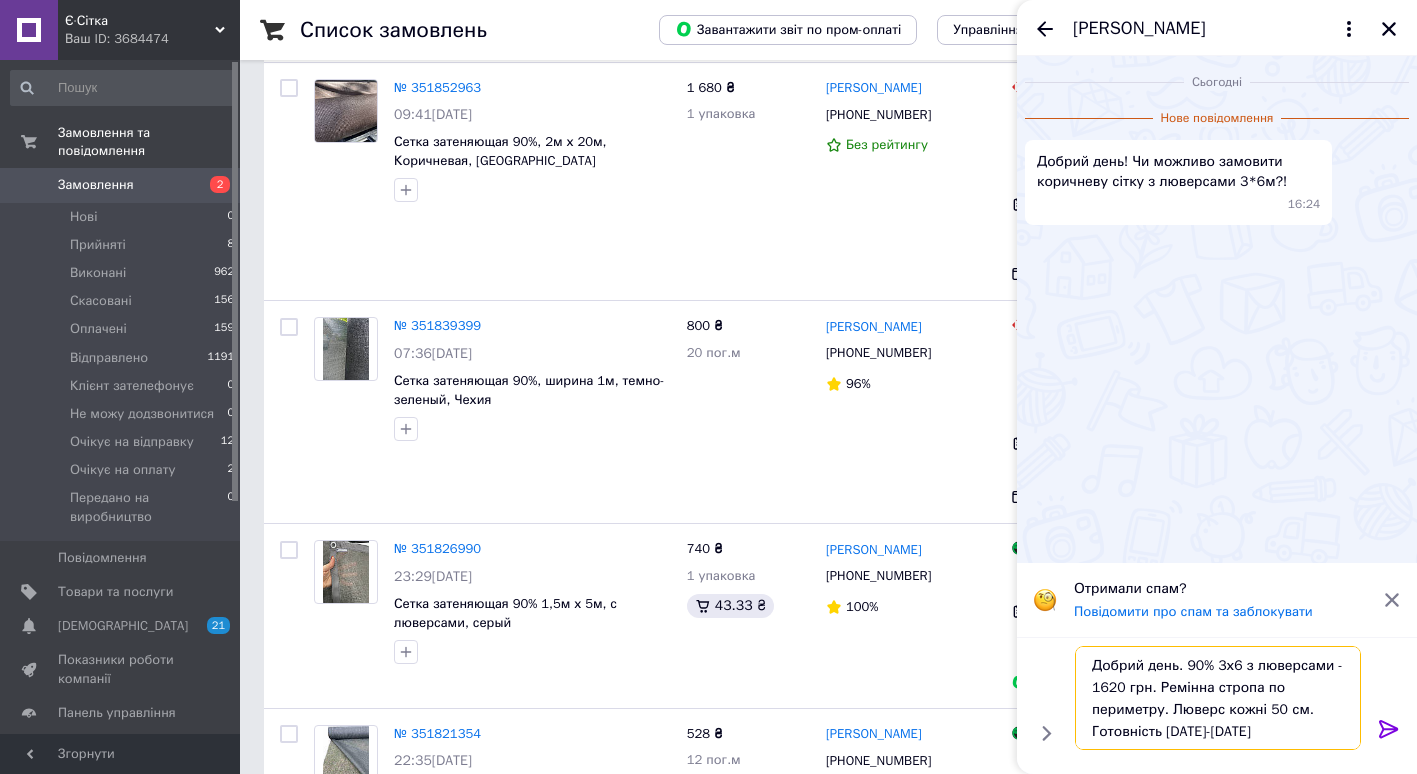 type on "Добрий день. 90% 3х6 з люверсами - 1620 грн. Ремінна стропа по периметру. Люверс кожні 50 см. Готовність 16.07-17.07" 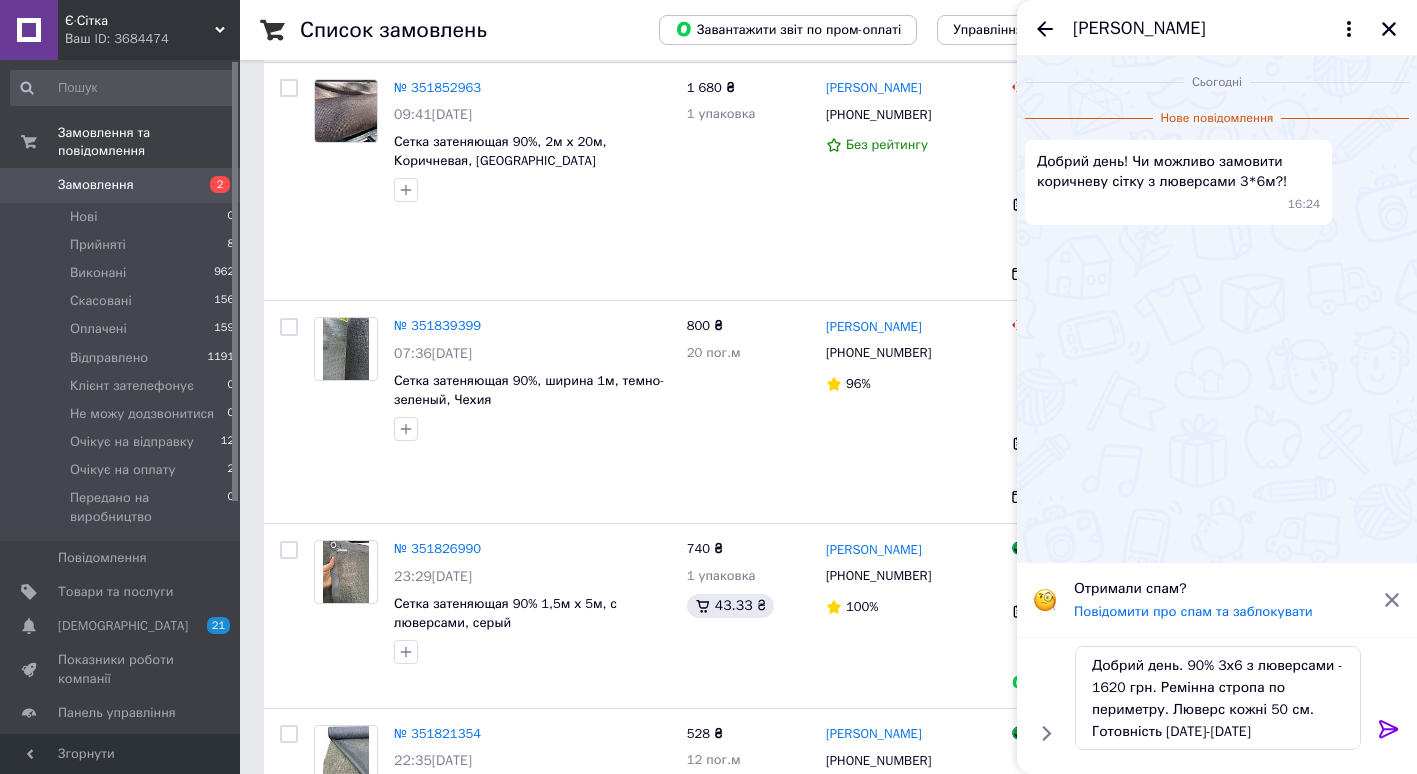 click 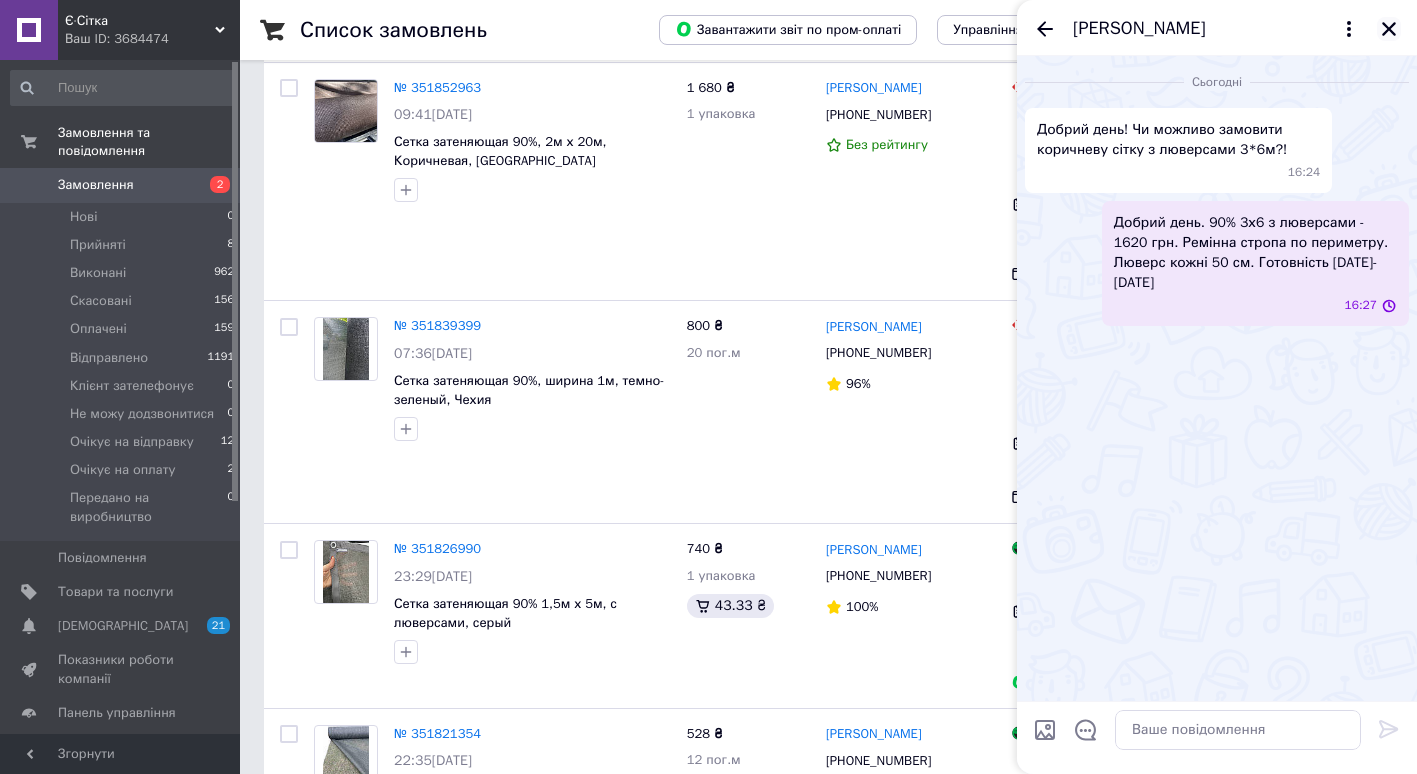 click 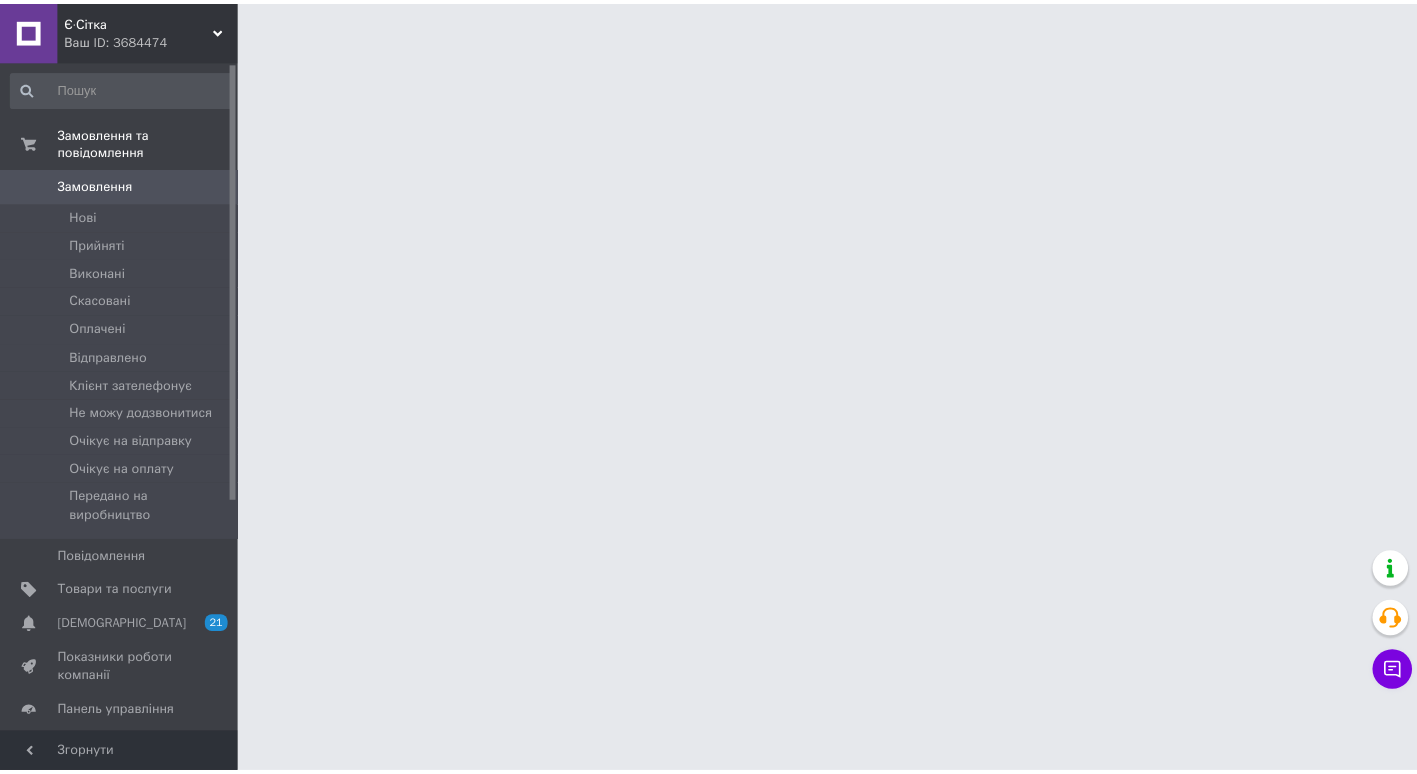 scroll, scrollTop: 0, scrollLeft: 0, axis: both 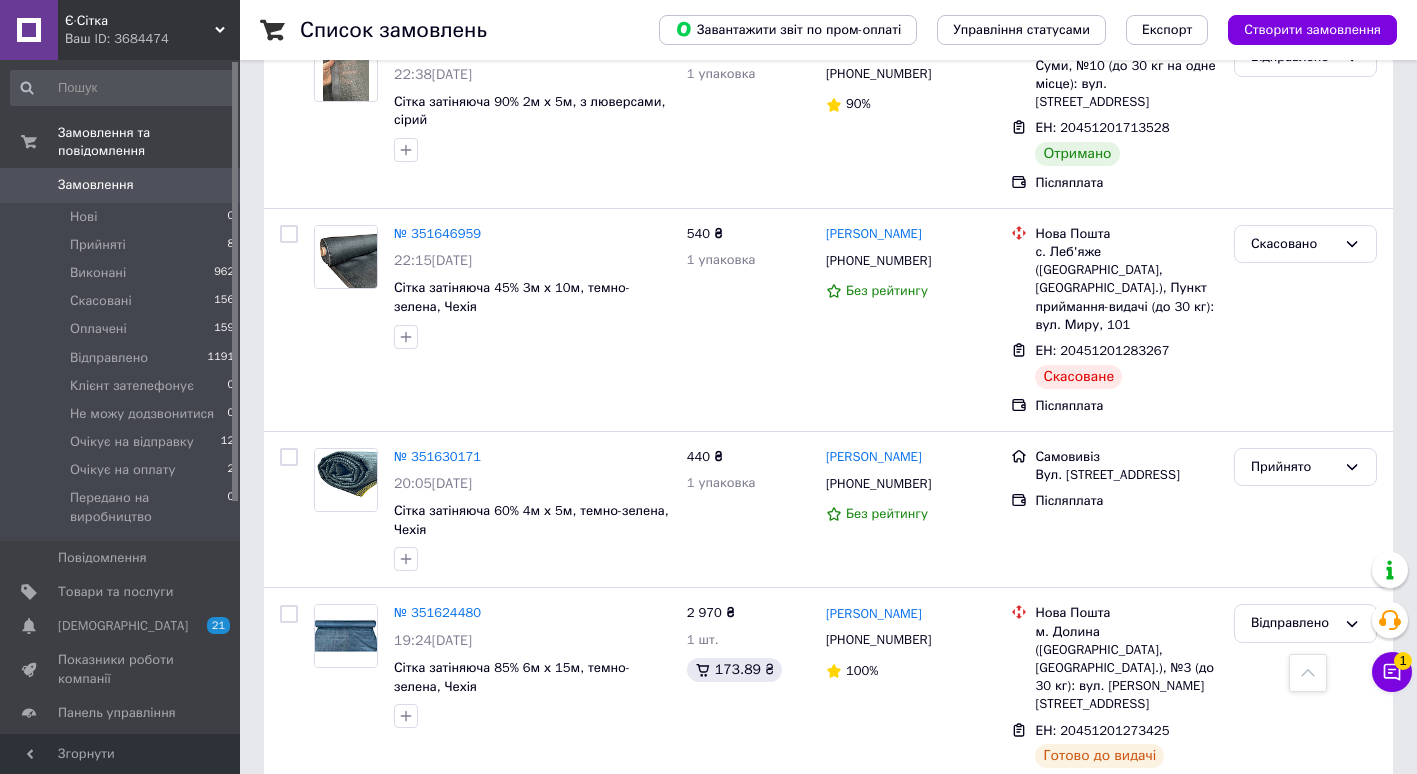 click on "1" at bounding box center (404, 1012) 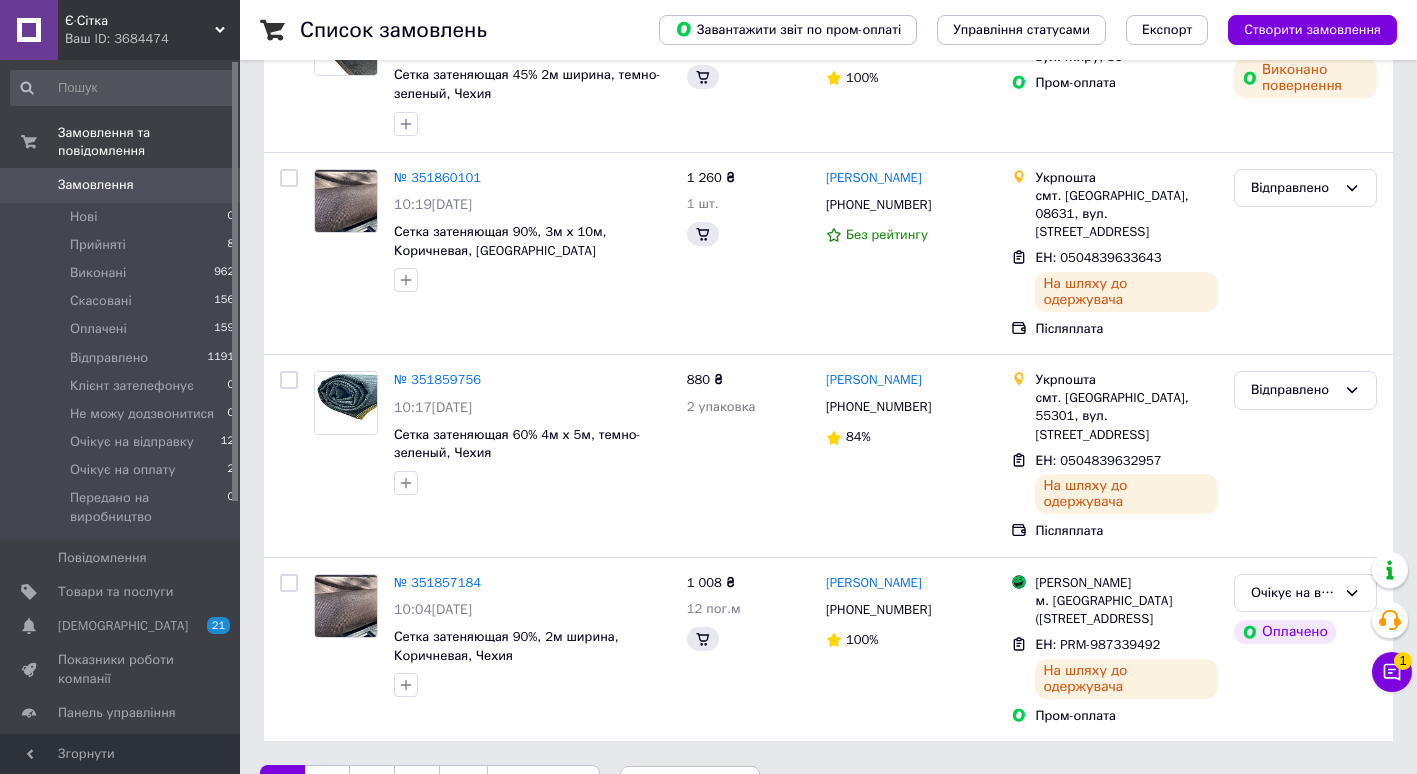 scroll, scrollTop: 0, scrollLeft: 0, axis: both 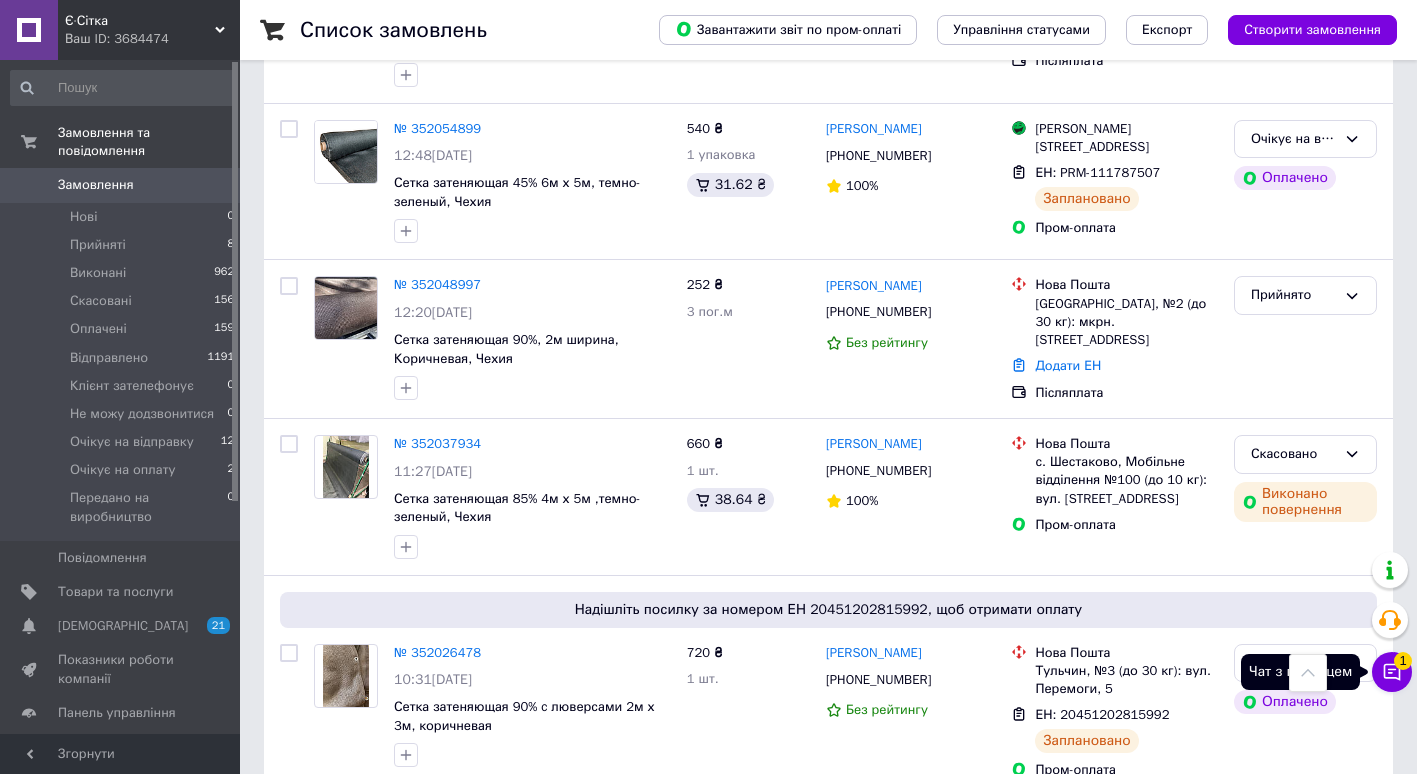 click 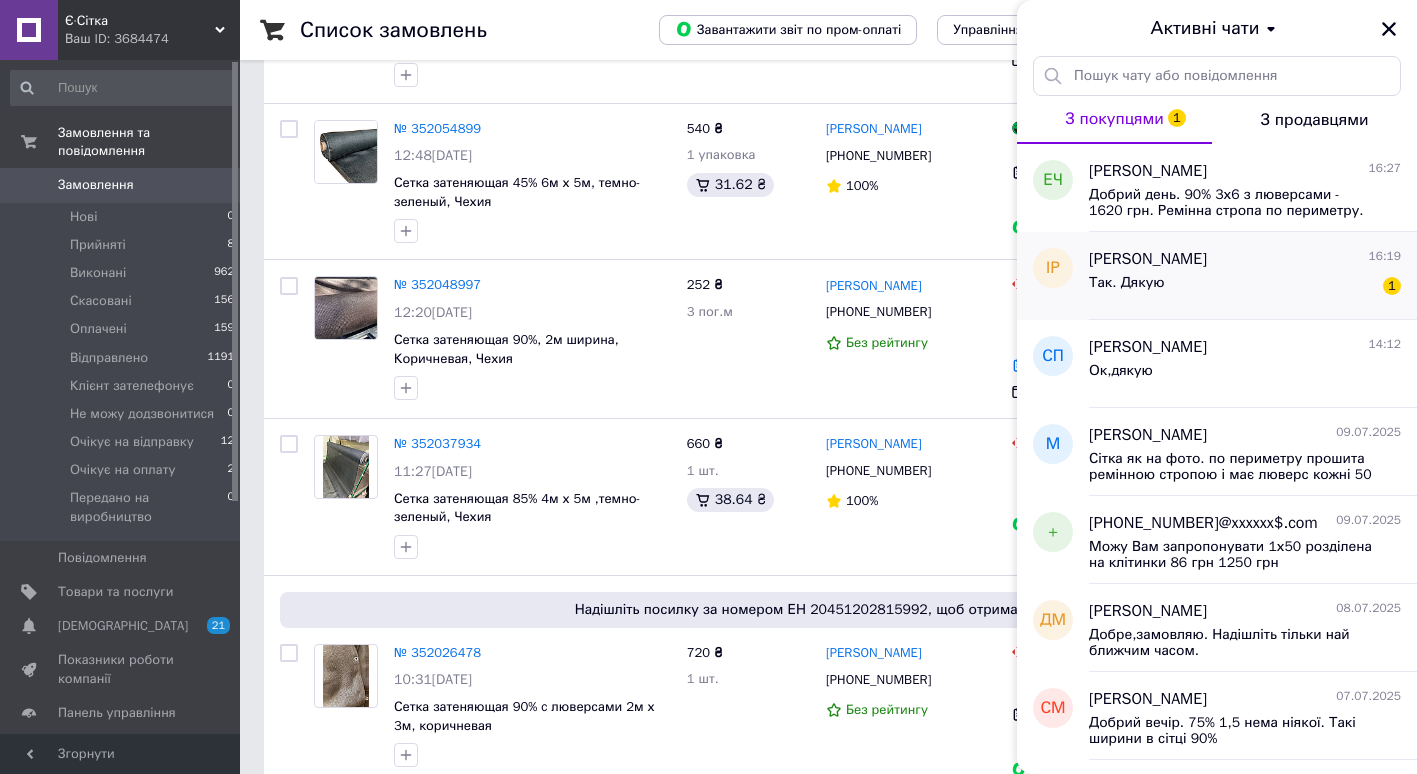 click on "Так. Дякую 1" at bounding box center [1245, 287] 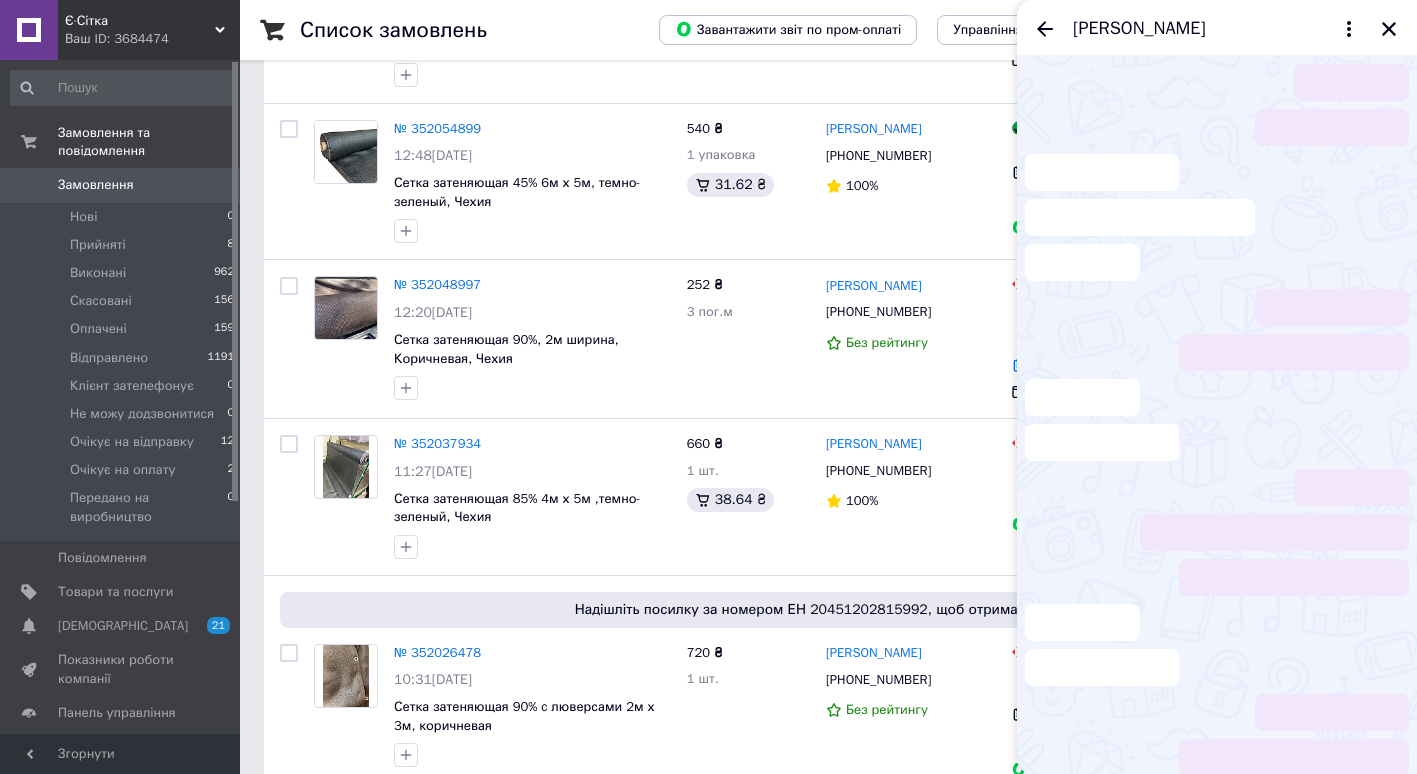scroll, scrollTop: 371, scrollLeft: 0, axis: vertical 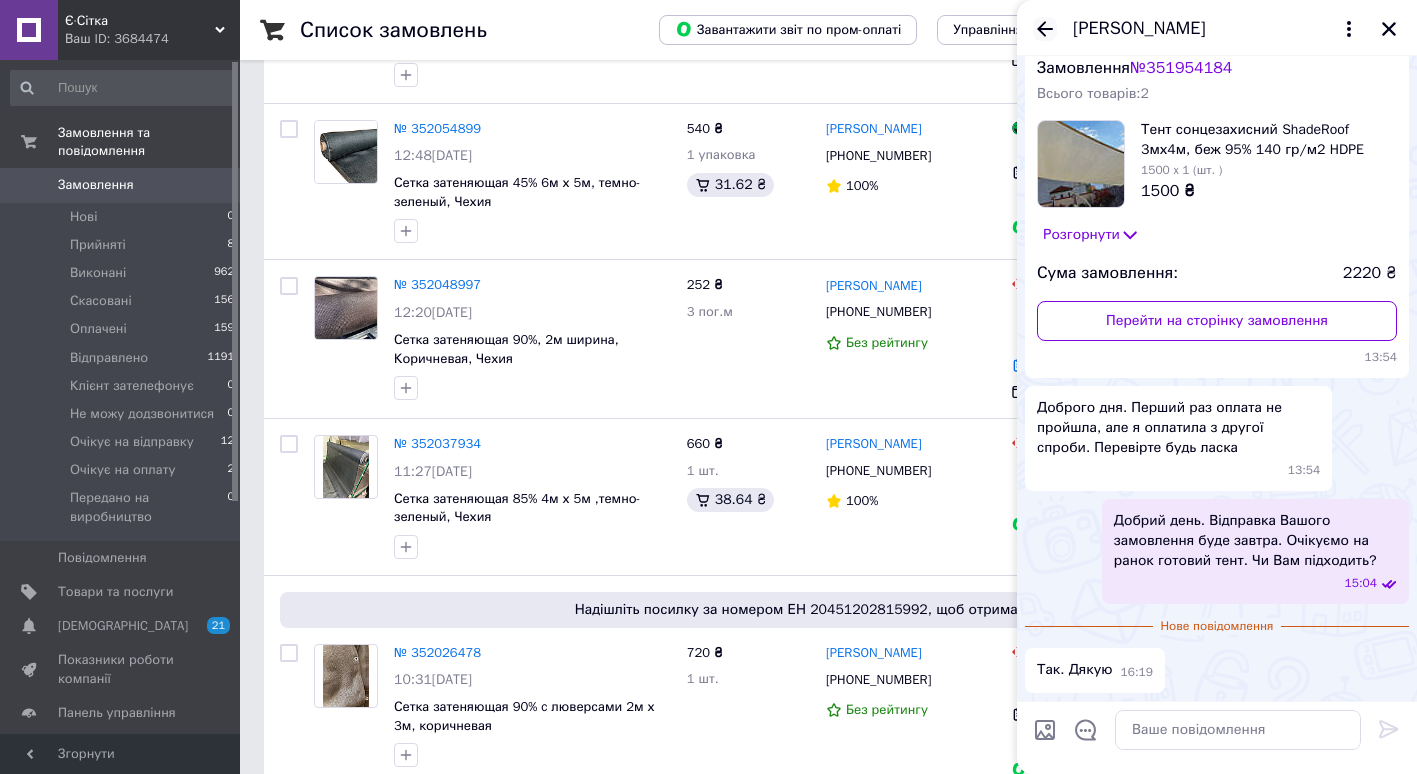 click 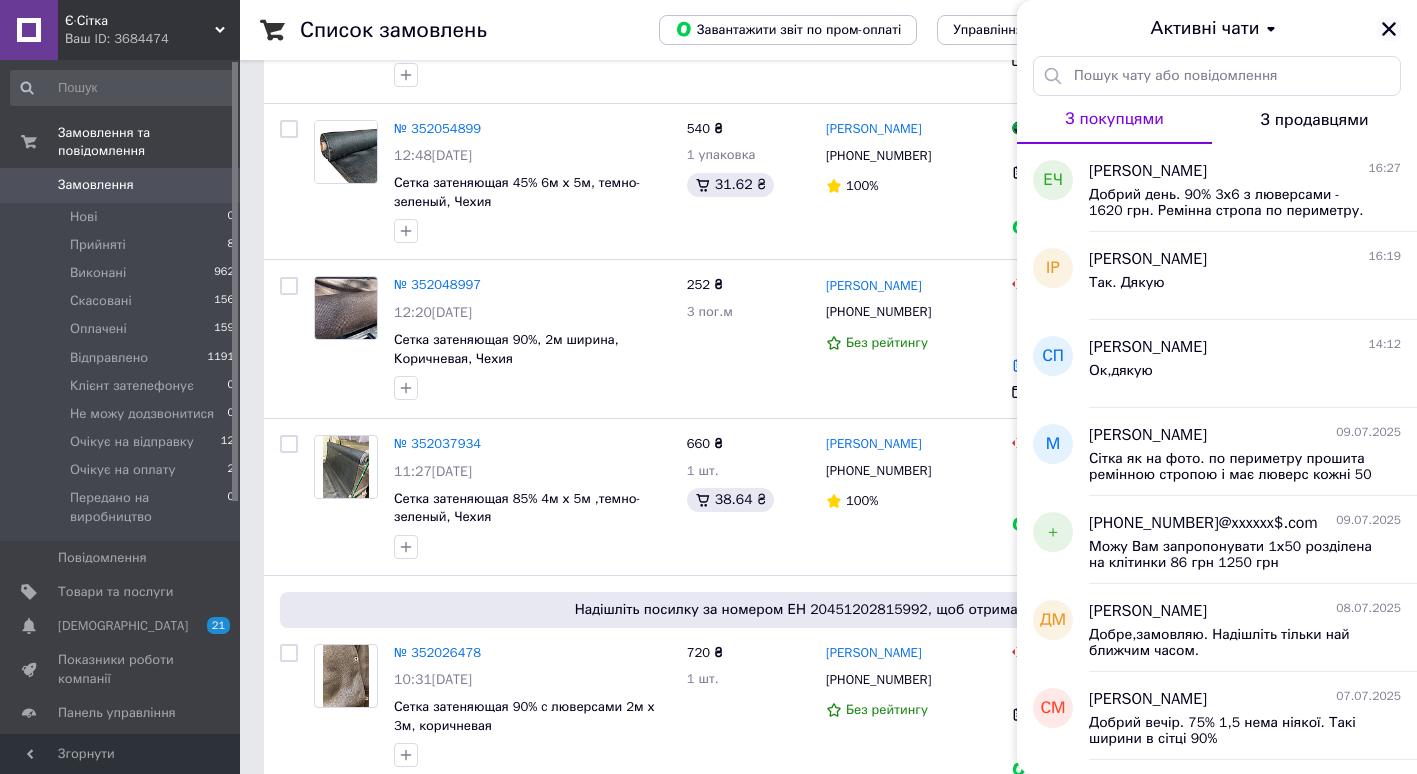 click 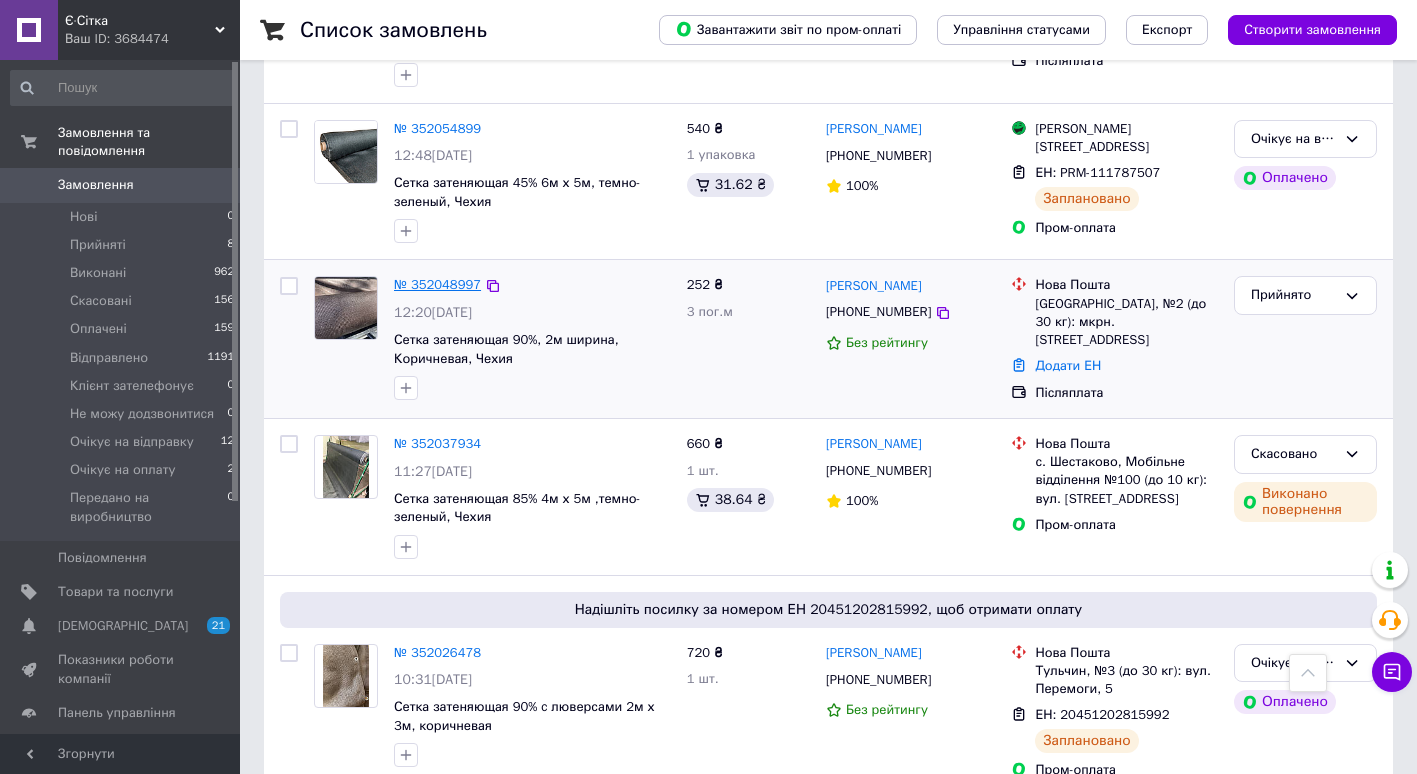 click on "№ 352048997" at bounding box center (437, 284) 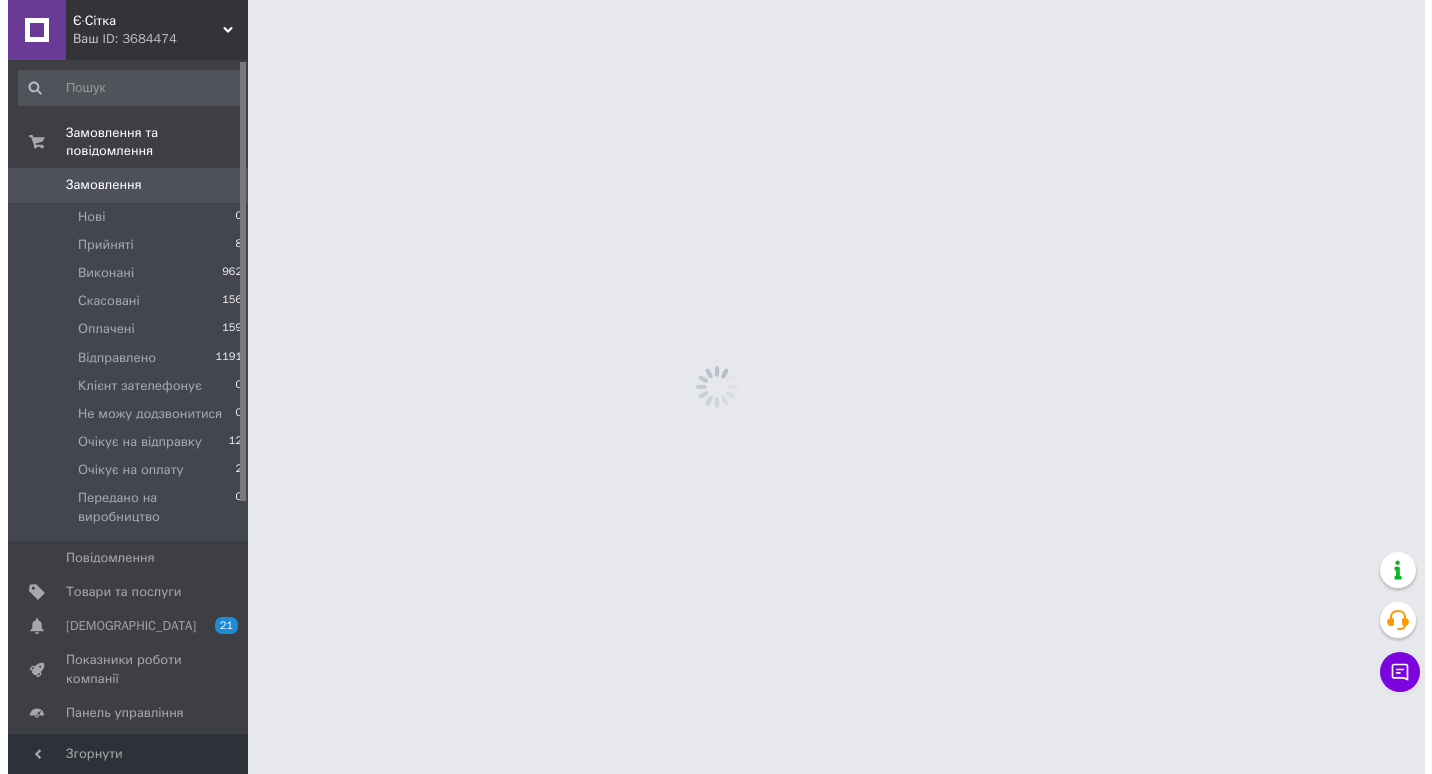 scroll, scrollTop: 0, scrollLeft: 0, axis: both 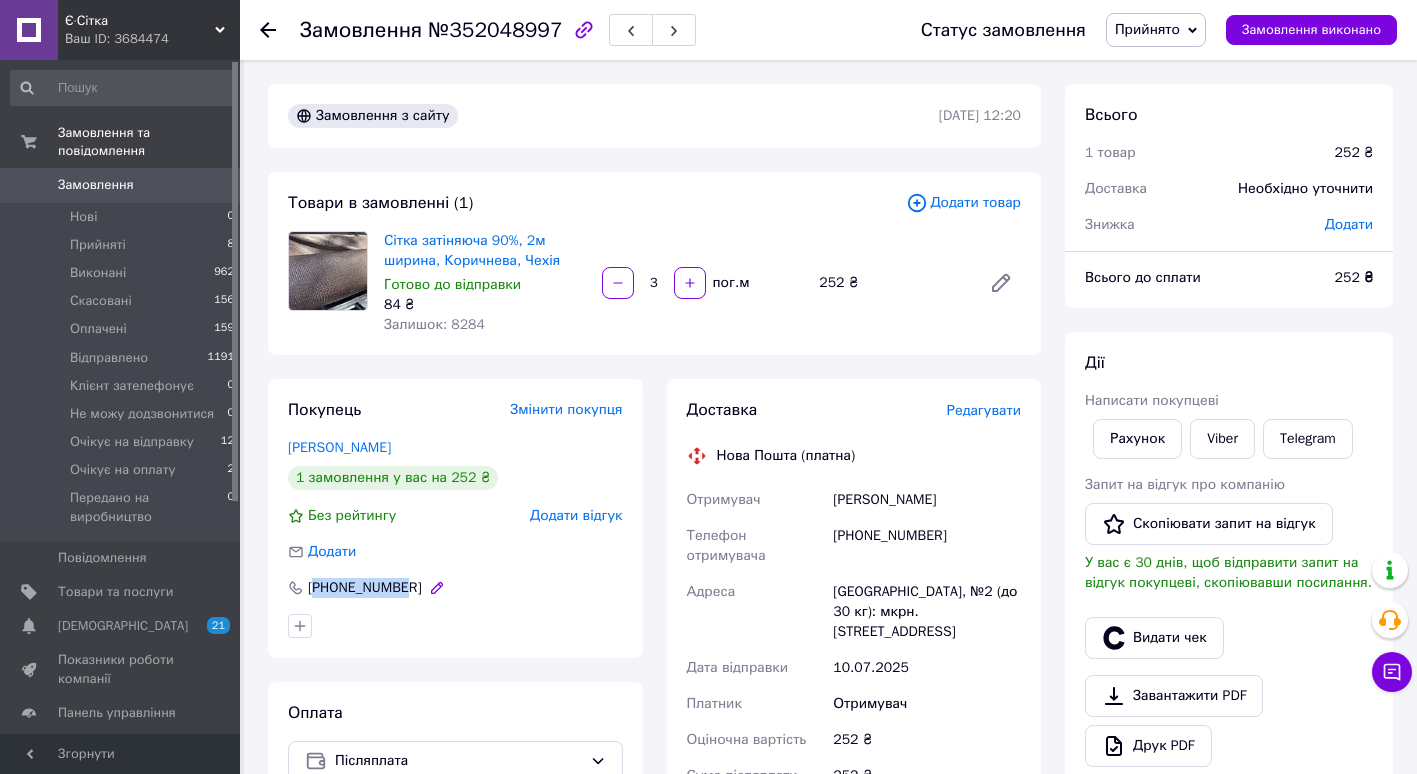 drag, startPoint x: 315, startPoint y: 589, endPoint x: 404, endPoint y: 587, distance: 89.02247 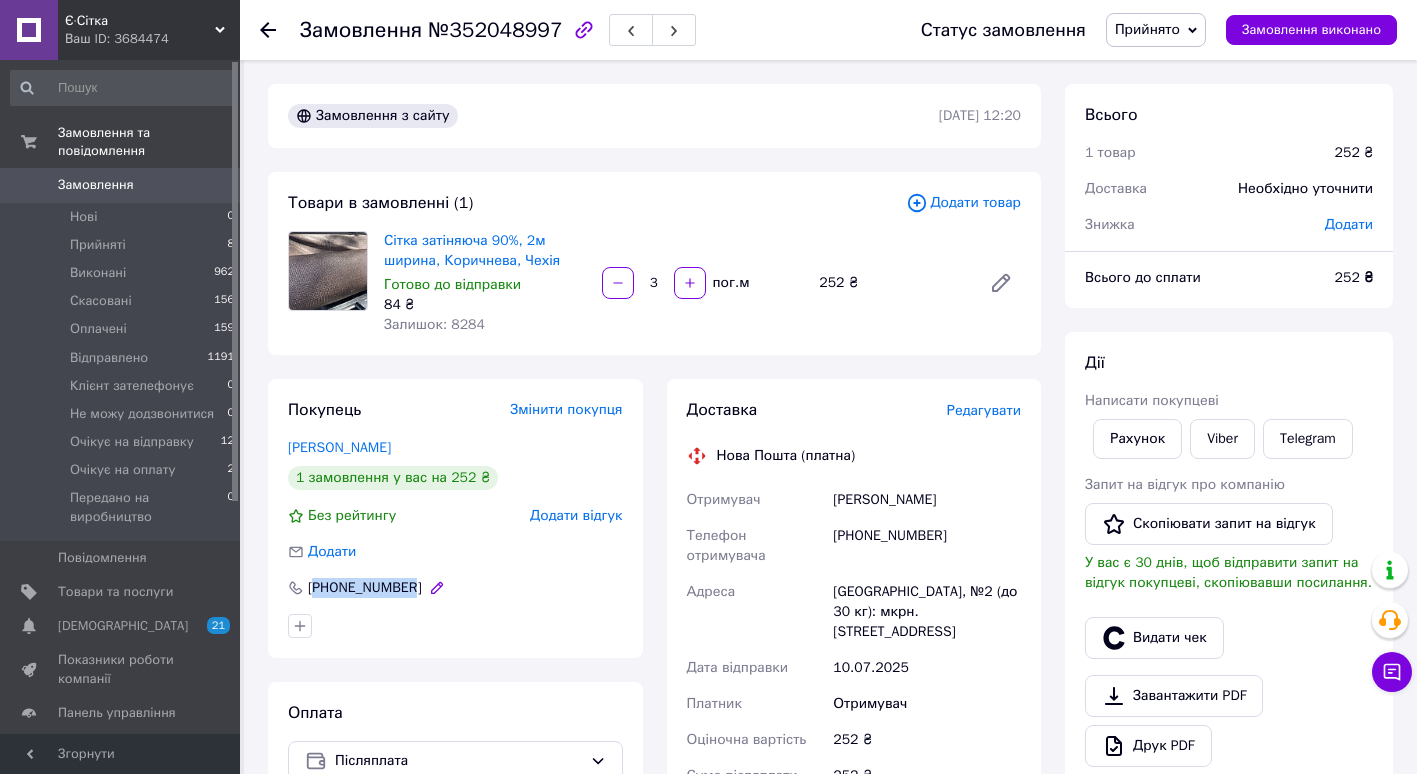 drag, startPoint x: 315, startPoint y: 587, endPoint x: 407, endPoint y: 586, distance: 92.00543 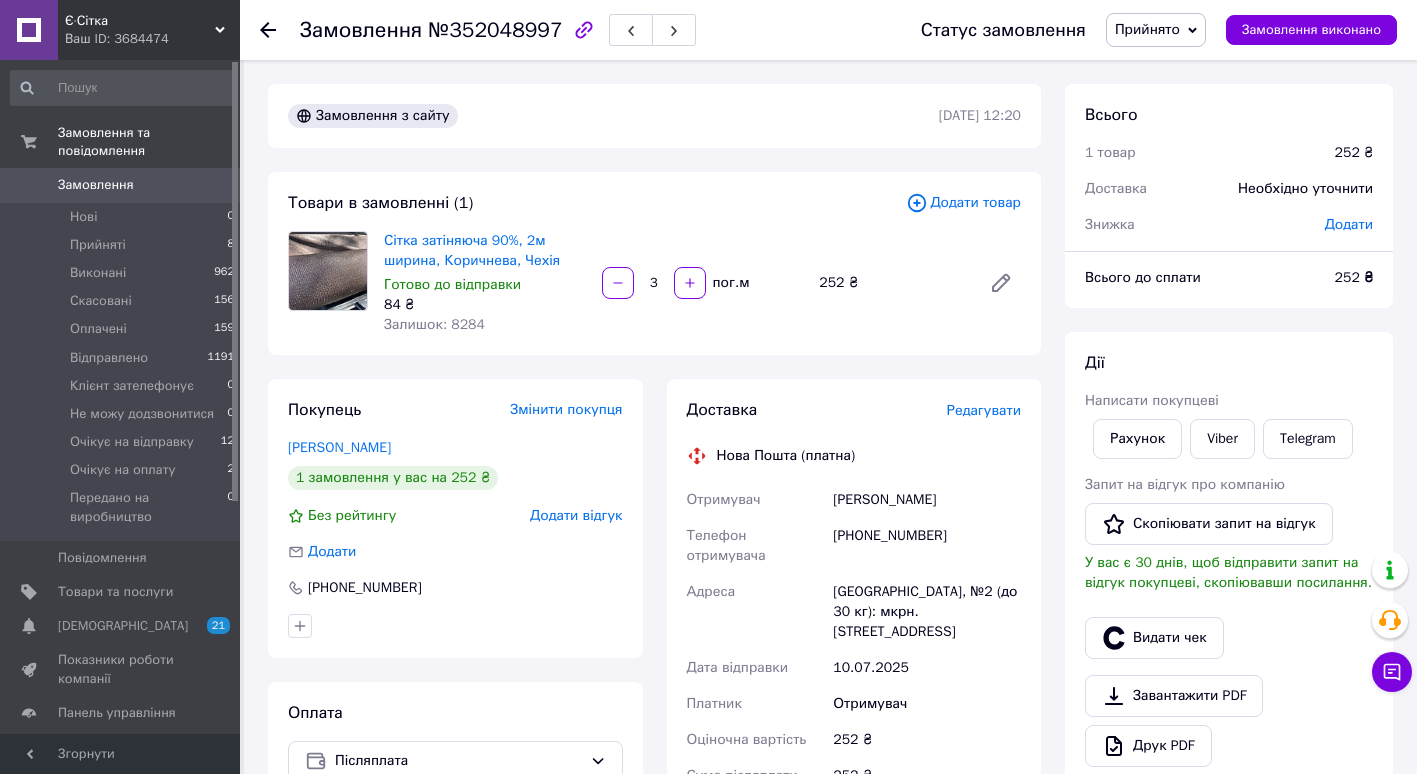 click on "Редагувати" at bounding box center [984, 410] 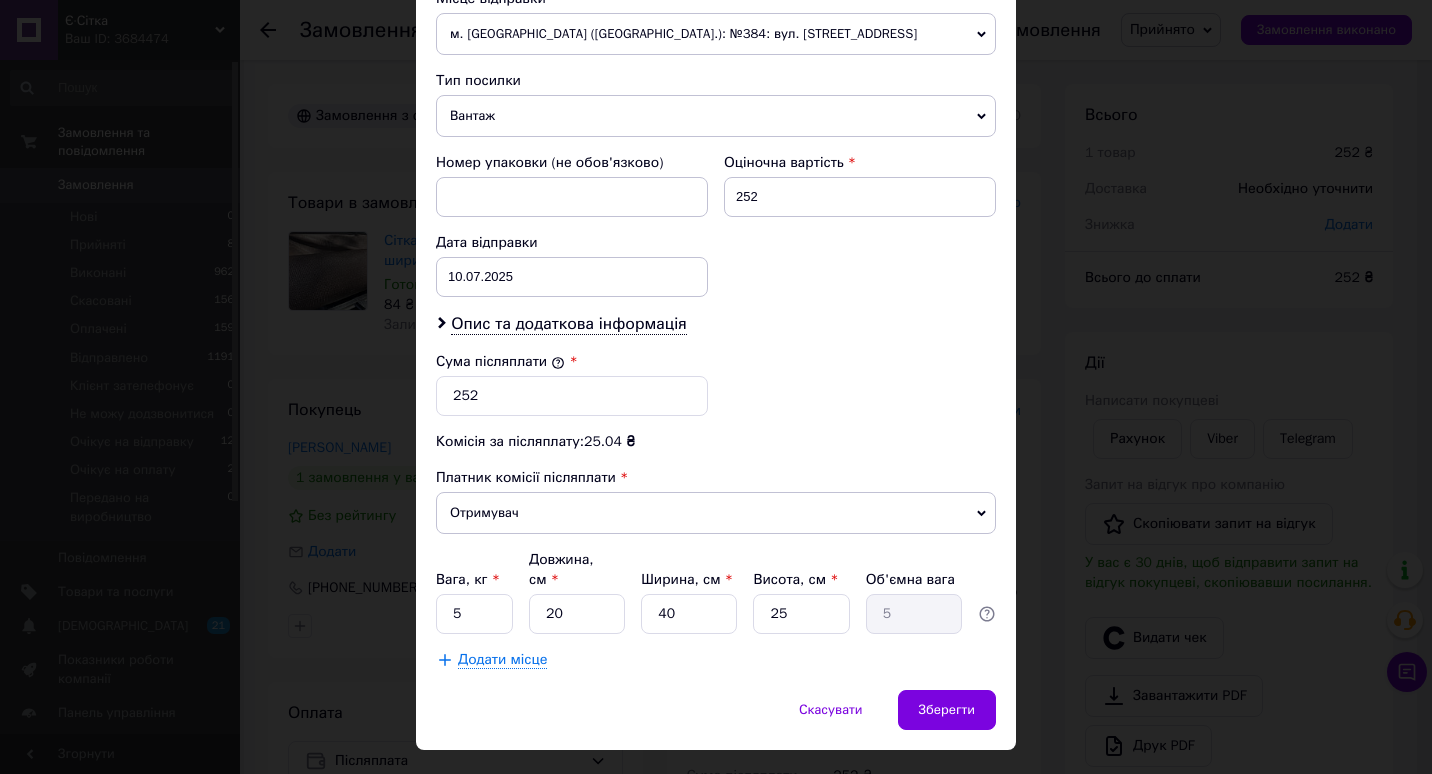 scroll, scrollTop: 727, scrollLeft: 0, axis: vertical 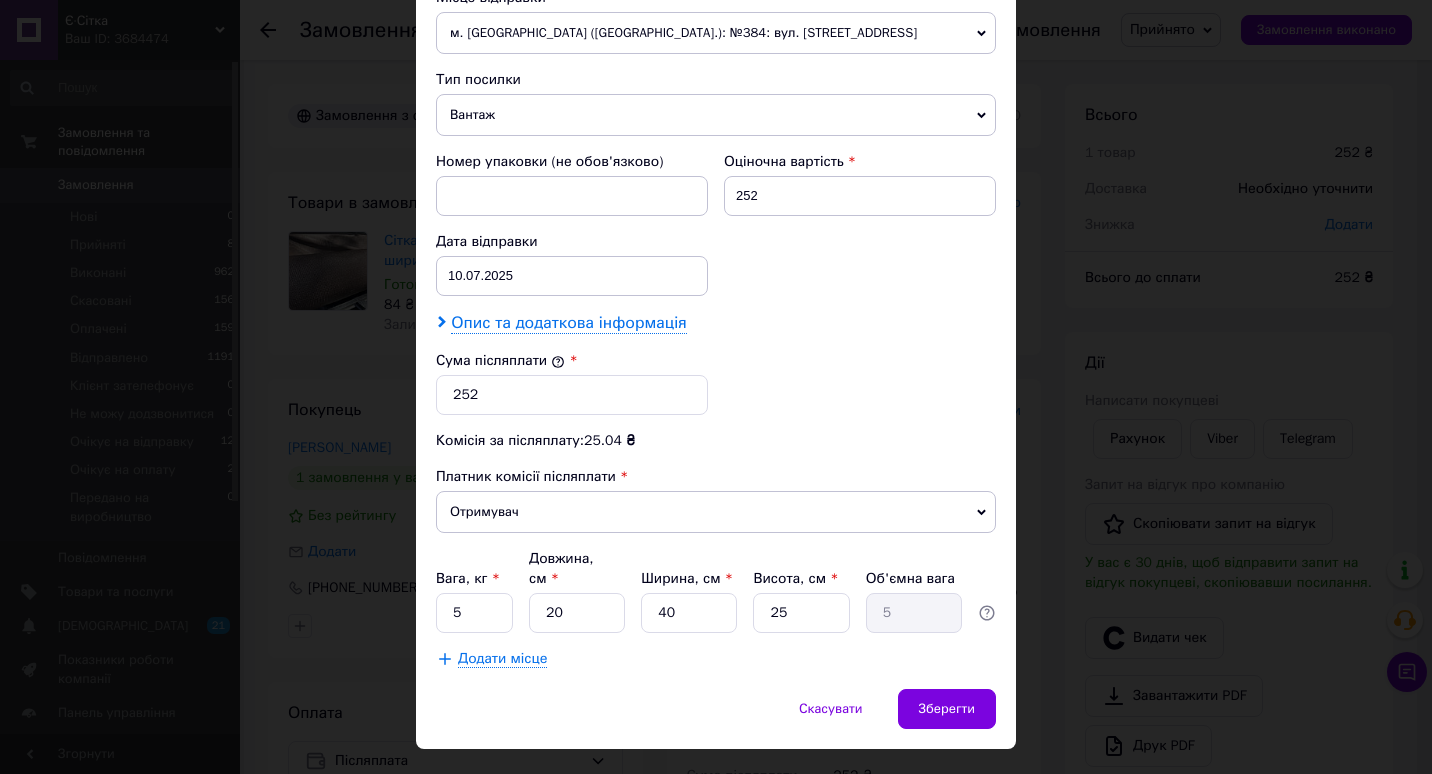 click on "Опис та додаткова інформація" at bounding box center (568, 323) 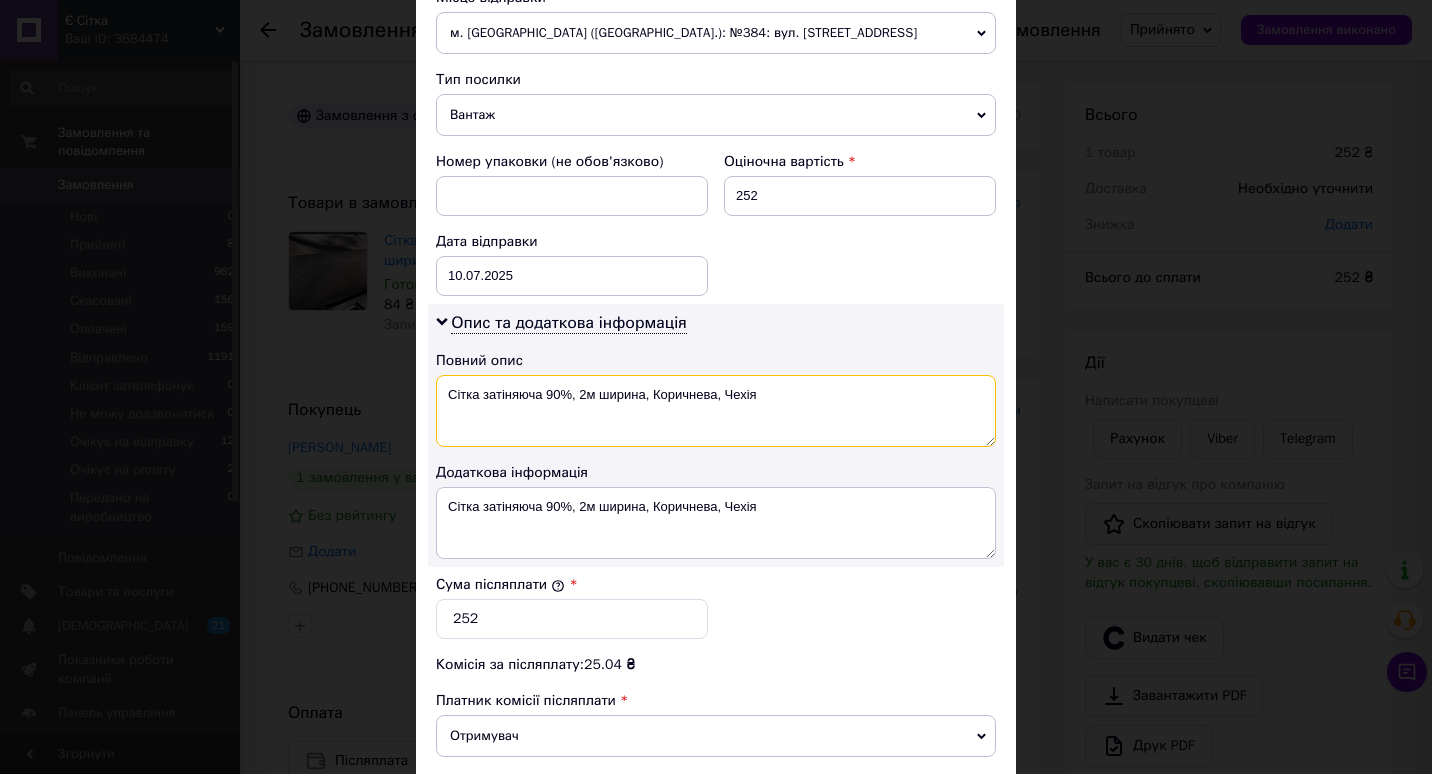 drag, startPoint x: 546, startPoint y: 397, endPoint x: 775, endPoint y: 406, distance: 229.17679 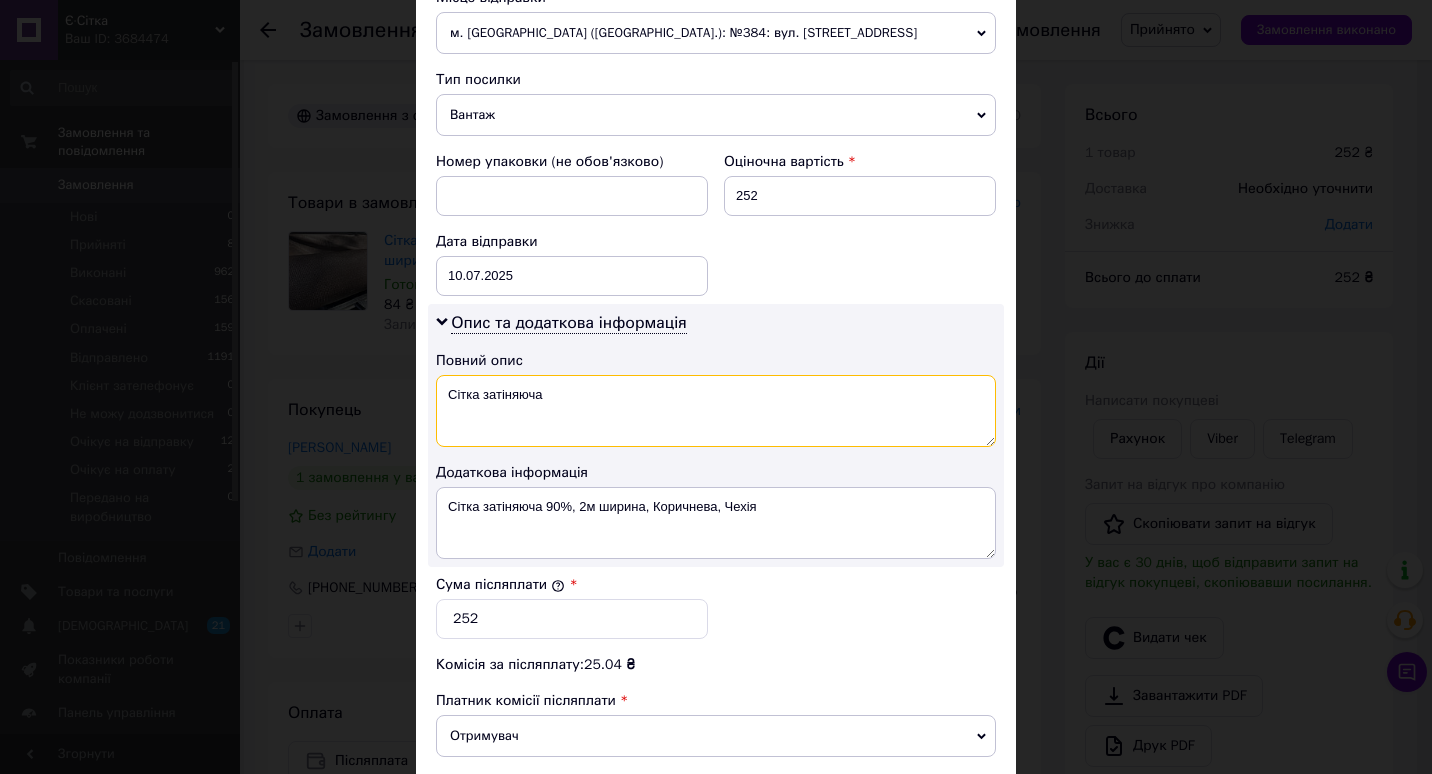 type on "Сітка затіняюча" 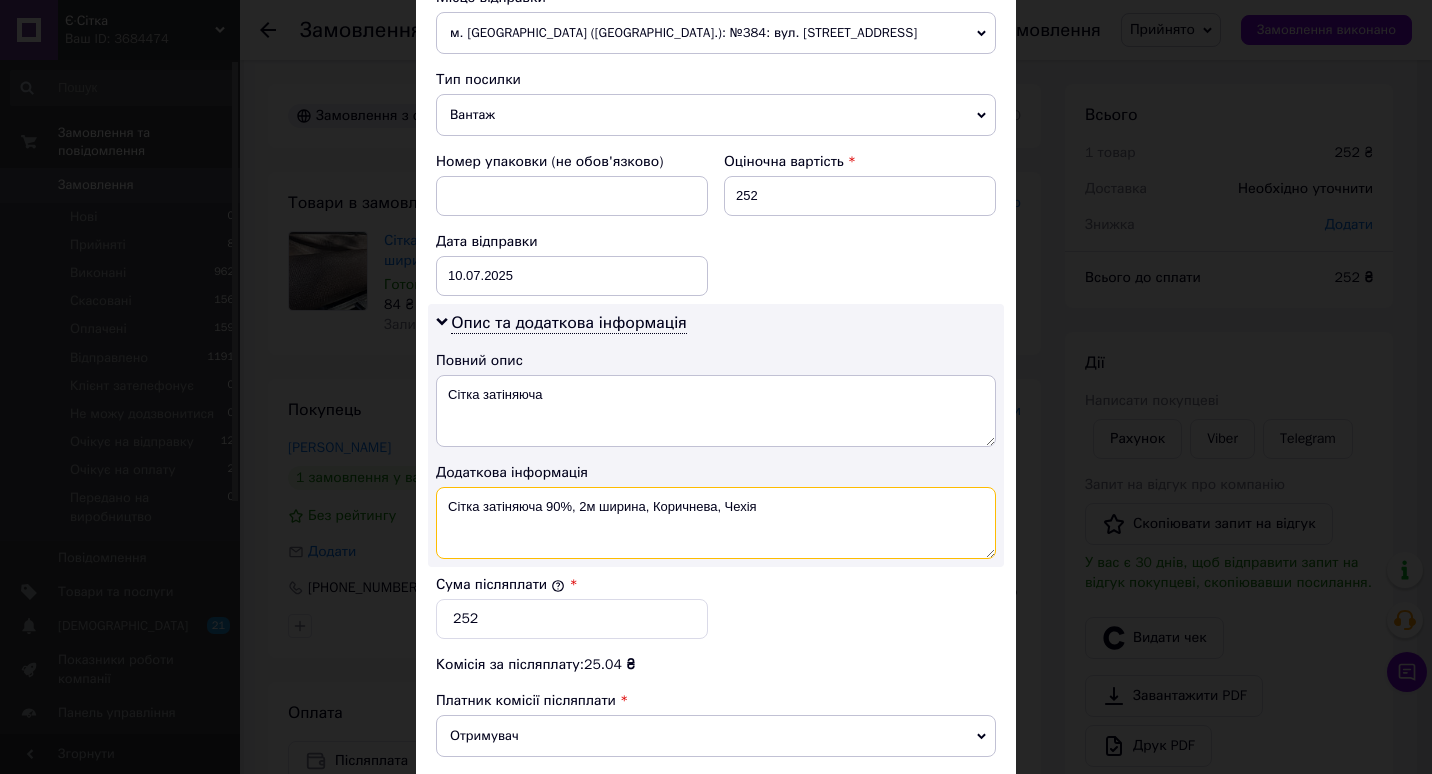 drag, startPoint x: 545, startPoint y: 502, endPoint x: 782, endPoint y: 507, distance: 237.05273 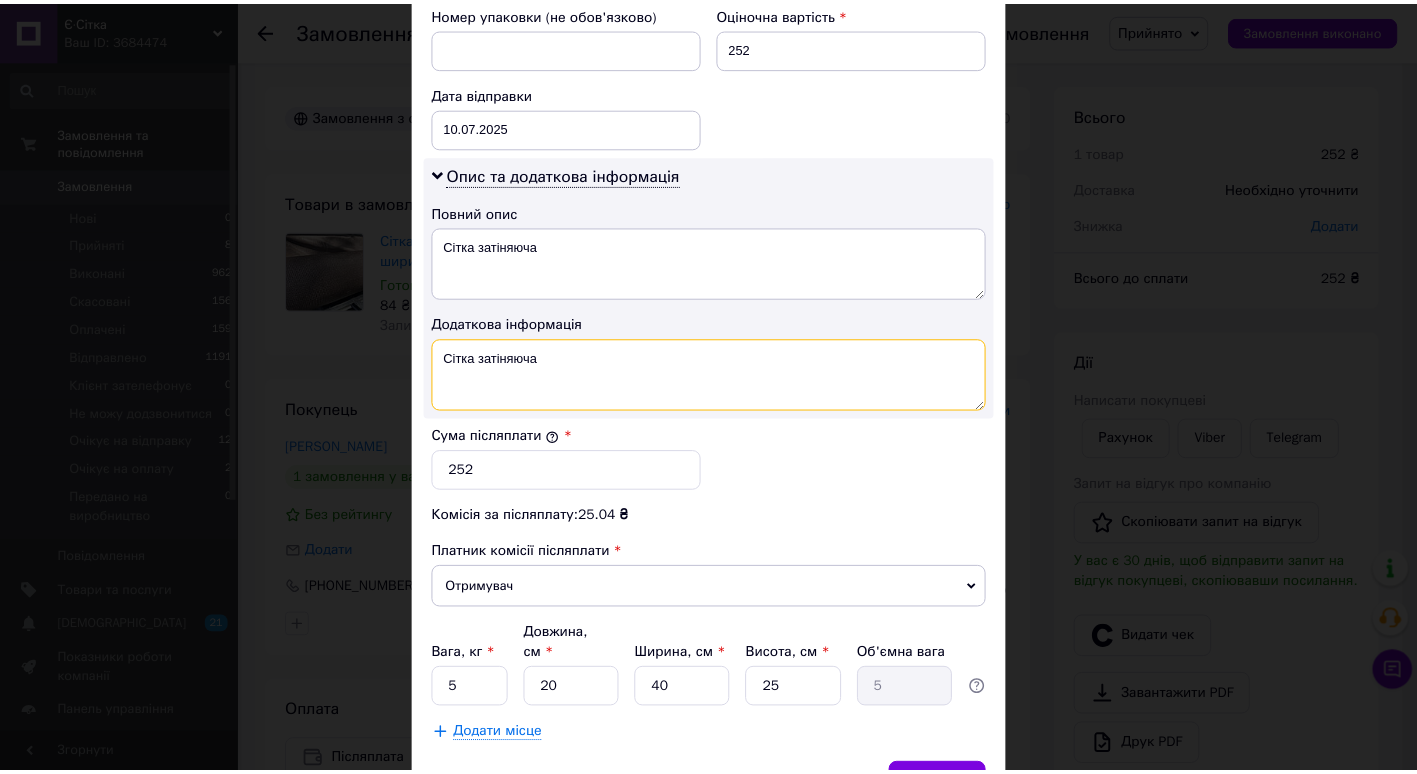 scroll, scrollTop: 976, scrollLeft: 0, axis: vertical 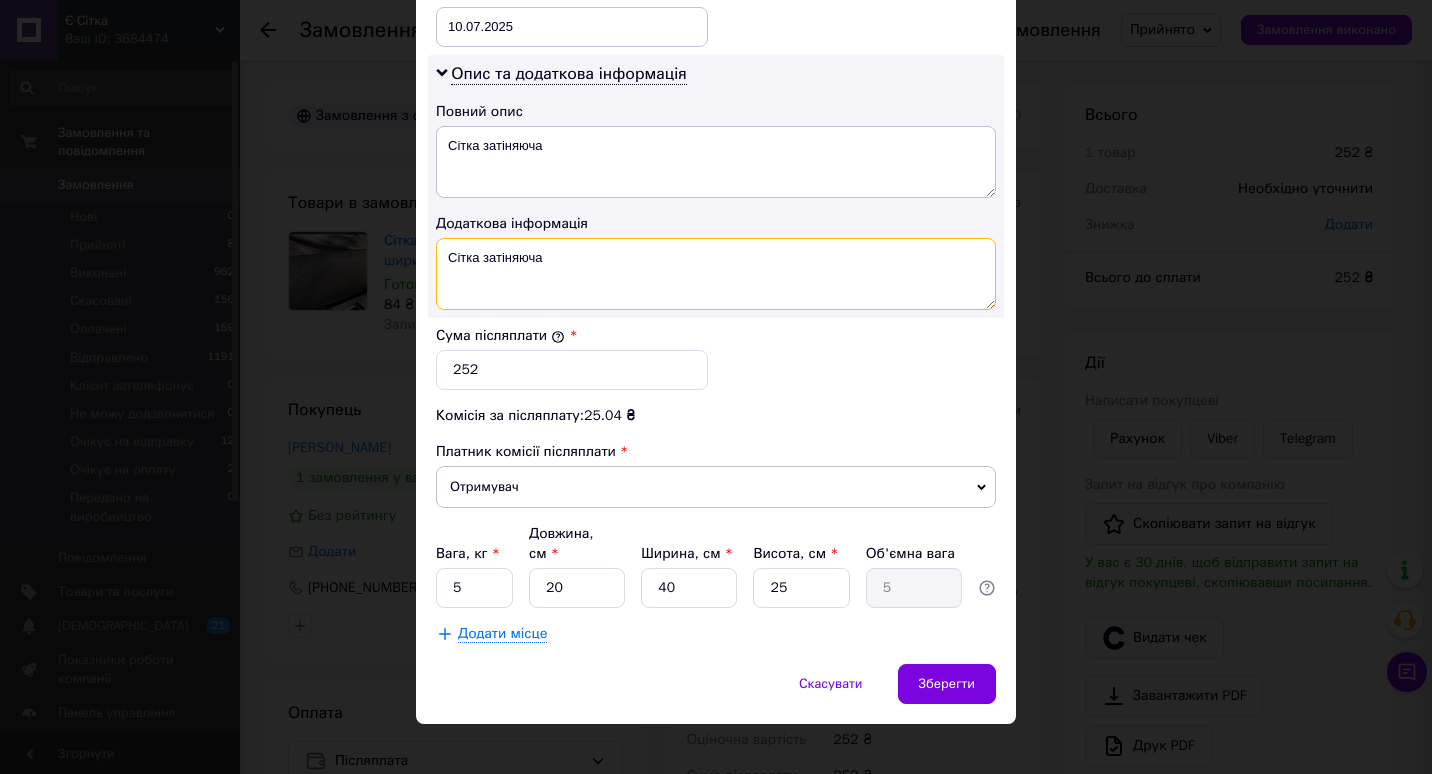 type on "Сітка затіняюча" 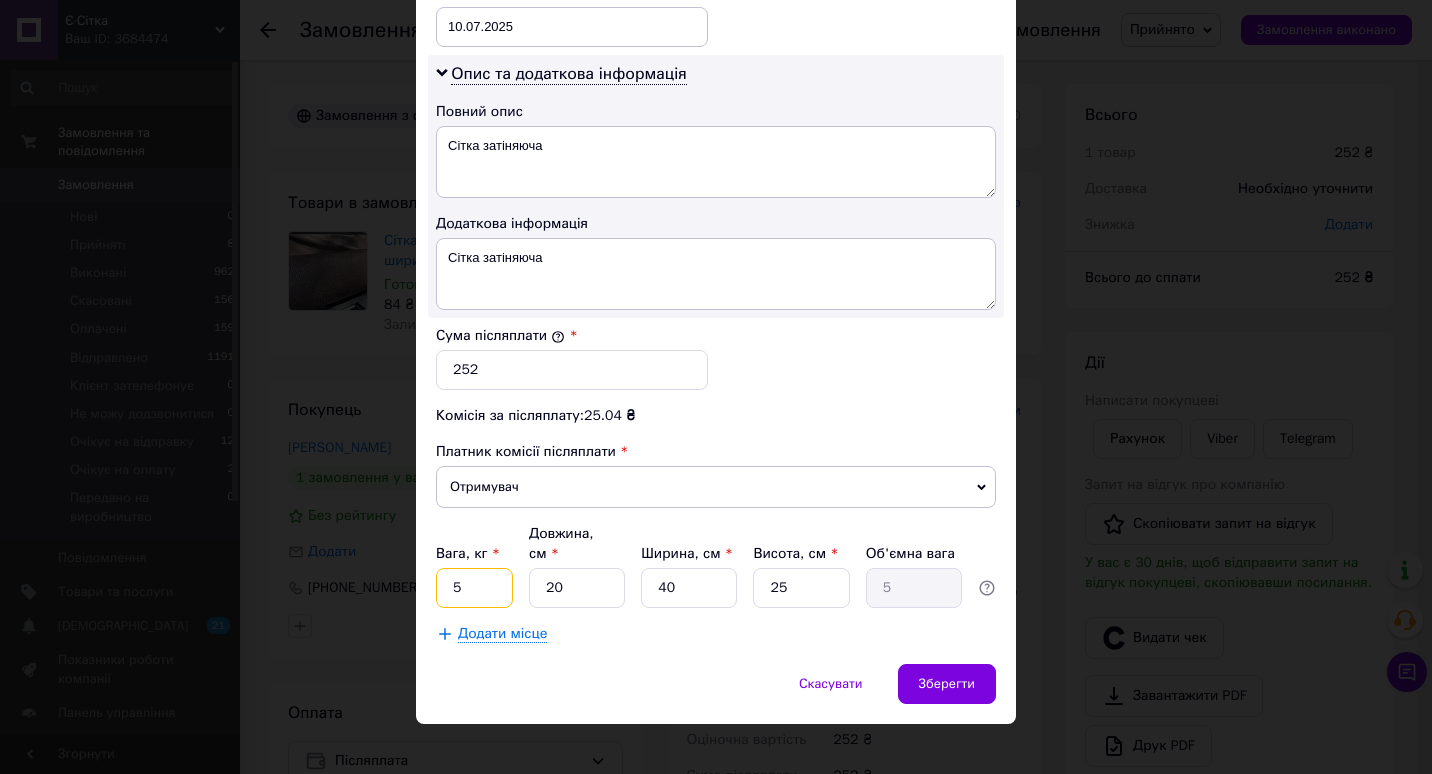 click on "5" at bounding box center [474, 588] 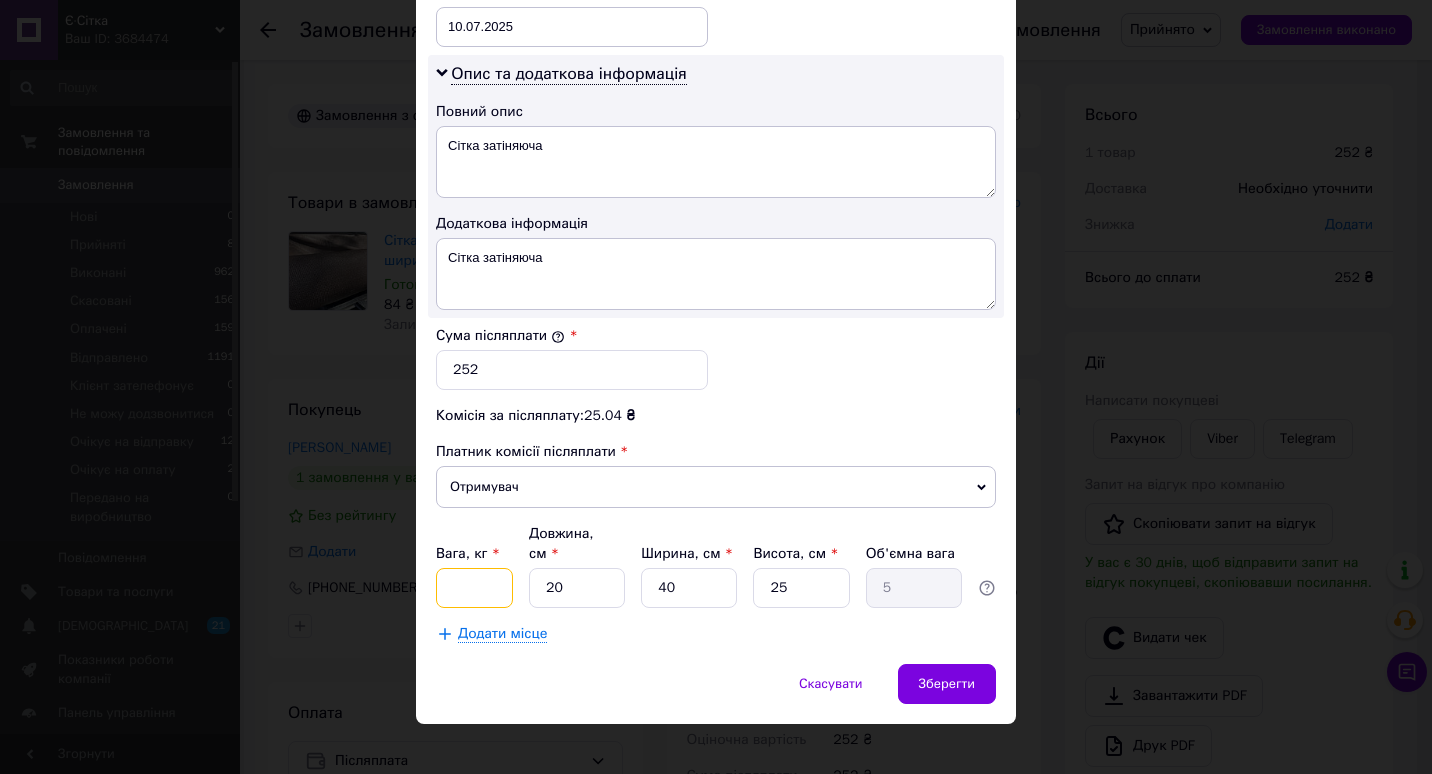 type on "4" 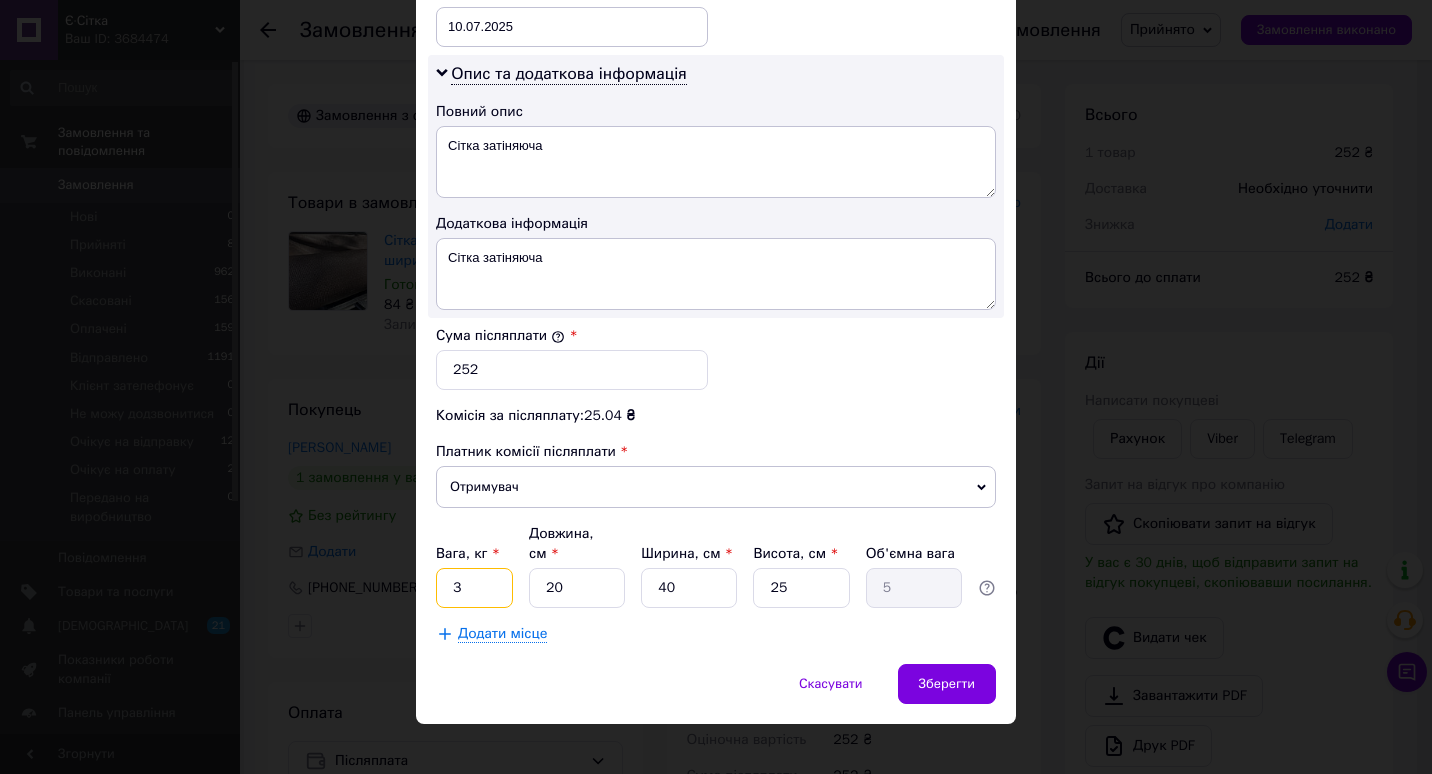 type on "3" 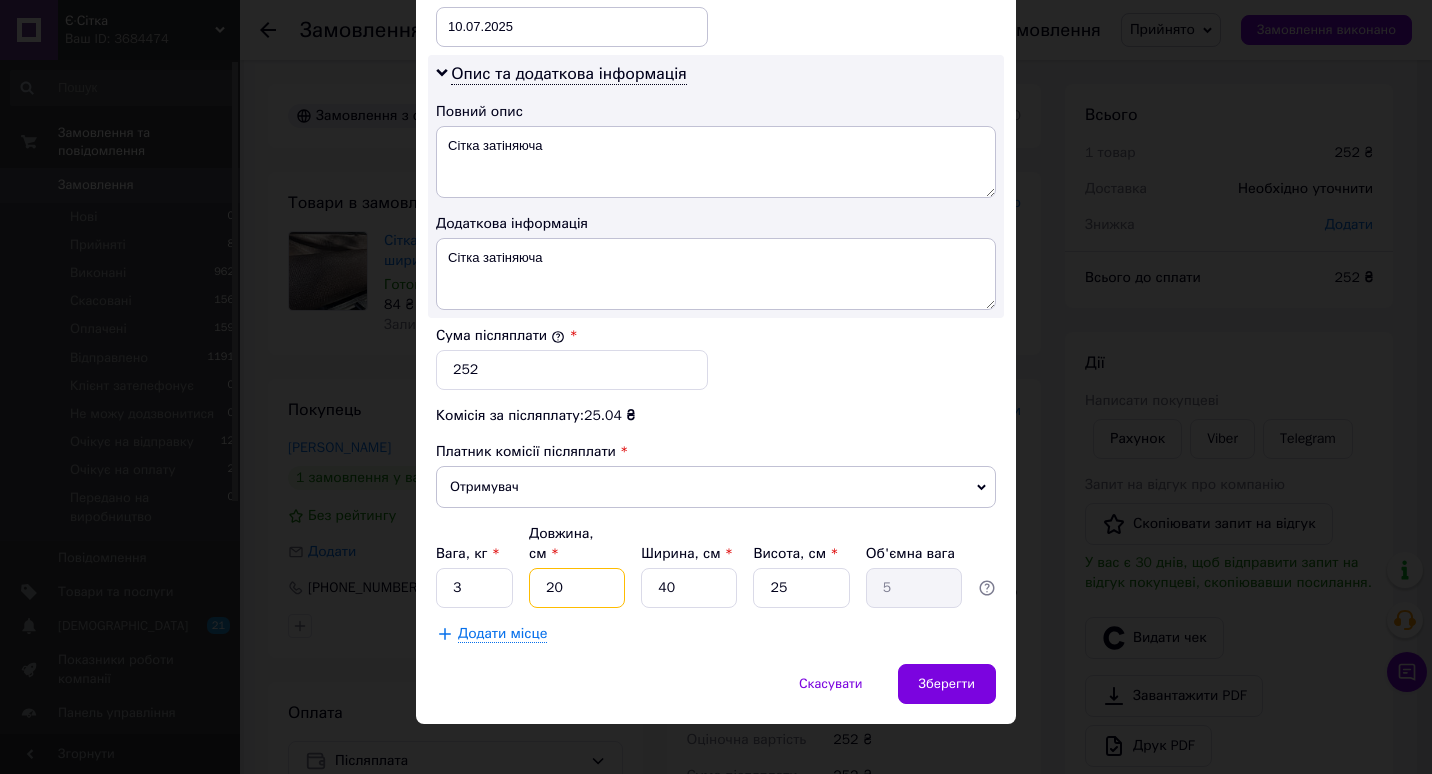 click on "20" at bounding box center [577, 588] 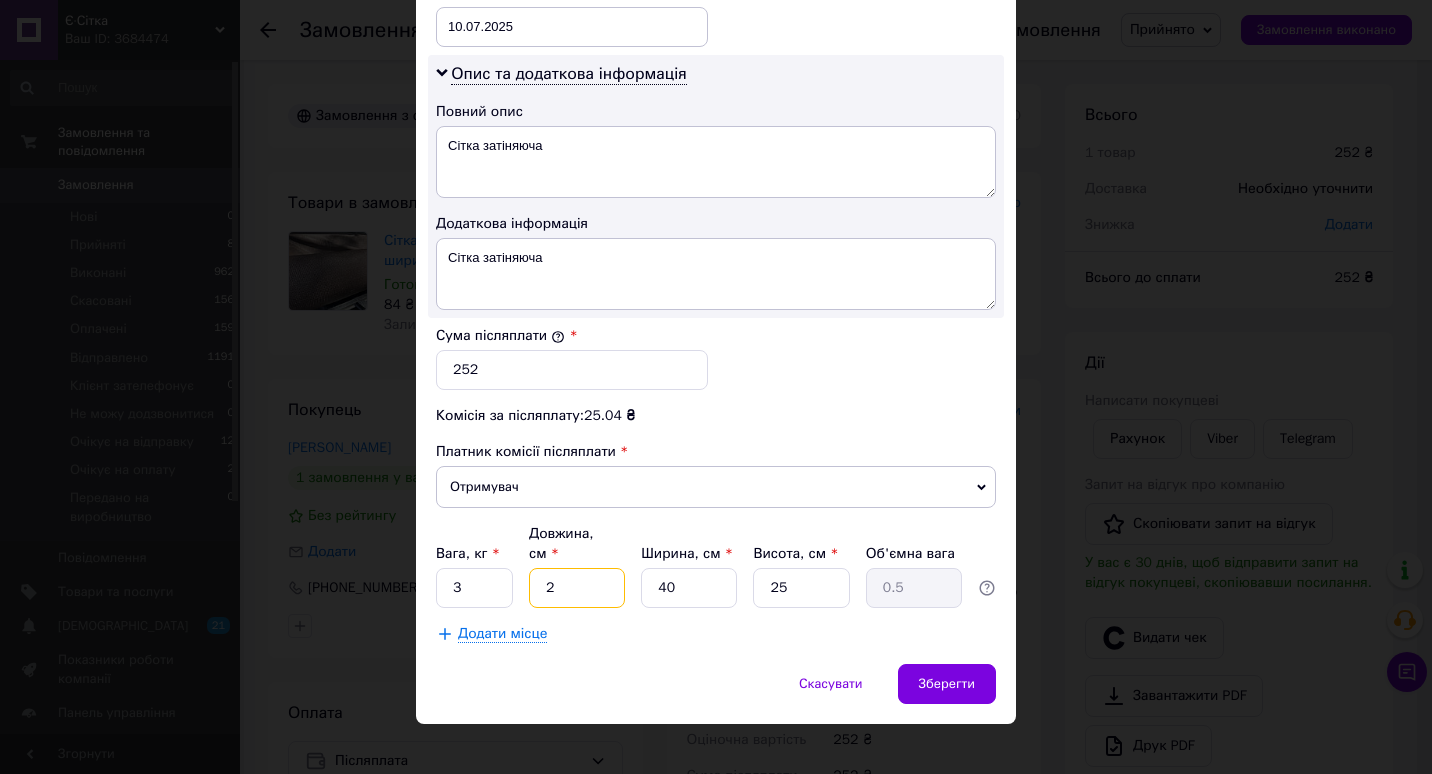 type 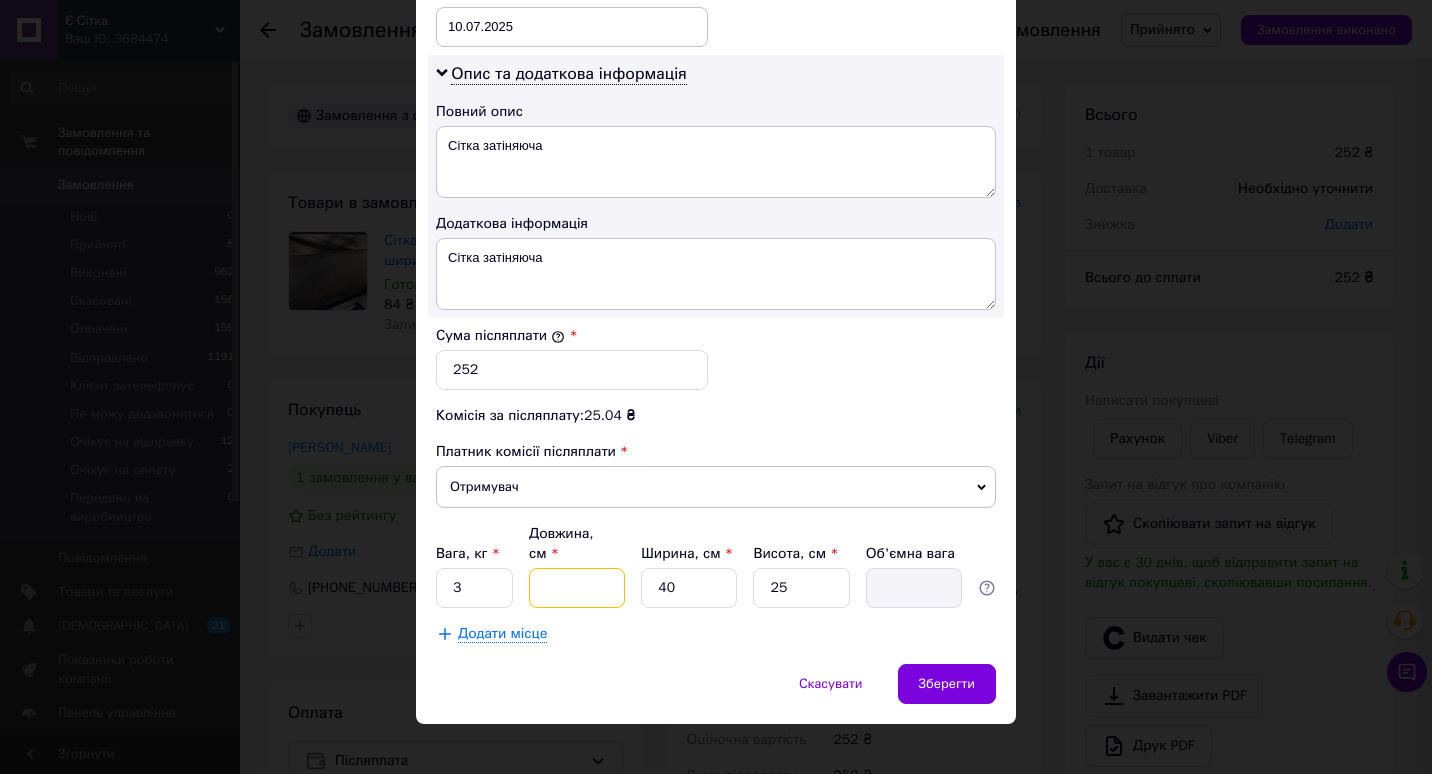 type on "4" 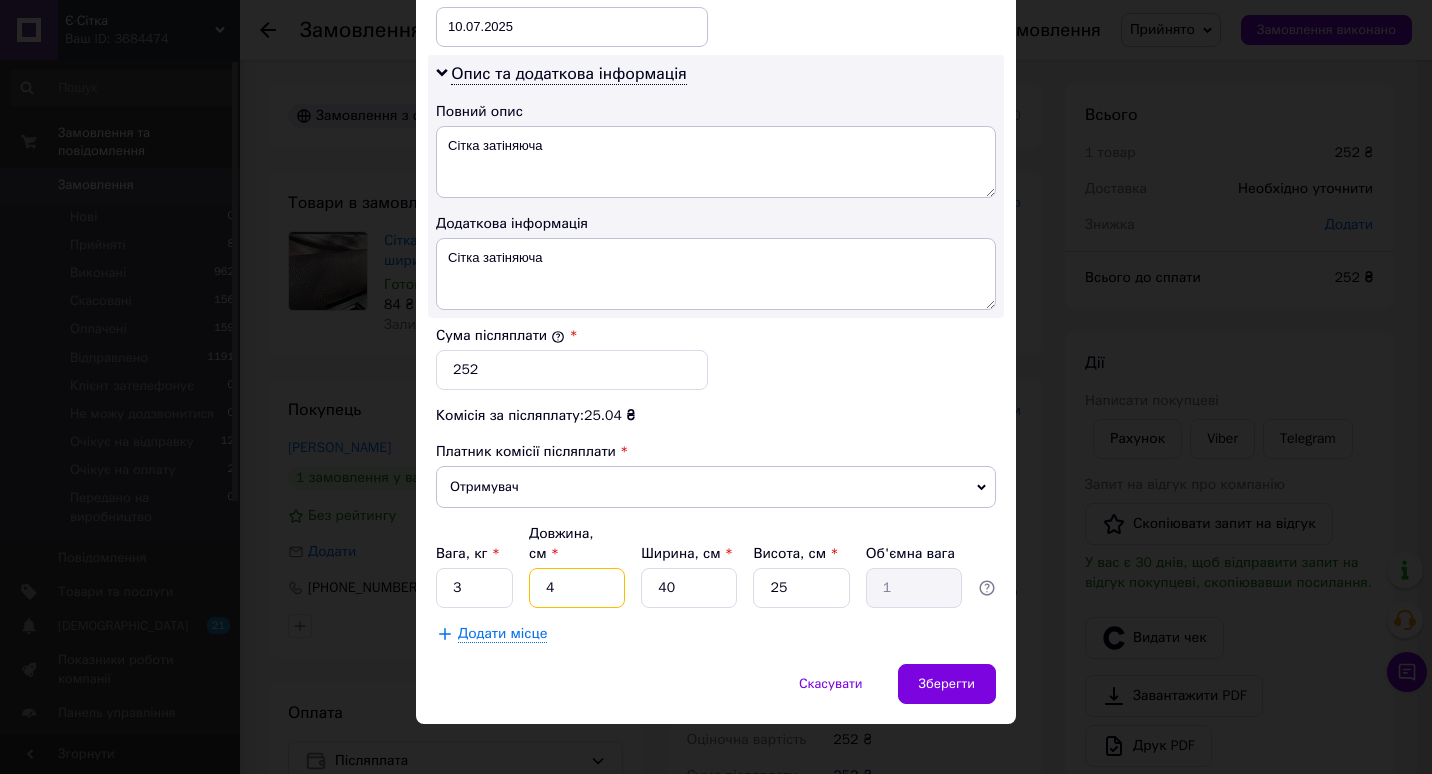 type on "40" 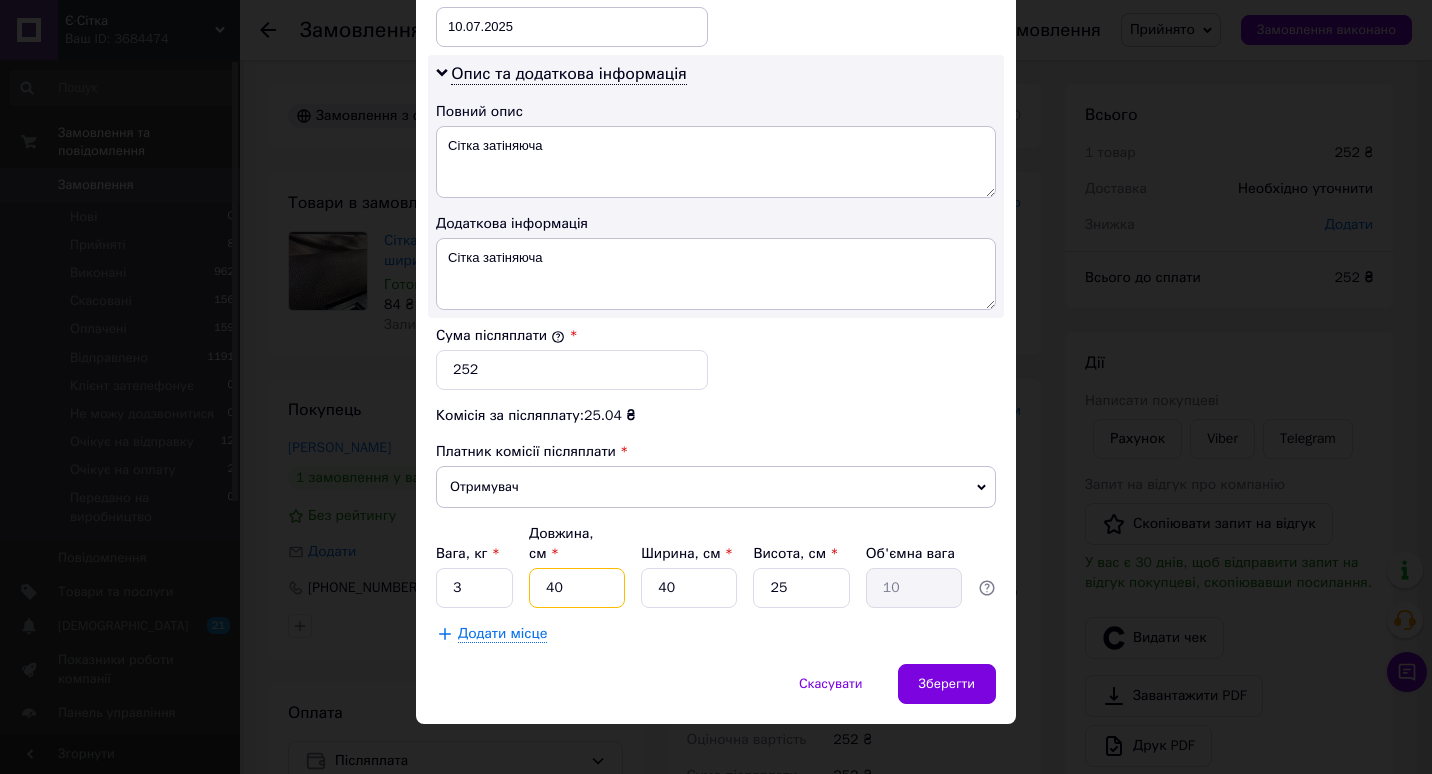 type on "40" 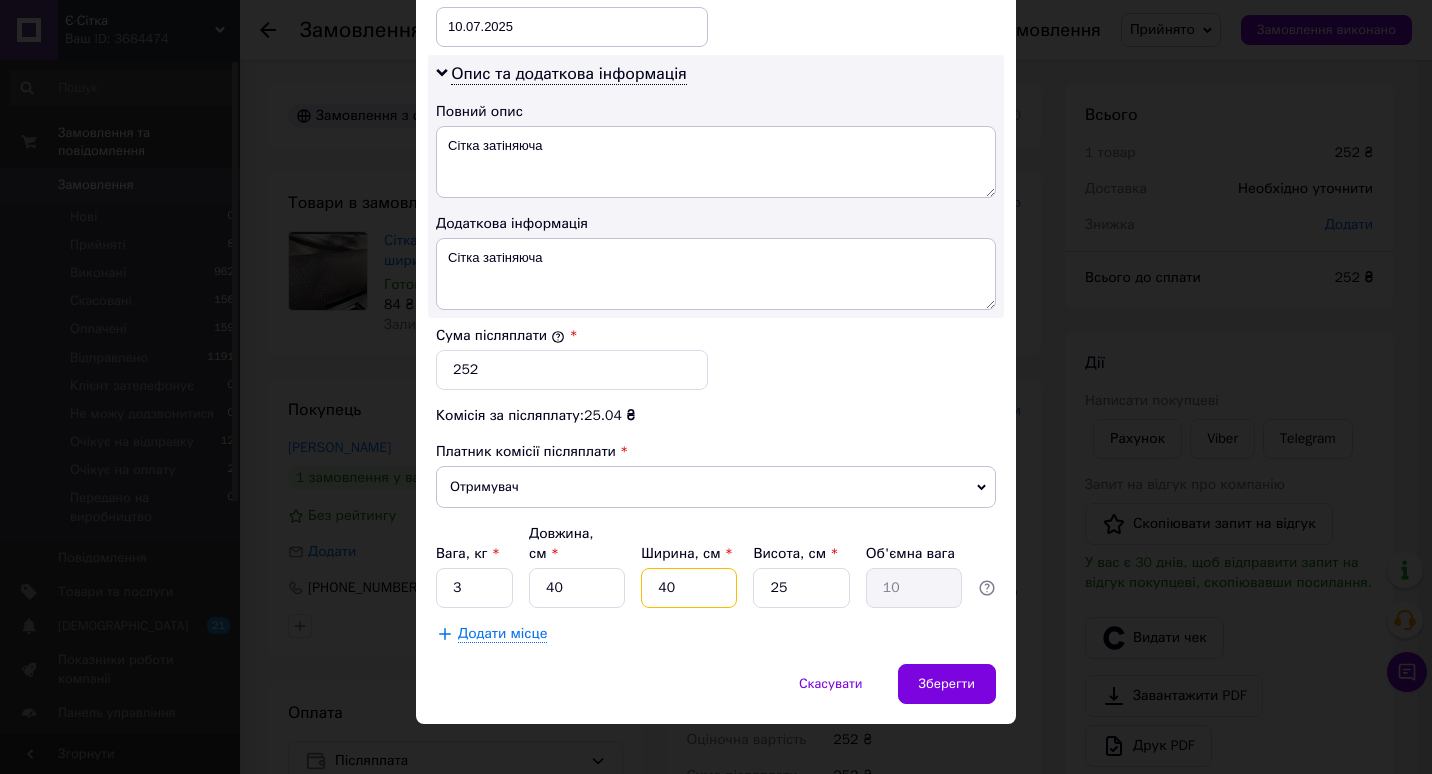 click on "40" at bounding box center [689, 588] 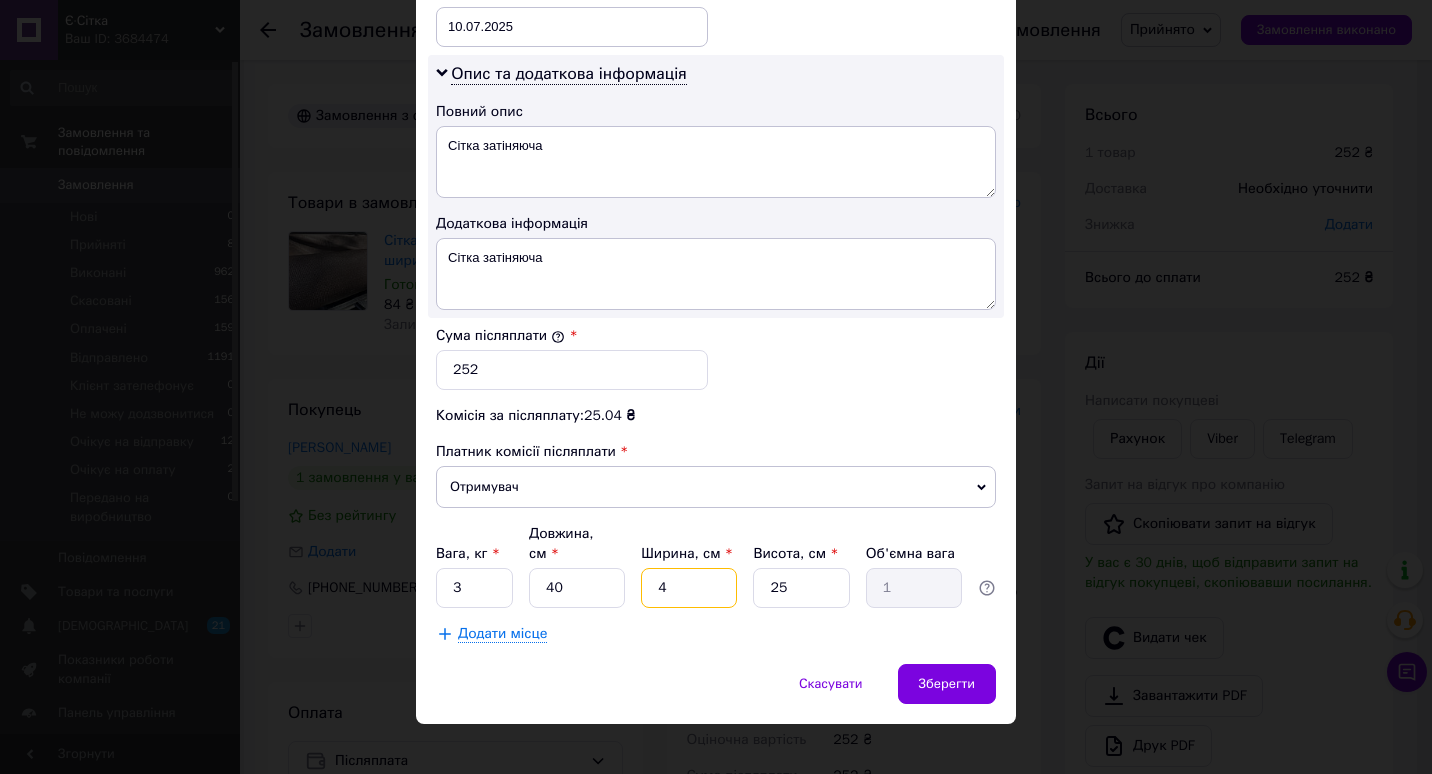 type 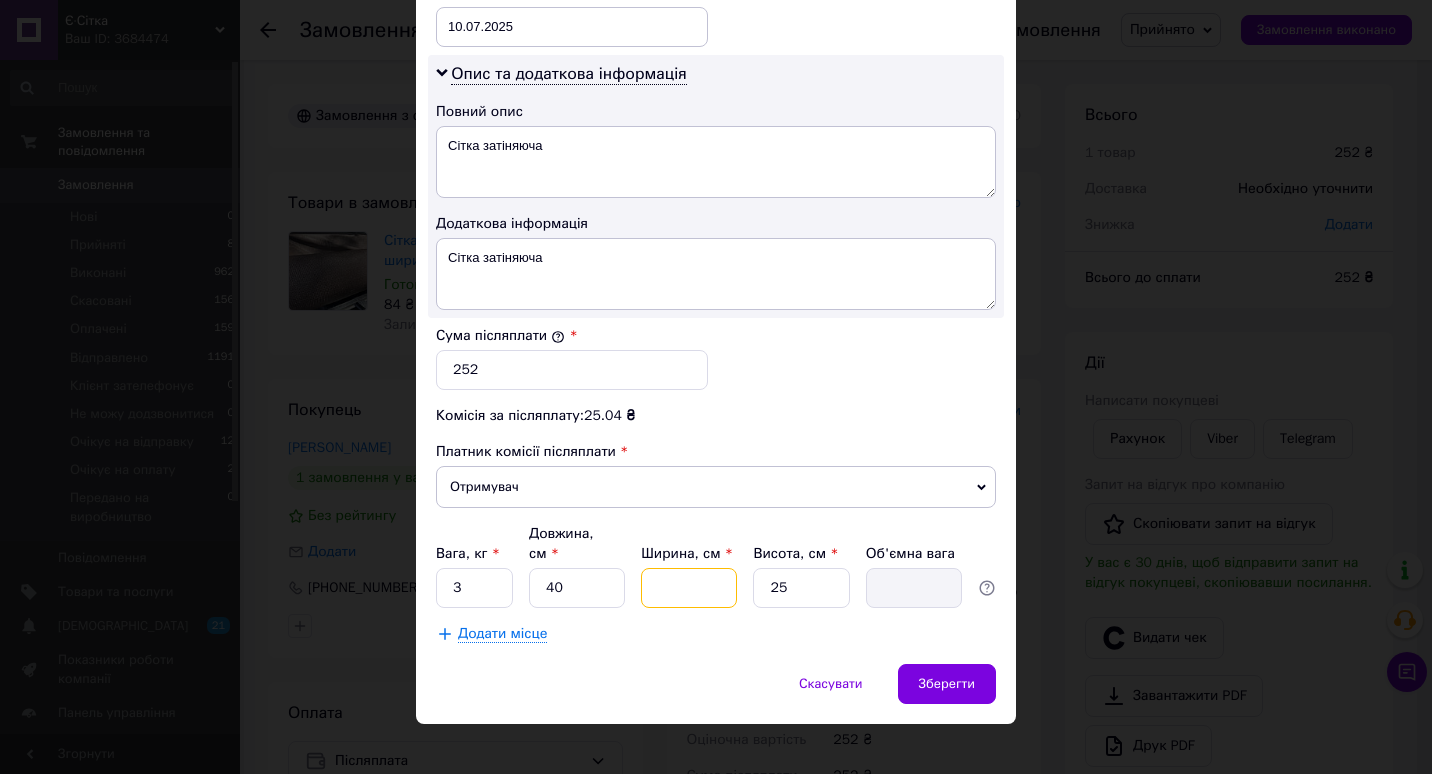 type on "3" 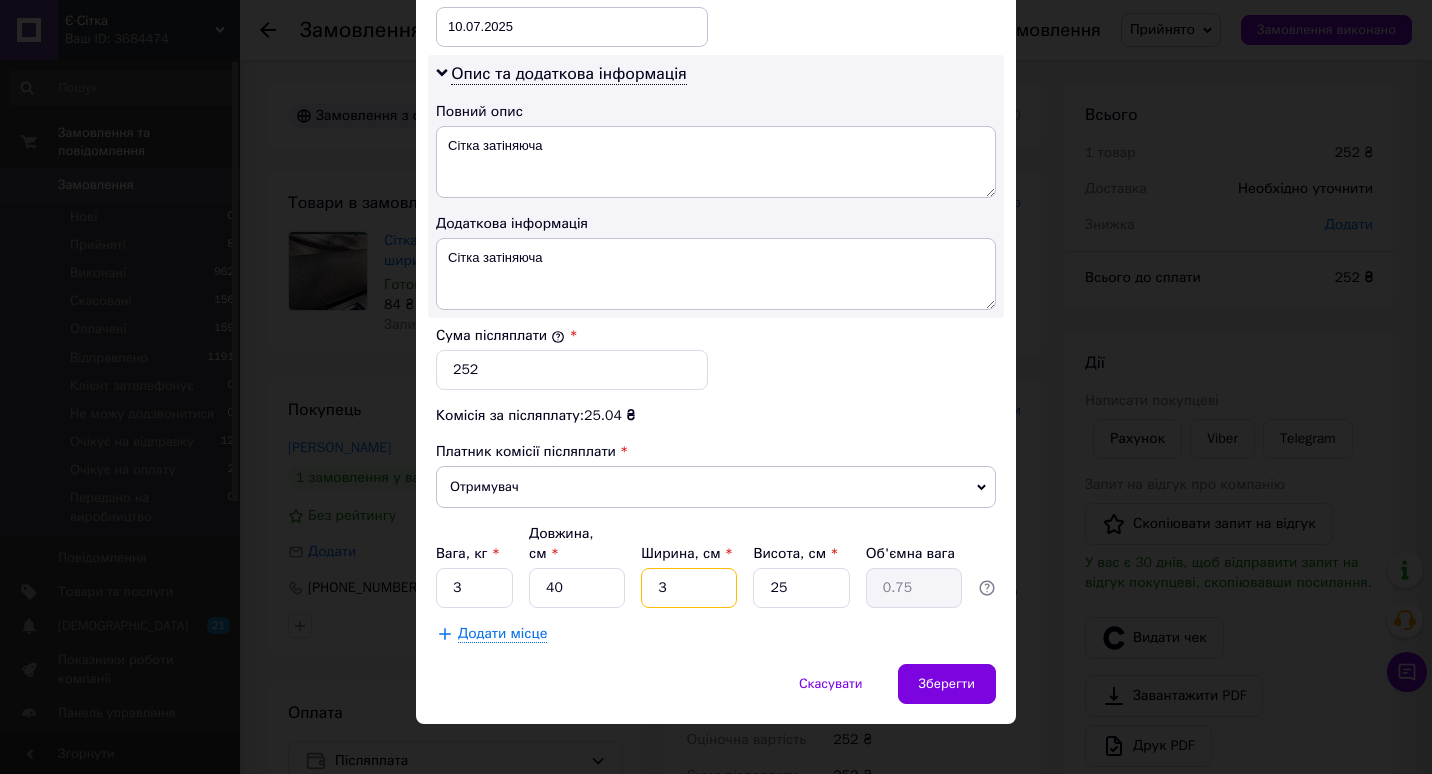 type on "30" 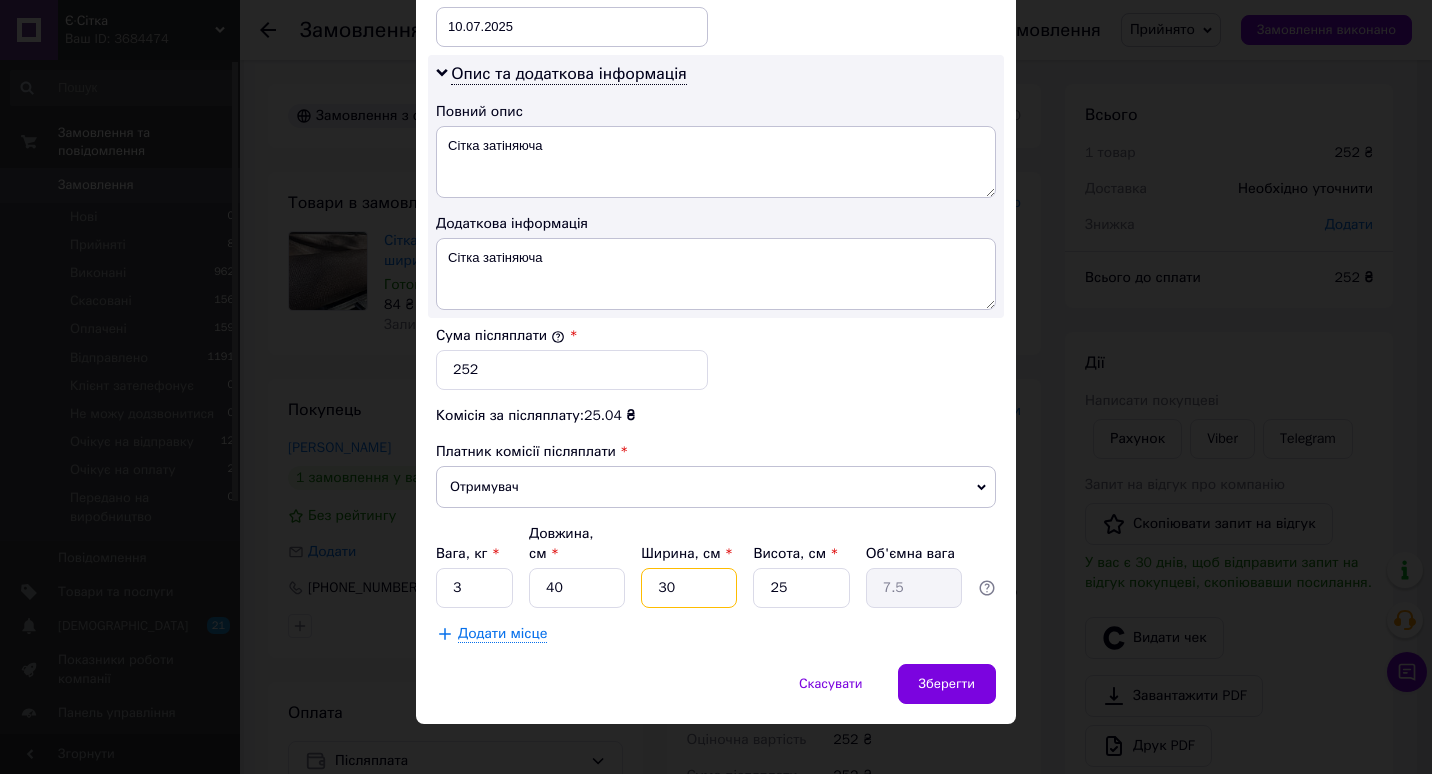 type on "30" 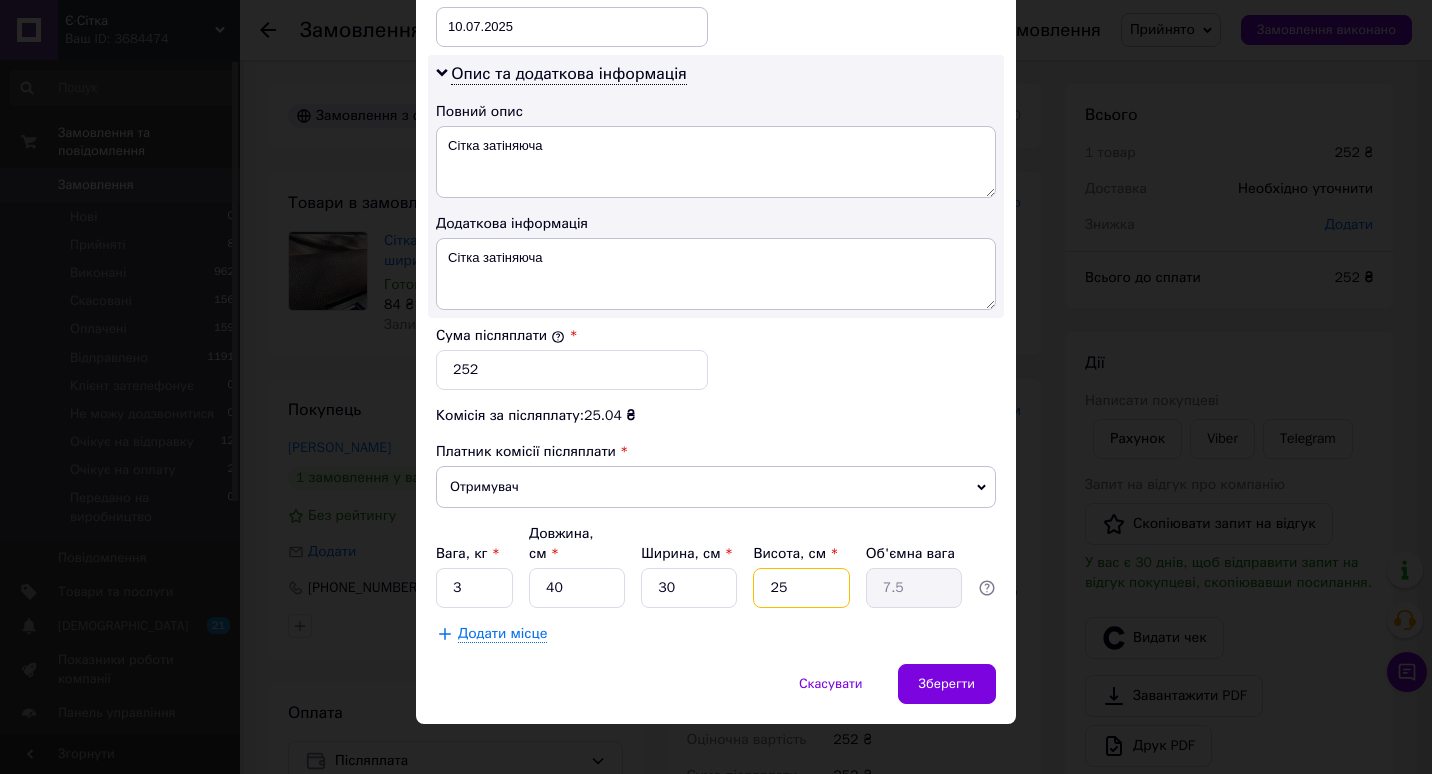 click on "25" at bounding box center (801, 588) 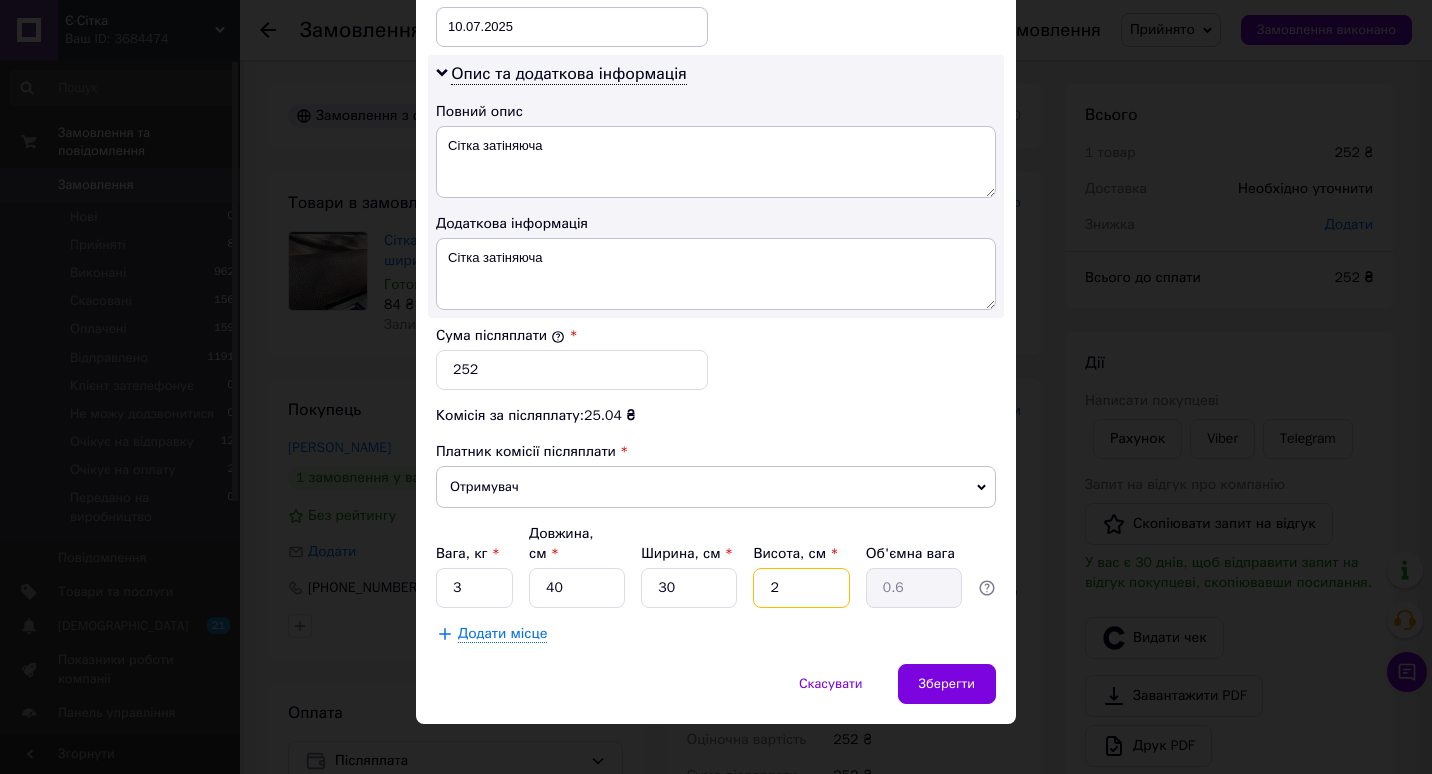 type 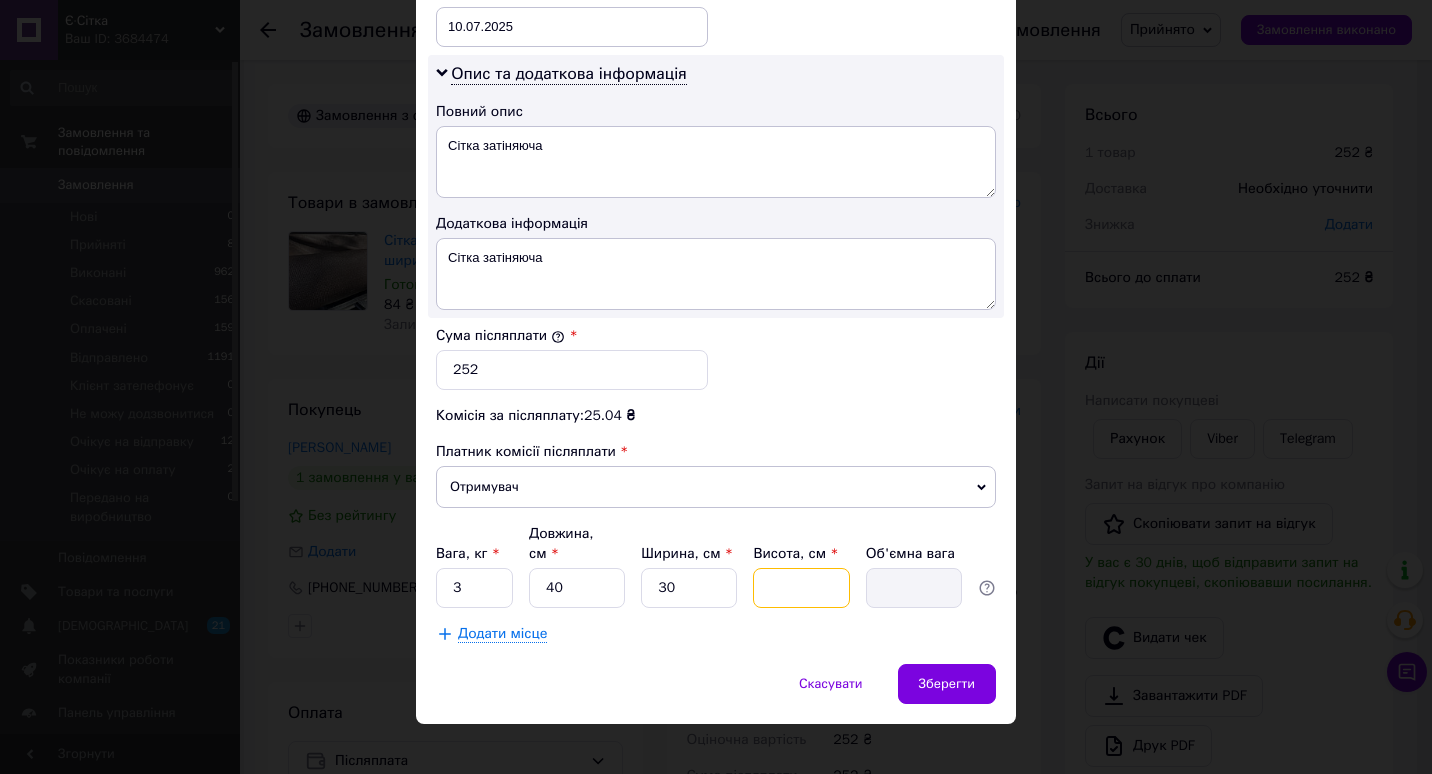 type on "1" 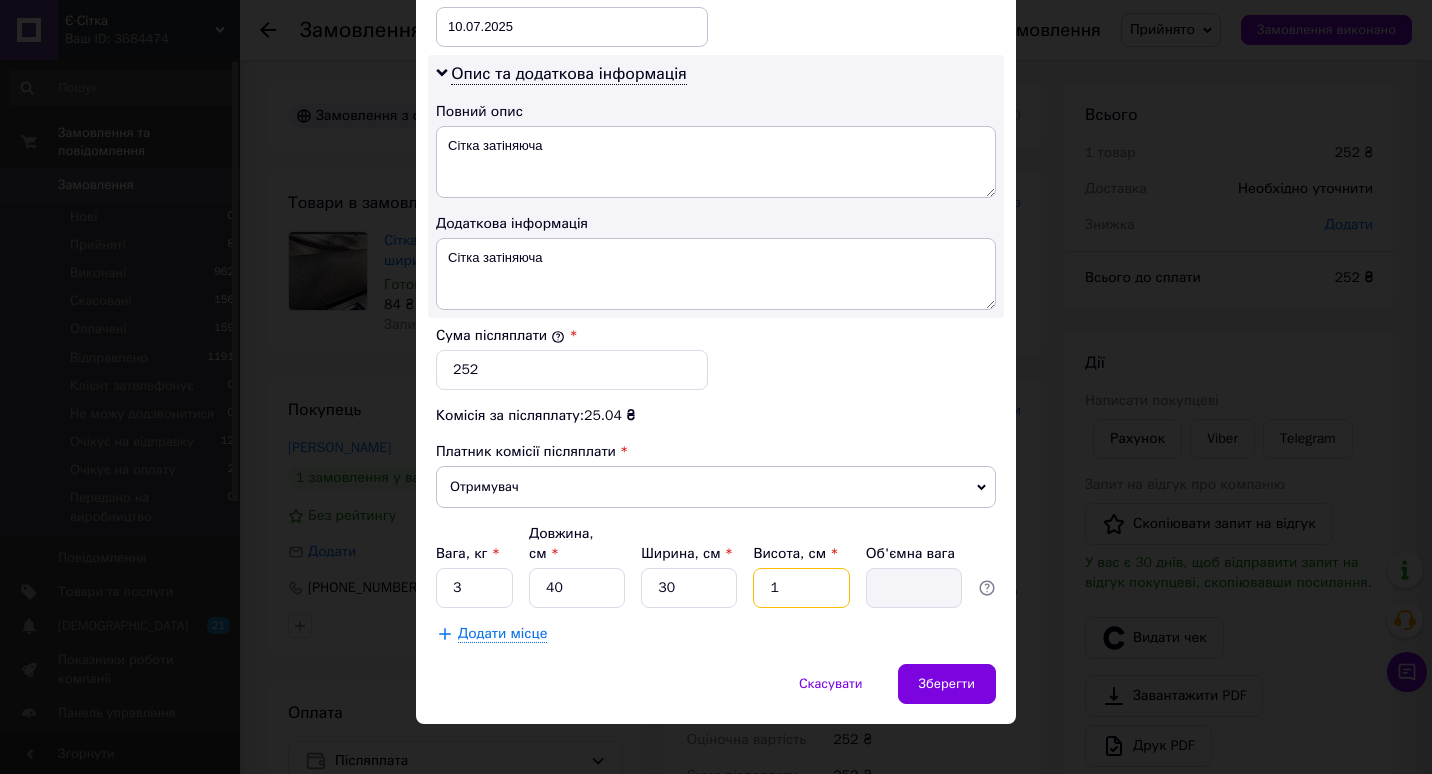 type on "0.3" 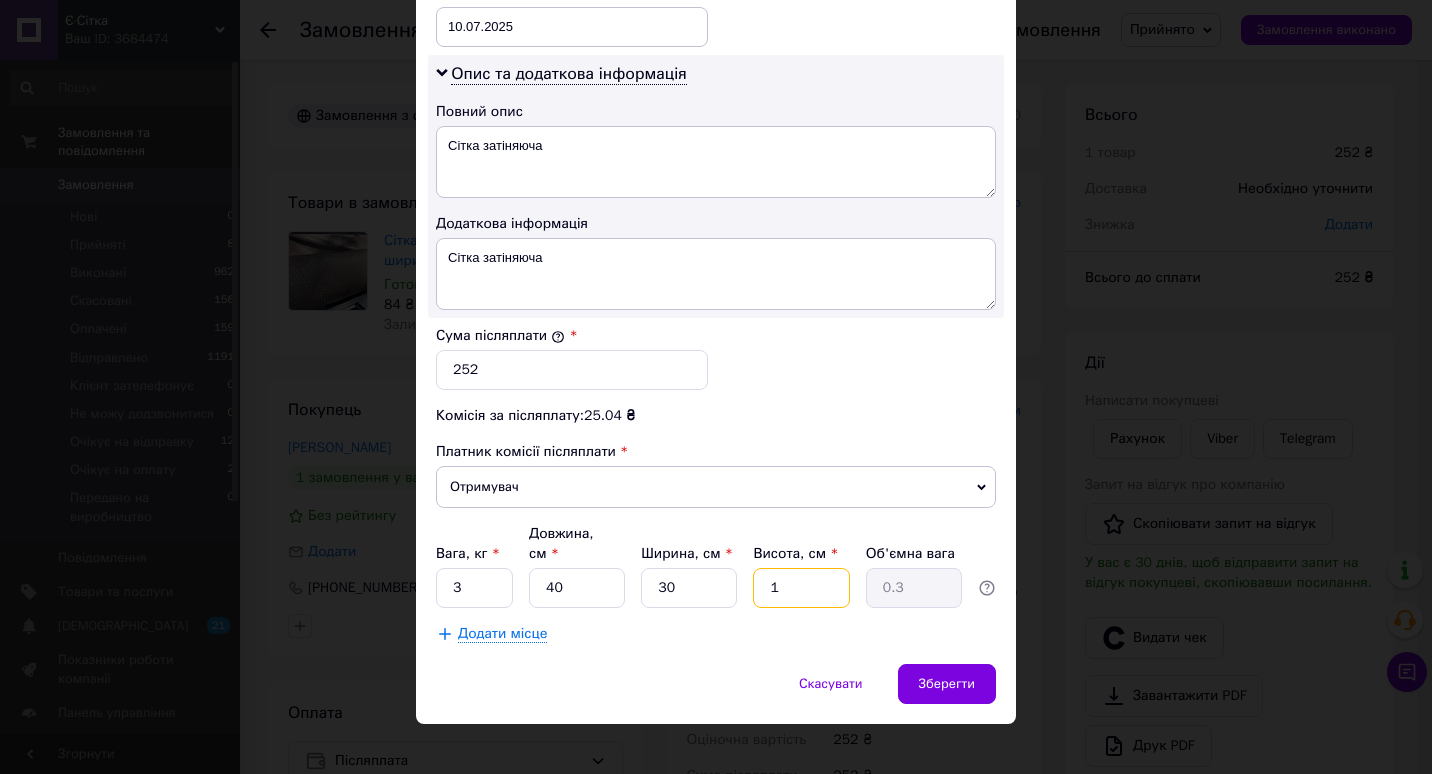 type on "10" 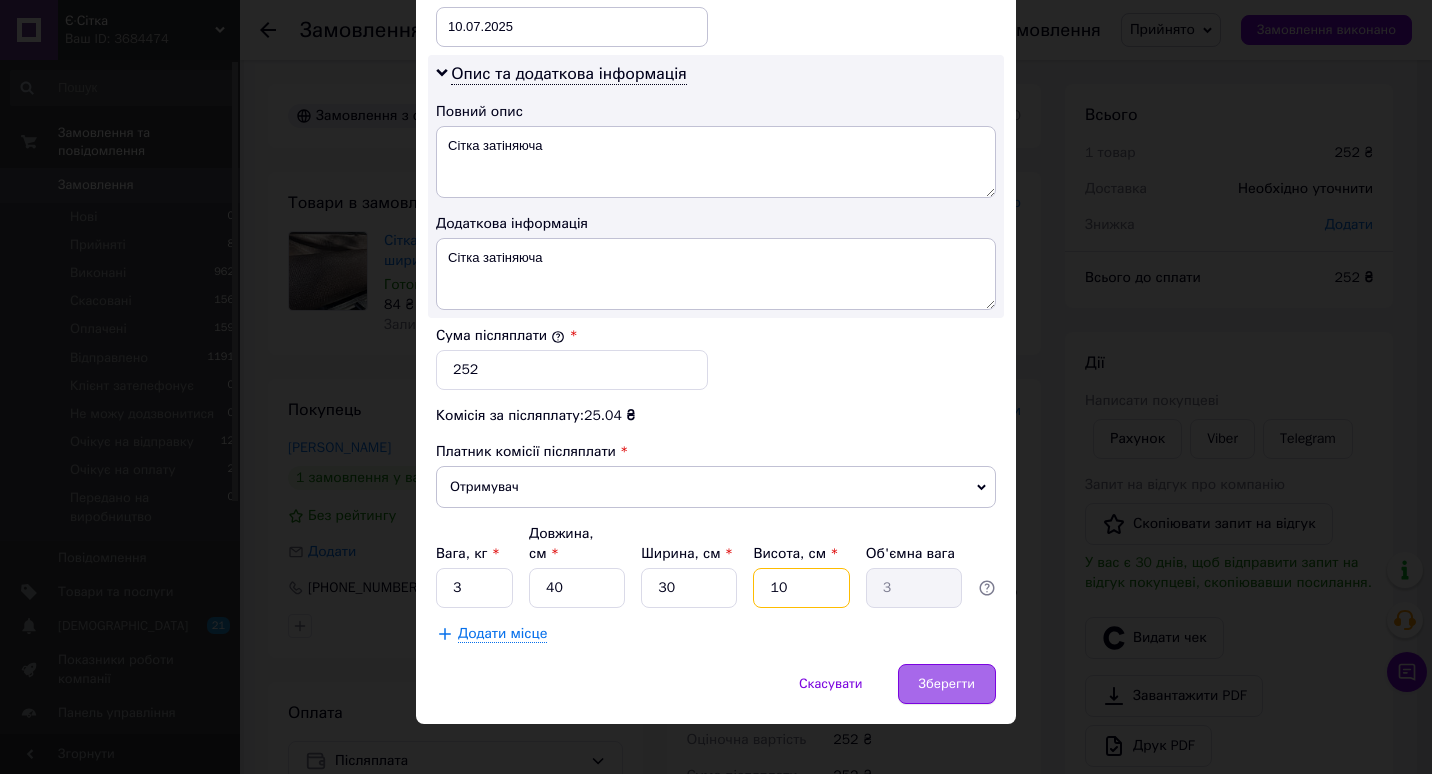 type on "10" 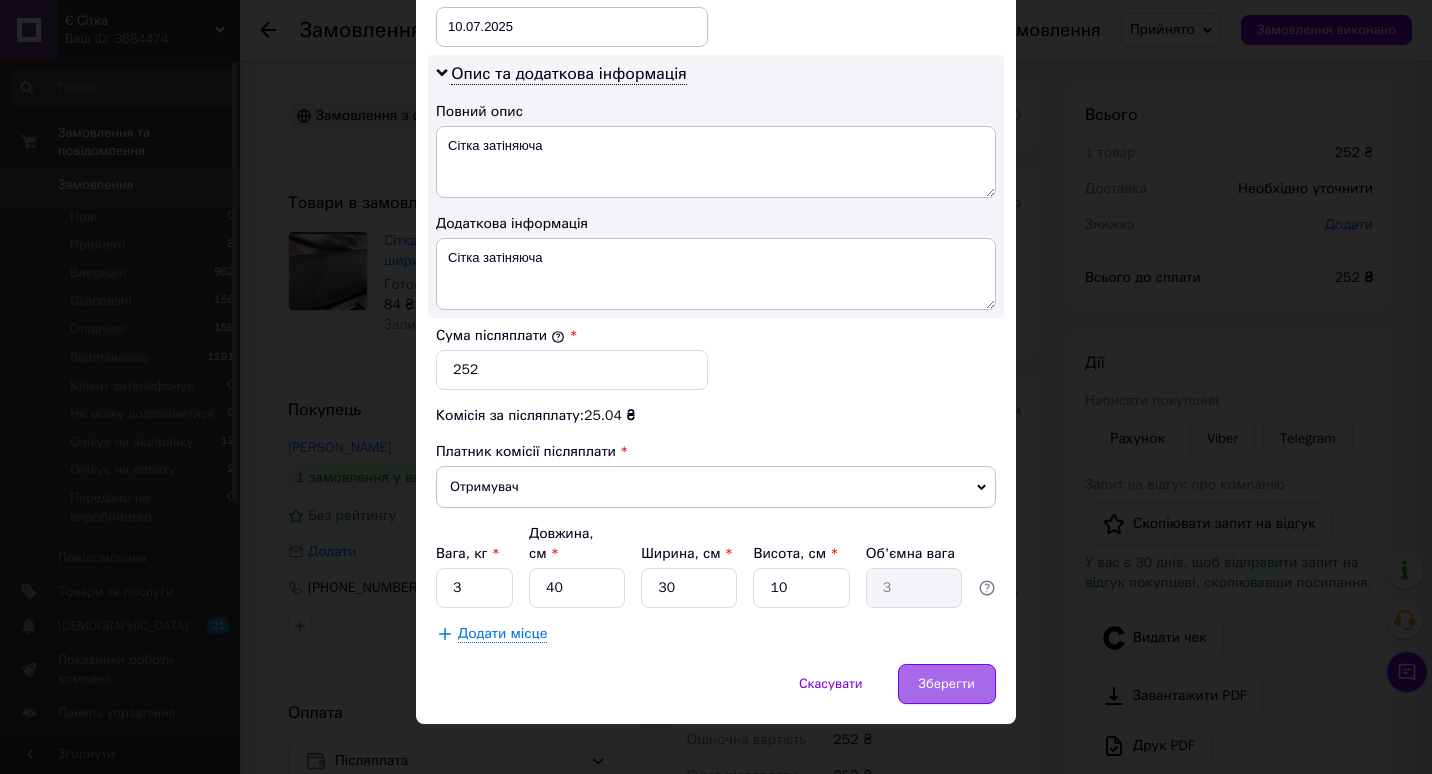 click on "Зберегти" at bounding box center (947, 684) 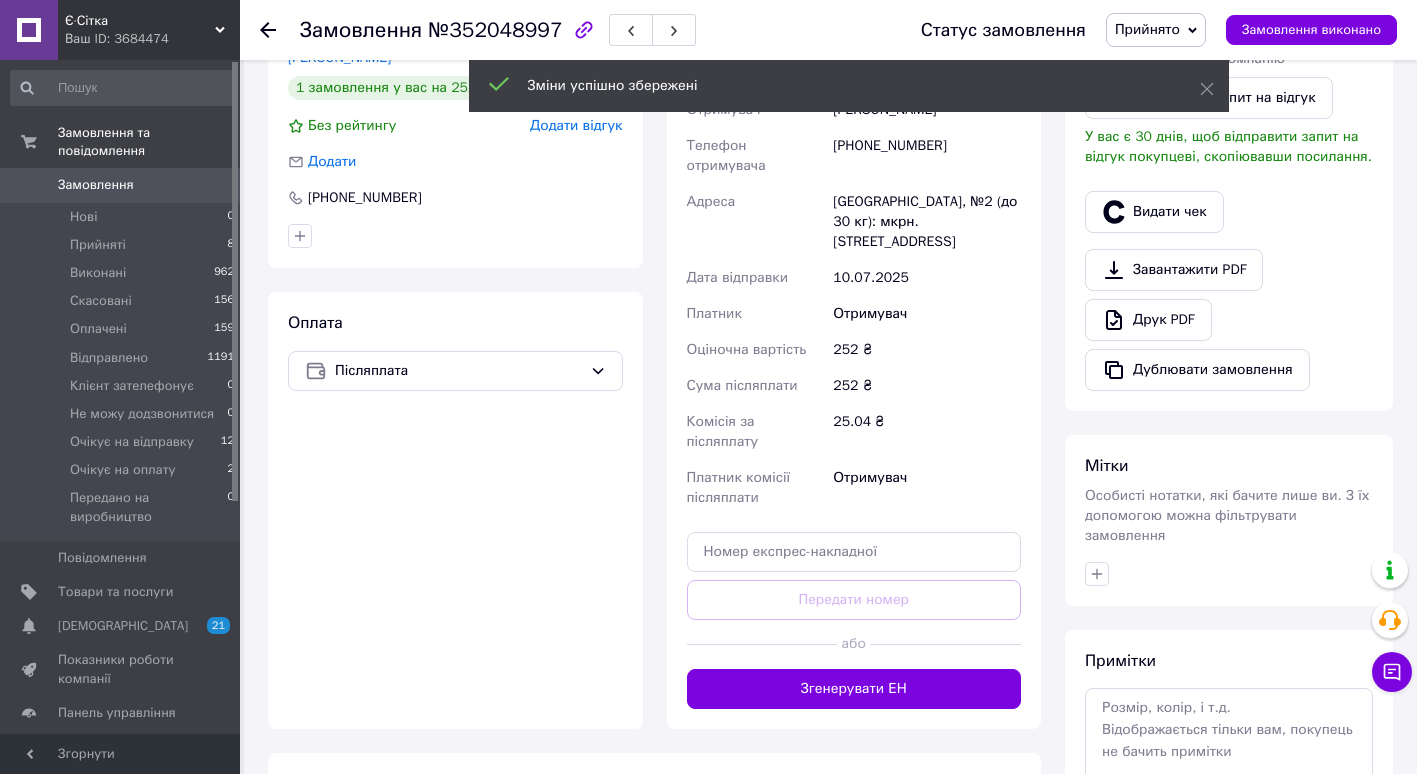 scroll, scrollTop: 392, scrollLeft: 0, axis: vertical 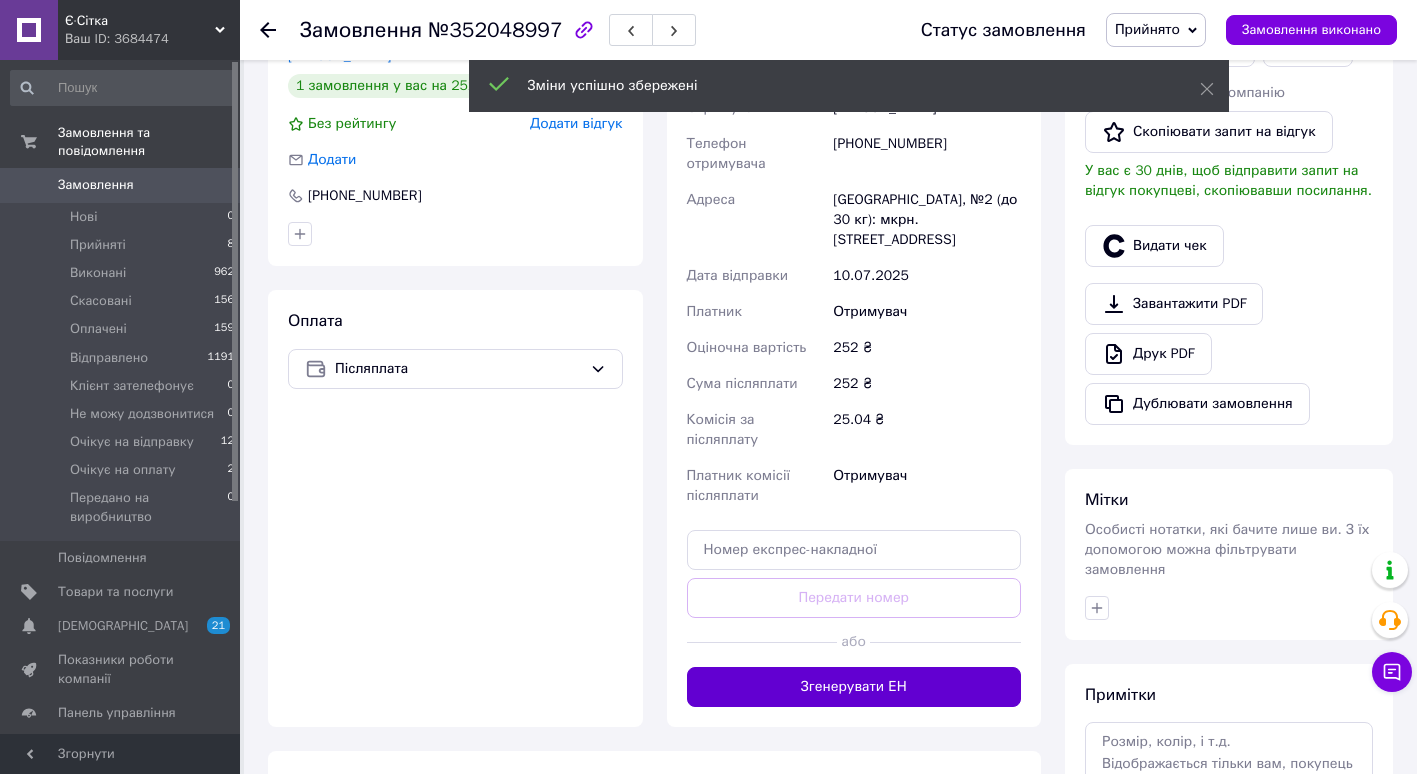 click on "Згенерувати ЕН" at bounding box center (854, 687) 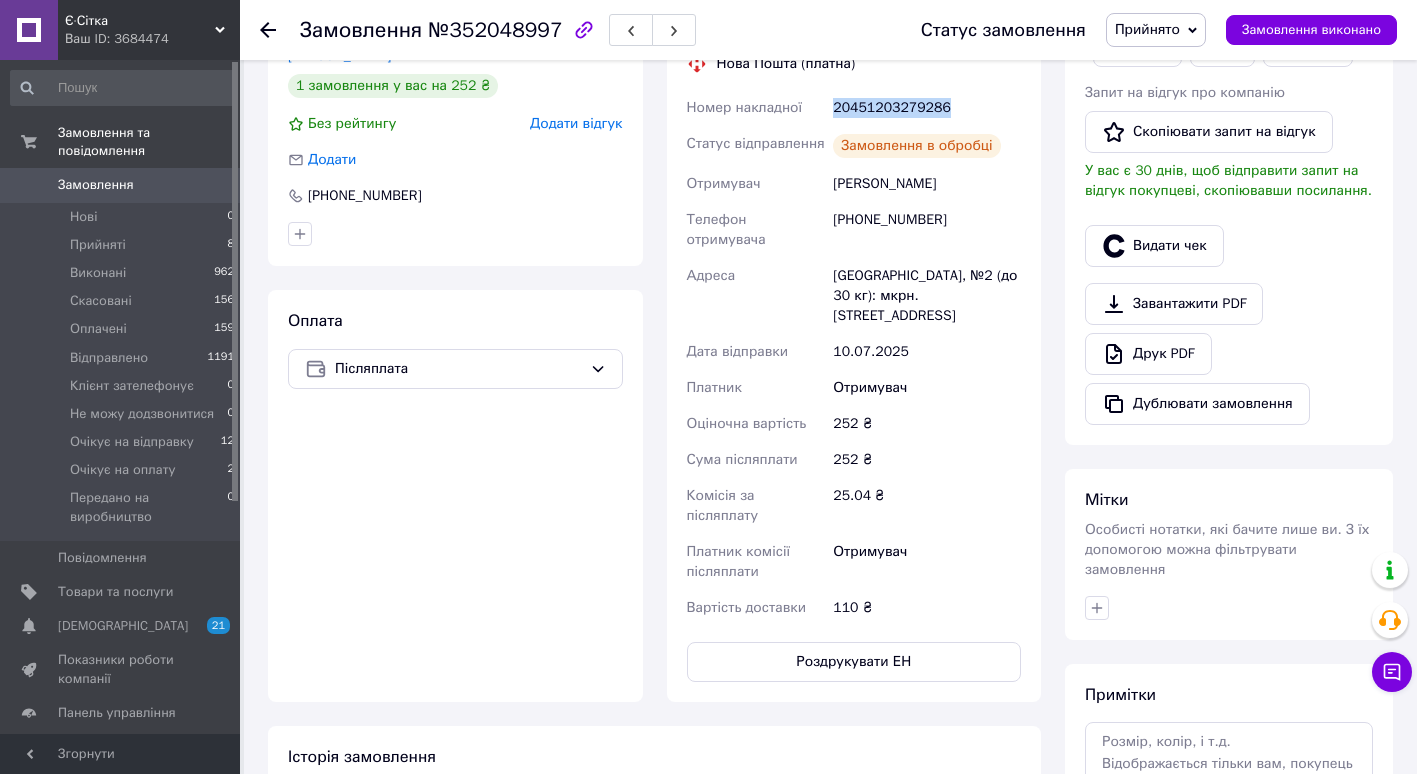 drag, startPoint x: 829, startPoint y: 105, endPoint x: 946, endPoint y: 99, distance: 117.15375 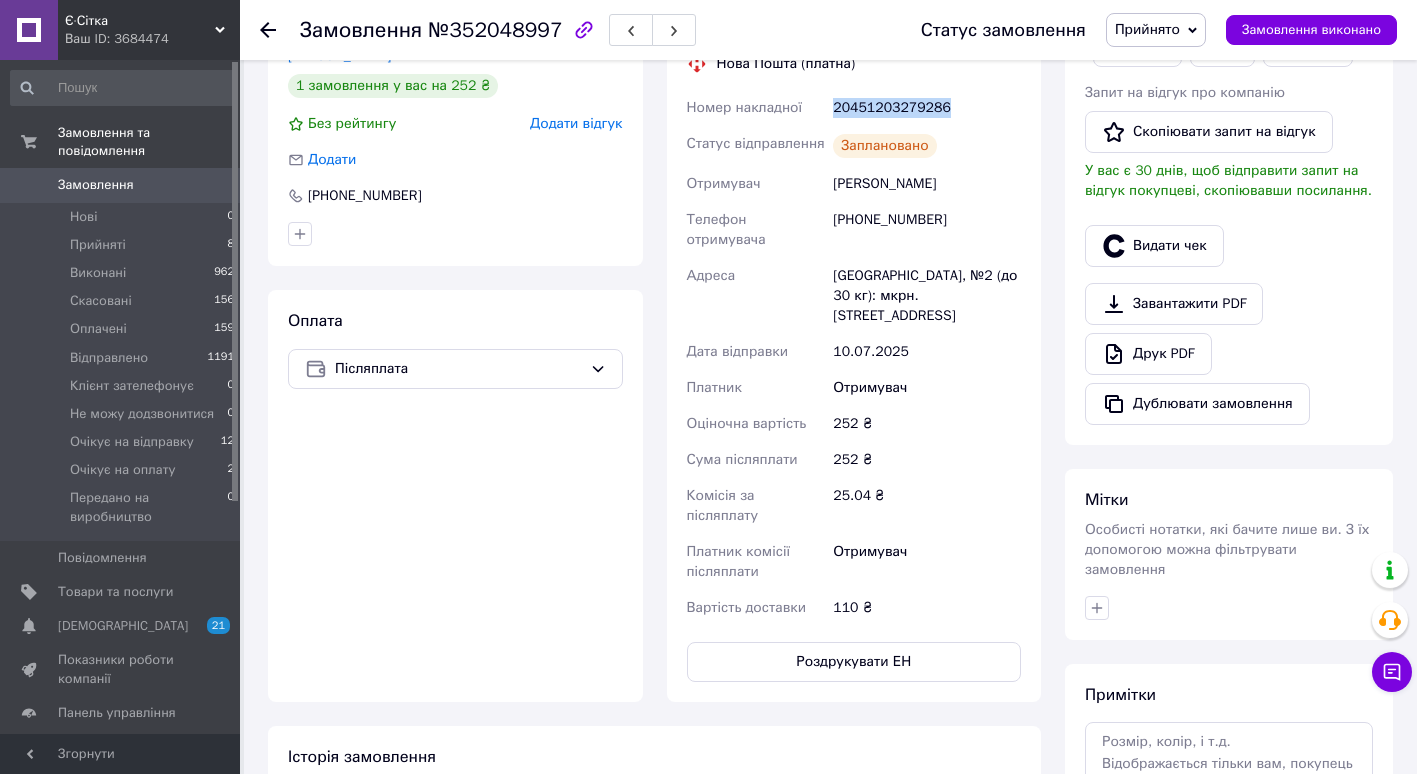 drag, startPoint x: 946, startPoint y: 99, endPoint x: 897, endPoint y: 109, distance: 50.01 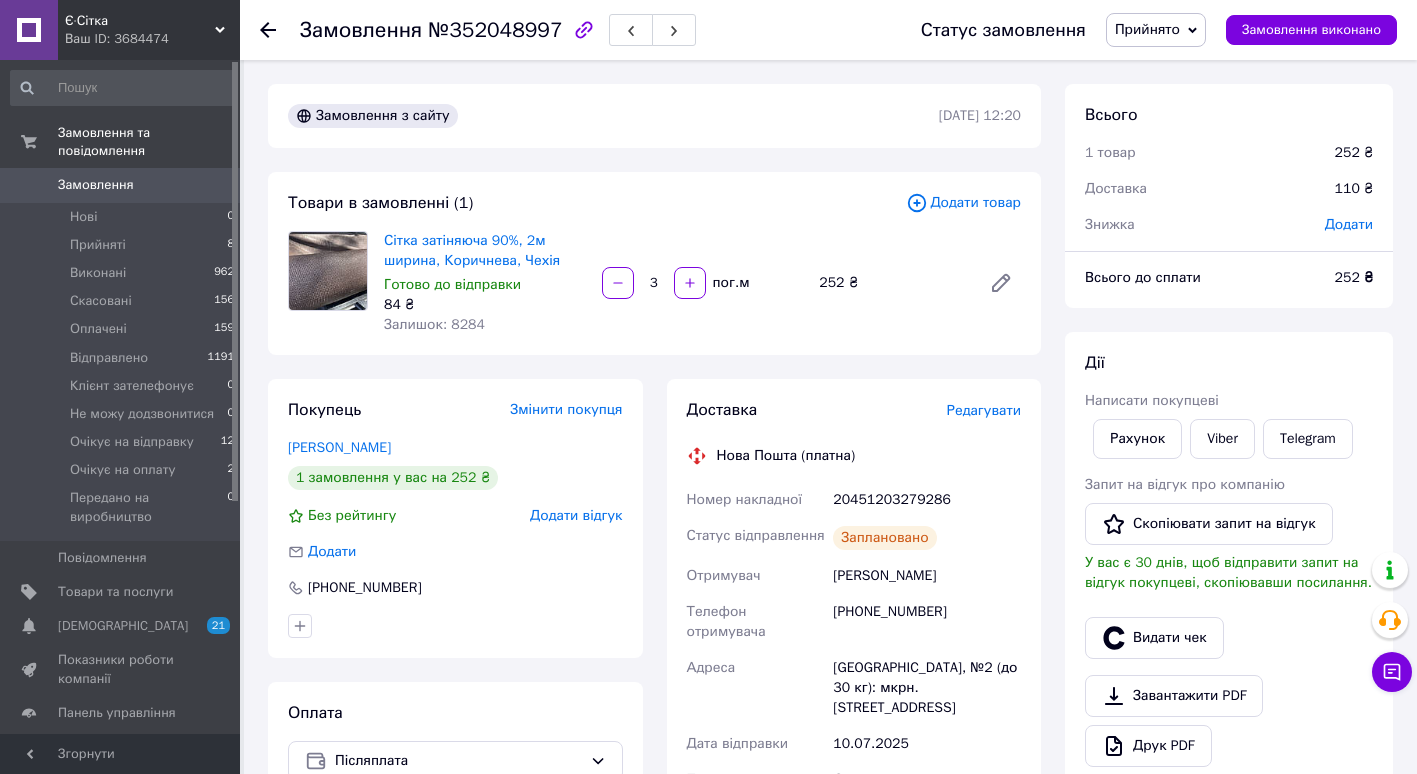 click 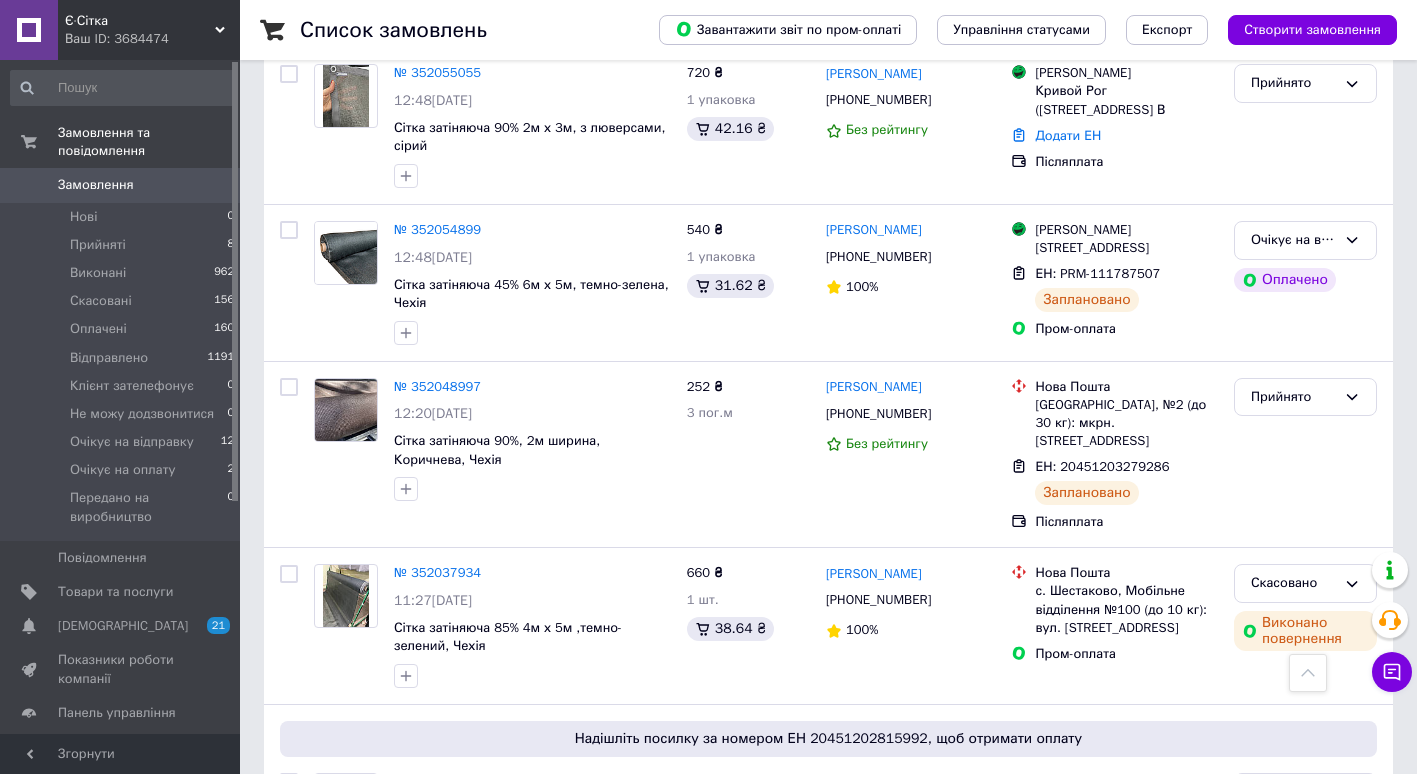 scroll, scrollTop: 717, scrollLeft: 0, axis: vertical 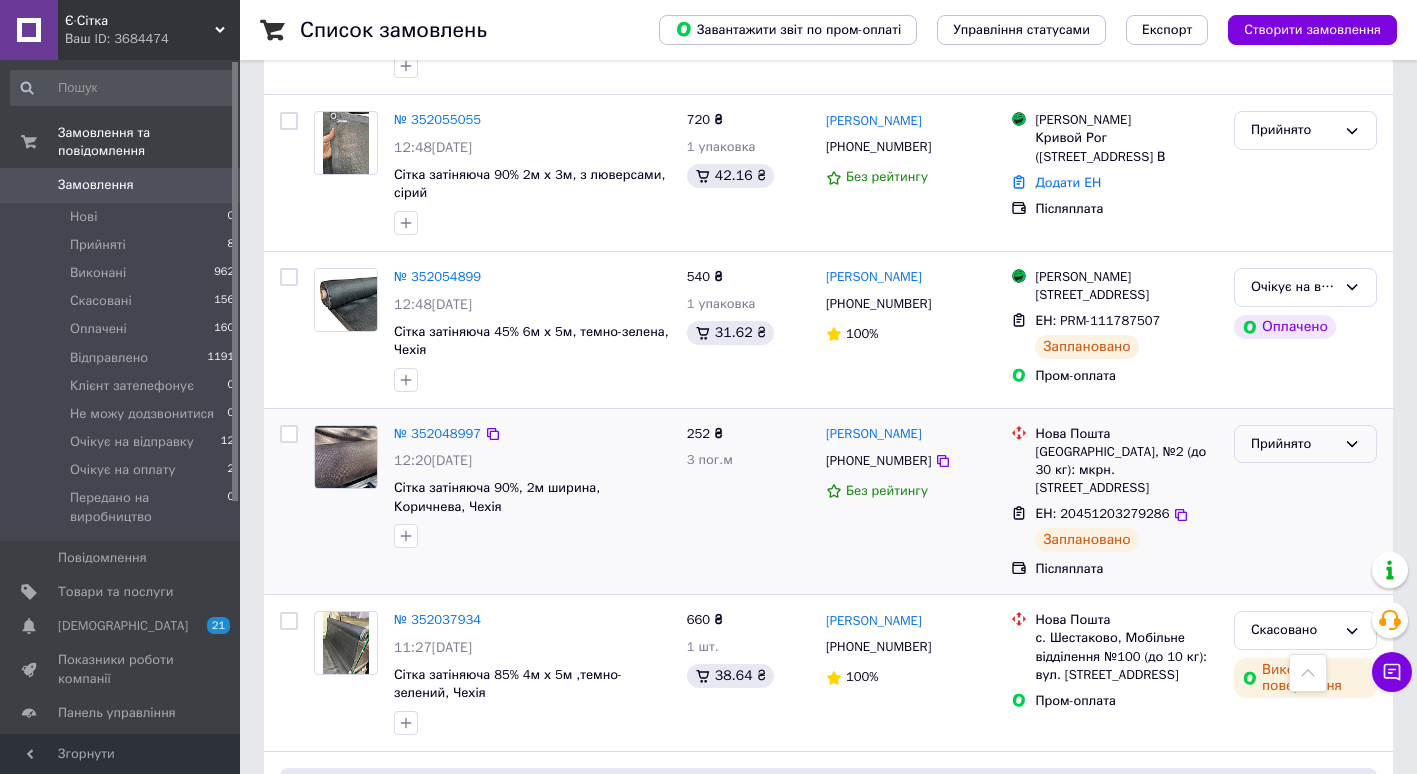 click 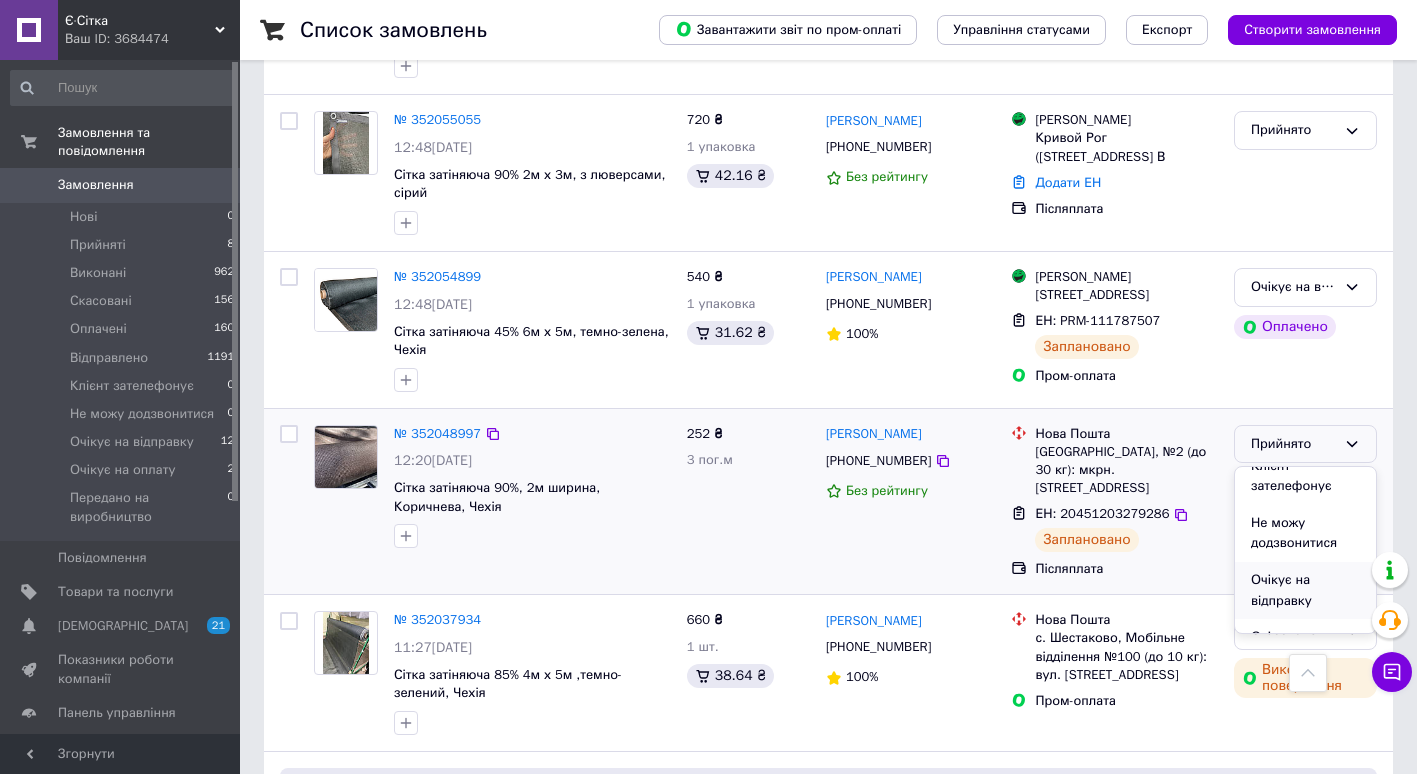 scroll, scrollTop: 168, scrollLeft: 0, axis: vertical 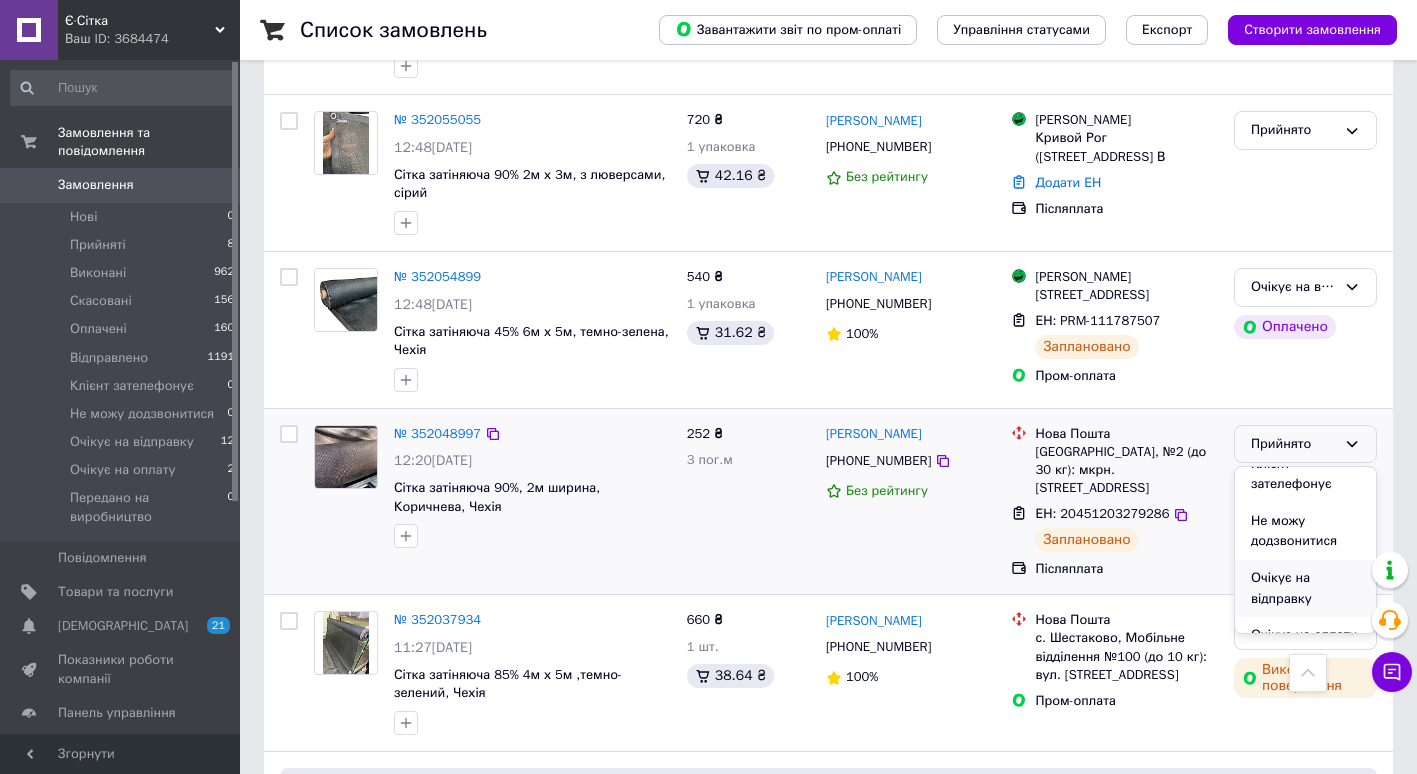 click on "Очікує на відправку" at bounding box center [1305, 588] 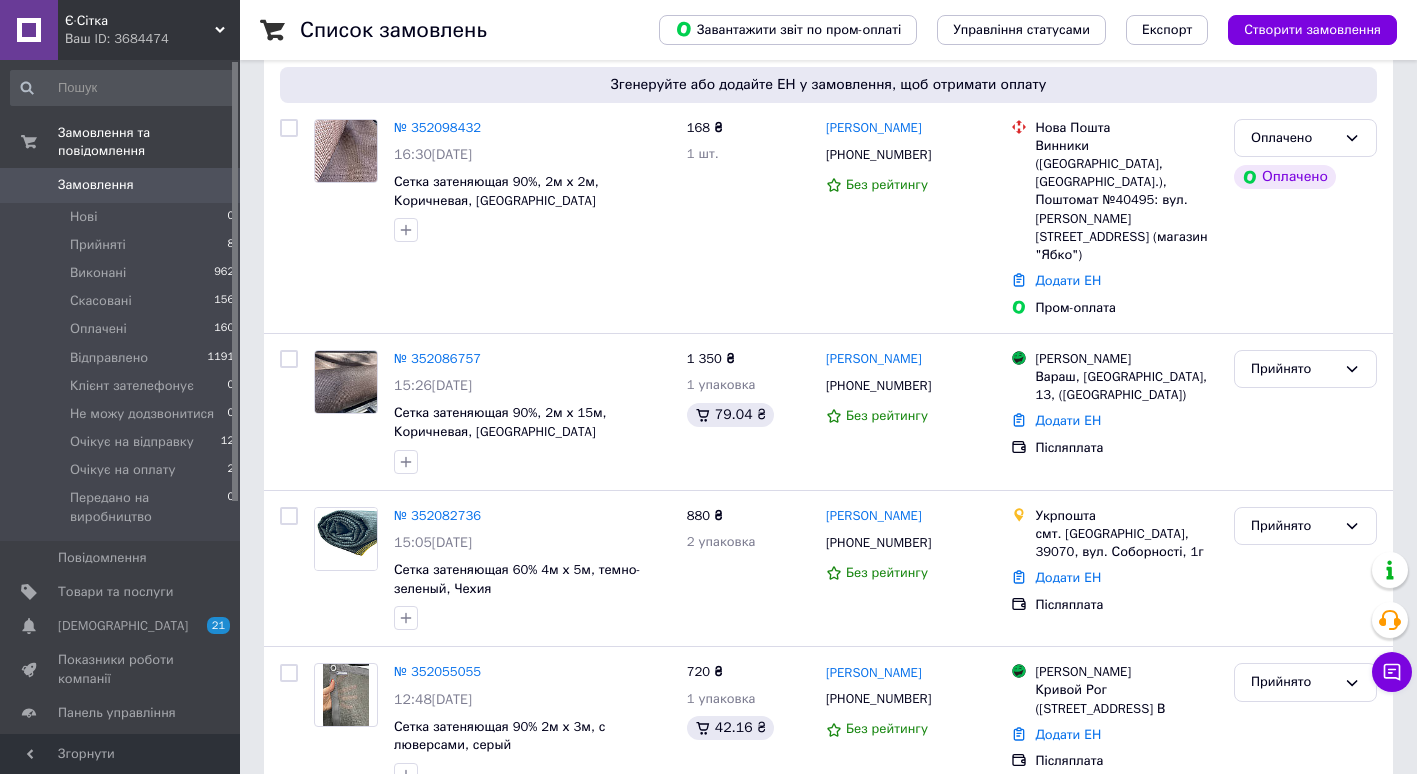 scroll, scrollTop: 171, scrollLeft: 0, axis: vertical 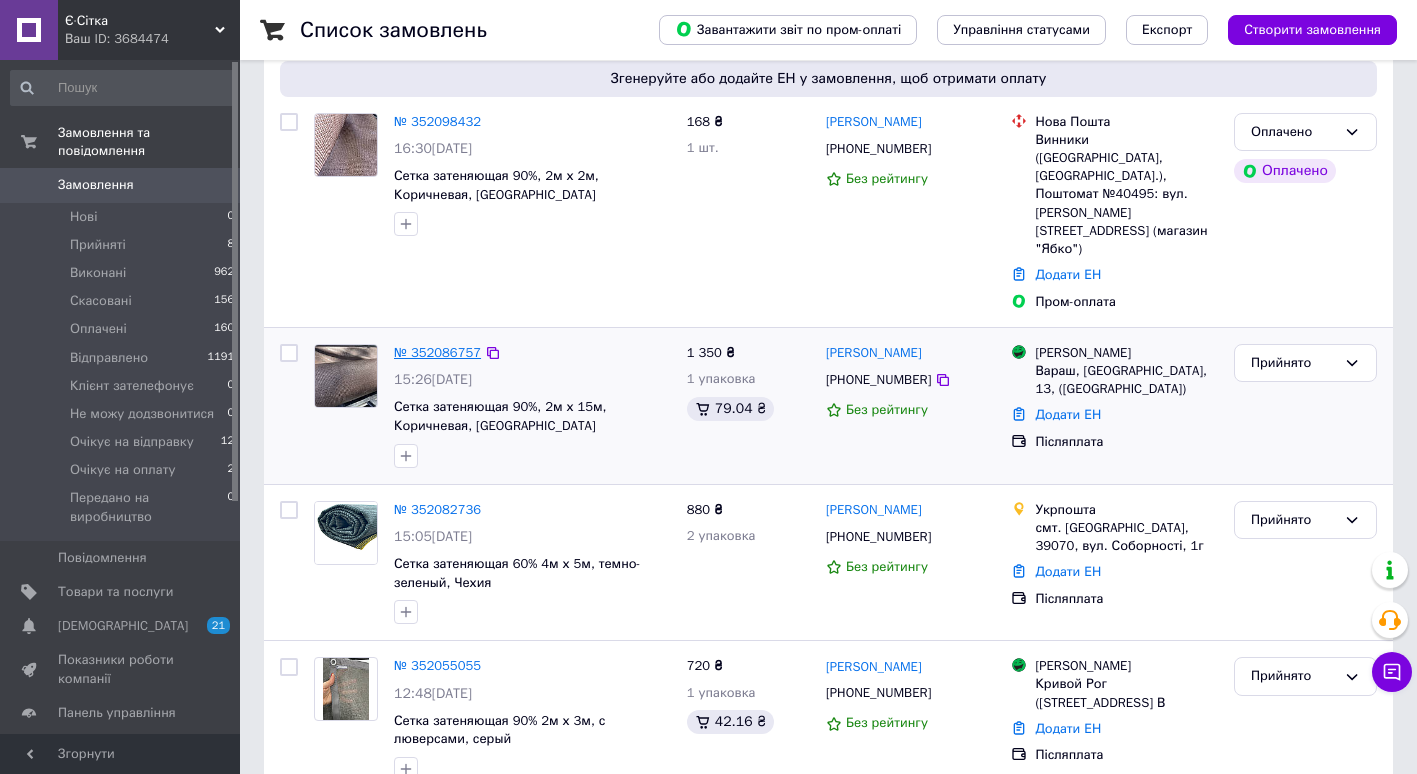 click on "№ 352086757" at bounding box center [437, 352] 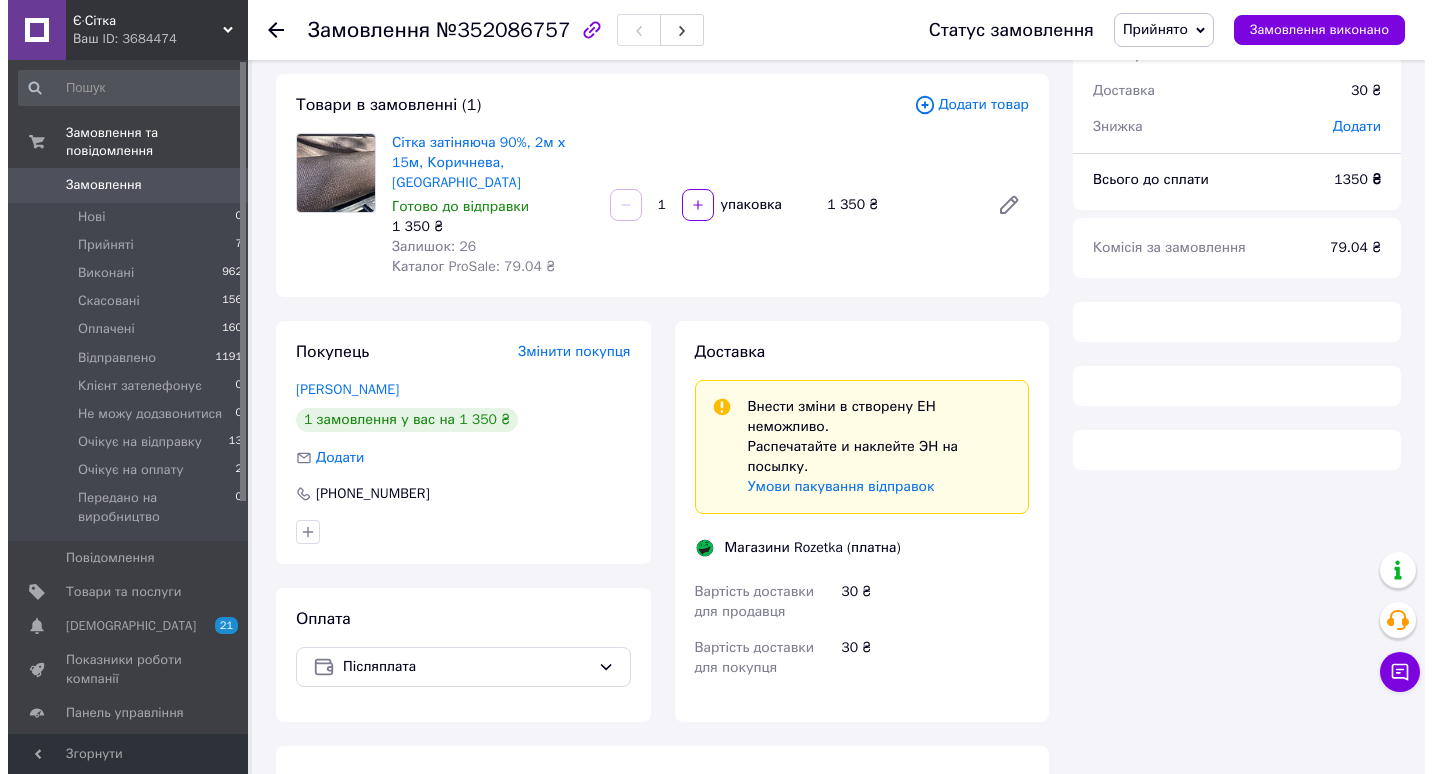 scroll, scrollTop: 171, scrollLeft: 0, axis: vertical 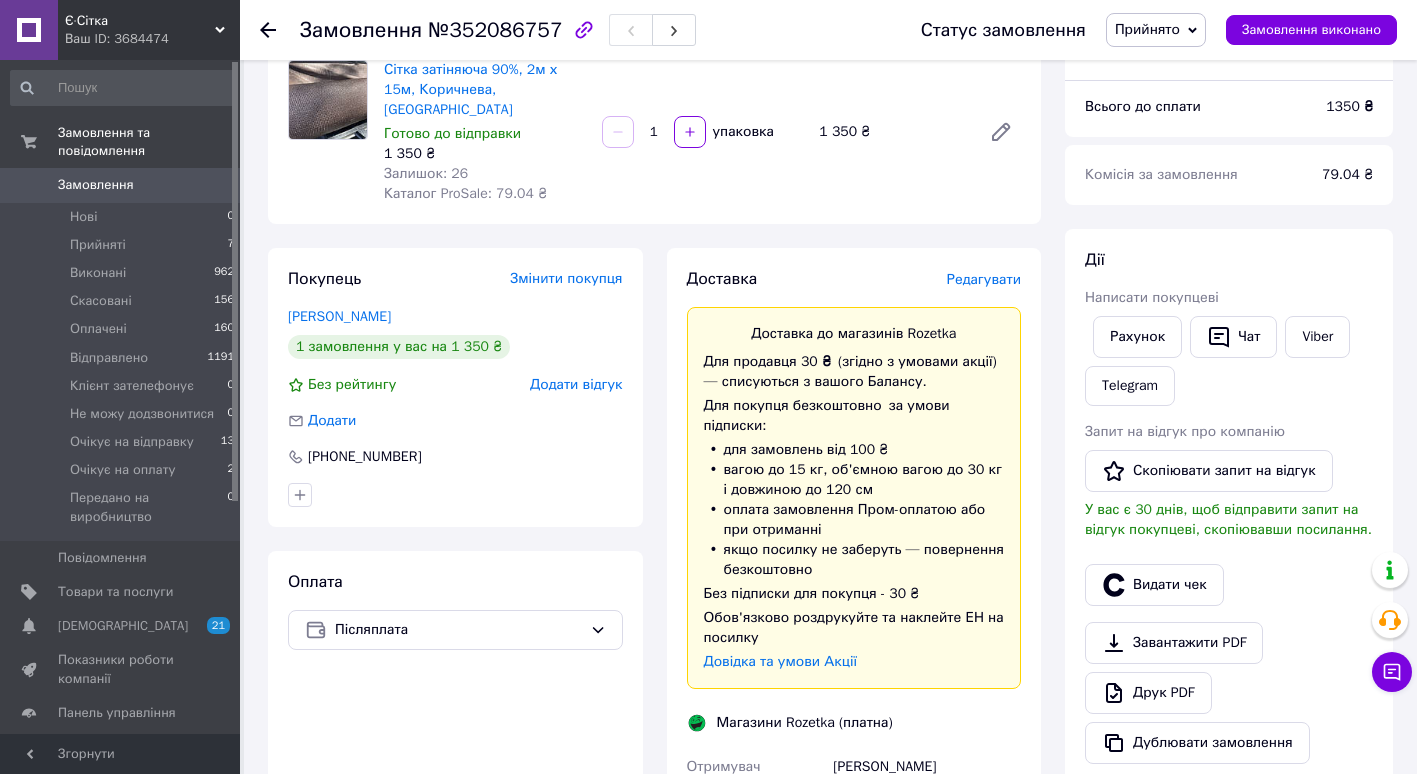 click on "Редагувати" at bounding box center [984, 279] 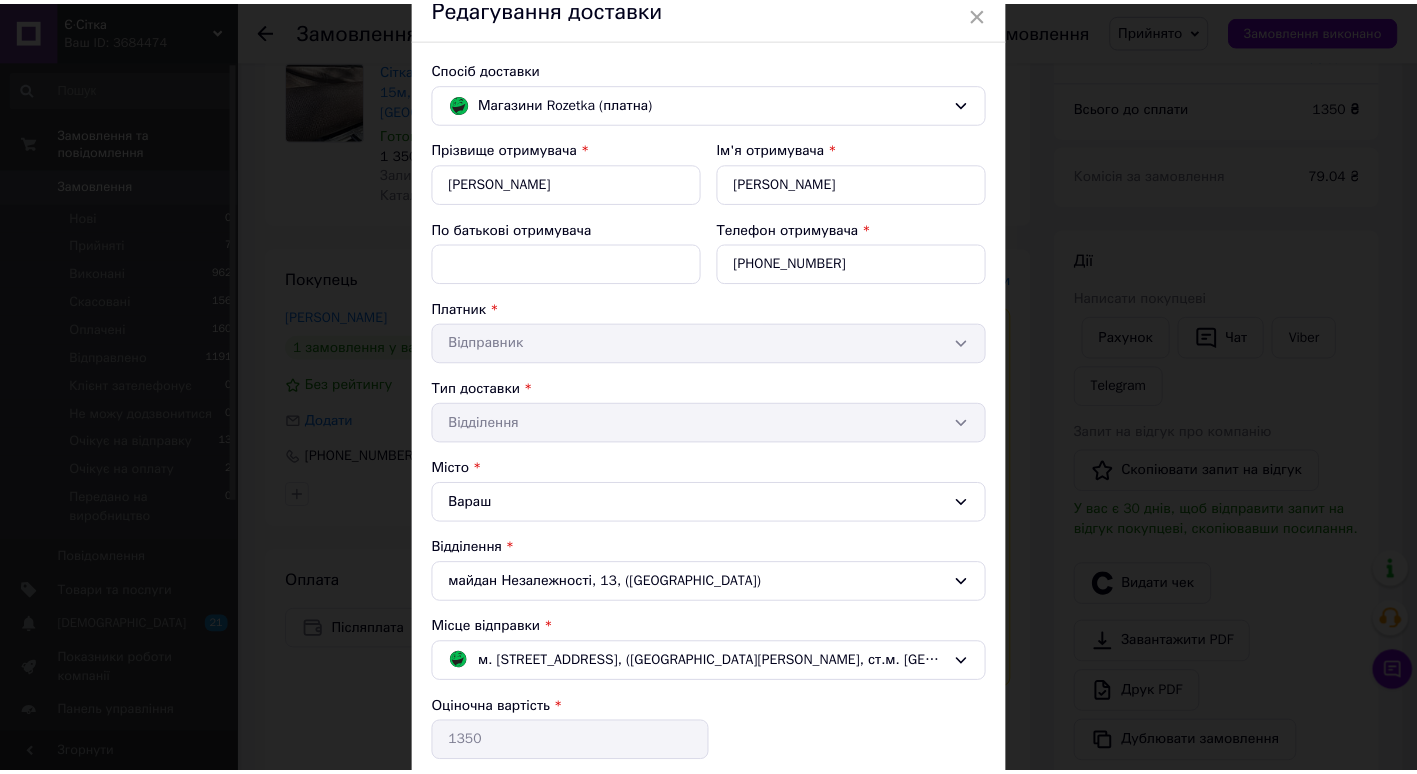 scroll, scrollTop: 350, scrollLeft: 0, axis: vertical 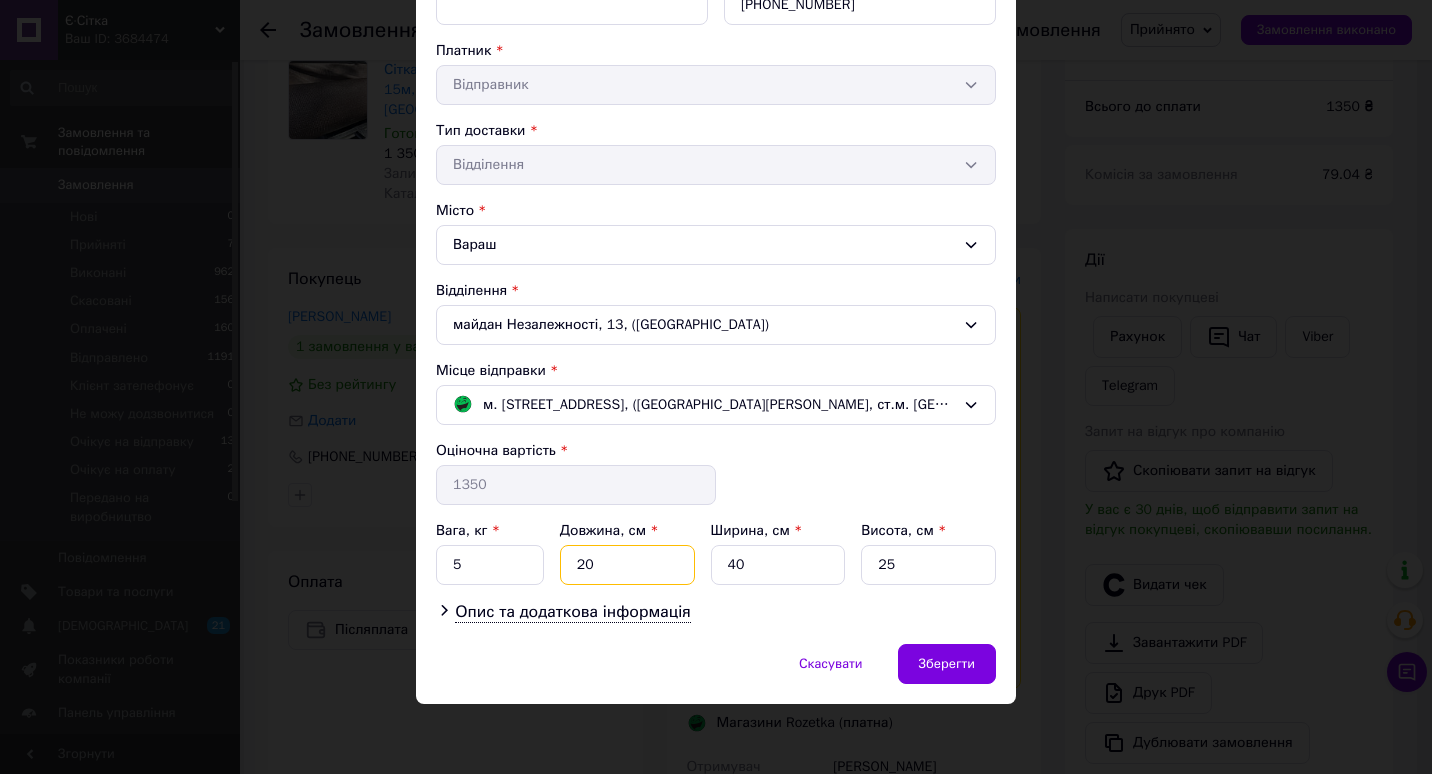 click on "20" at bounding box center [627, 565] 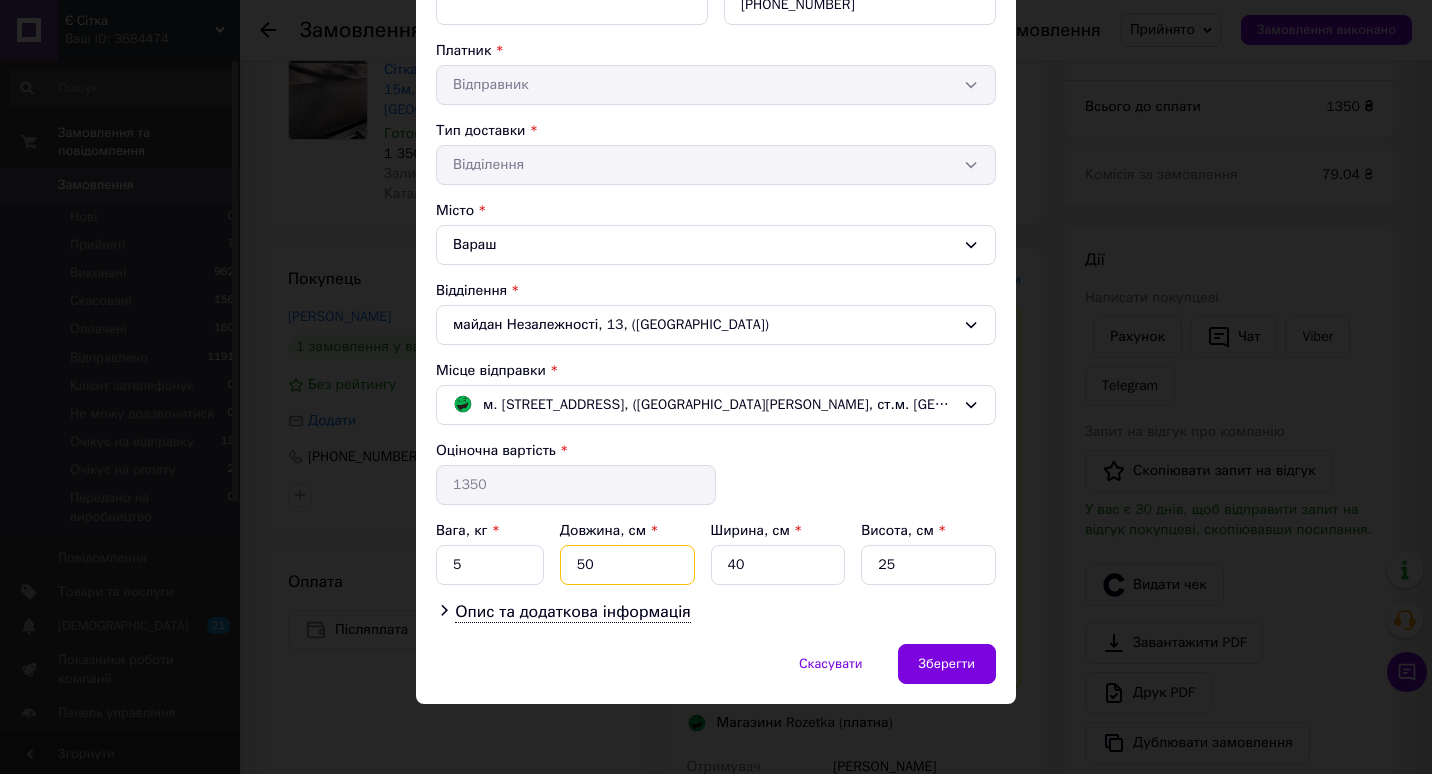 type on "50" 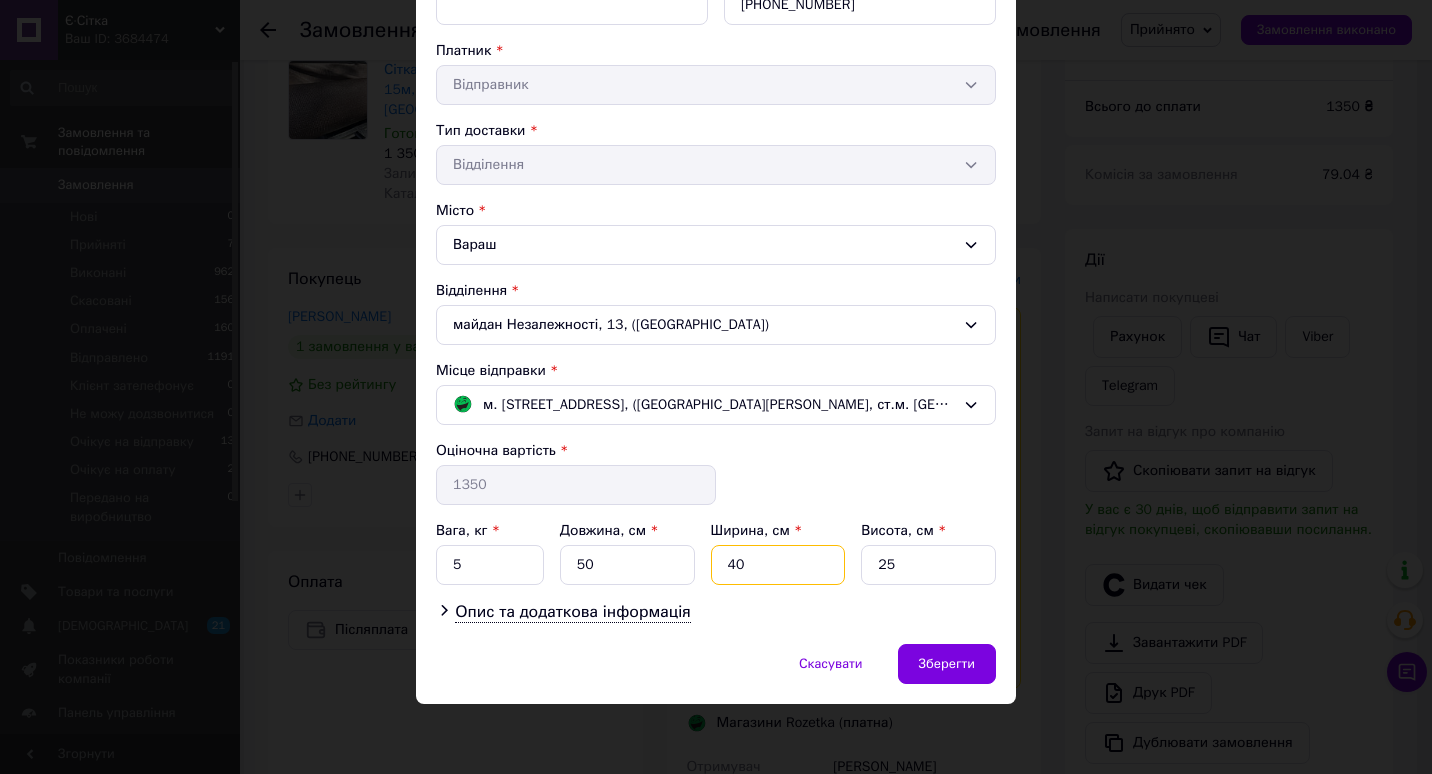 click on "40" at bounding box center [778, 565] 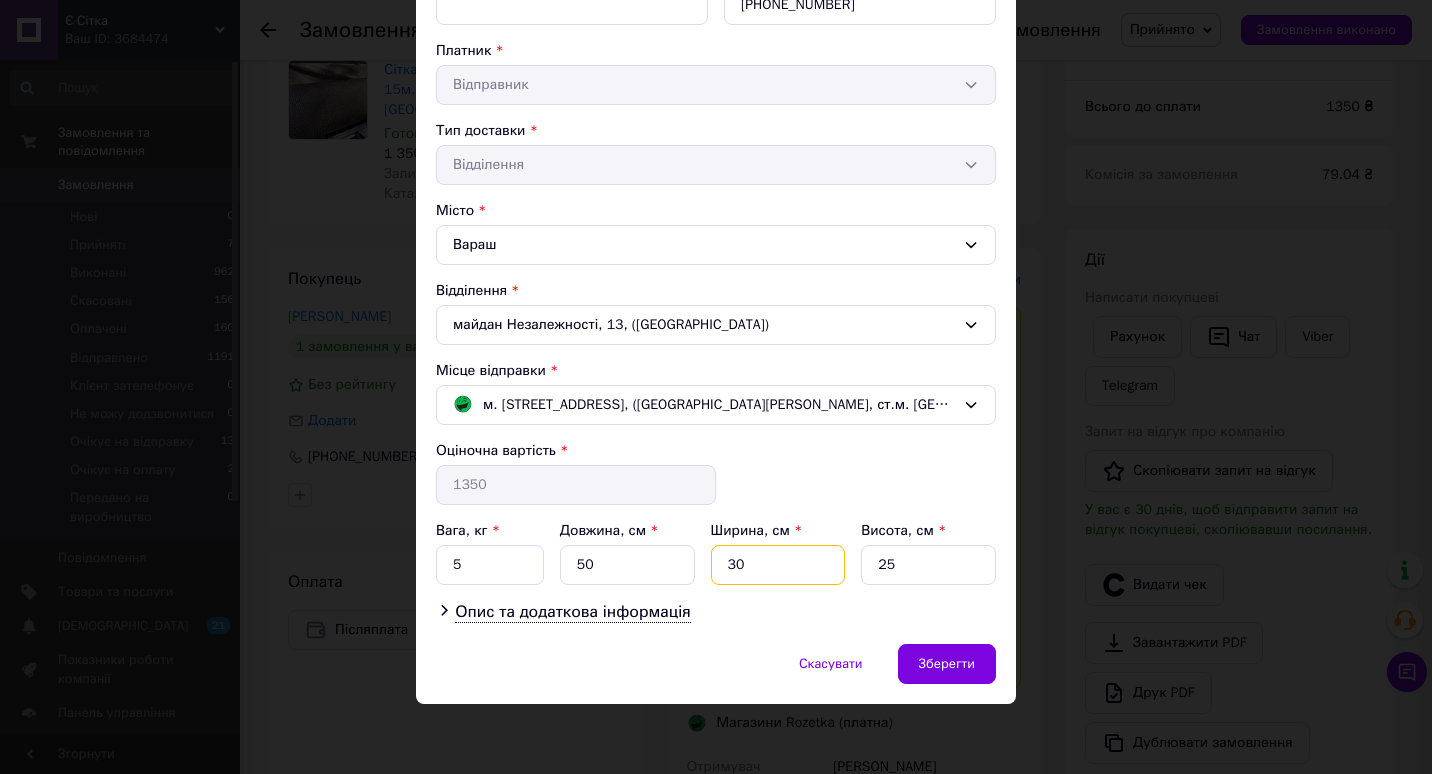 type on "30" 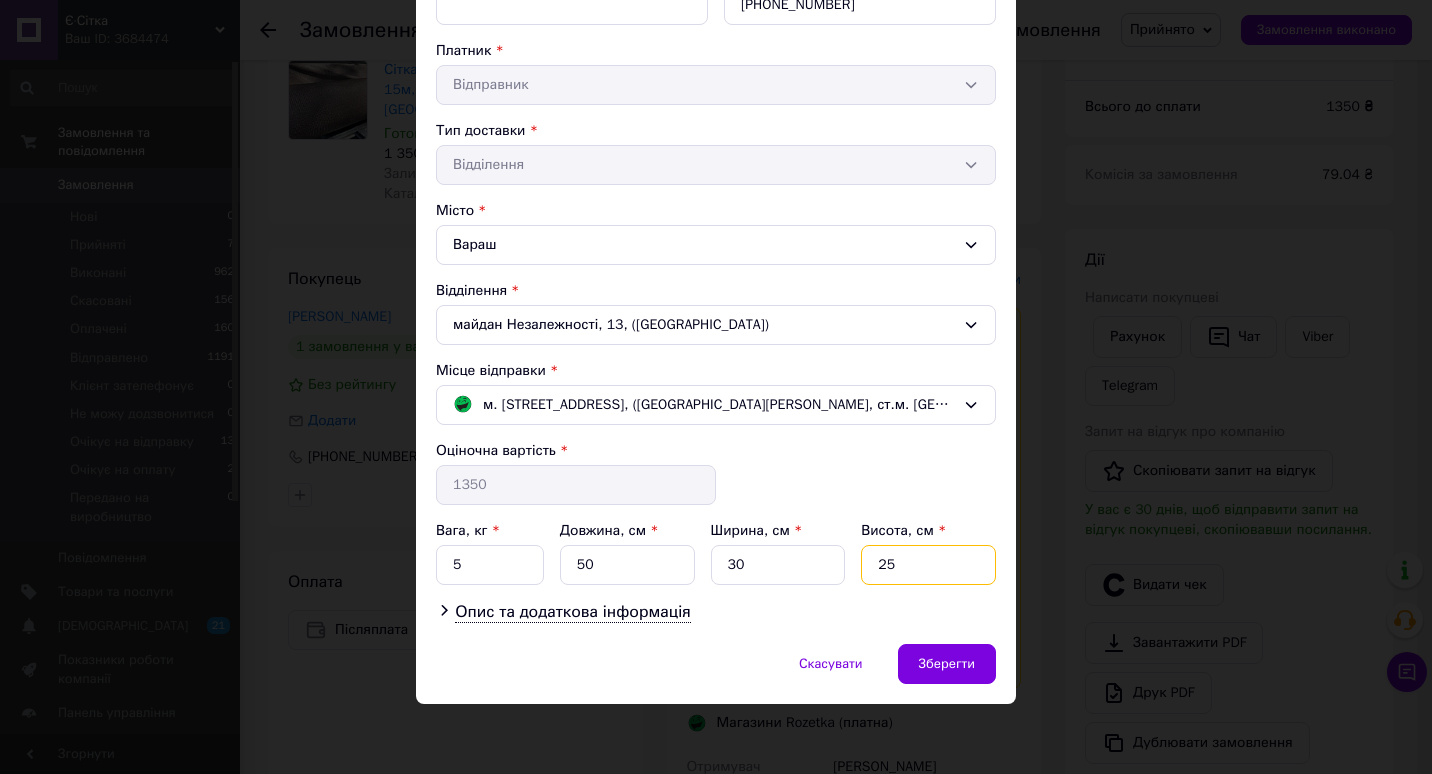 click on "25" at bounding box center (928, 565) 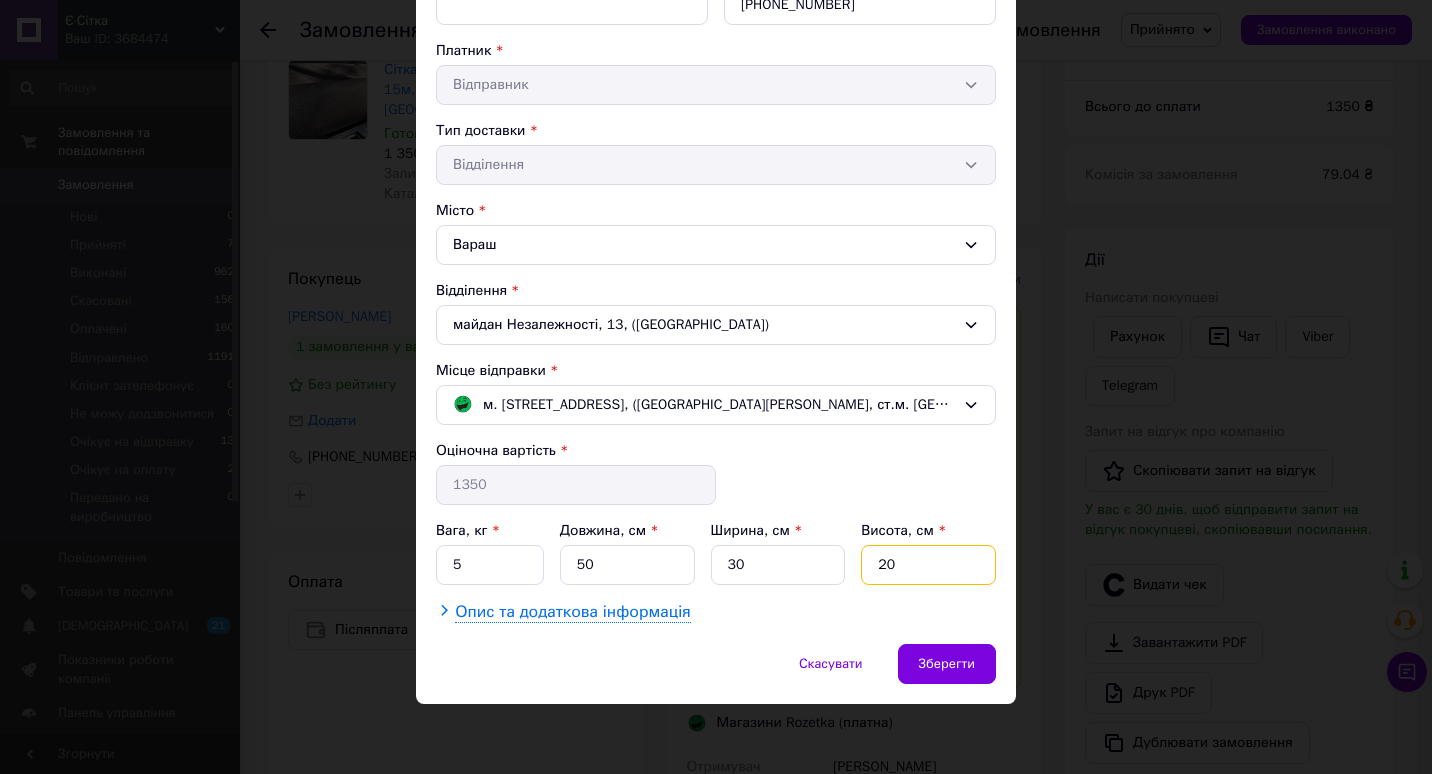 type on "20" 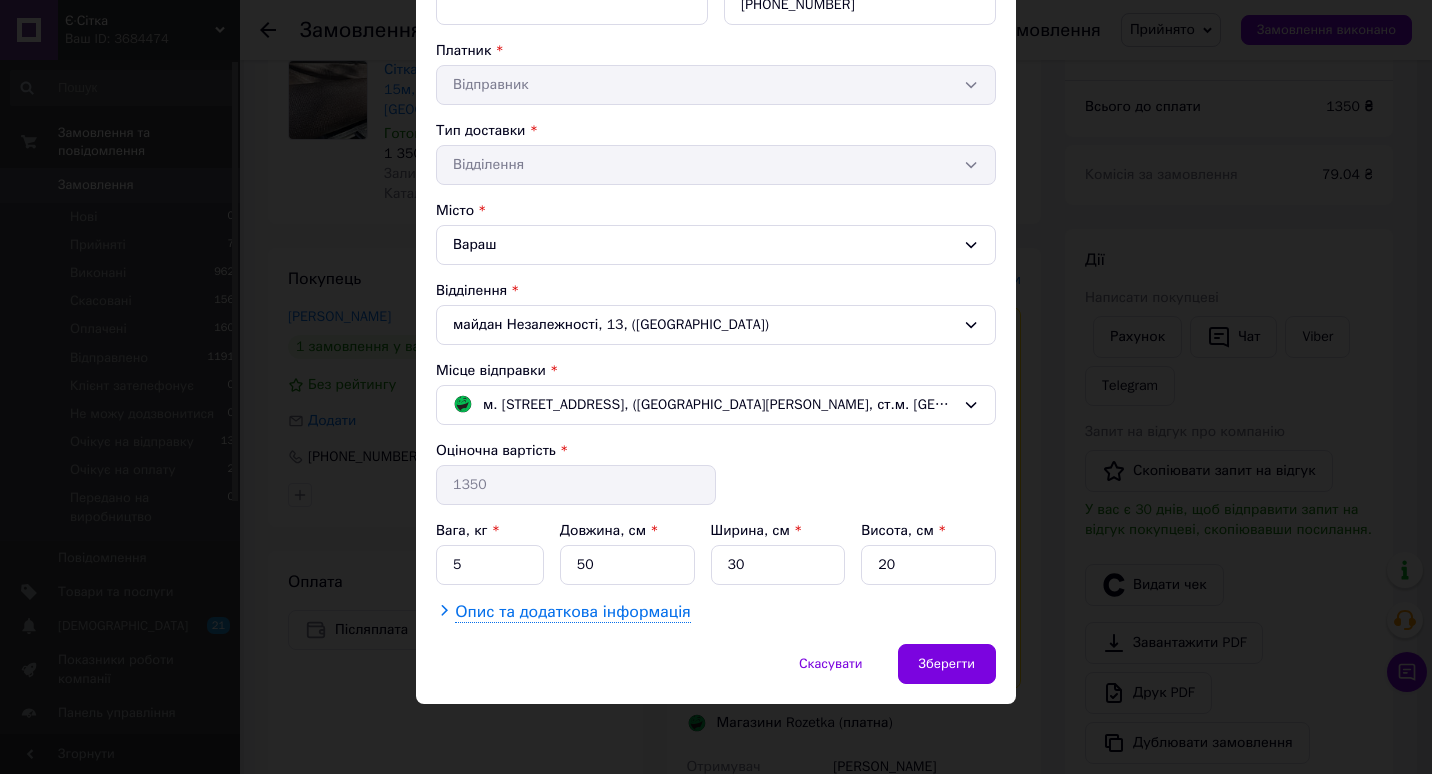 click on "Опис та додаткова інформація" at bounding box center (572, 612) 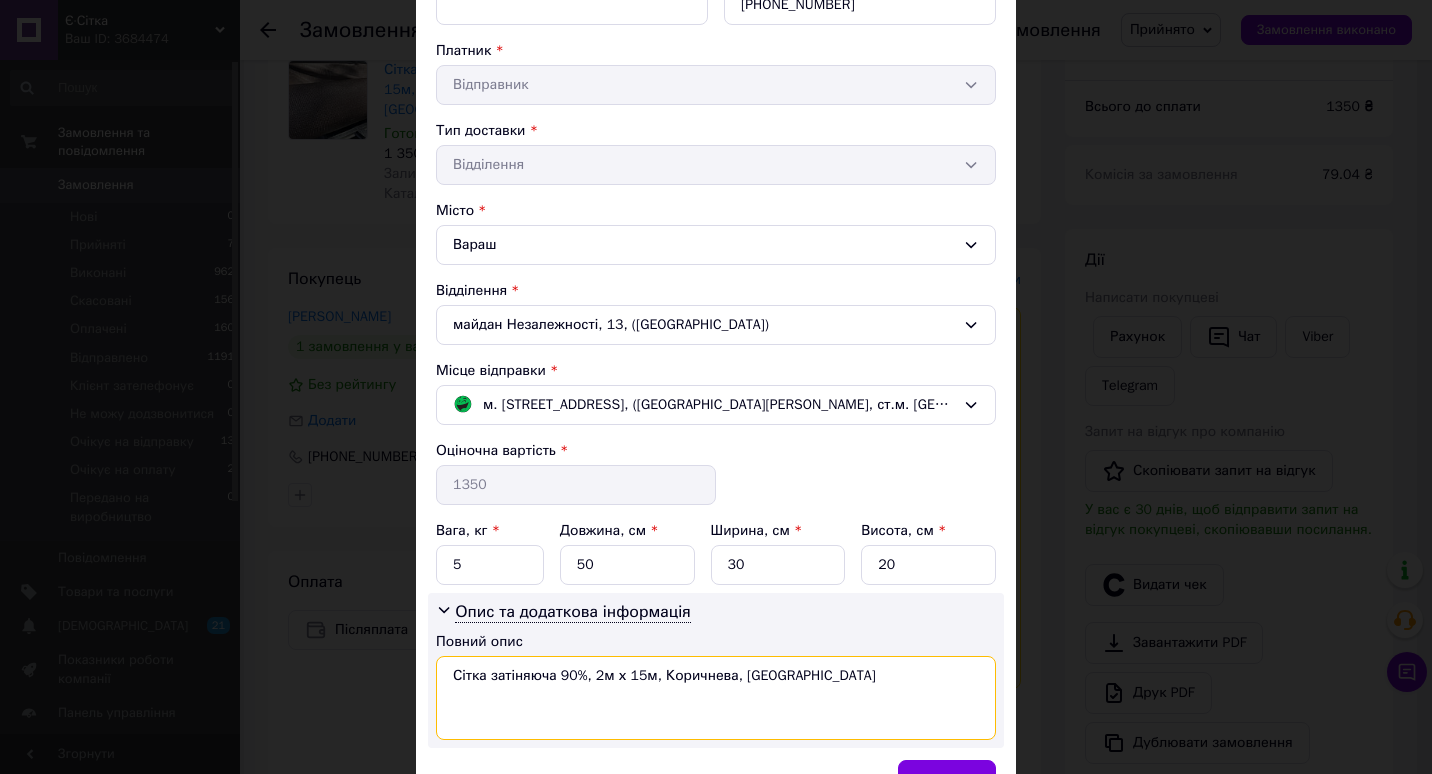 drag, startPoint x: 552, startPoint y: 676, endPoint x: 781, endPoint y: 677, distance: 229.00218 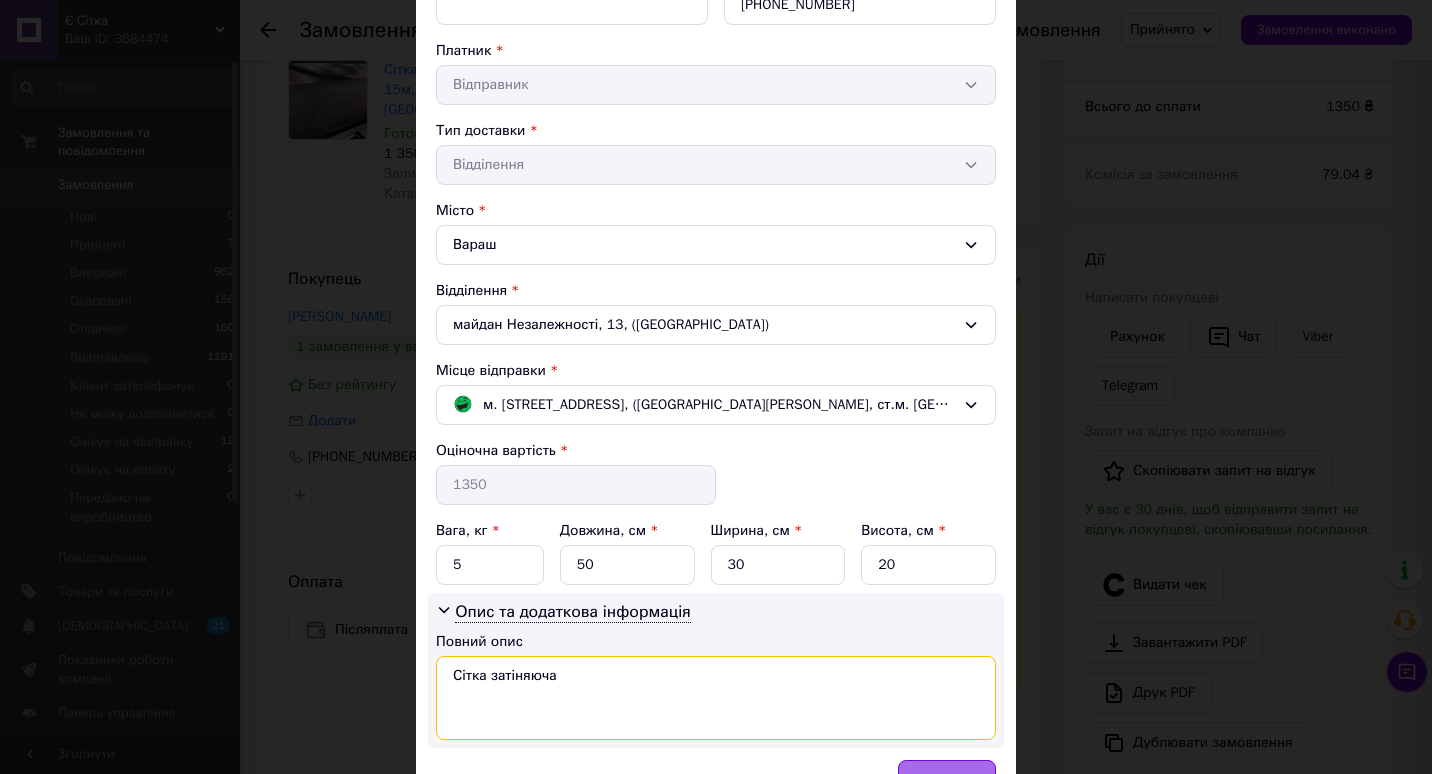 type on "Сітка затіняюча" 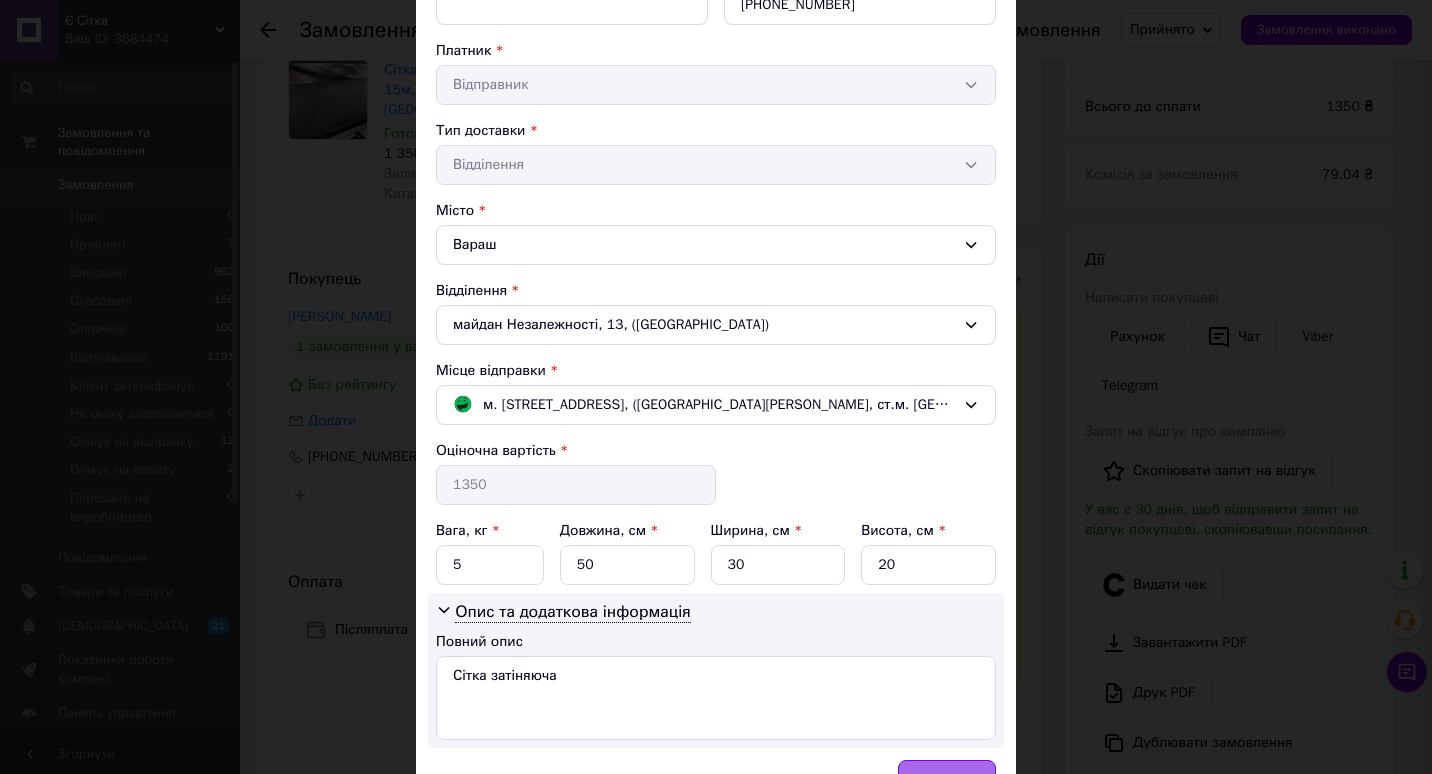 click on "Зберегти" at bounding box center (947, 780) 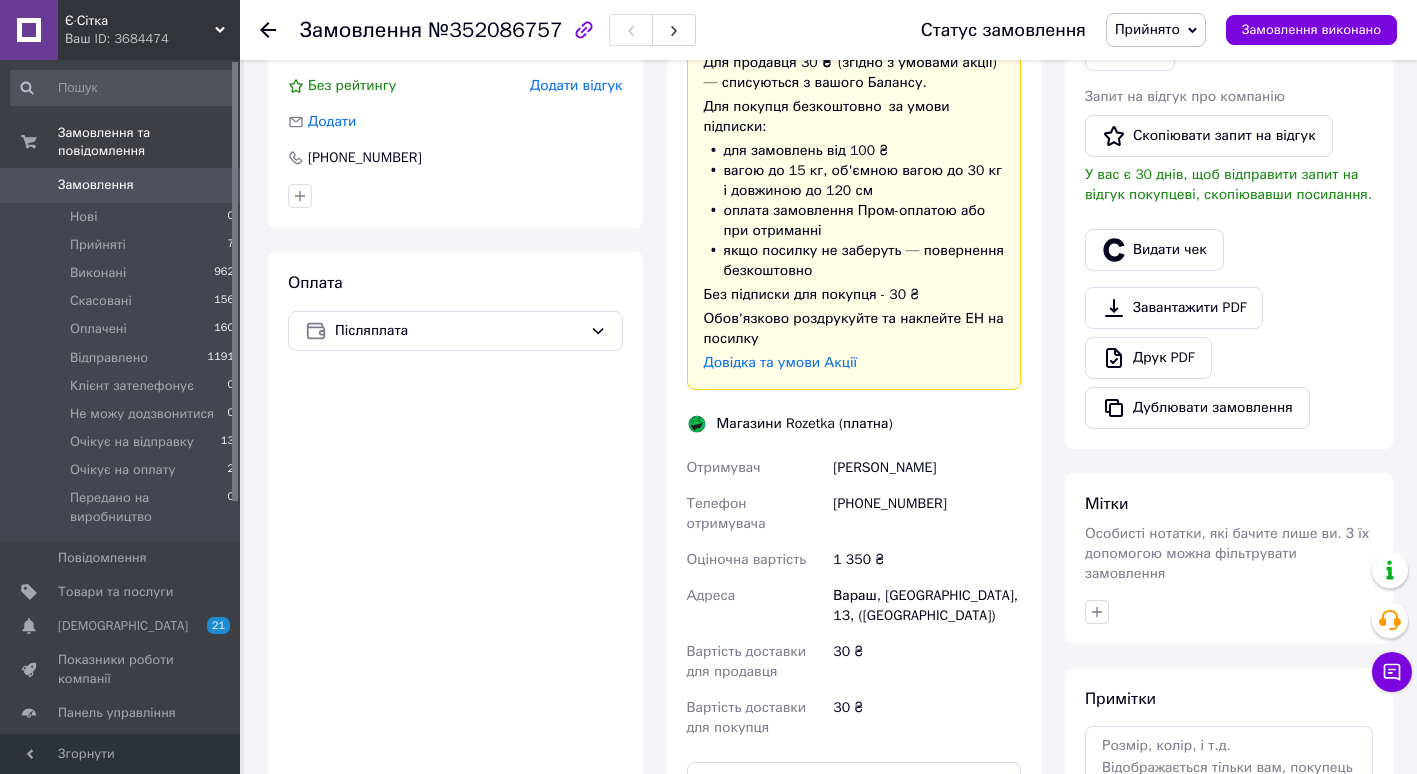 scroll, scrollTop: 483, scrollLeft: 0, axis: vertical 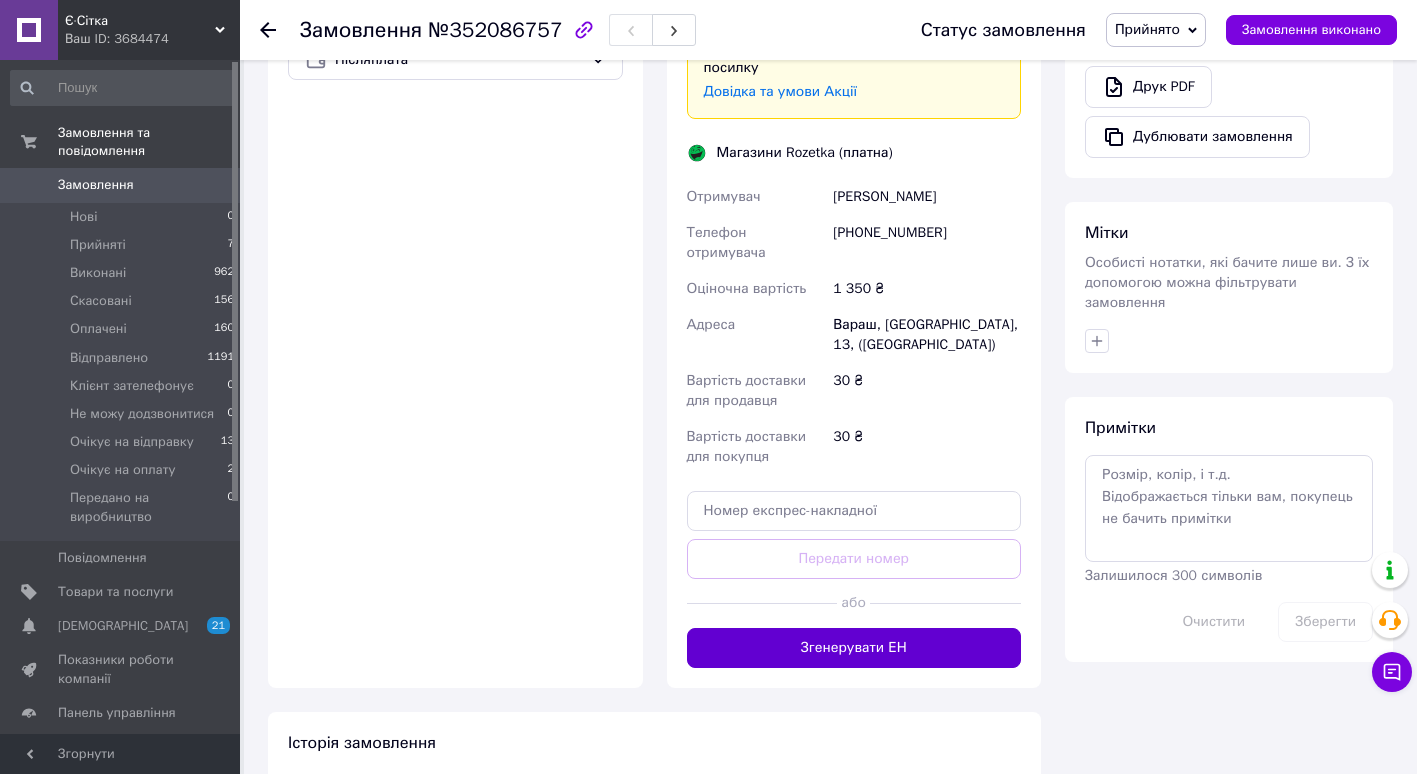click on "Згенерувати ЕН" at bounding box center (854, 648) 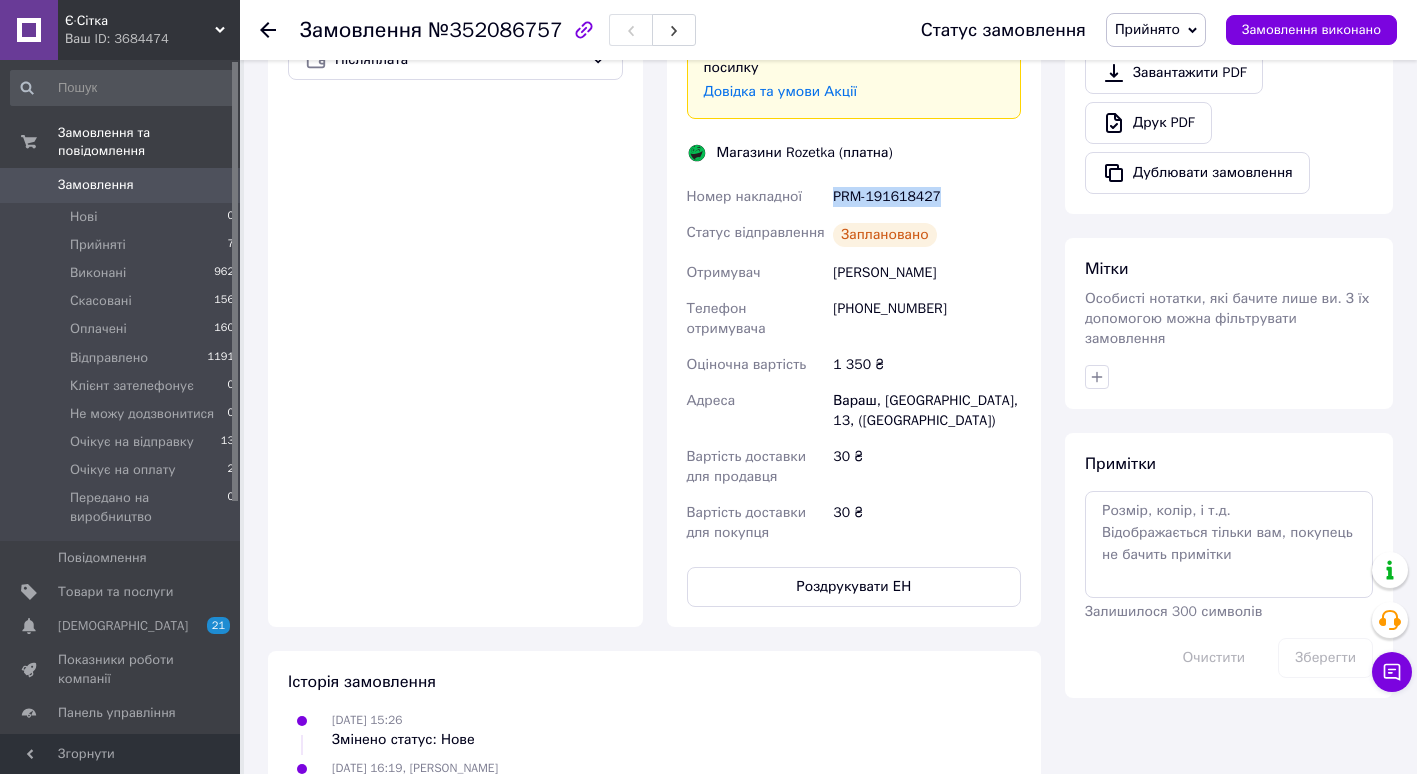 drag, startPoint x: 824, startPoint y: 170, endPoint x: 936, endPoint y: 160, distance: 112.44554 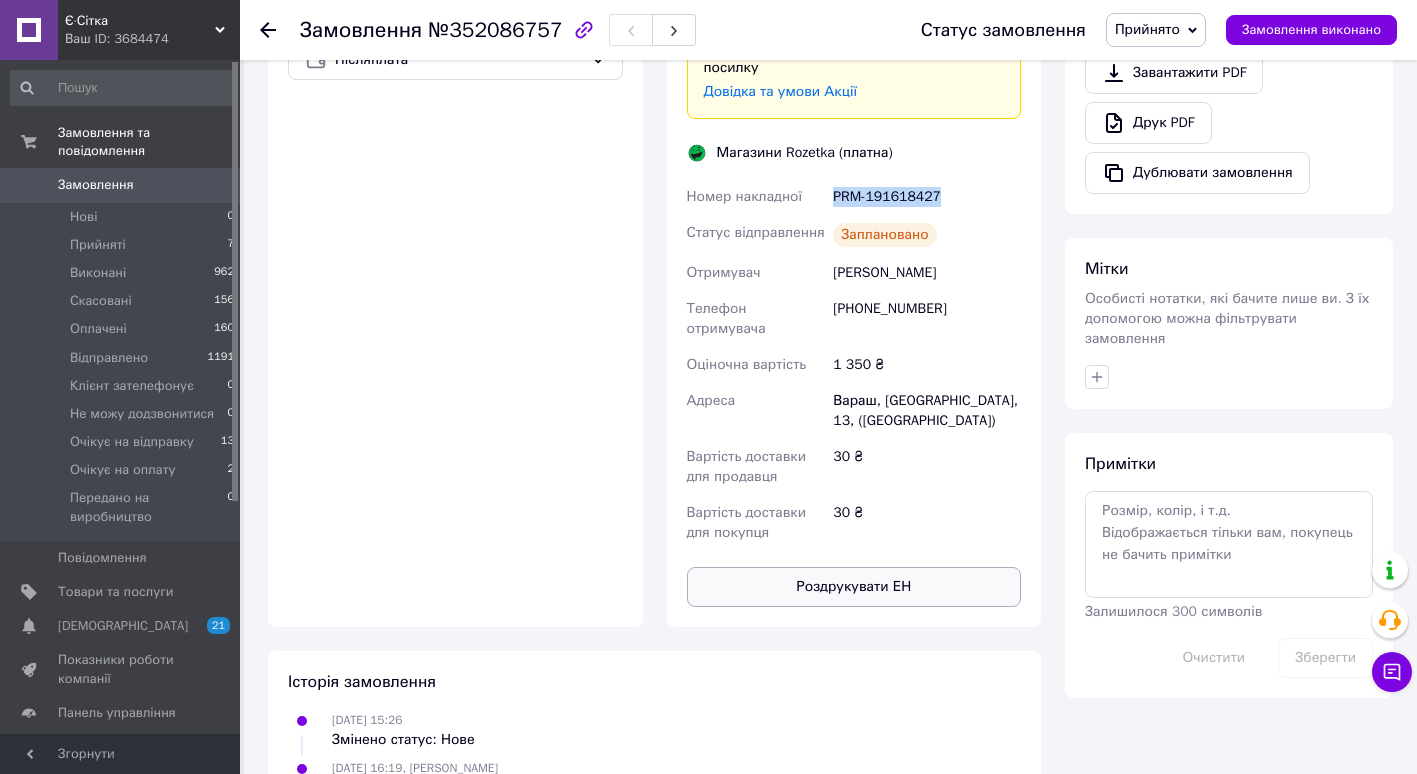 click on "Роздрукувати ЕН" at bounding box center (854, 587) 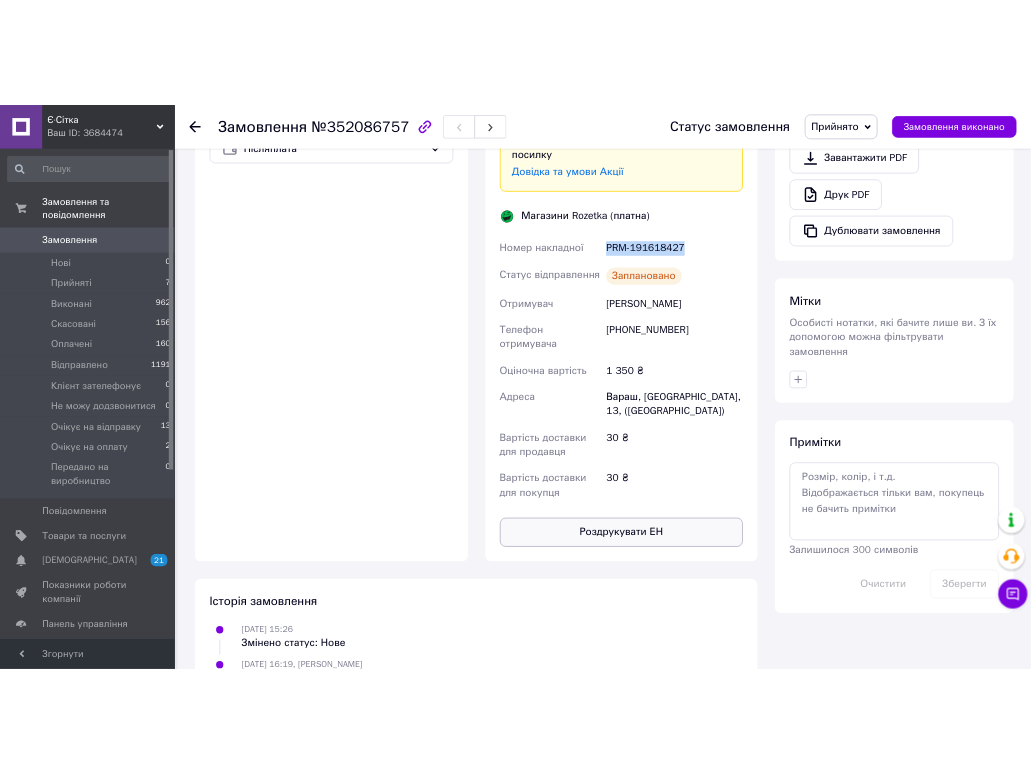 scroll, scrollTop: 905, scrollLeft: 0, axis: vertical 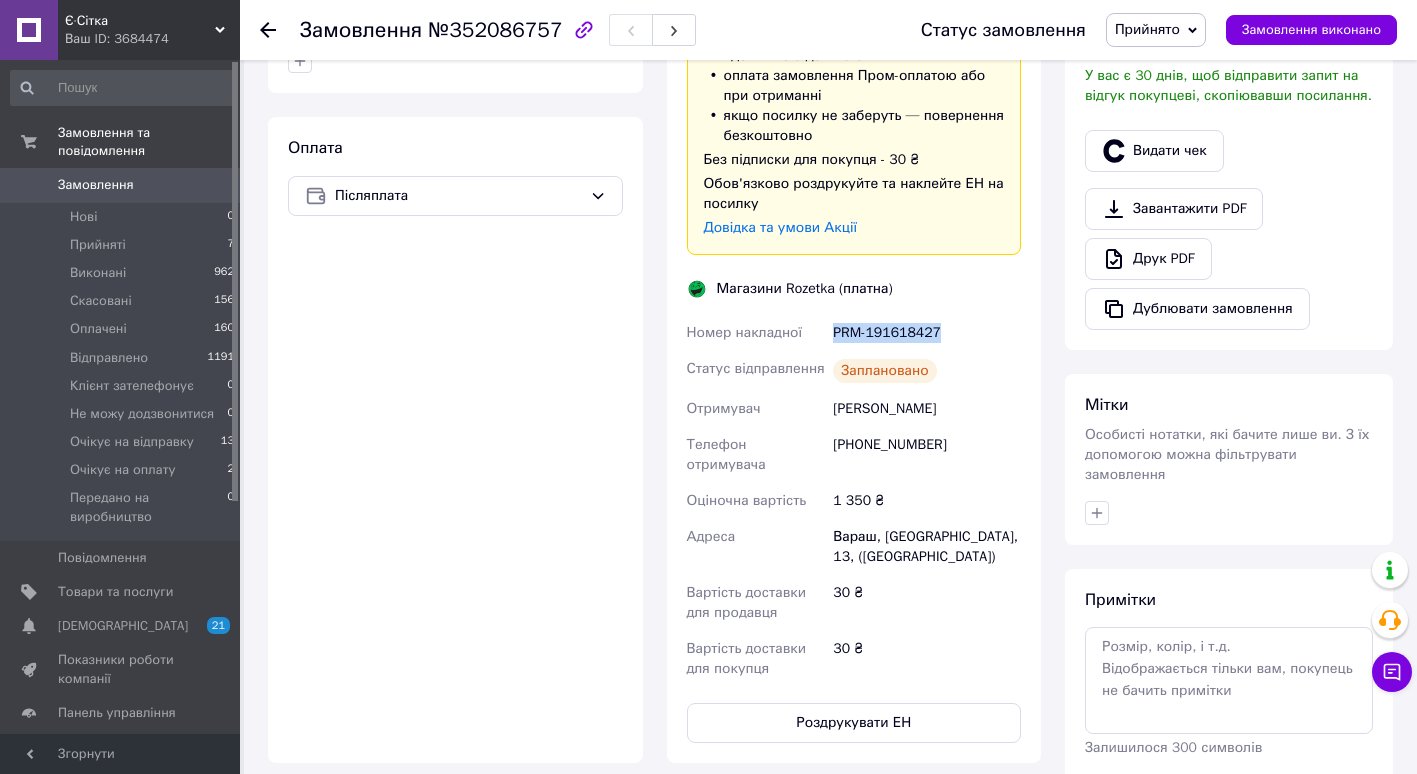 copy on "Номер накладної PRM-191618427" 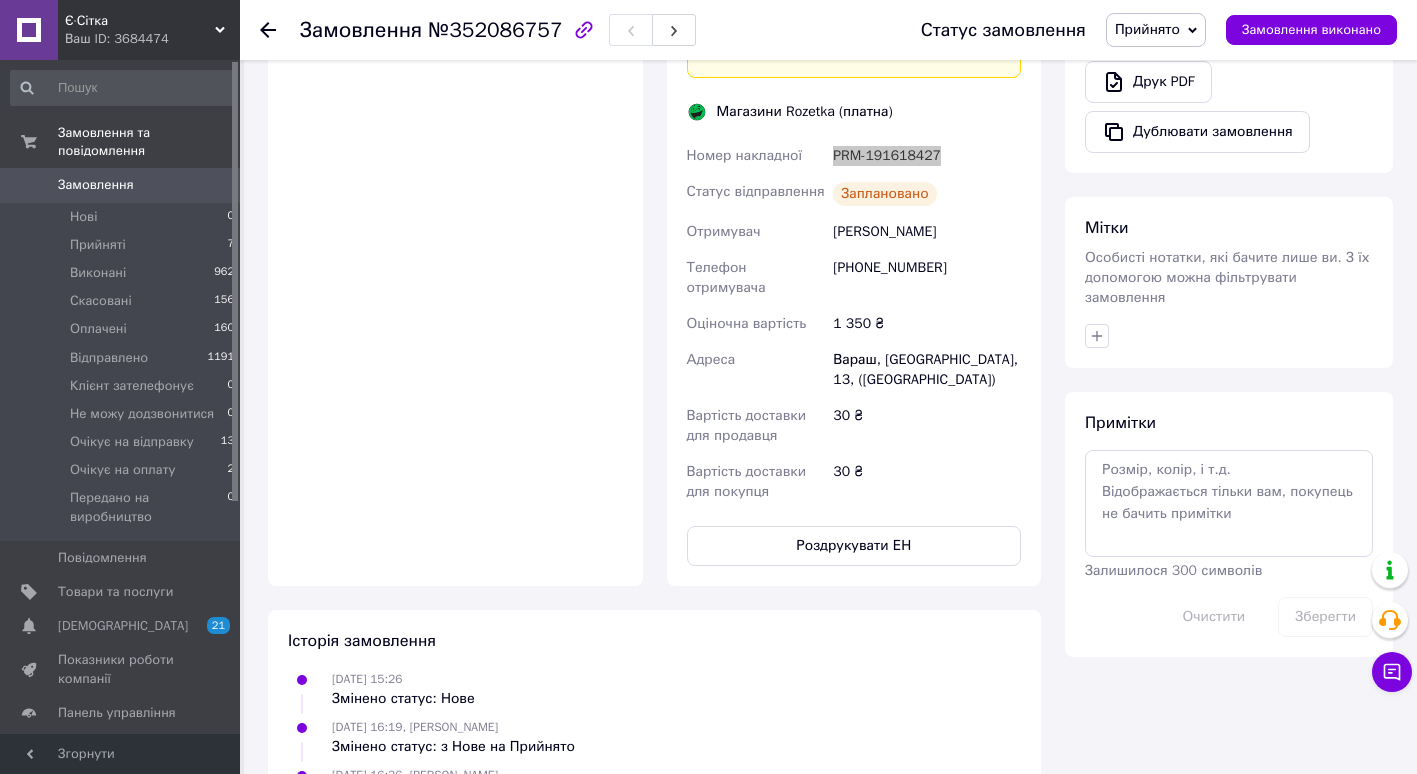 scroll, scrollTop: 805, scrollLeft: 0, axis: vertical 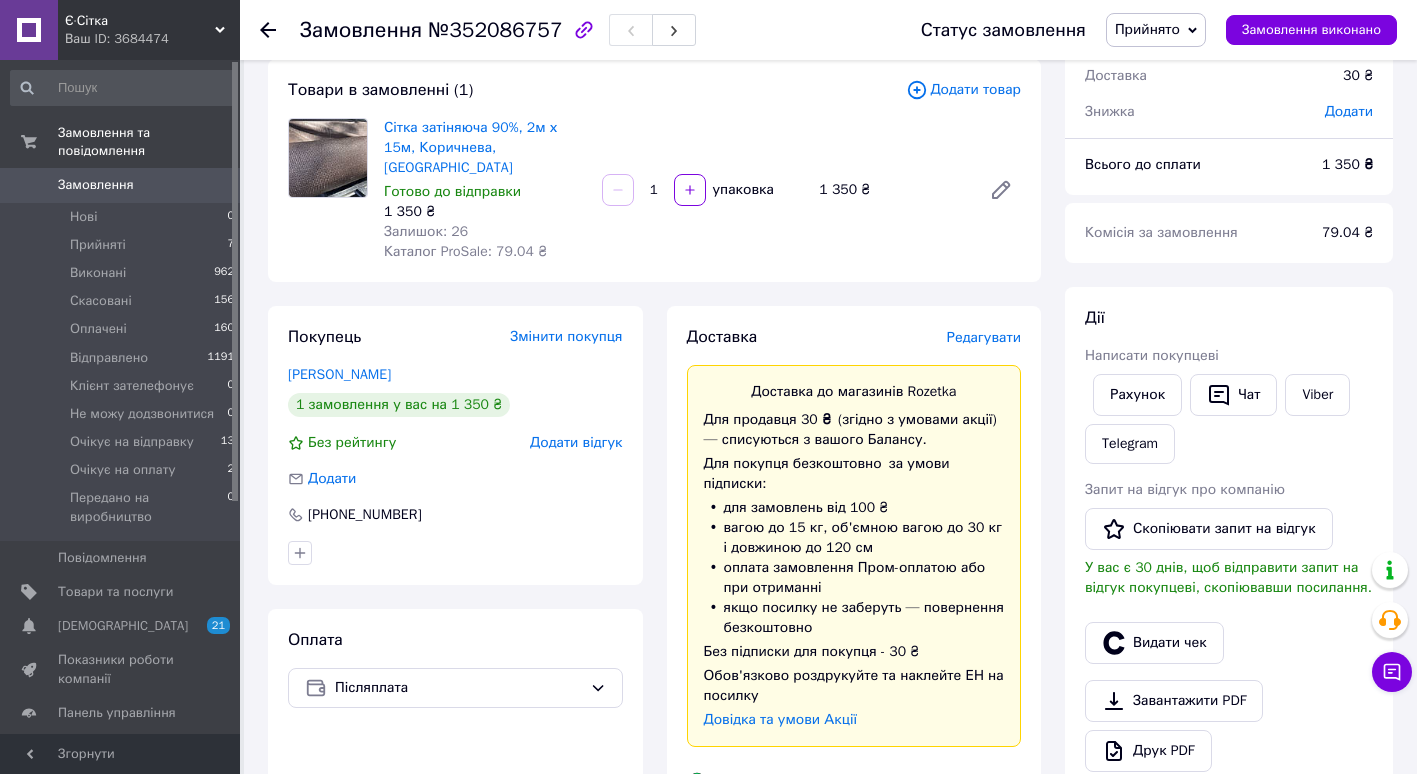 click 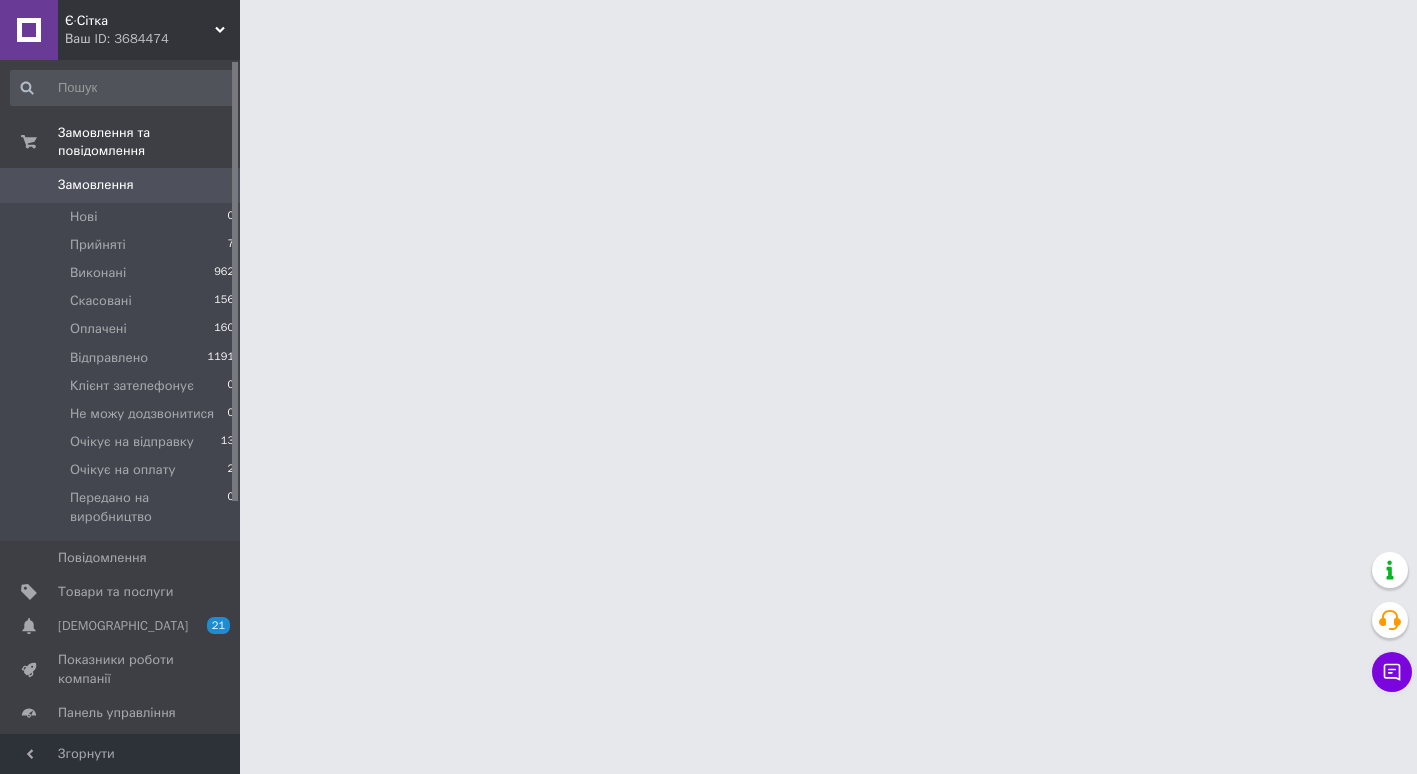 scroll, scrollTop: 0, scrollLeft: 0, axis: both 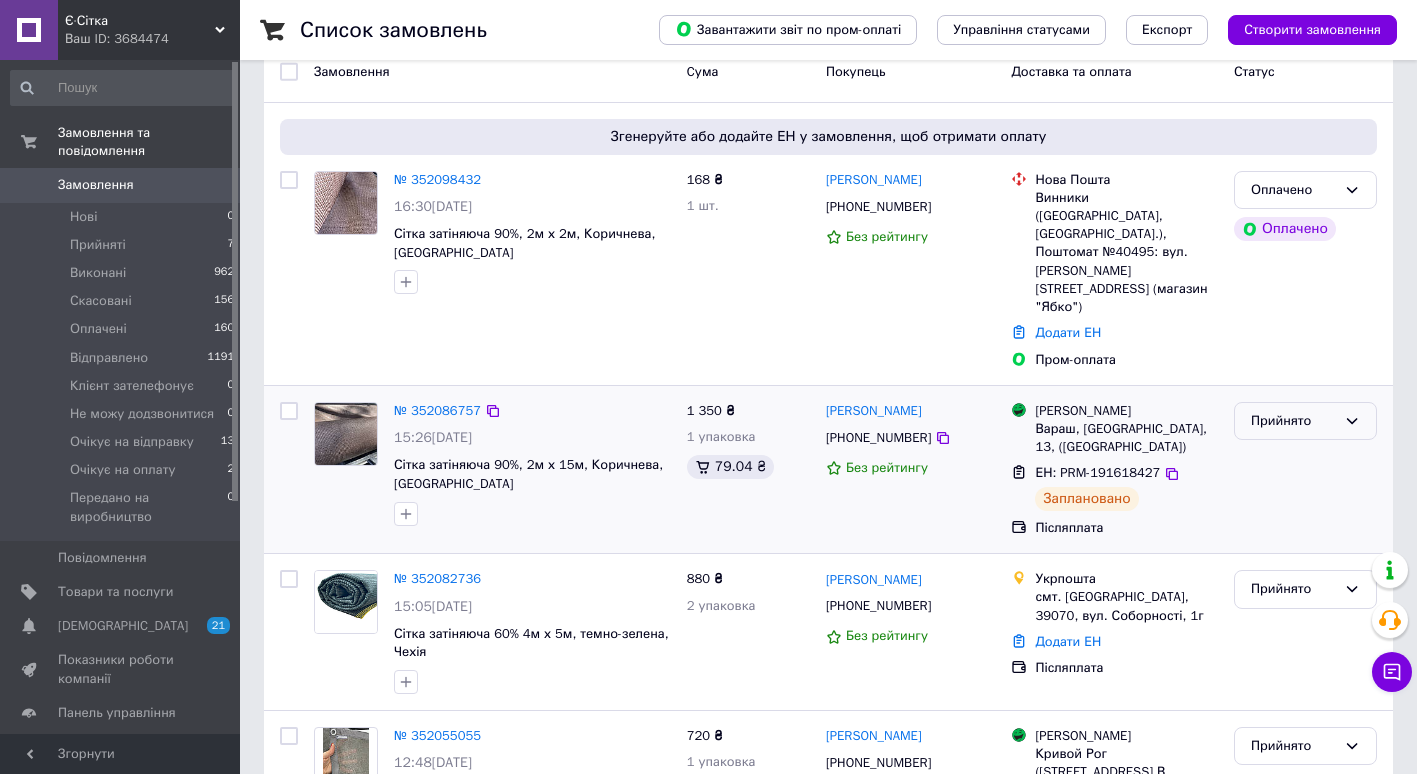 click 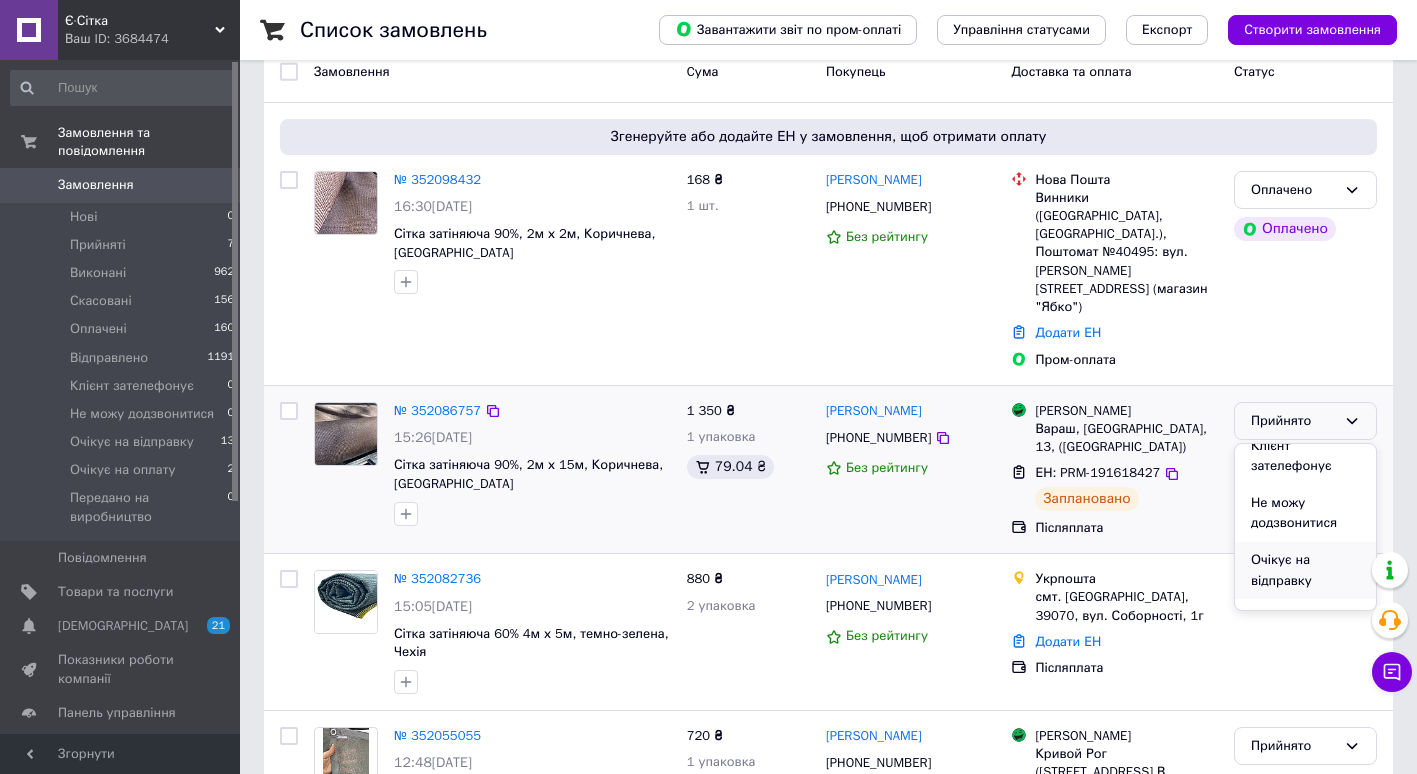 scroll, scrollTop: 164, scrollLeft: 0, axis: vertical 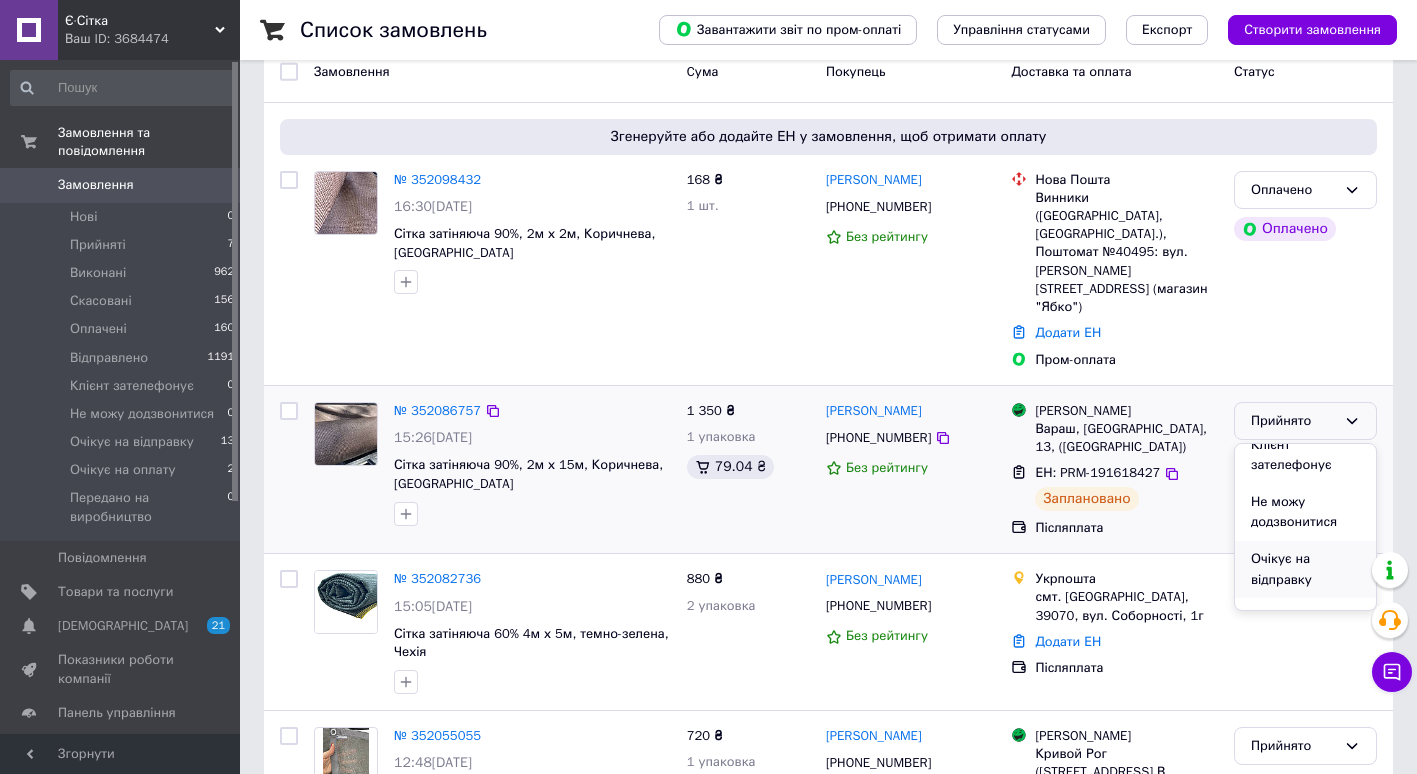 click on "Очікує на відправку" at bounding box center (1305, 569) 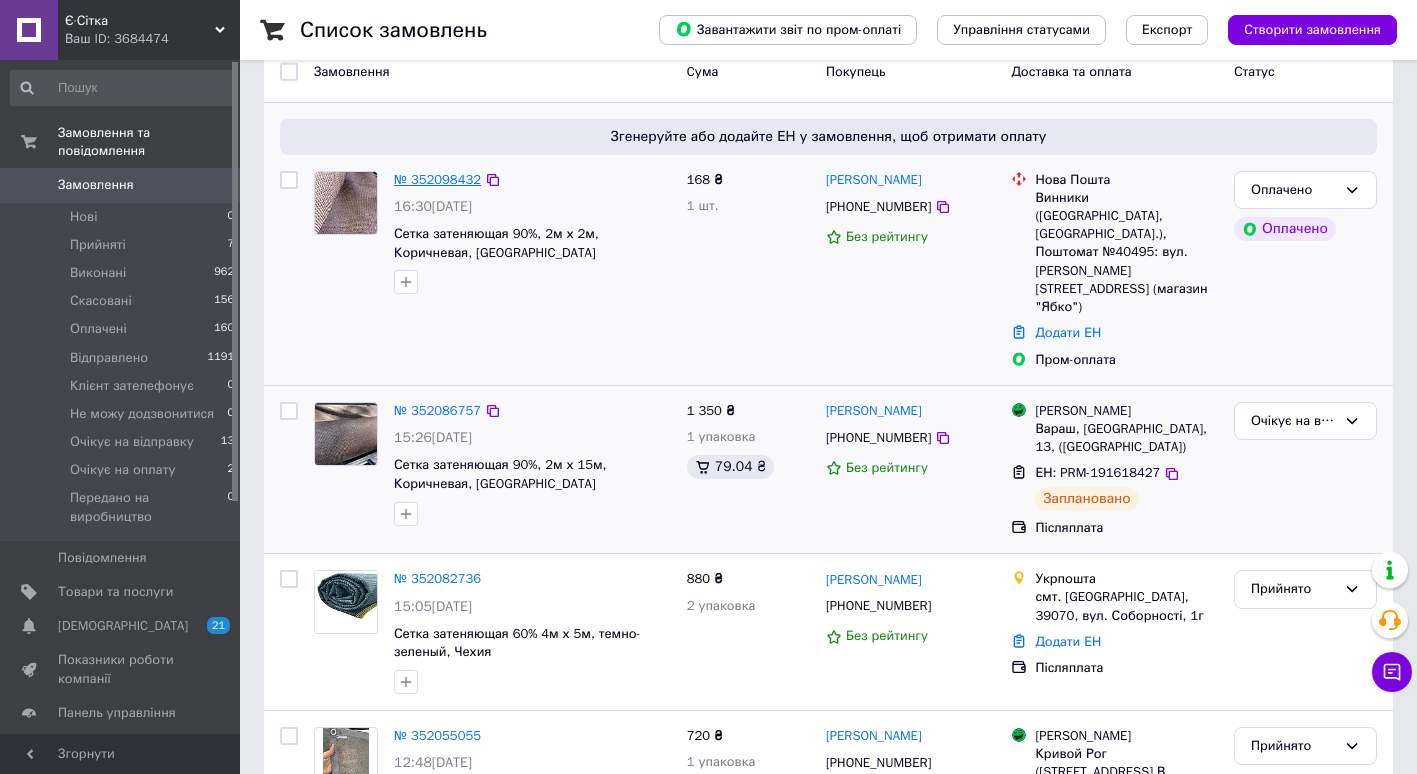 click on "№ 352098432" at bounding box center (437, 179) 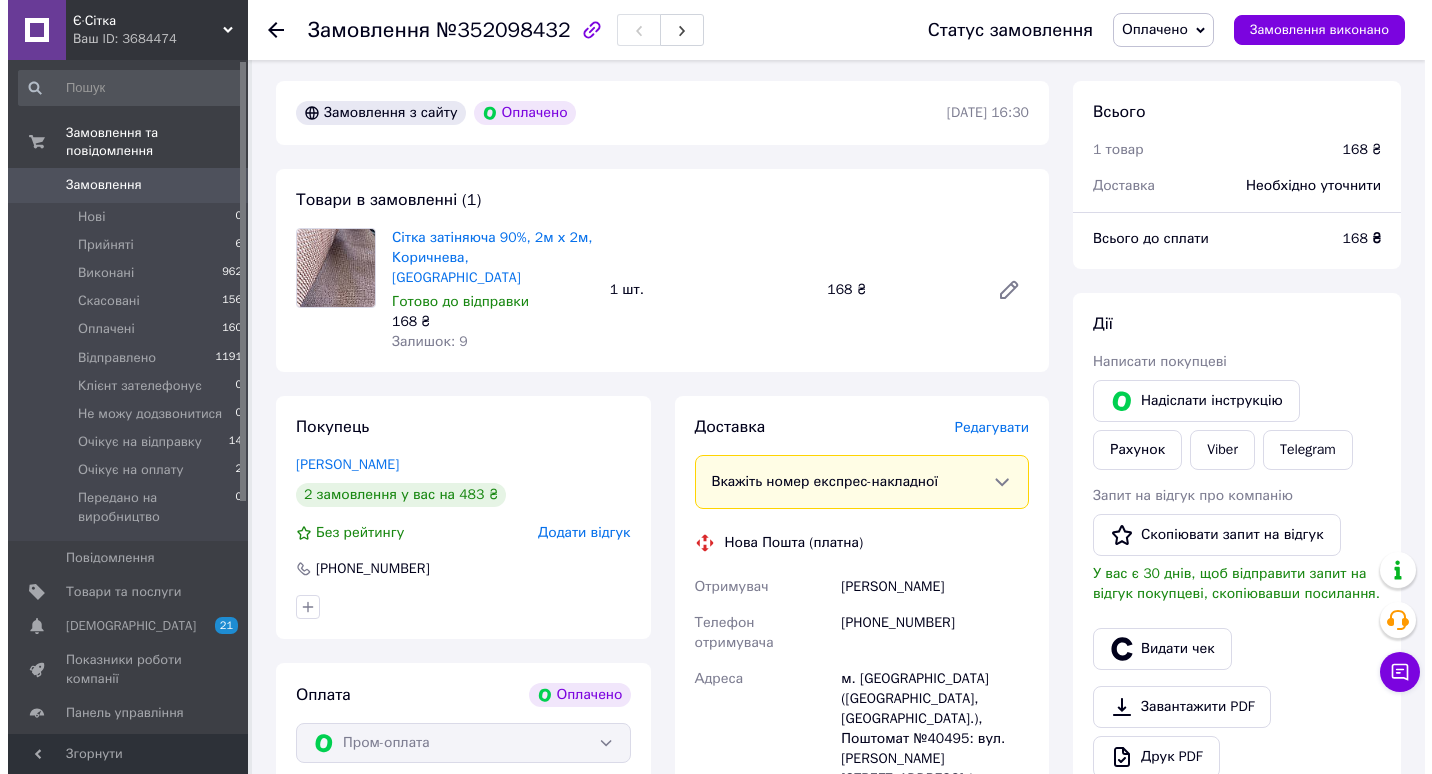 scroll, scrollTop: 528, scrollLeft: 0, axis: vertical 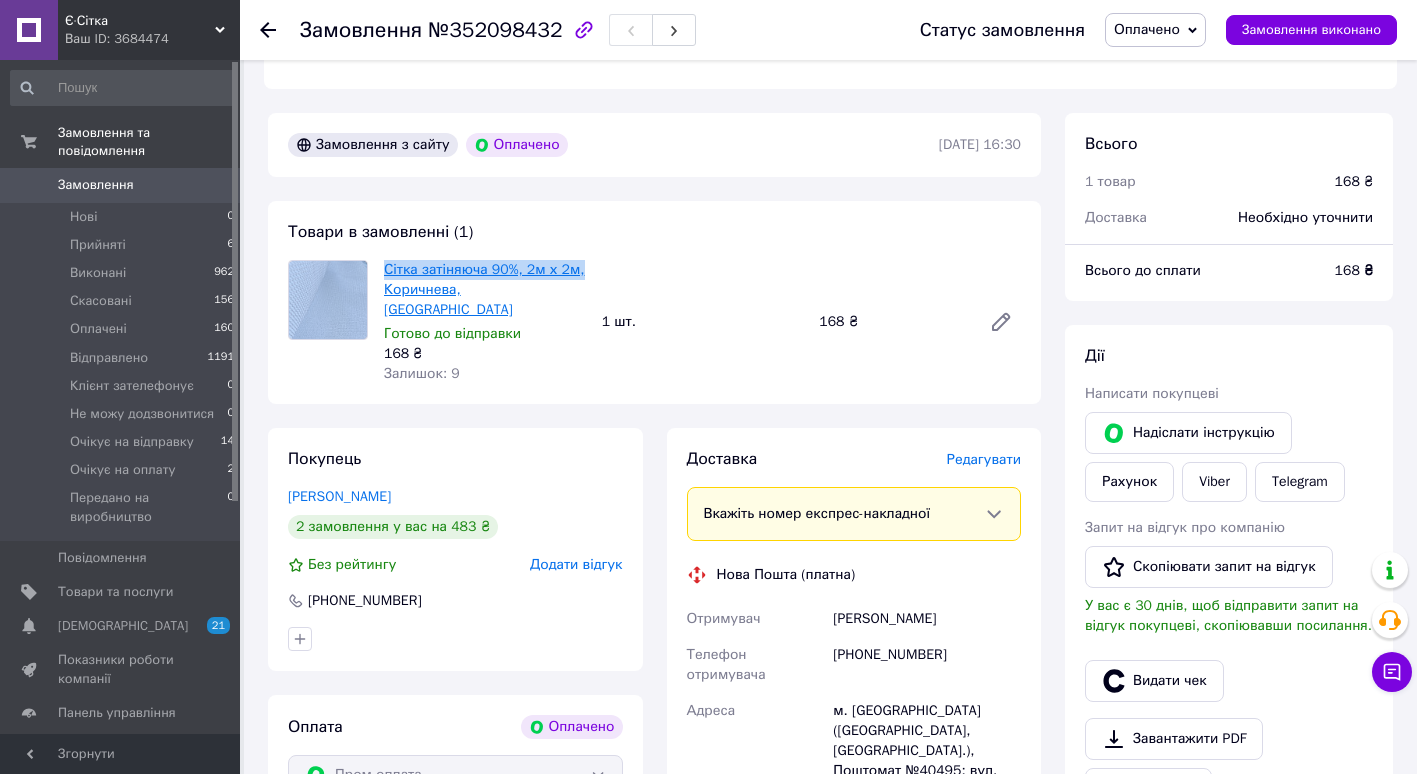 drag, startPoint x: 375, startPoint y: 264, endPoint x: 571, endPoint y: 276, distance: 196.367 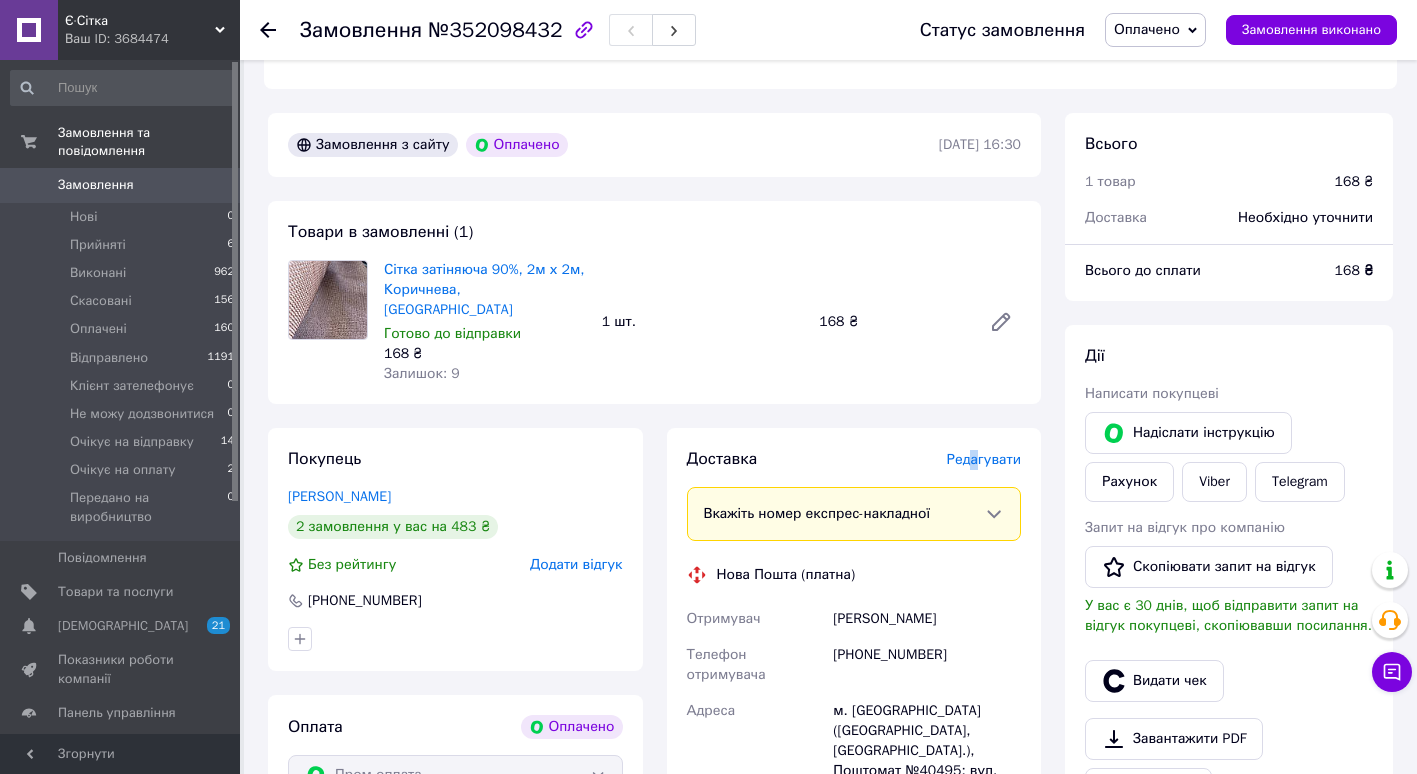 click on "Редагувати" at bounding box center [984, 459] 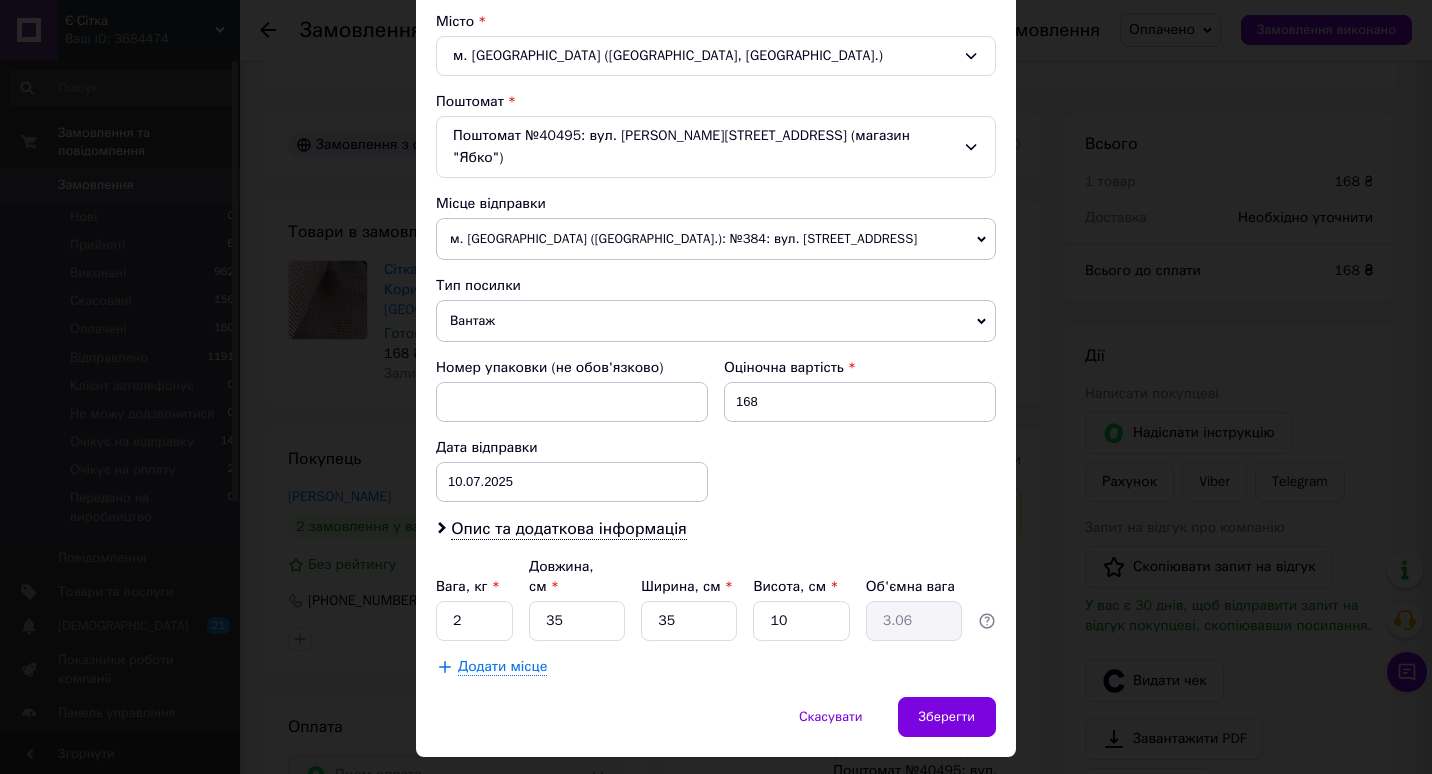 scroll, scrollTop: 554, scrollLeft: 0, axis: vertical 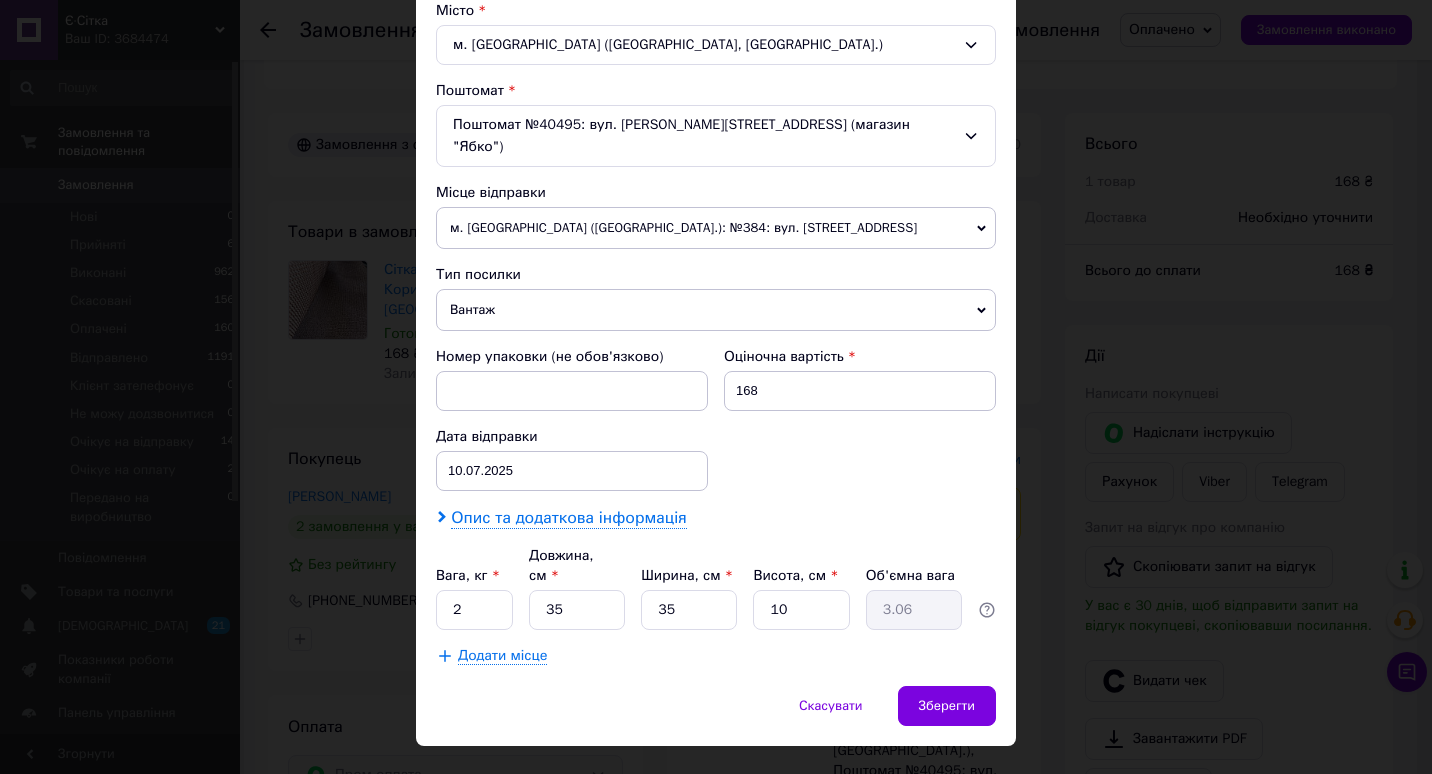 click on "Опис та додаткова інформація" at bounding box center [568, 518] 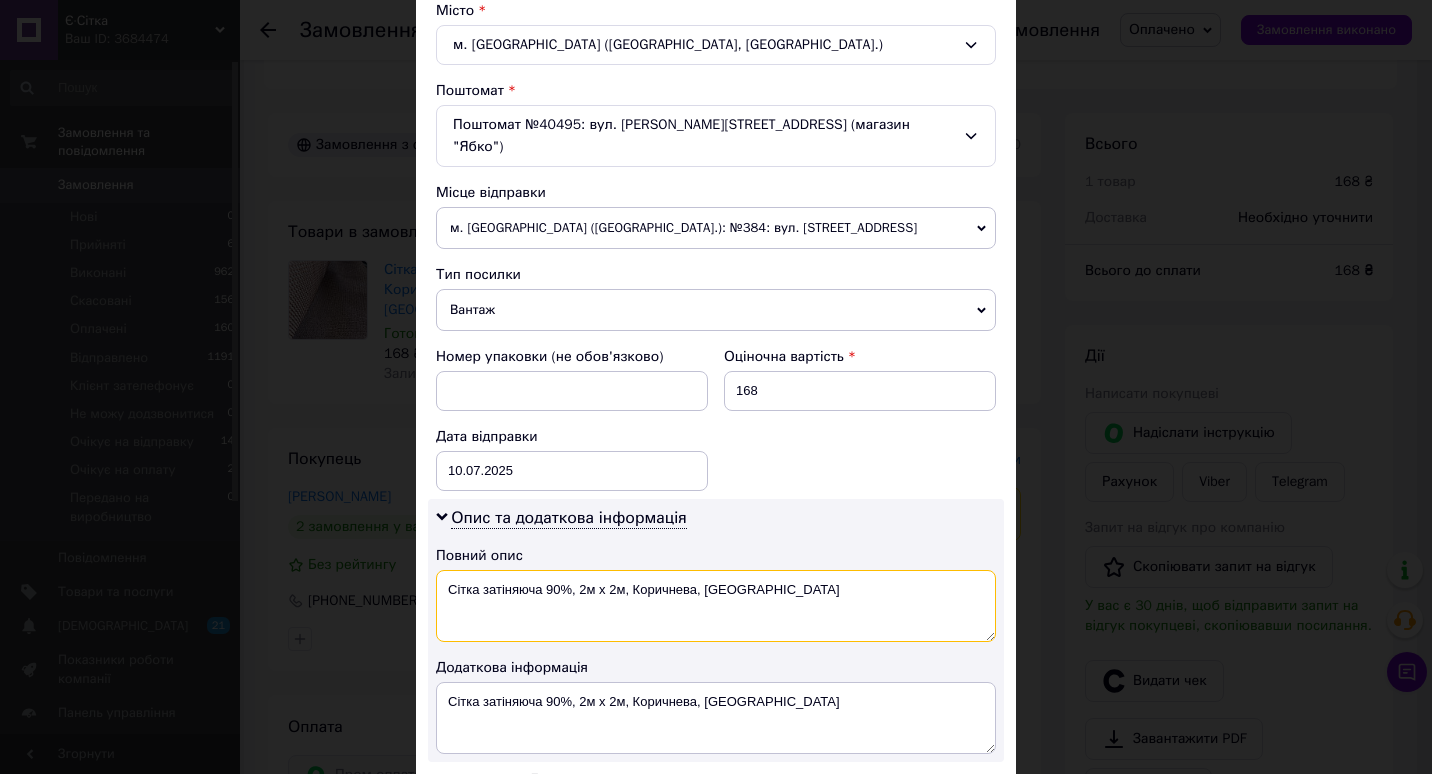 drag, startPoint x: 541, startPoint y: 559, endPoint x: 767, endPoint y: 575, distance: 226.56566 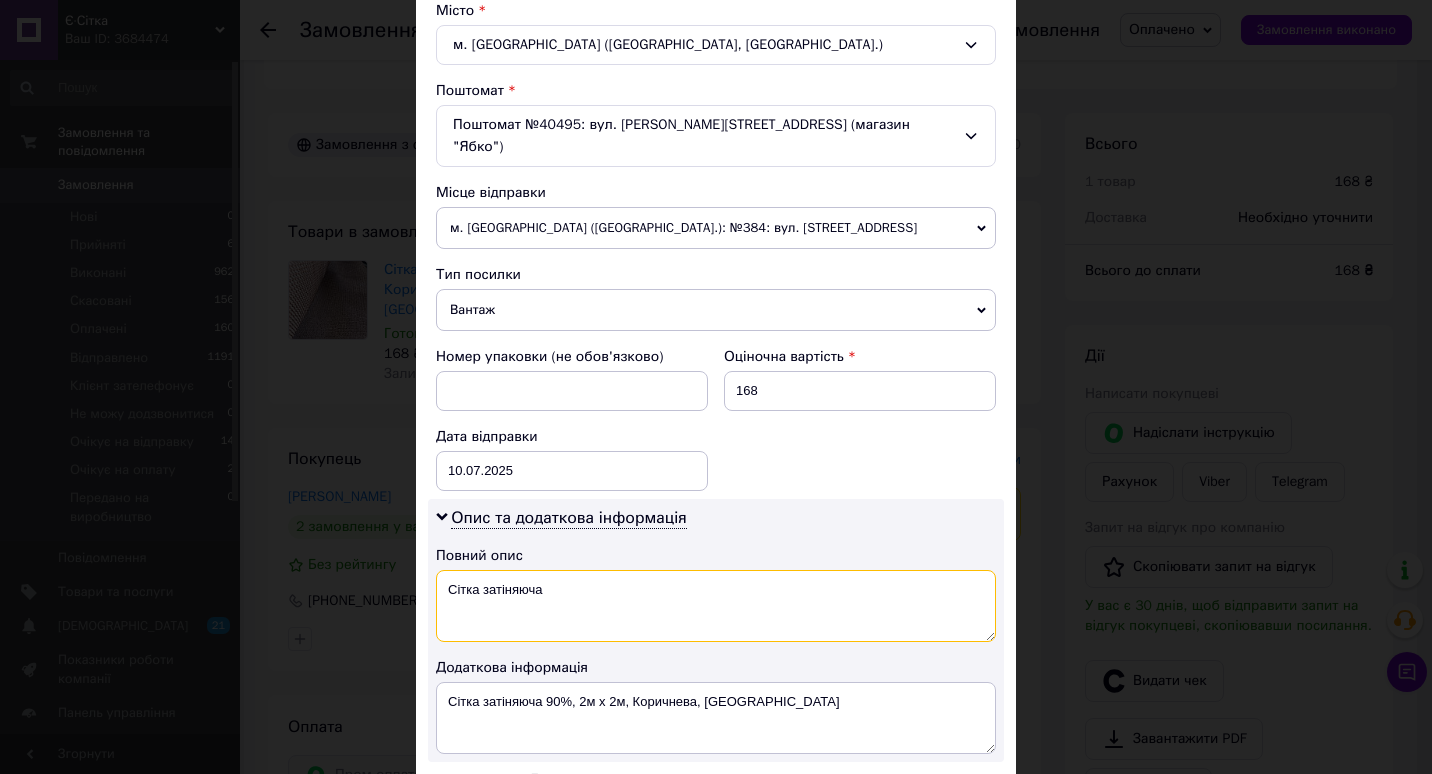type on "Сітка затіняюча" 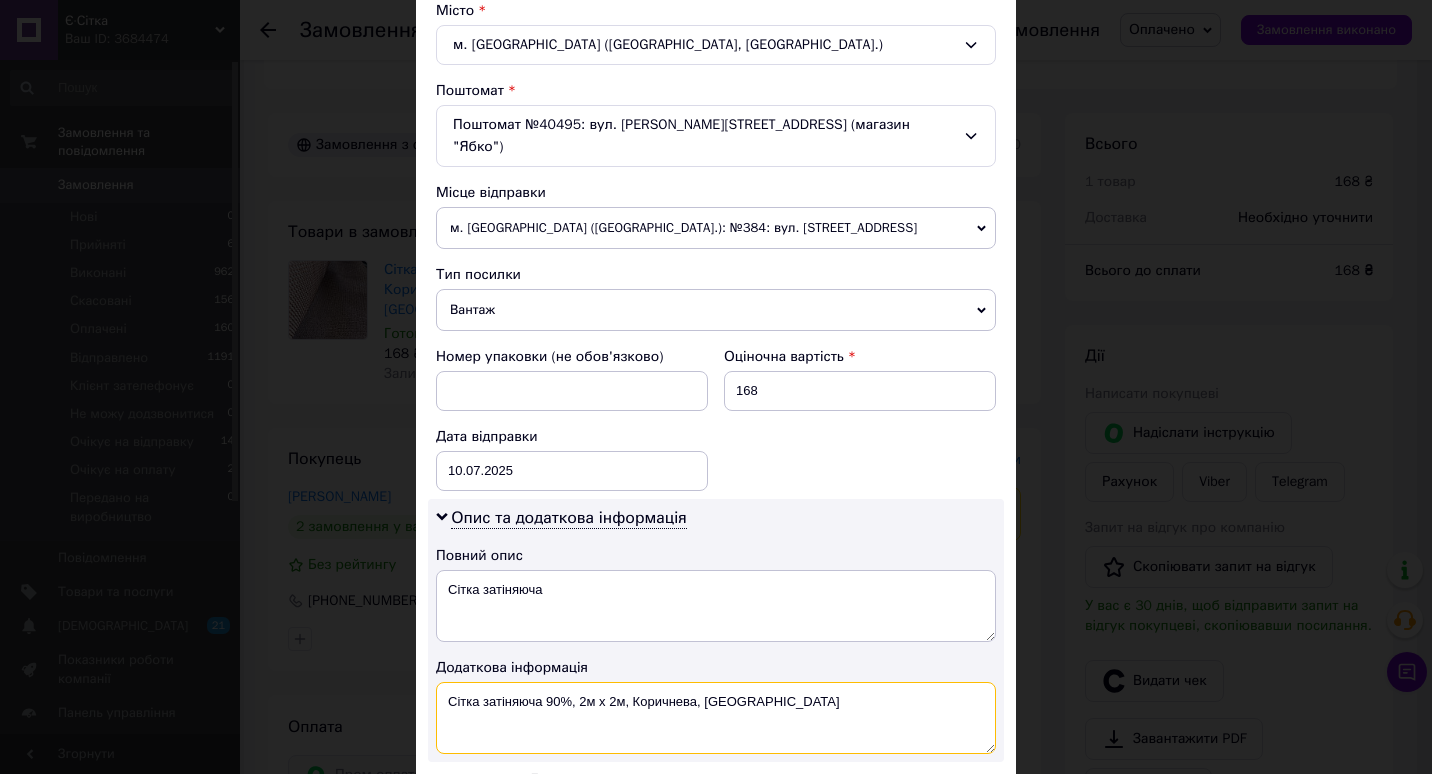 drag, startPoint x: 546, startPoint y: 681, endPoint x: 760, endPoint y: 688, distance: 214.11446 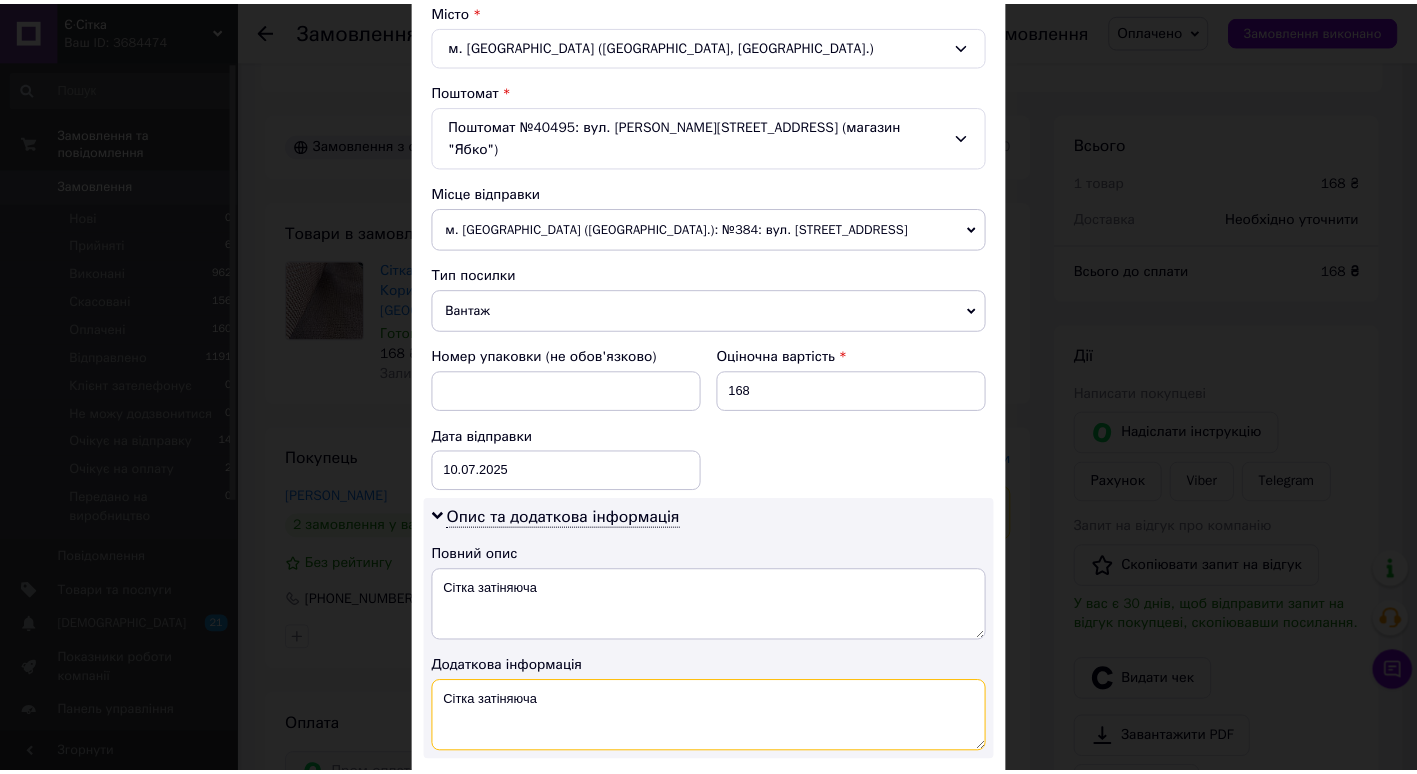 scroll, scrollTop: 778, scrollLeft: 0, axis: vertical 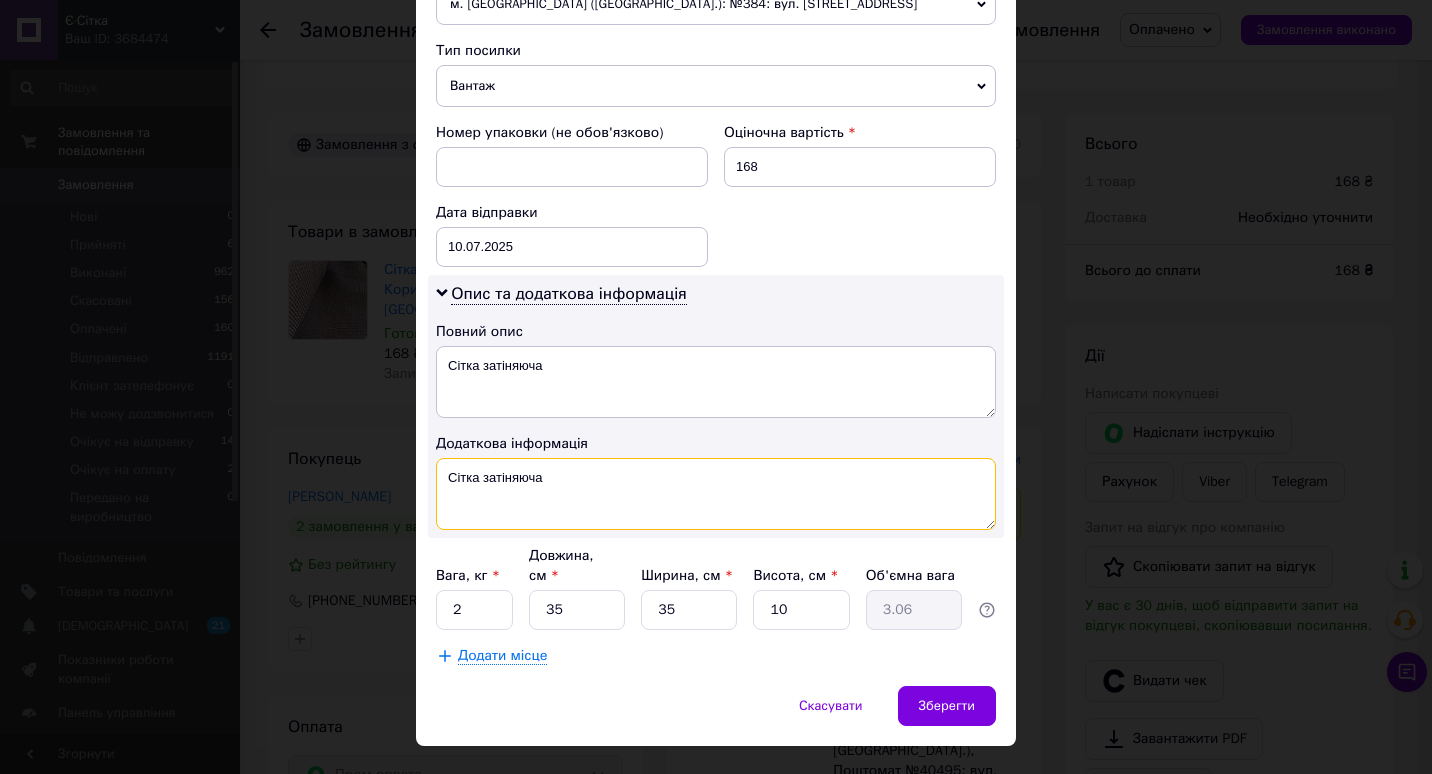 type on "Сітка затіняюча" 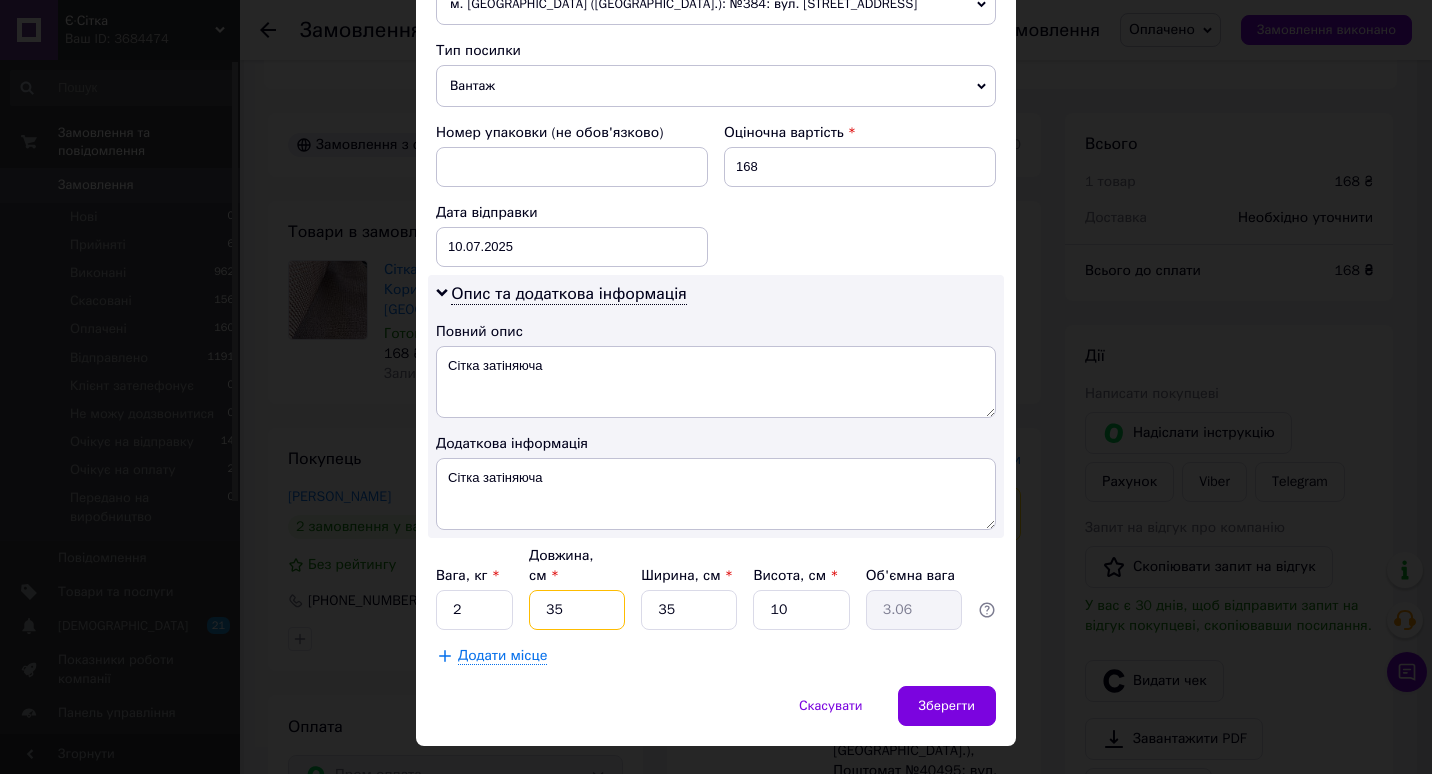 click on "35" at bounding box center (577, 610) 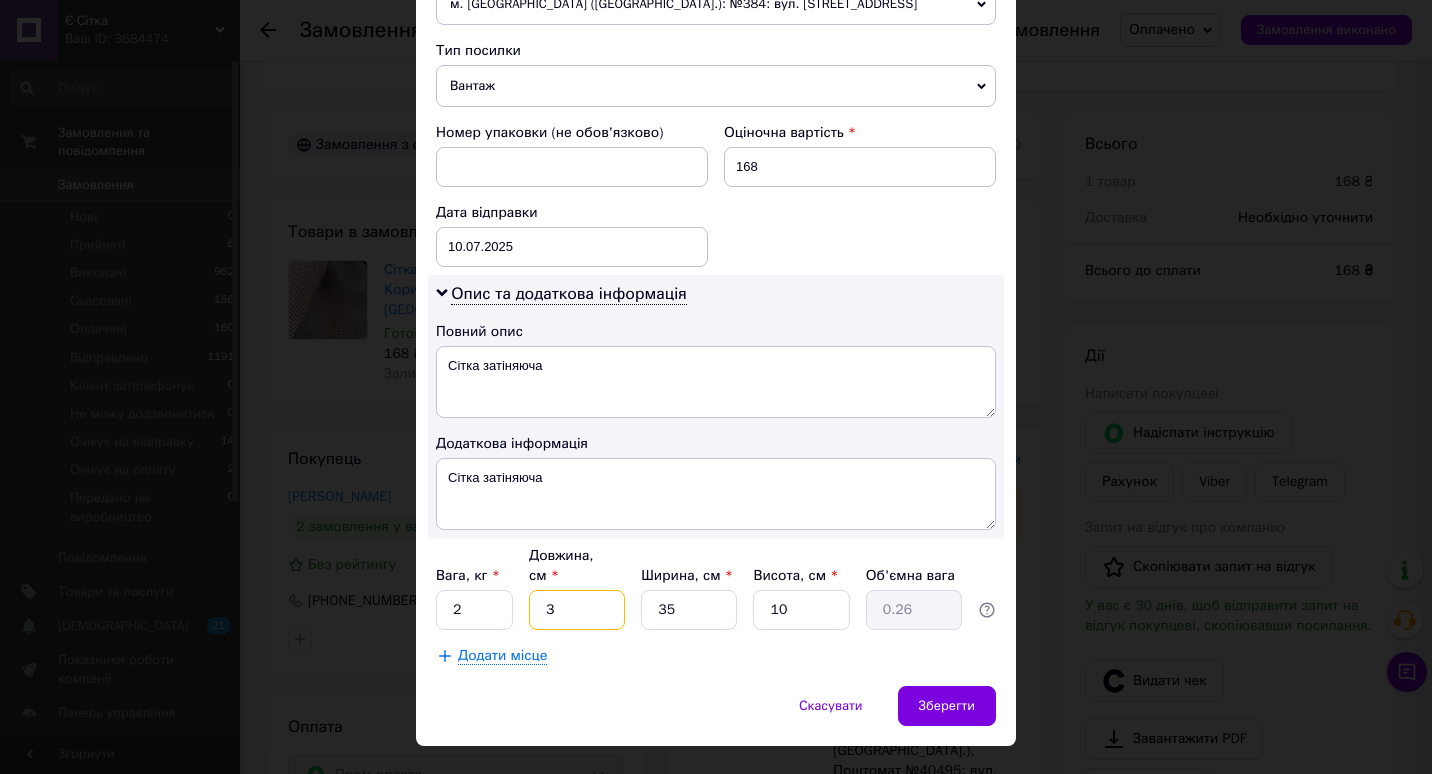 type 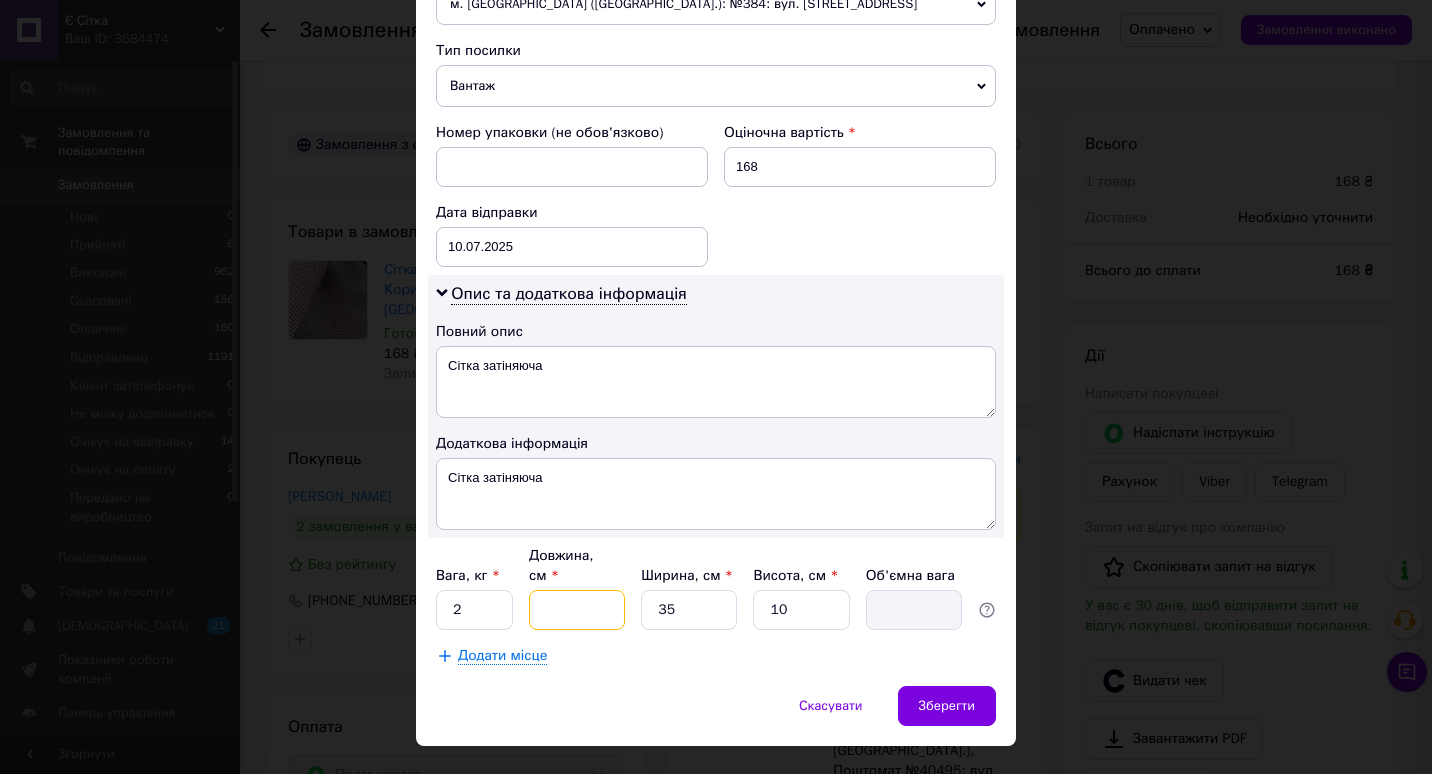 type on "5" 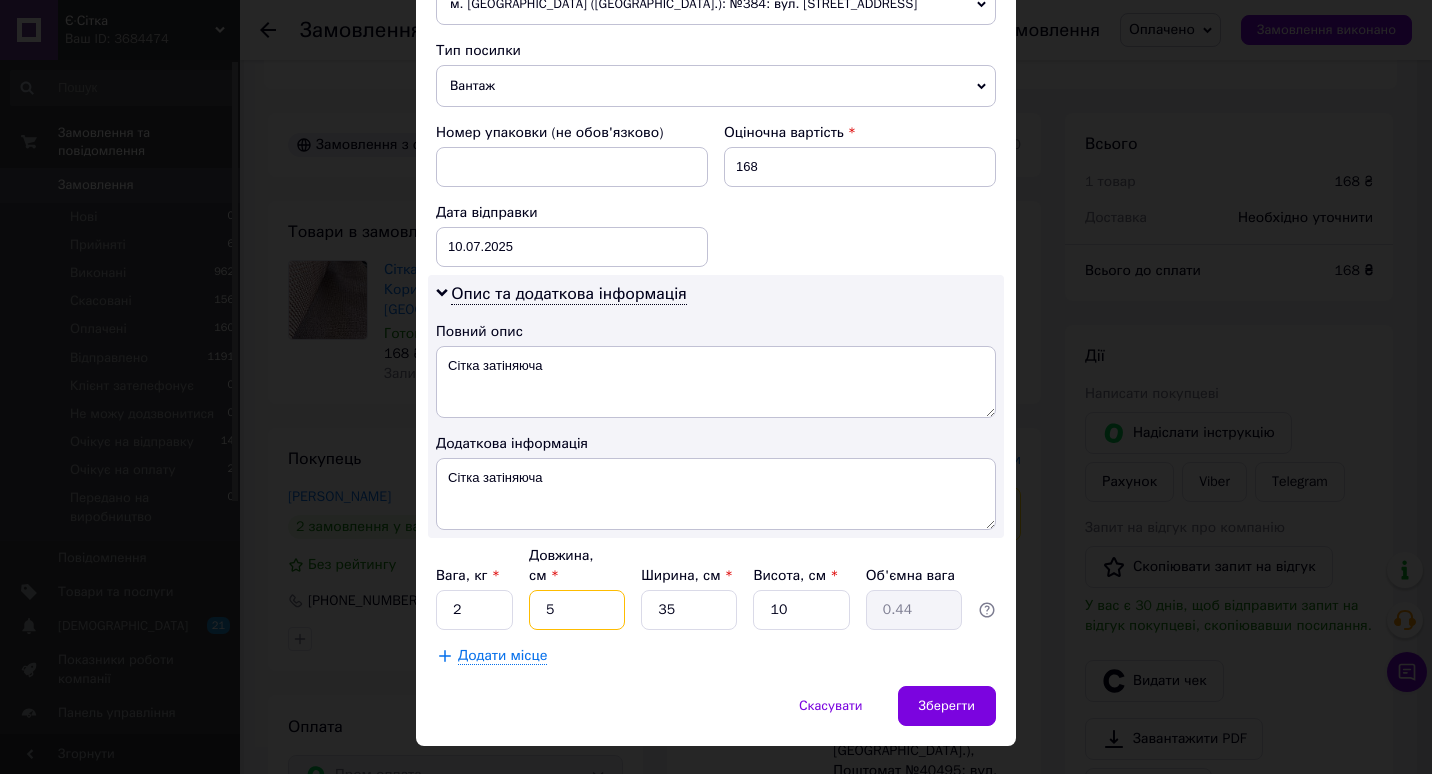 type on "50" 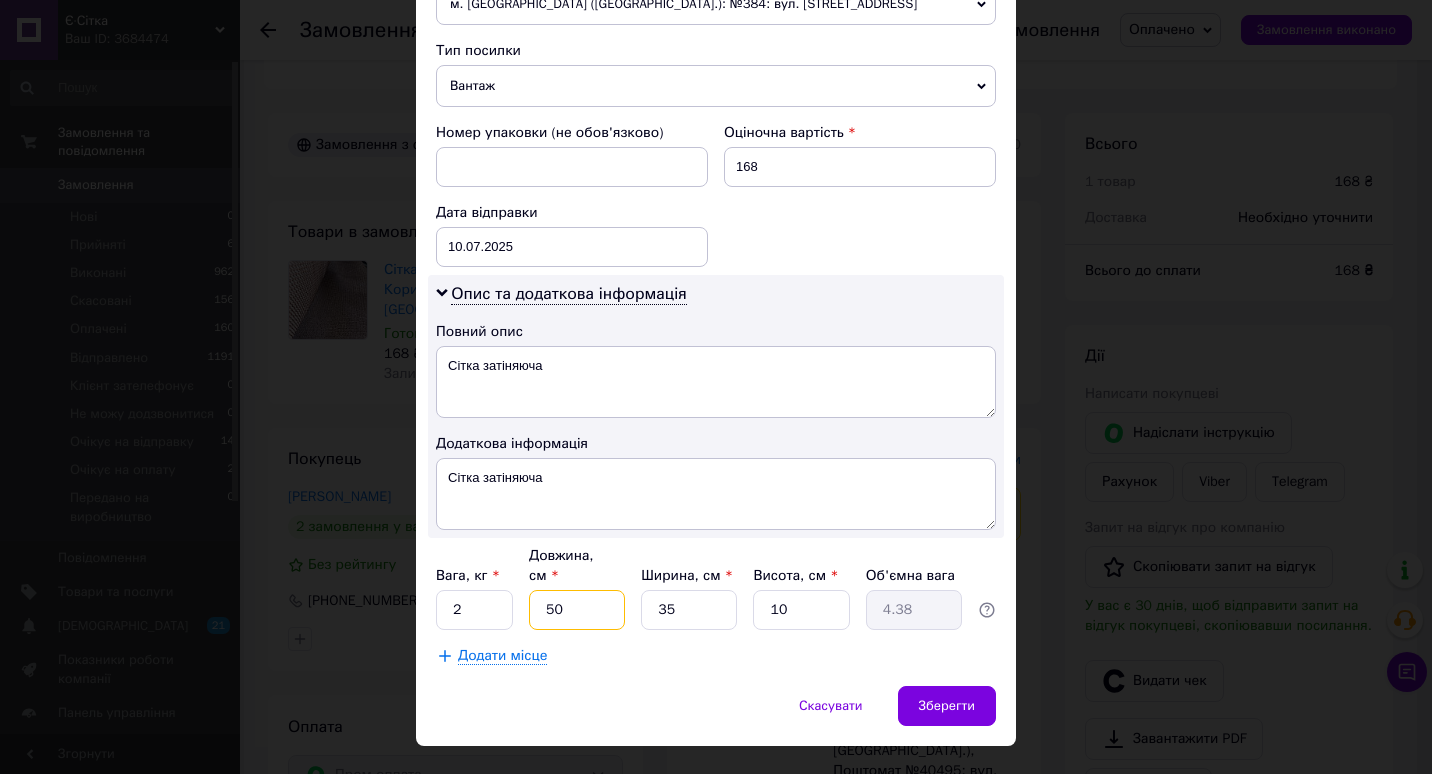 type on "50" 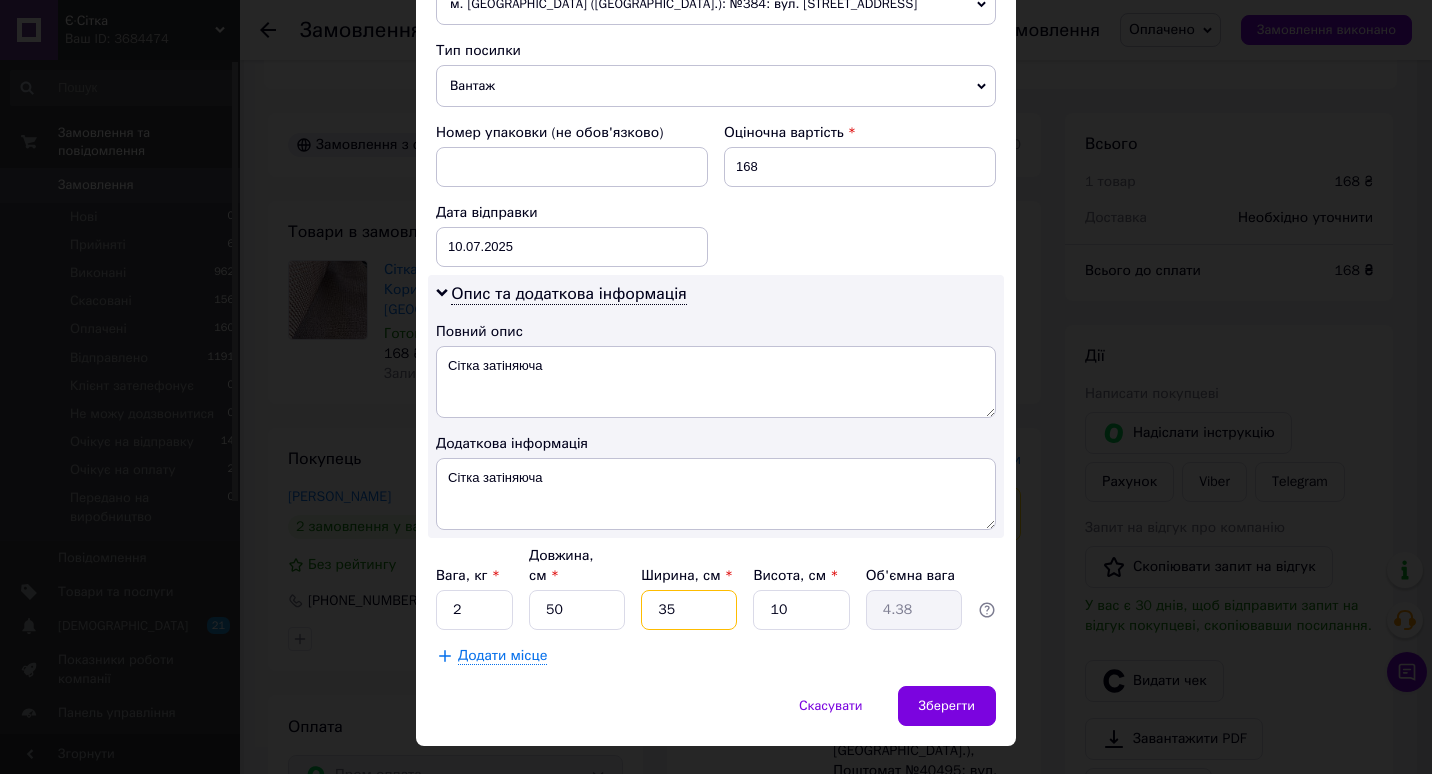 click on "35" at bounding box center [689, 610] 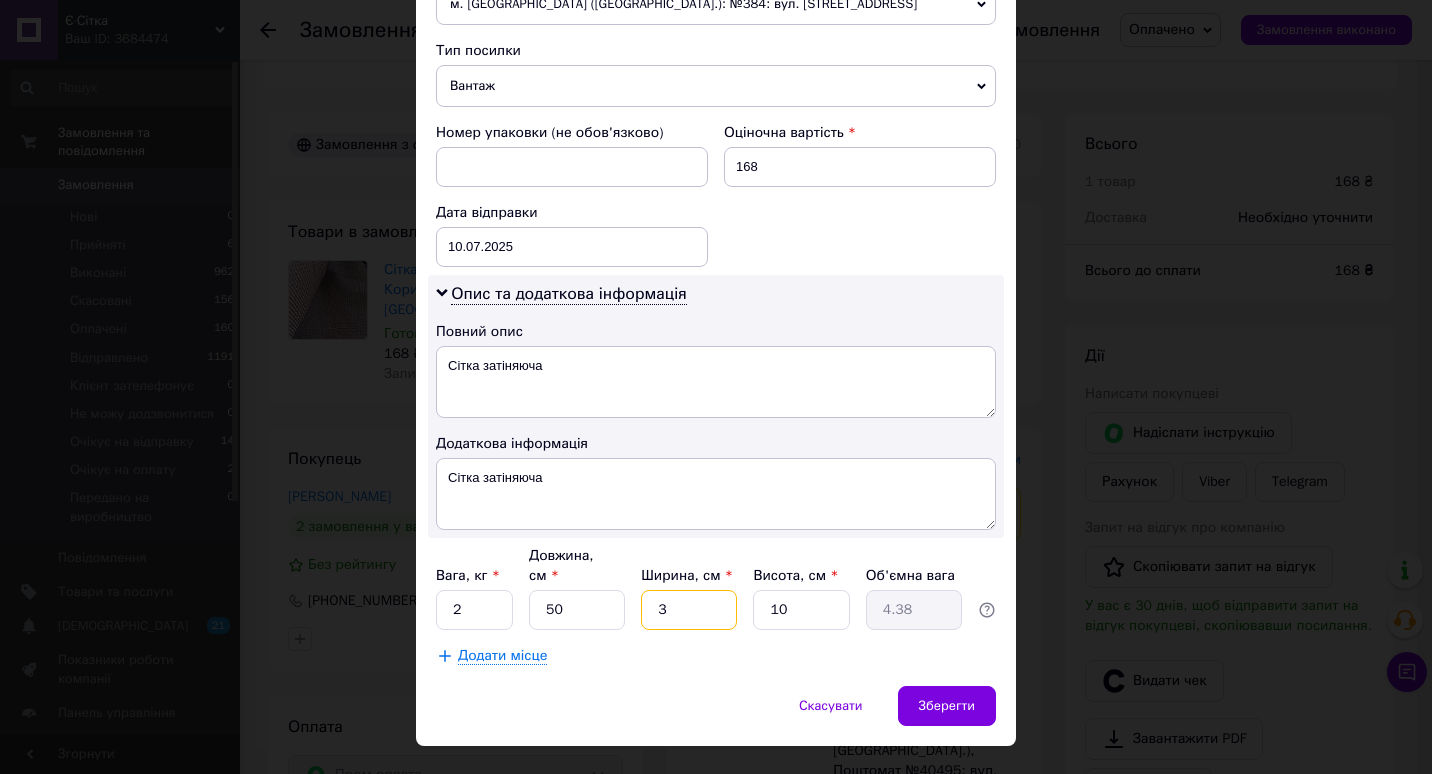 type on "3" 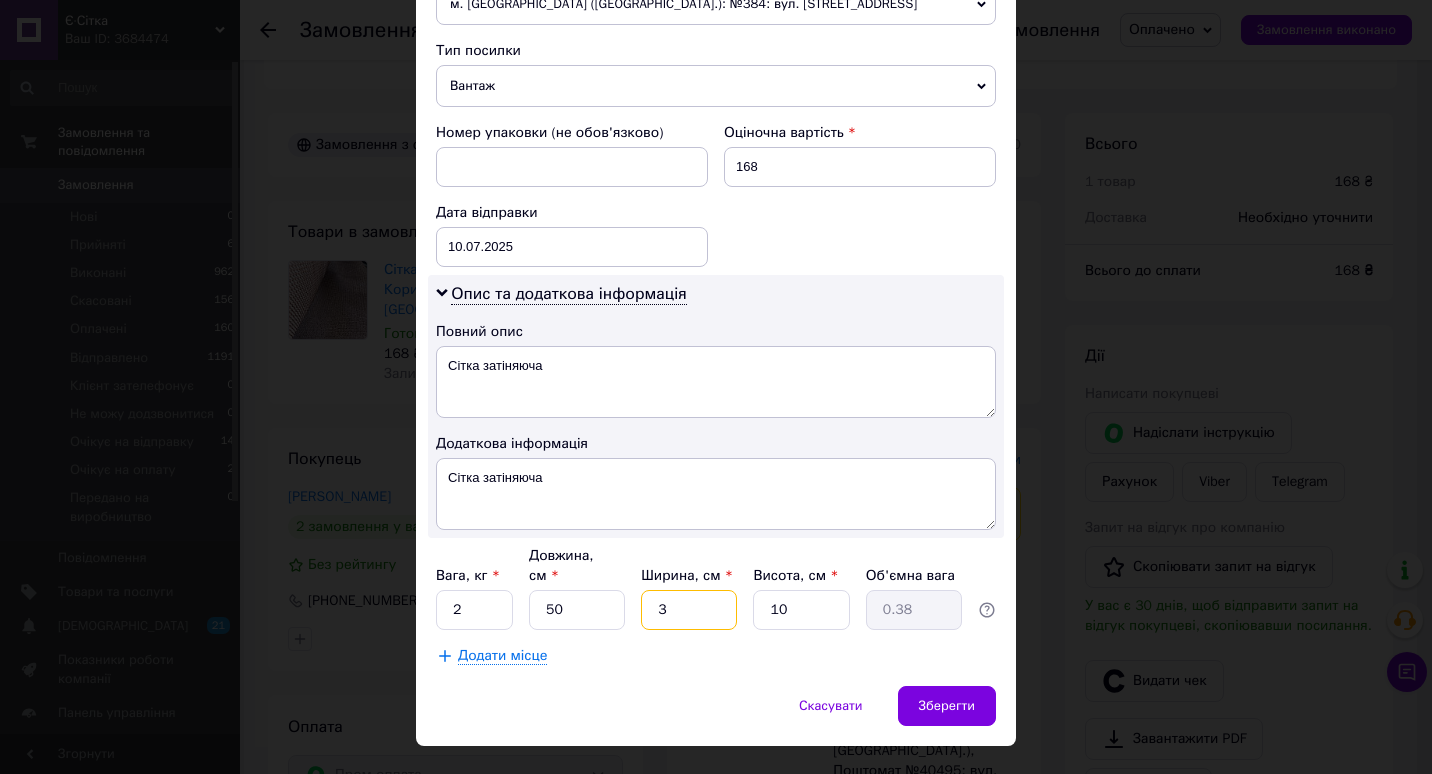 type on "30" 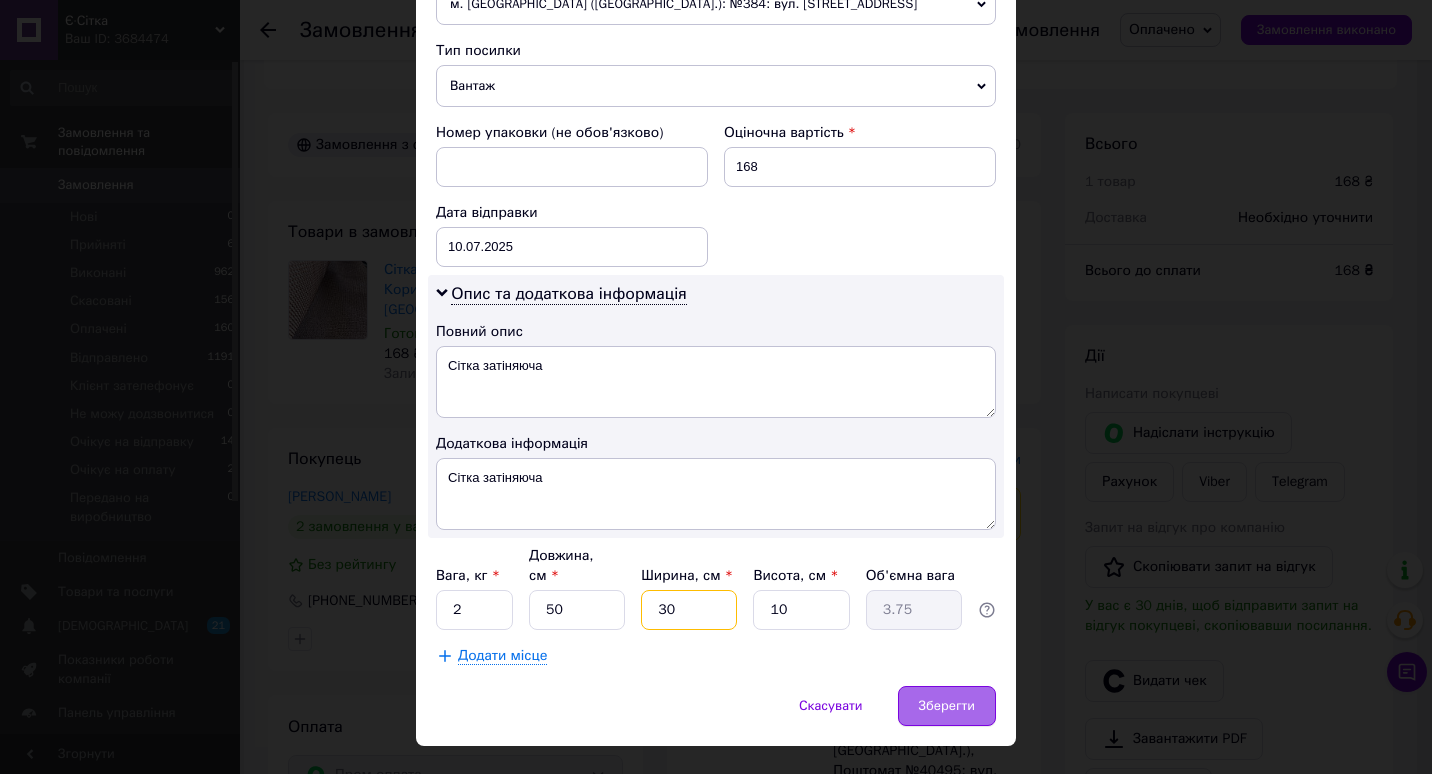 type on "30" 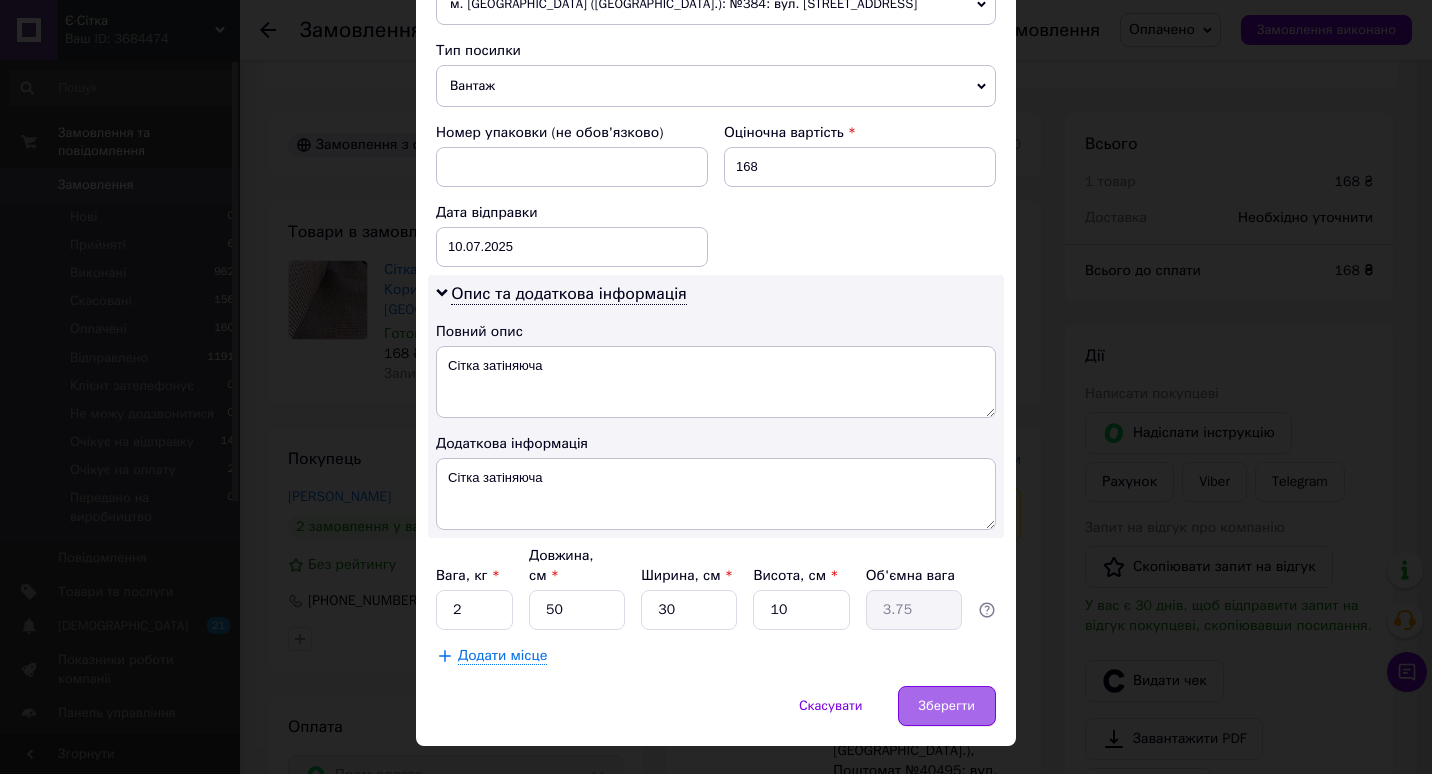click on "Зберегти" at bounding box center (947, 706) 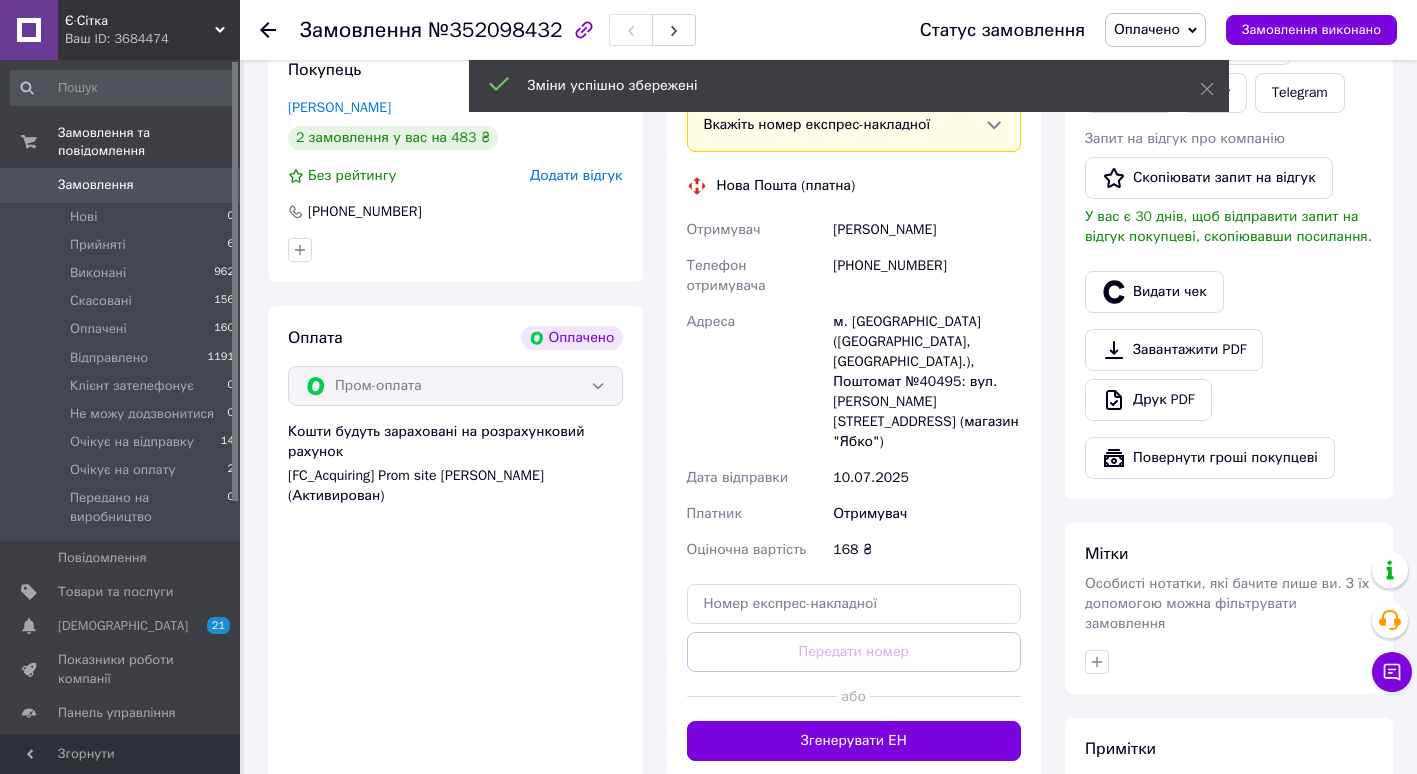scroll, scrollTop: 923, scrollLeft: 0, axis: vertical 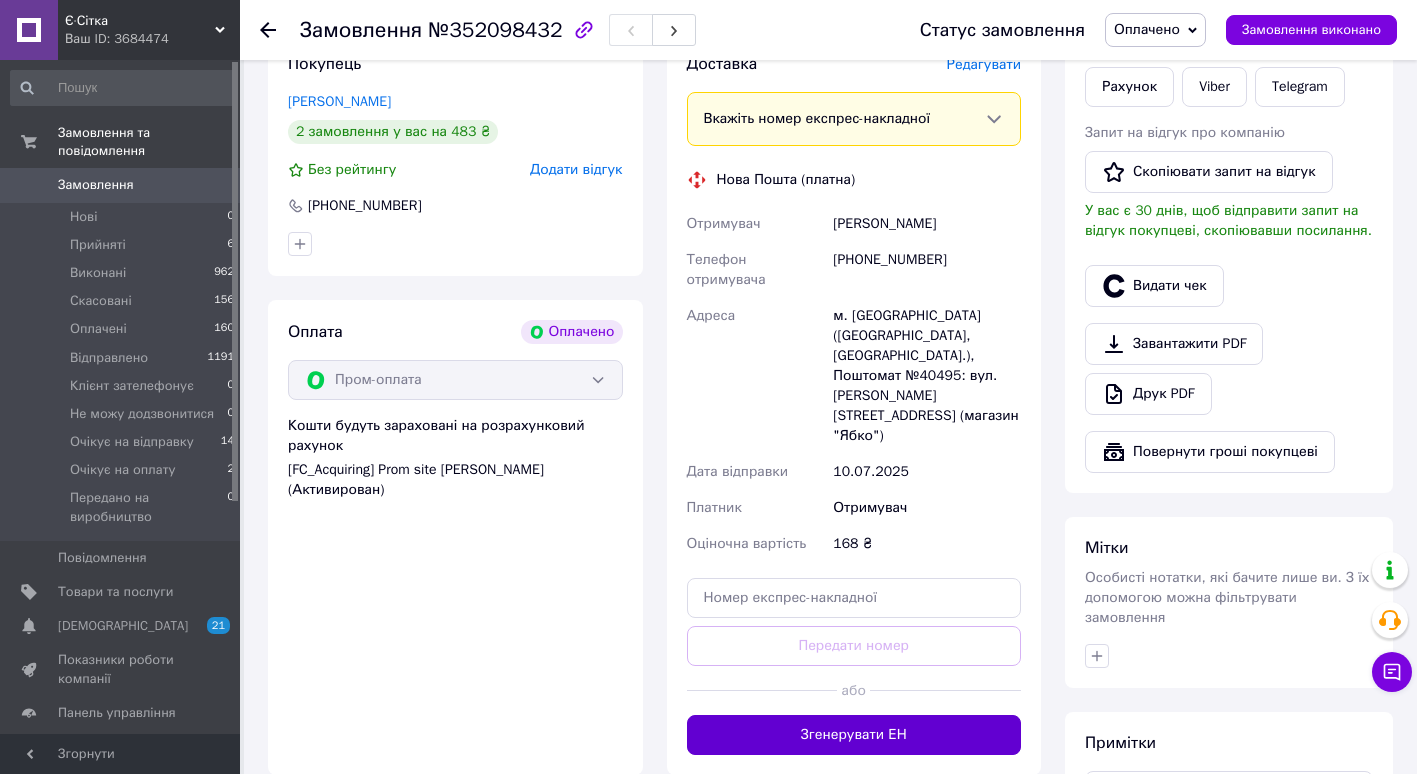 click on "Згенерувати ЕН" at bounding box center [854, 735] 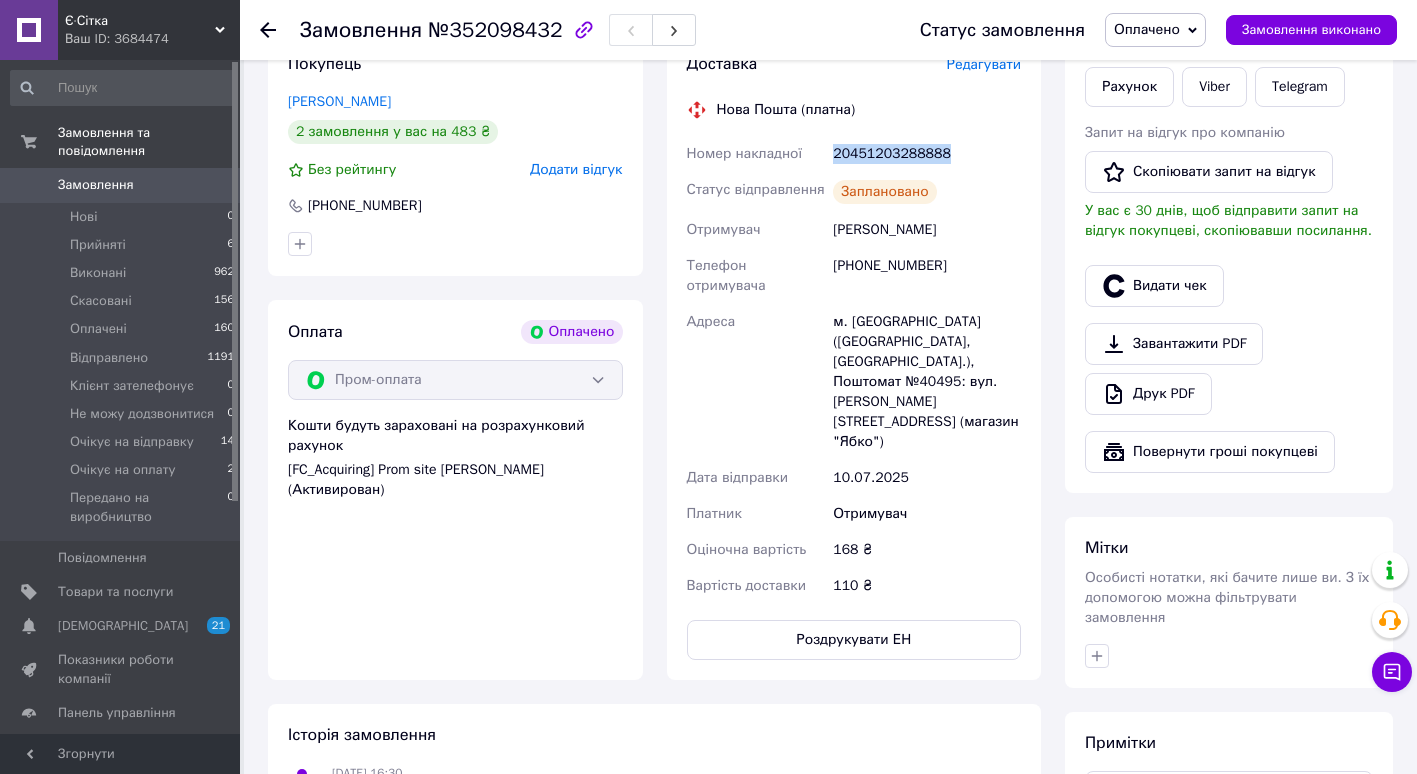 drag, startPoint x: 831, startPoint y: 129, endPoint x: 988, endPoint y: 127, distance: 157.01274 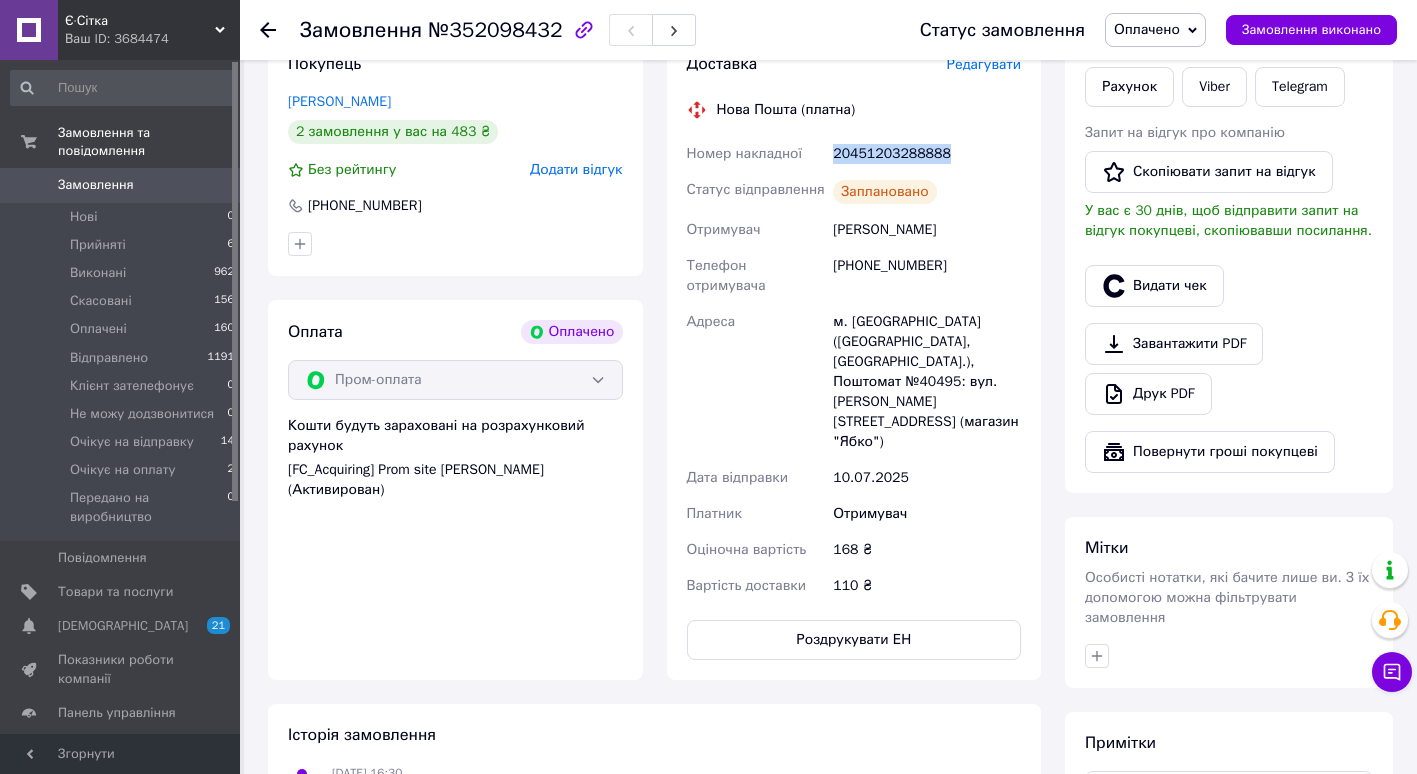 drag, startPoint x: 988, startPoint y: 127, endPoint x: 902, endPoint y: 133, distance: 86.209045 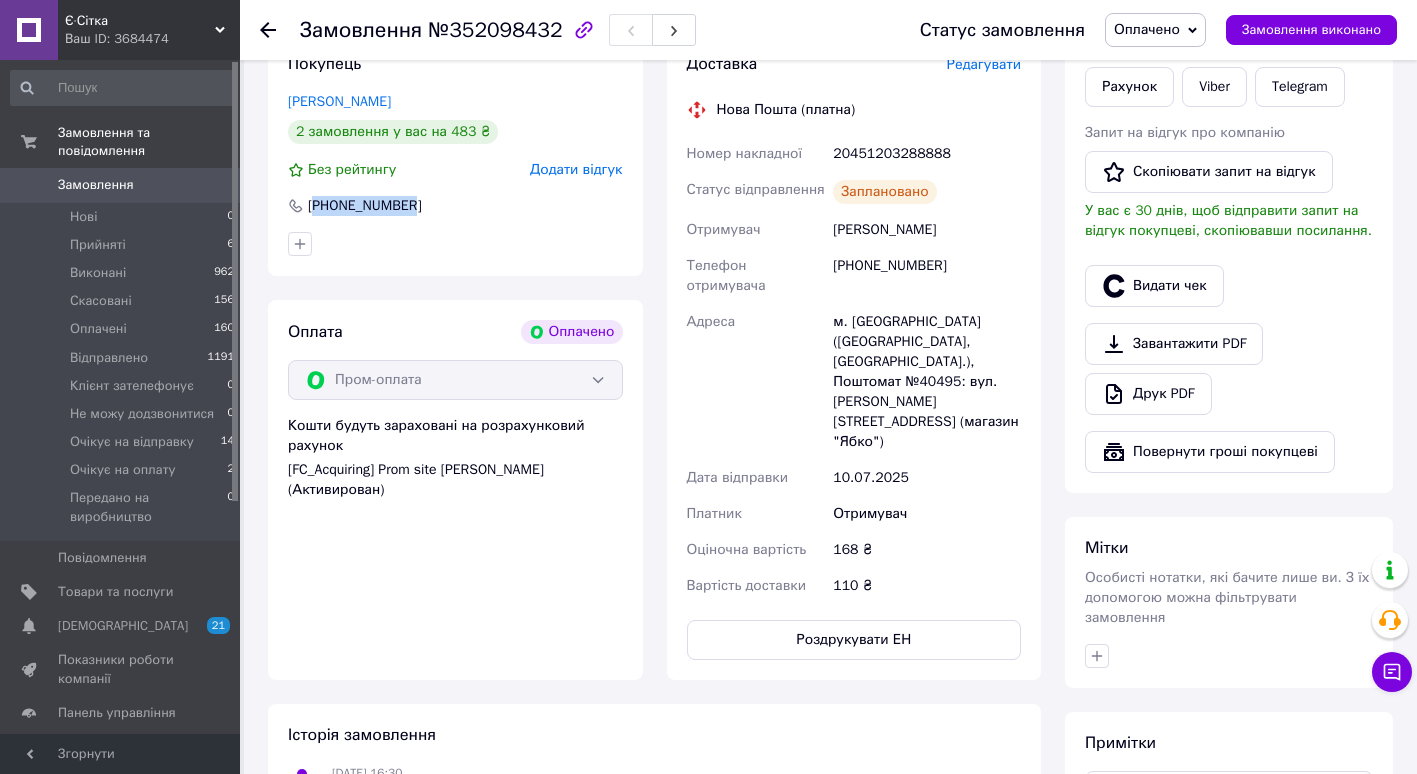 drag, startPoint x: 315, startPoint y: 187, endPoint x: 426, endPoint y: 184, distance: 111.040535 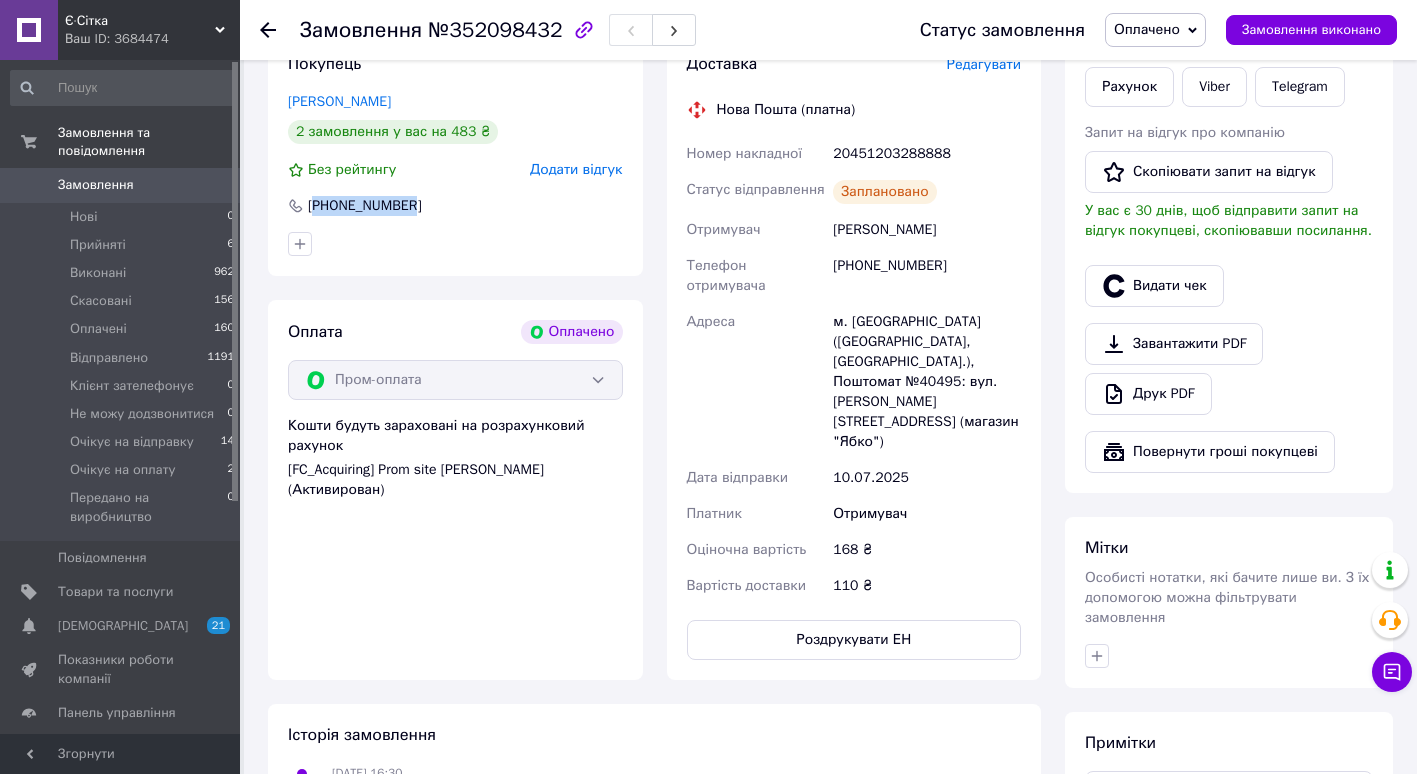 scroll, scrollTop: 246, scrollLeft: 0, axis: vertical 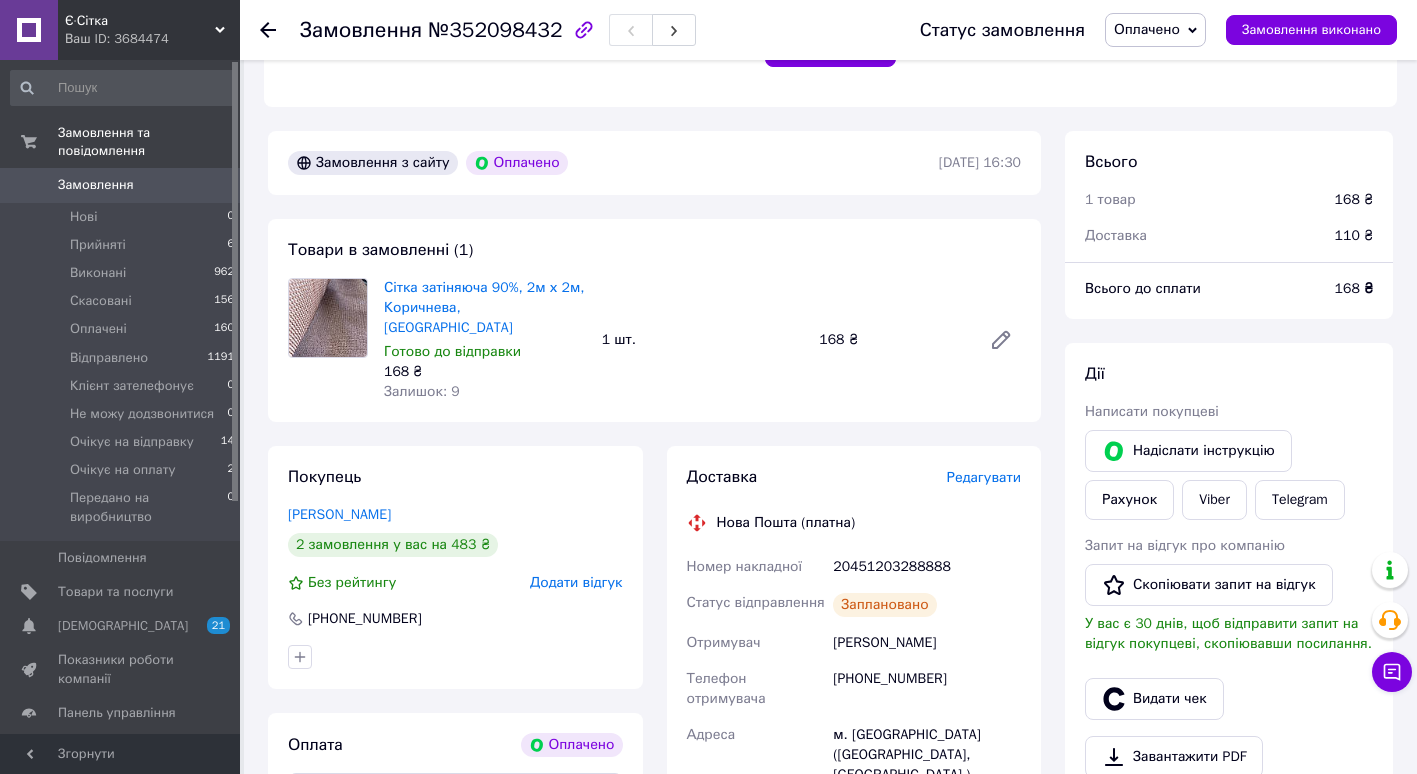 click 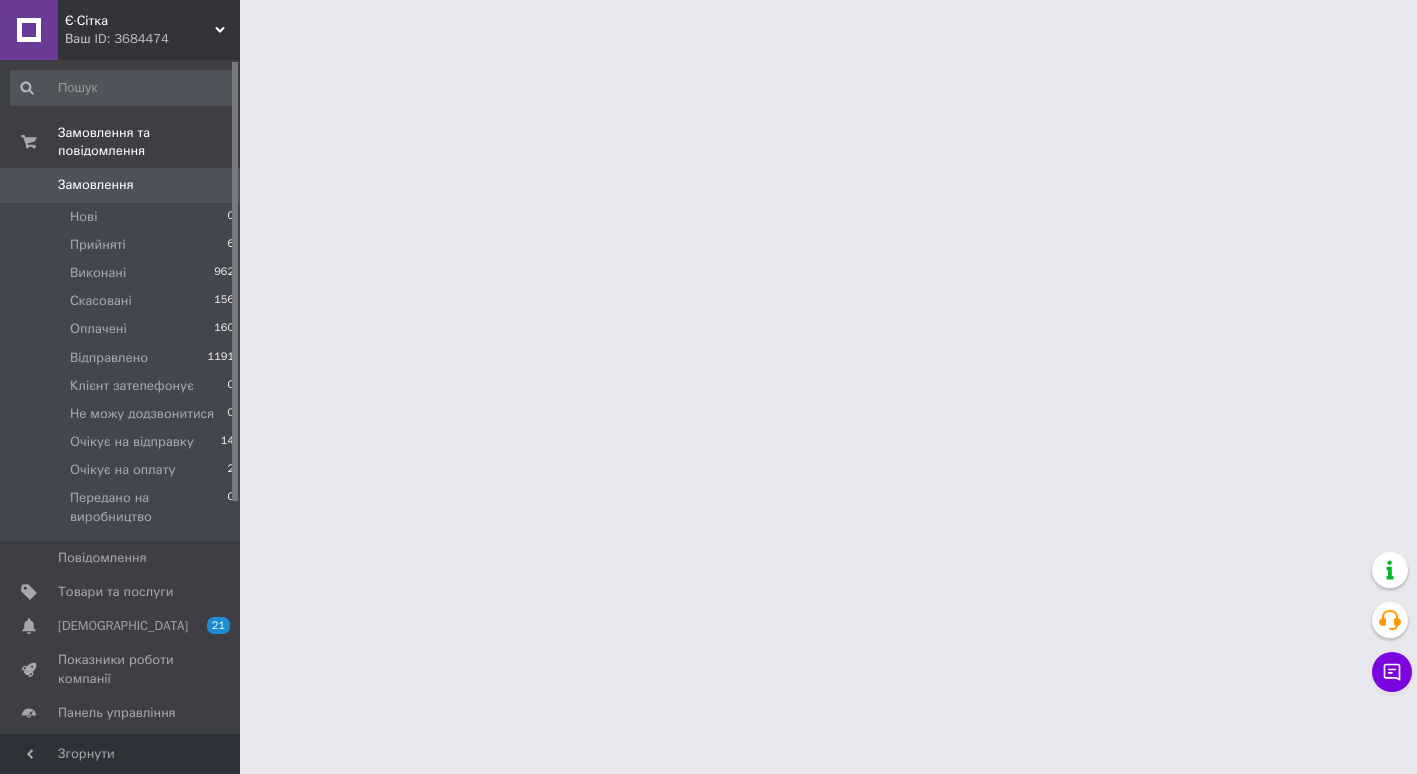 scroll, scrollTop: 0, scrollLeft: 0, axis: both 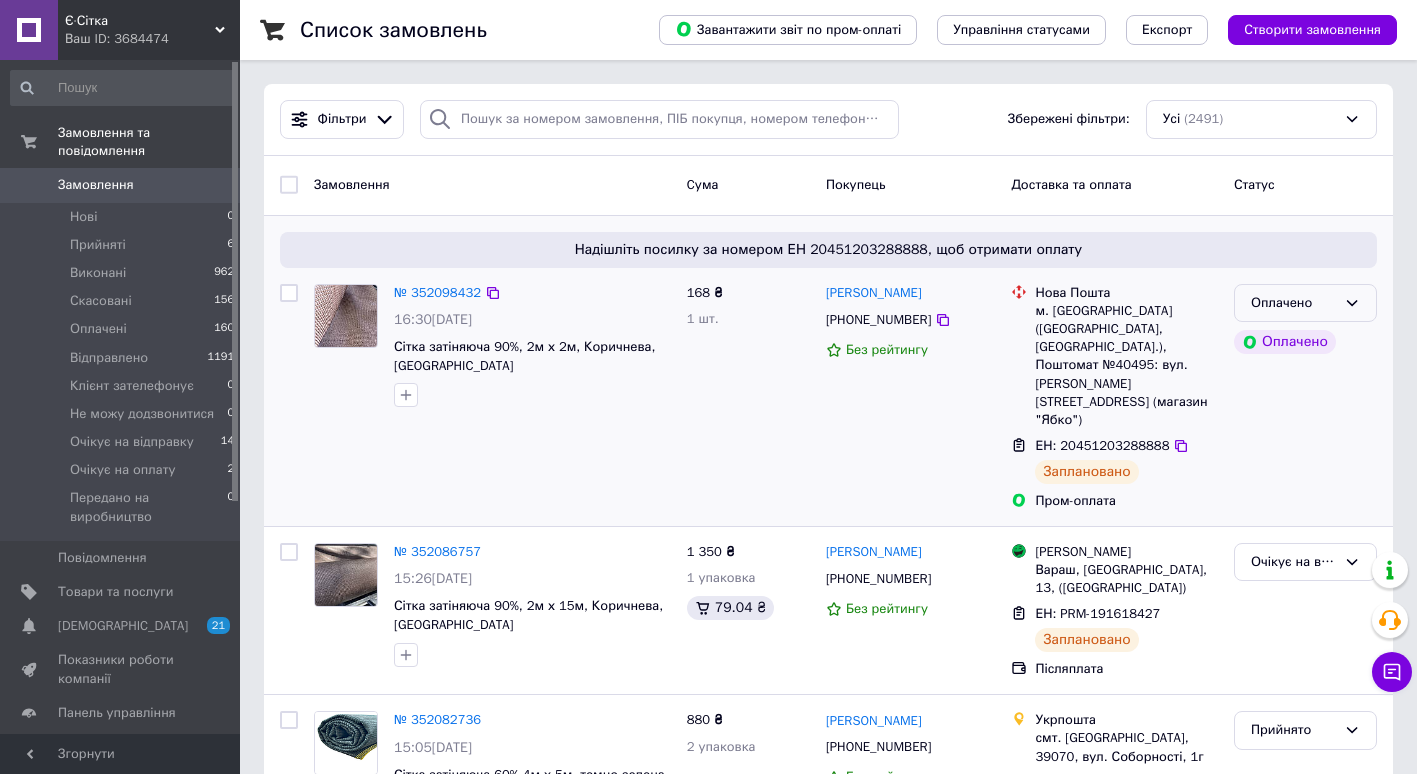 click 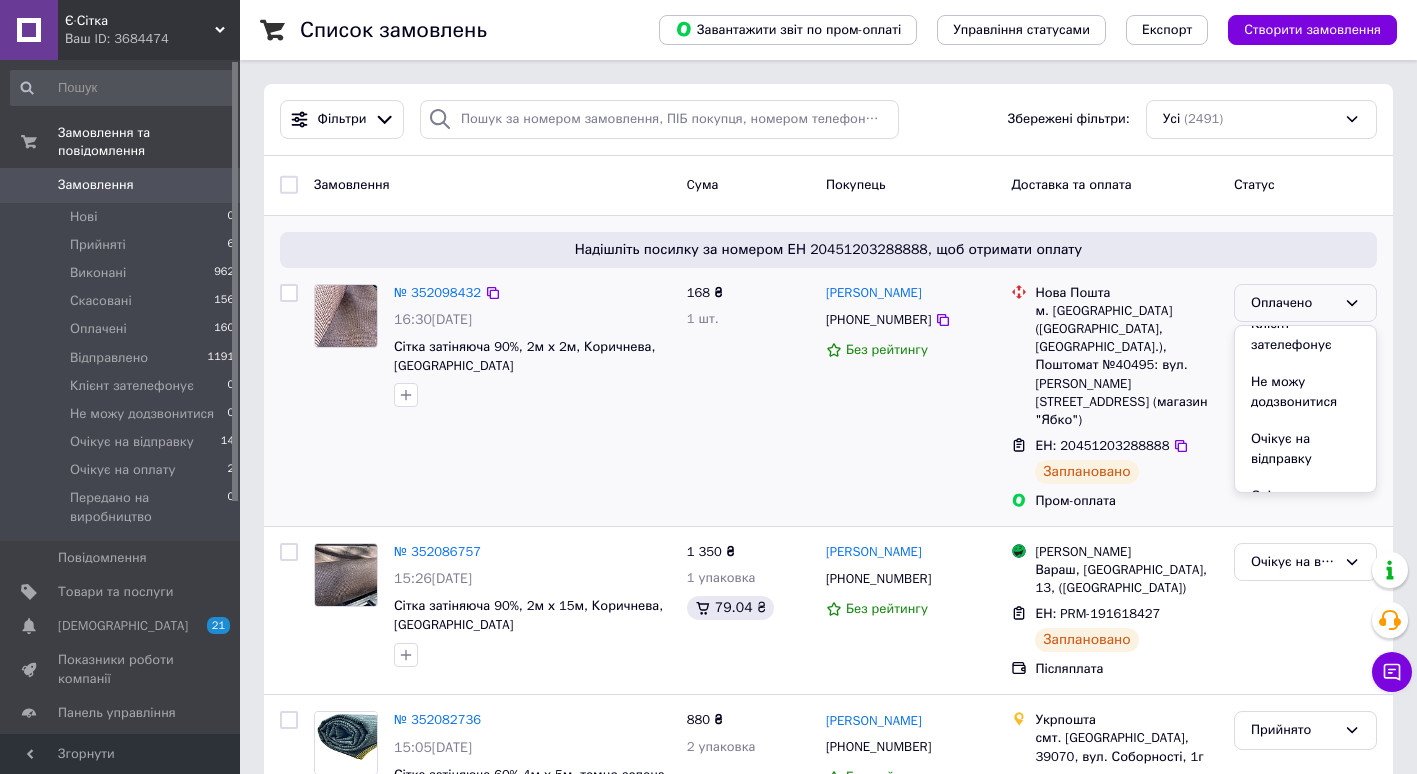 scroll, scrollTop: 191, scrollLeft: 0, axis: vertical 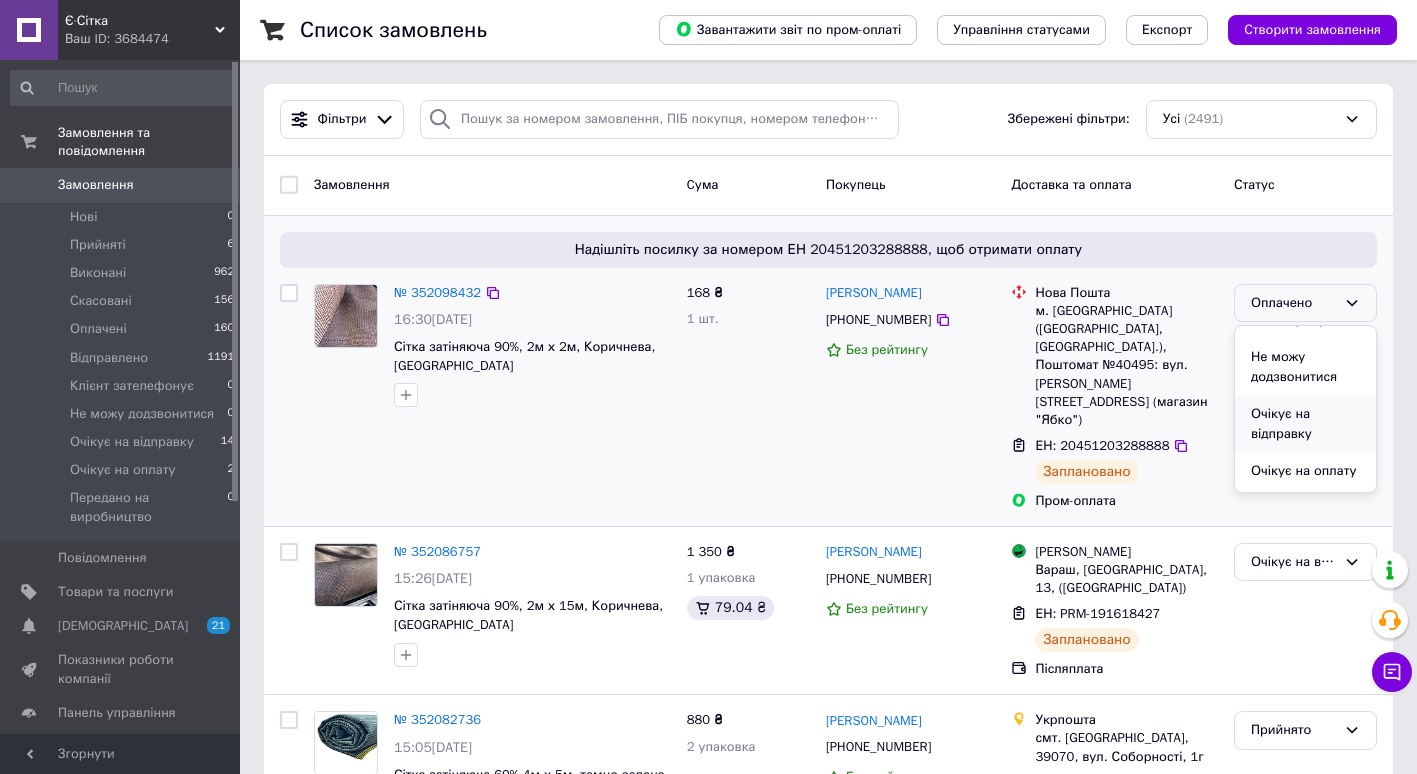 click on "Очікує на відправку" at bounding box center (1305, 424) 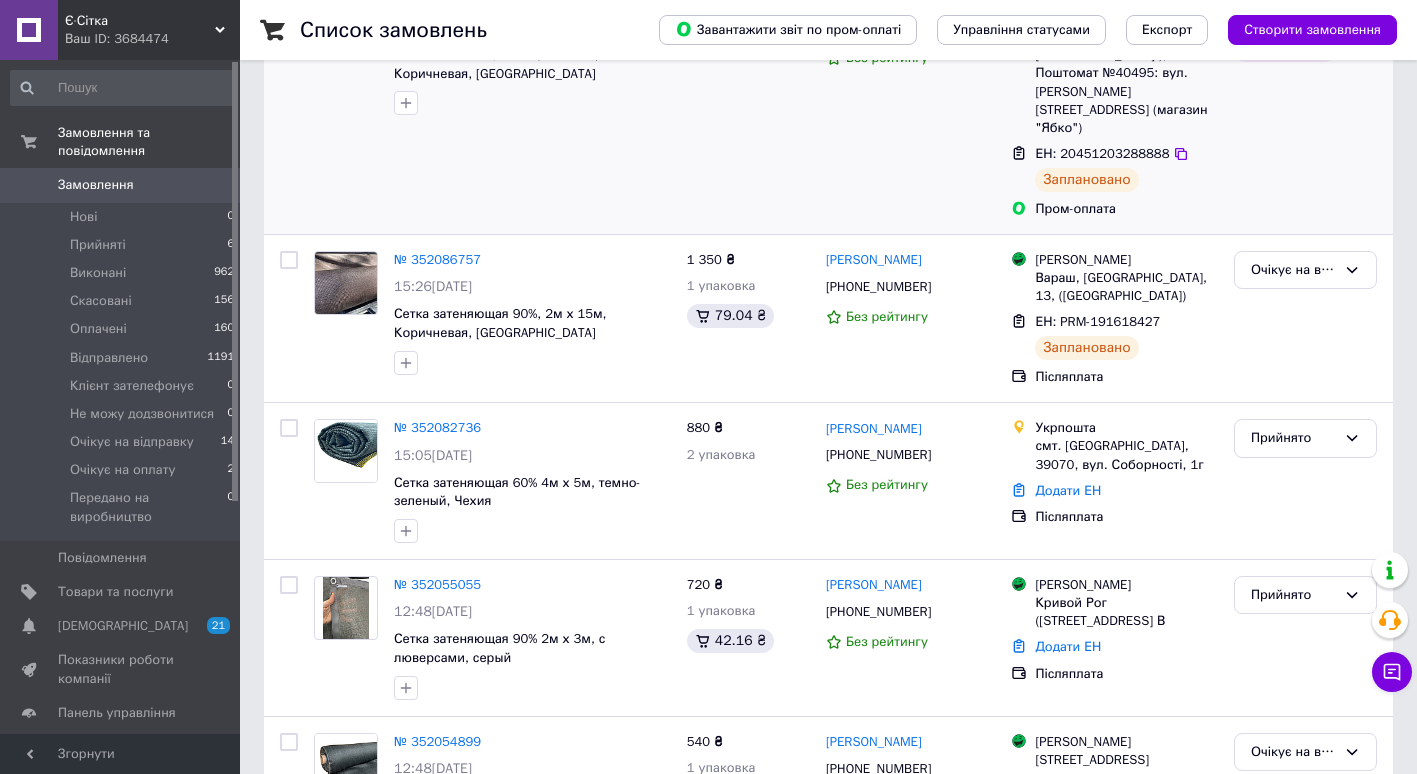 scroll, scrollTop: 329, scrollLeft: 0, axis: vertical 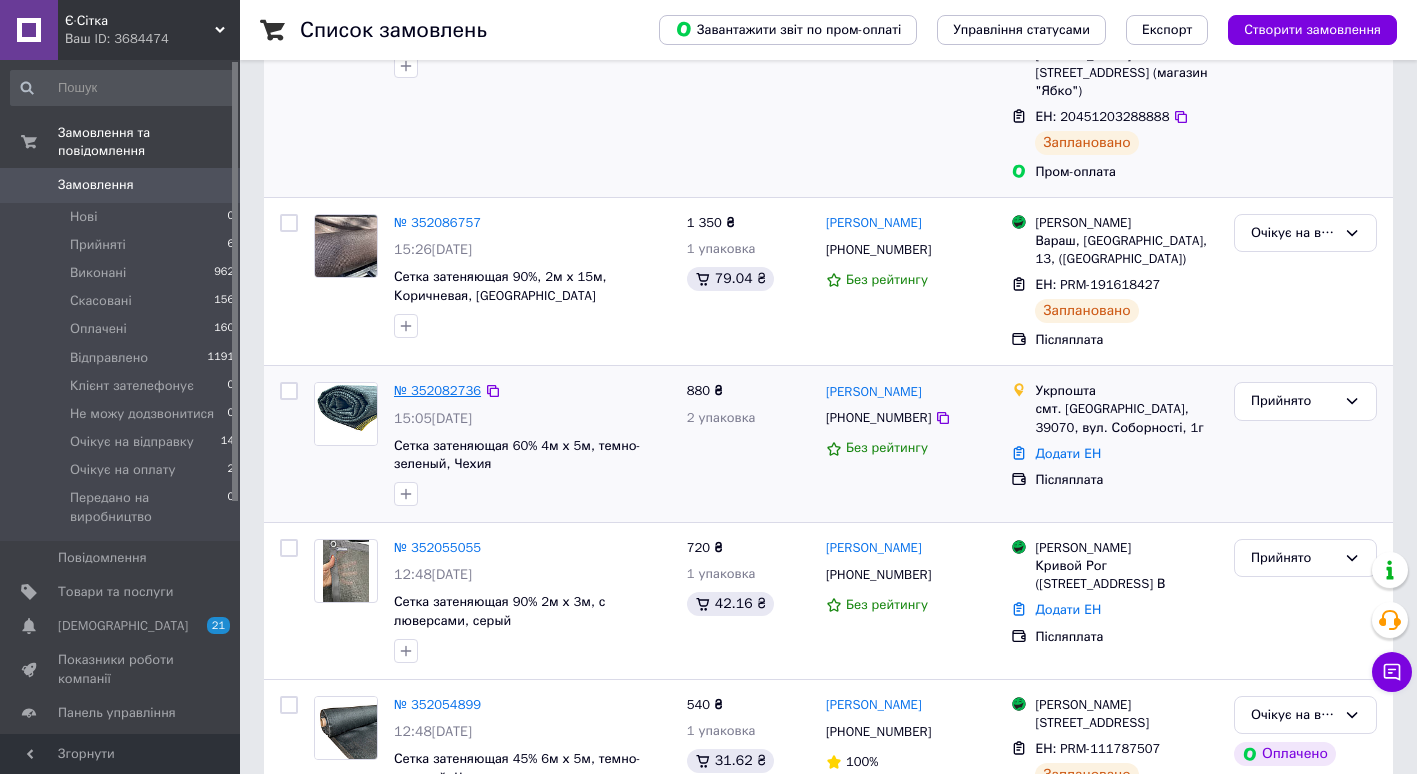 click on "№ 352082736" at bounding box center (437, 390) 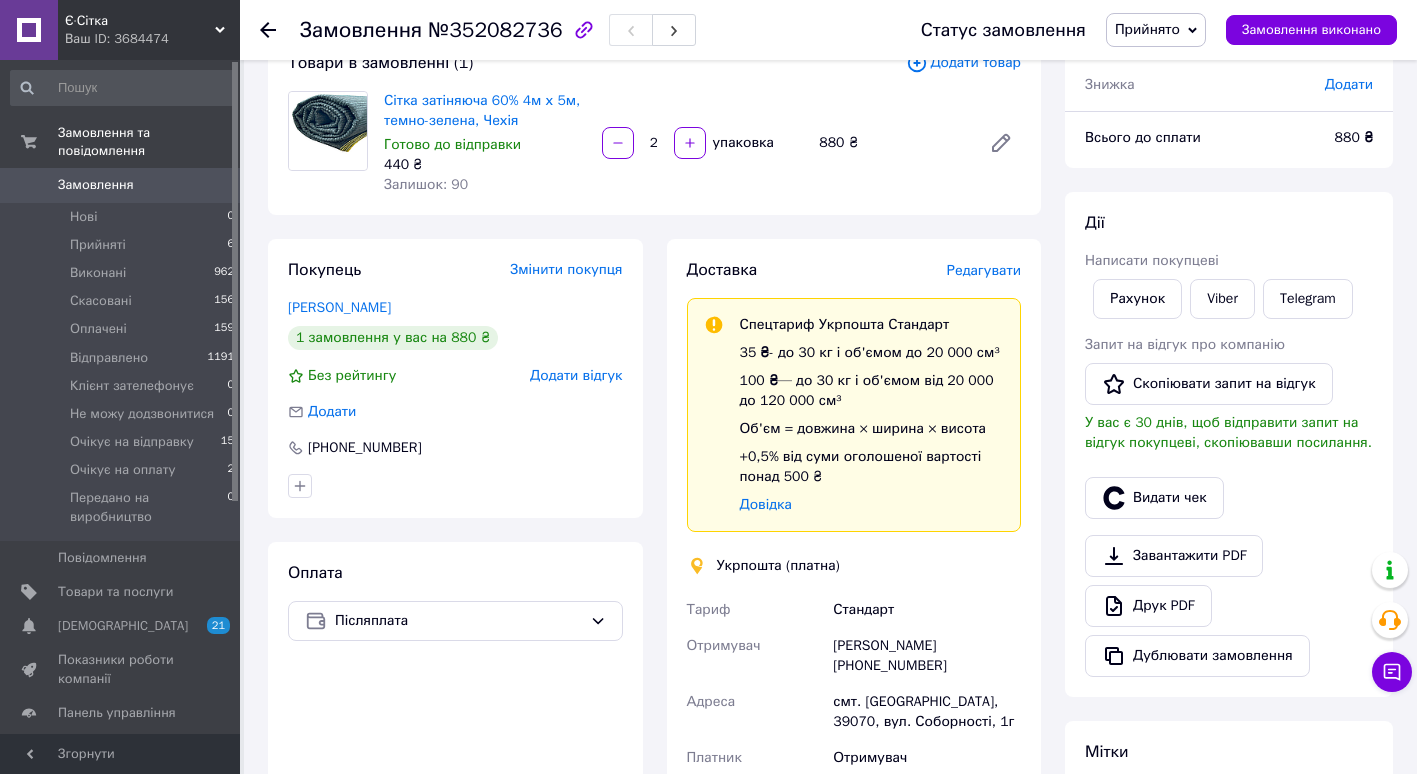 scroll, scrollTop: 329, scrollLeft: 0, axis: vertical 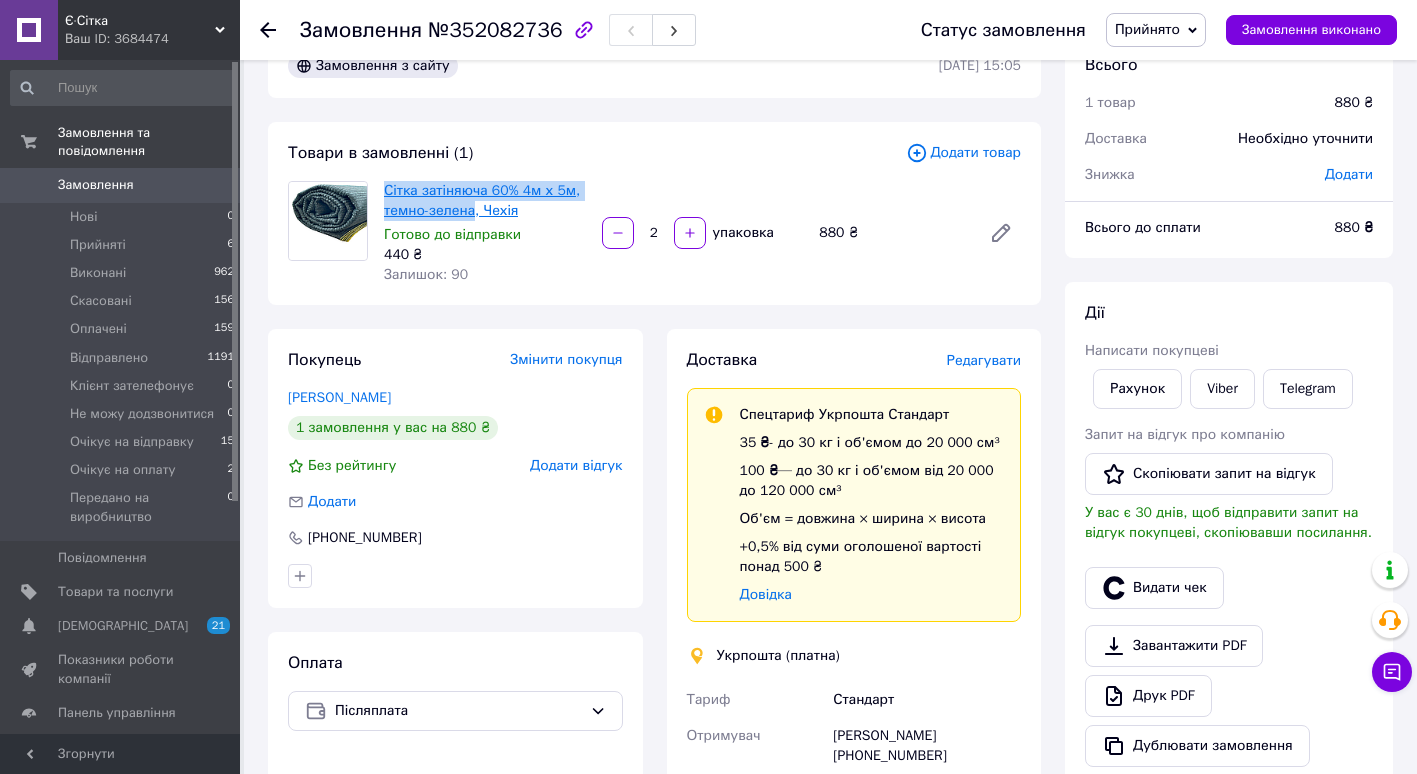 drag, startPoint x: 381, startPoint y: 186, endPoint x: 469, endPoint y: 205, distance: 90.02777 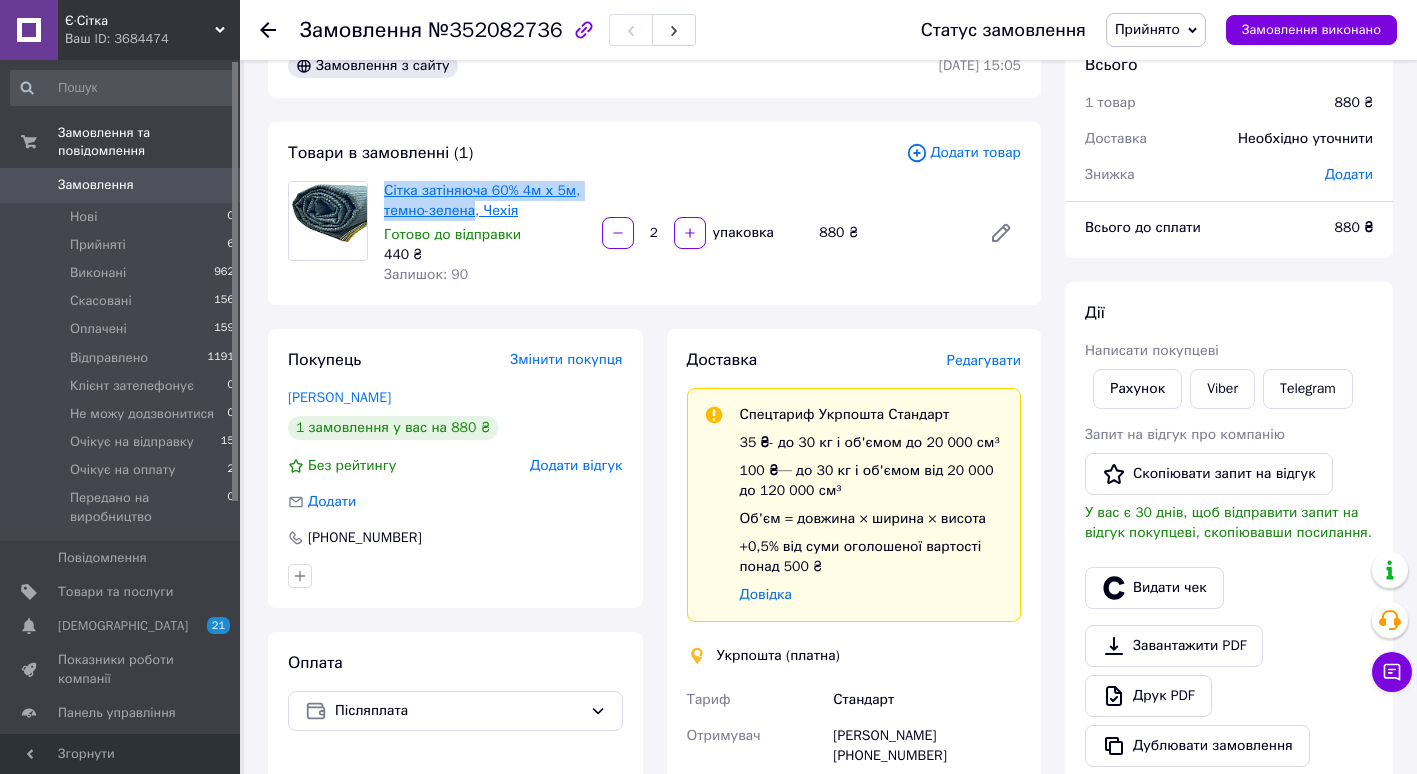 copy on "Сітка затіняюча 60% 4м х 5м, темно-зелена" 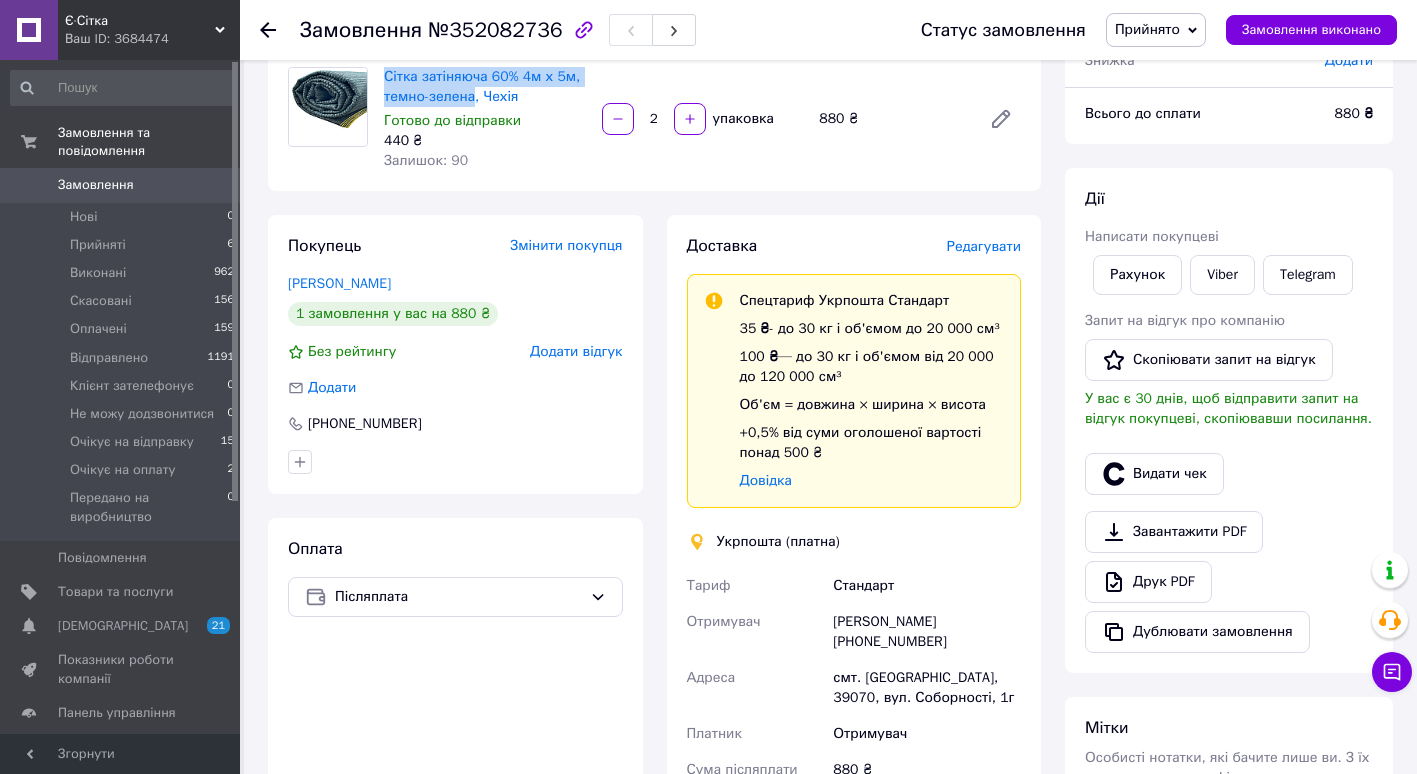 scroll, scrollTop: 176, scrollLeft: 0, axis: vertical 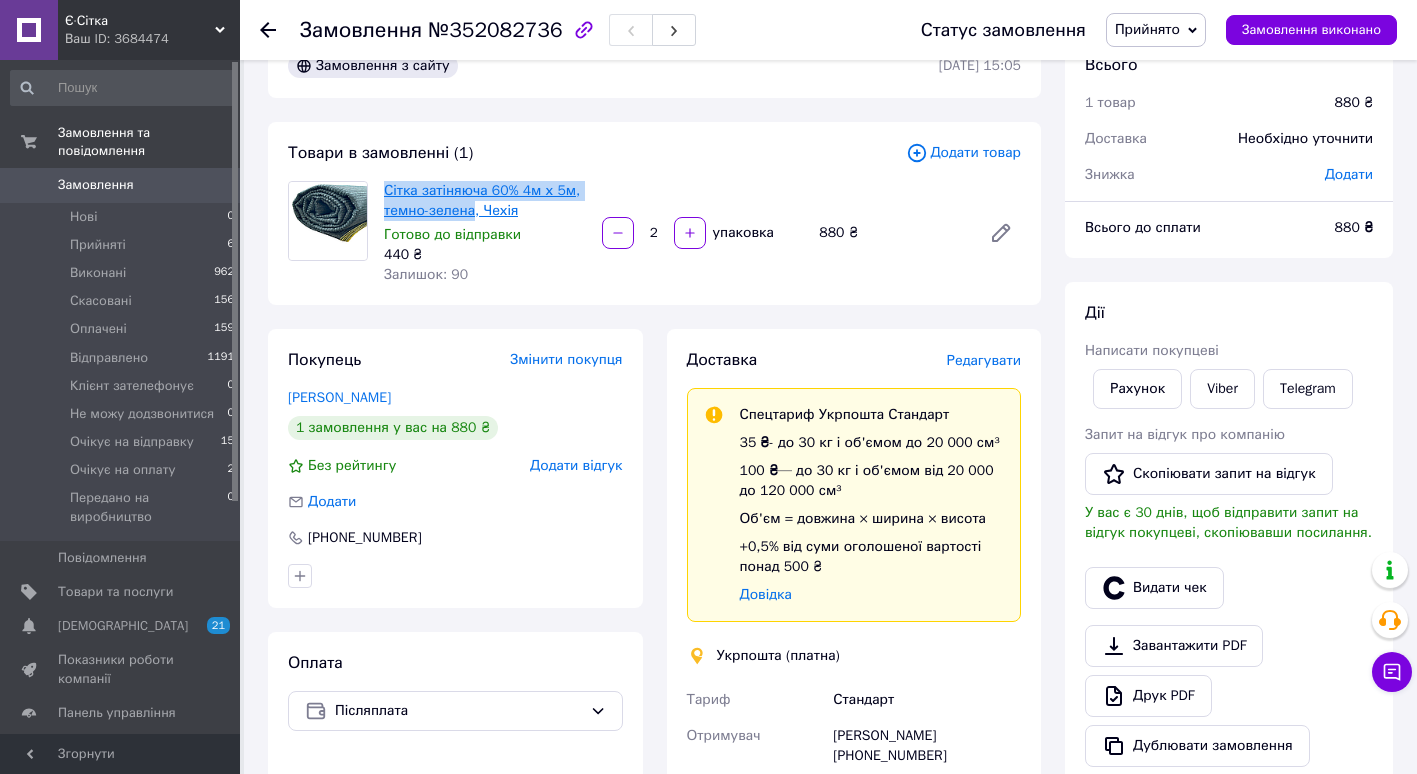 copy on "Сітка затіняюча 60% 4м х 5м, темно-зелена" 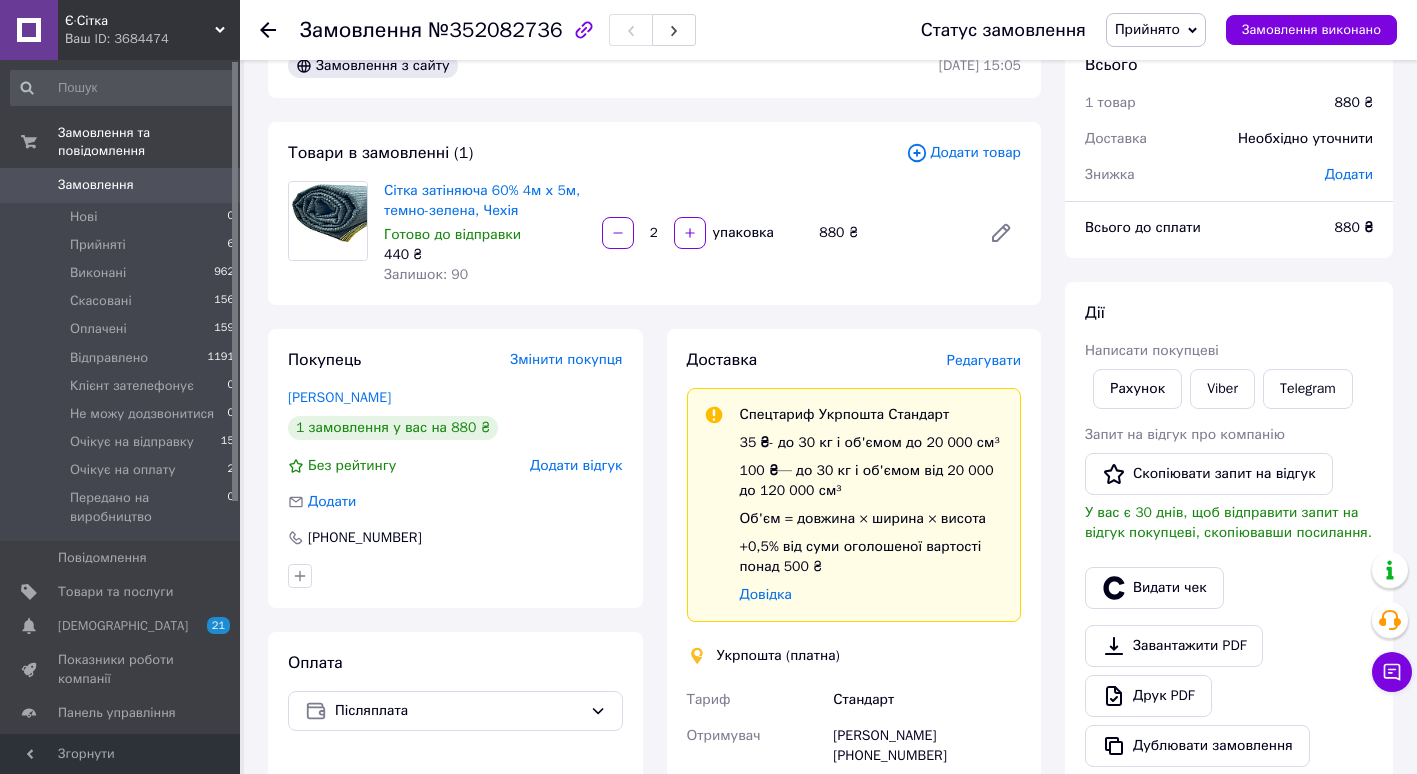 click on "Редагувати" at bounding box center [984, 360] 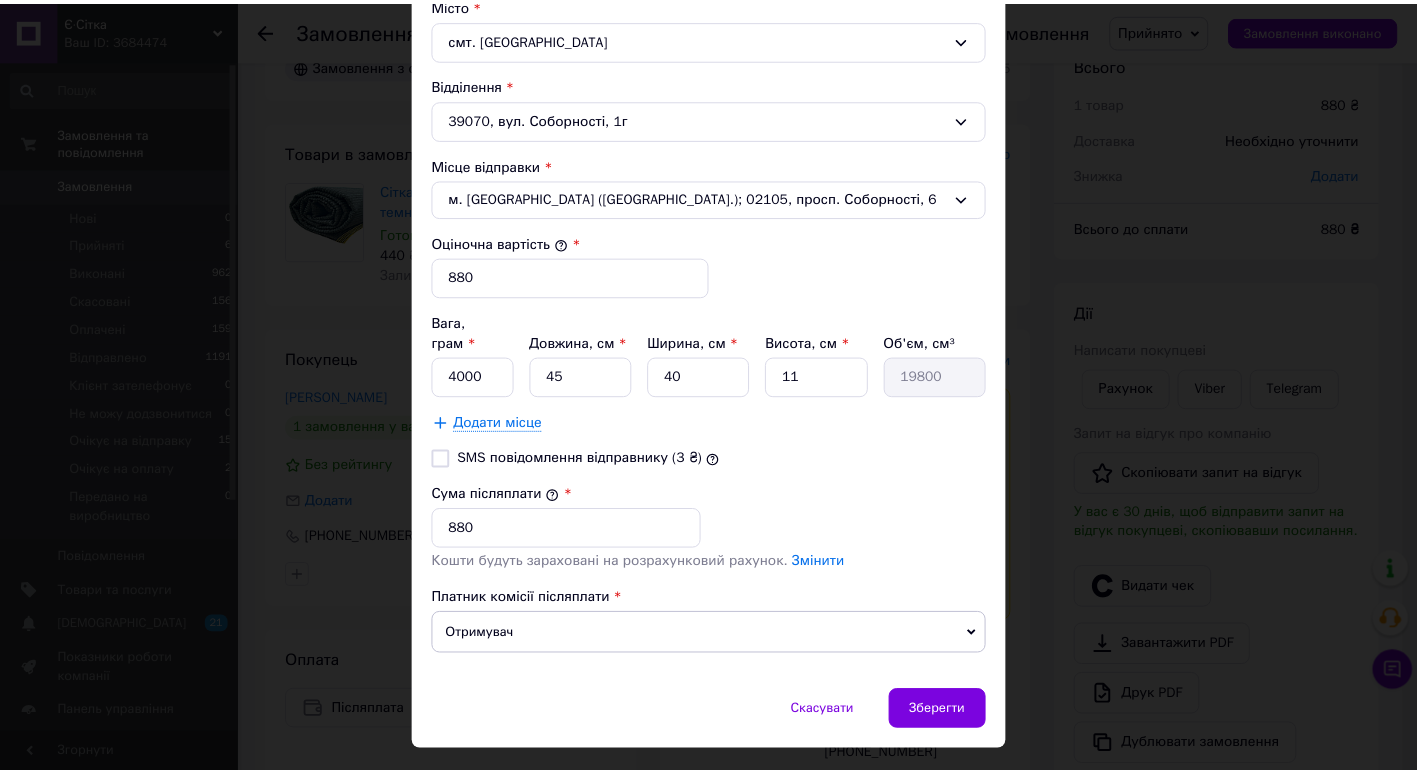 scroll, scrollTop: 658, scrollLeft: 0, axis: vertical 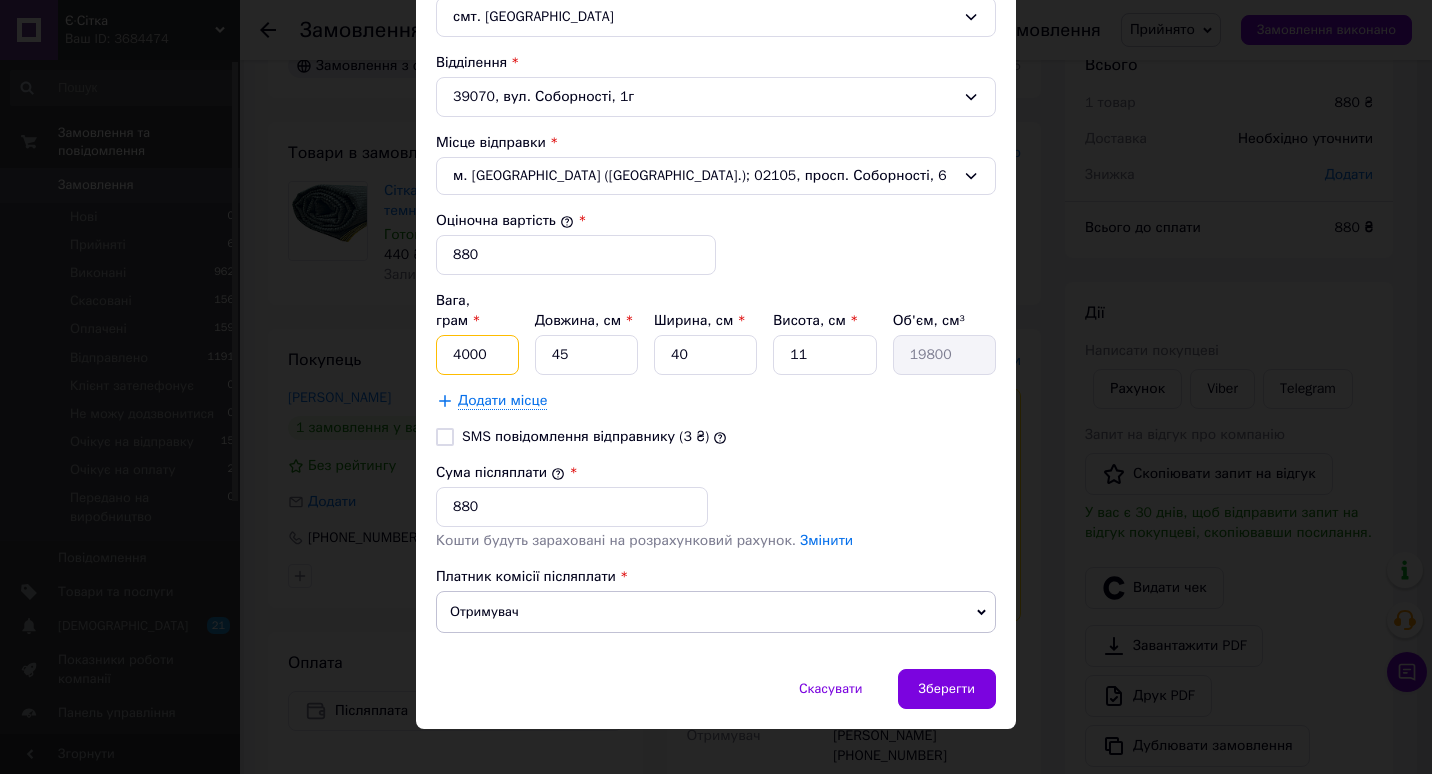 drag, startPoint x: 457, startPoint y: 339, endPoint x: 503, endPoint y: 358, distance: 49.76947 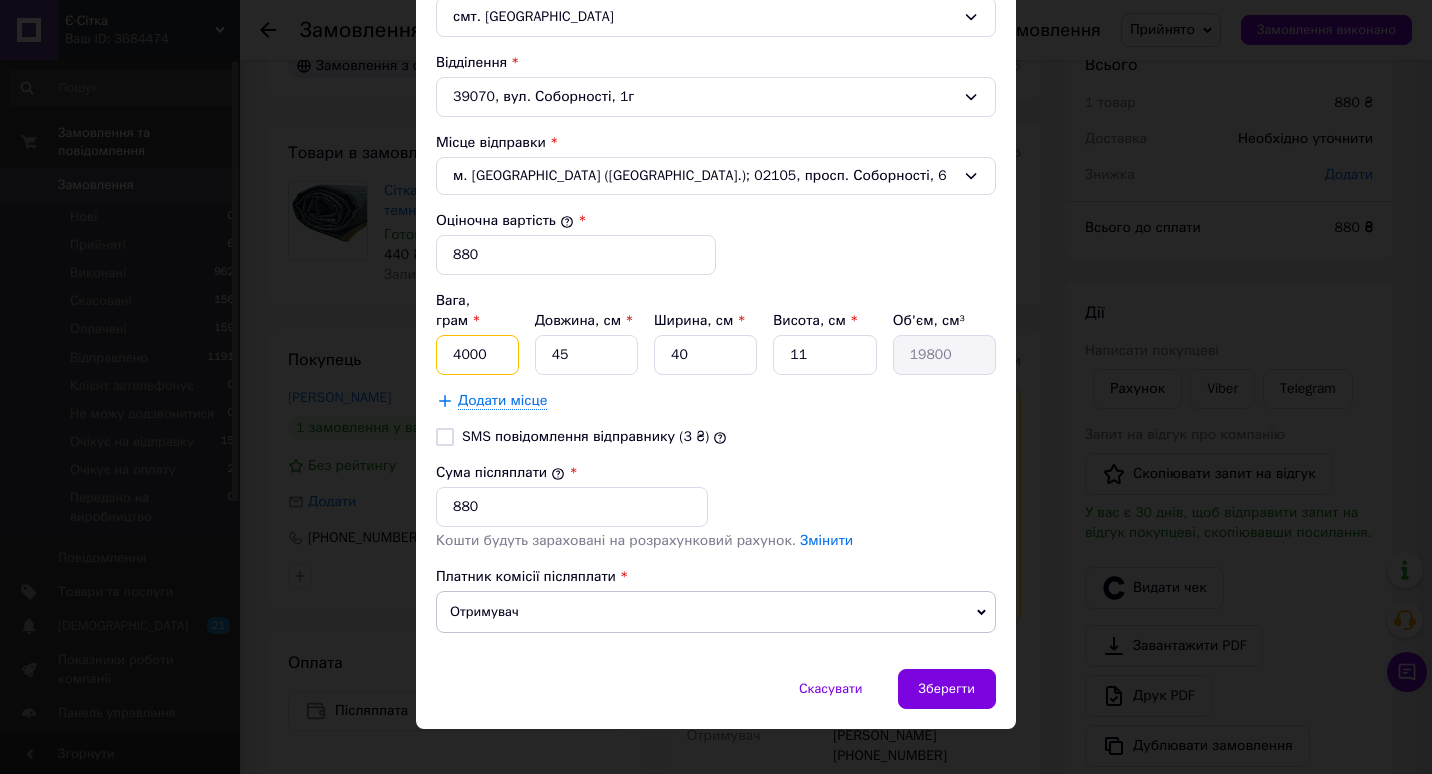 click on "4000" at bounding box center [477, 355] 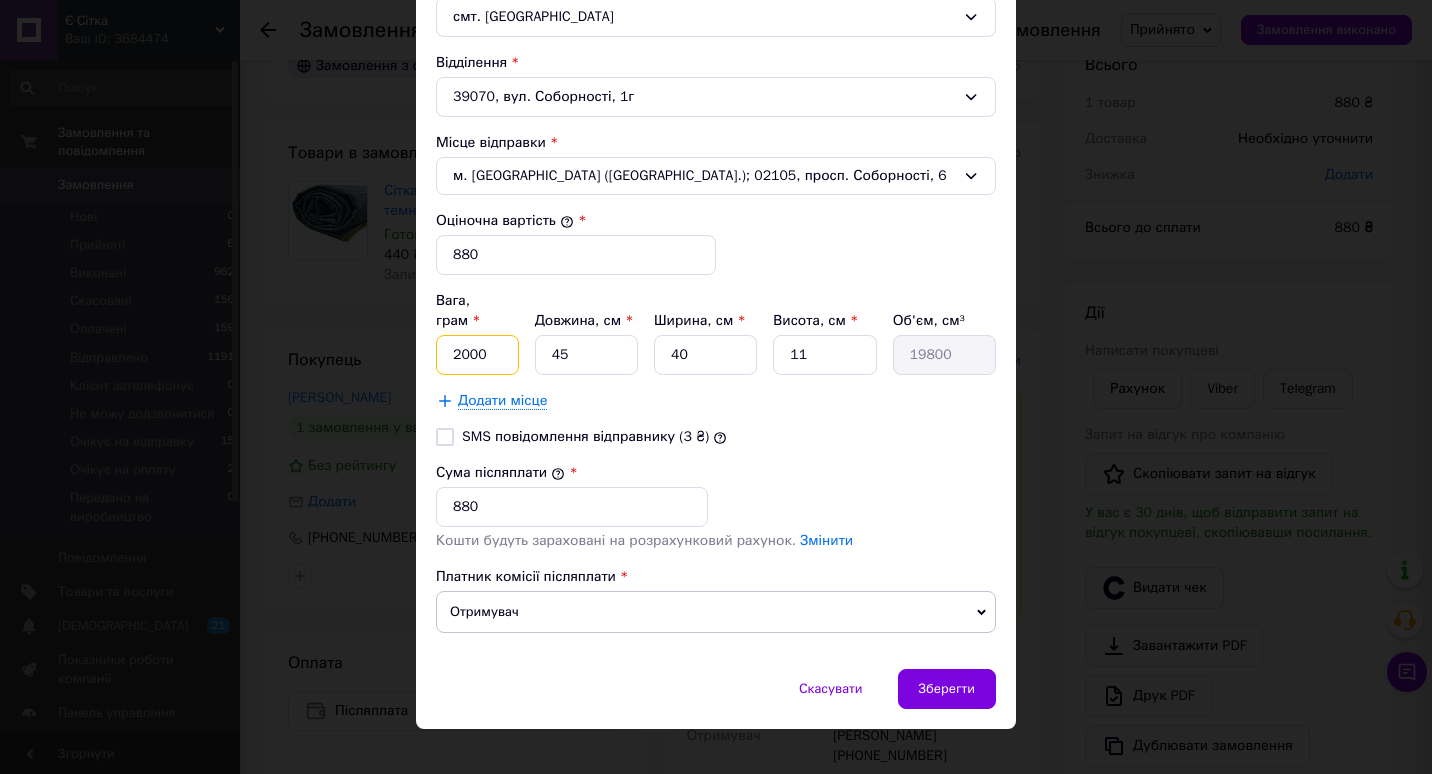 type on "2000" 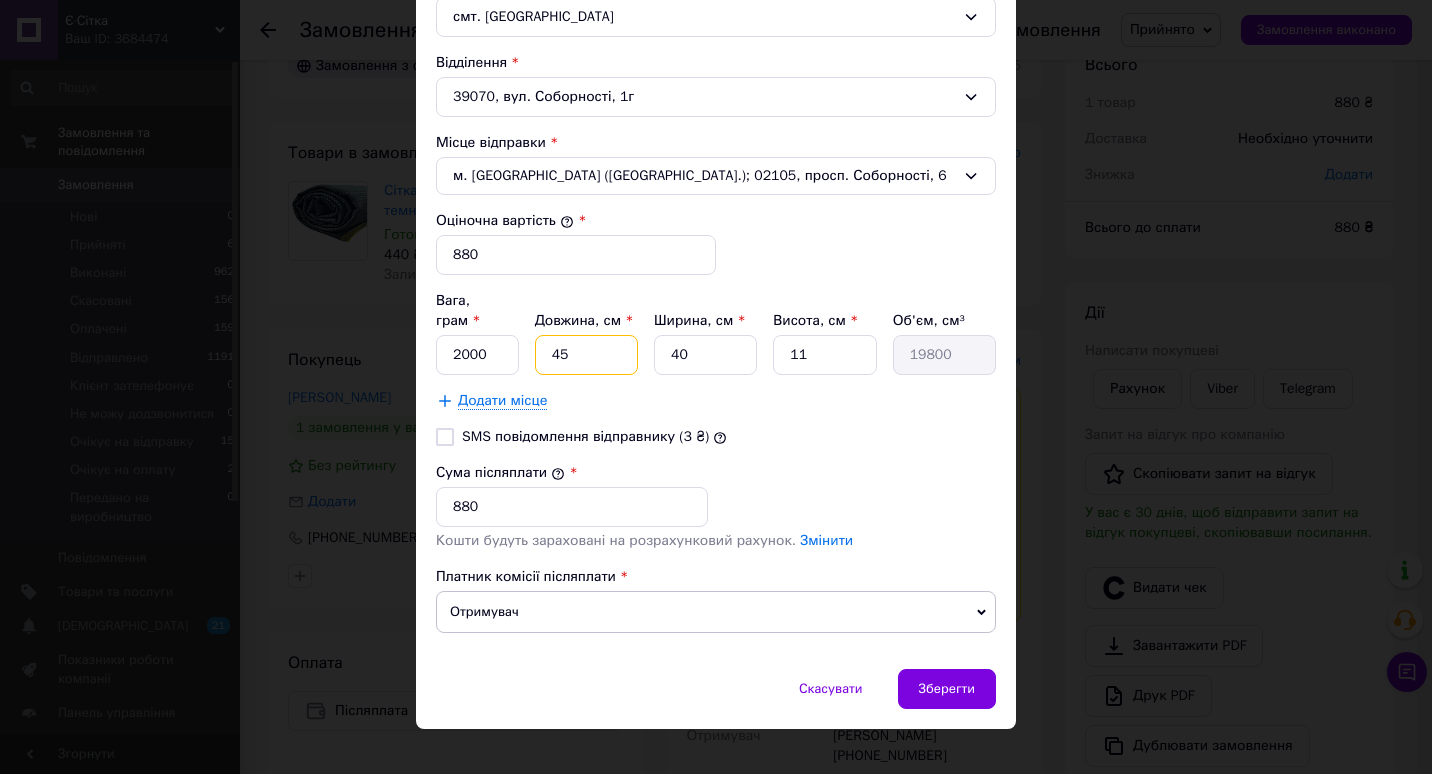 click on "45" at bounding box center (586, 355) 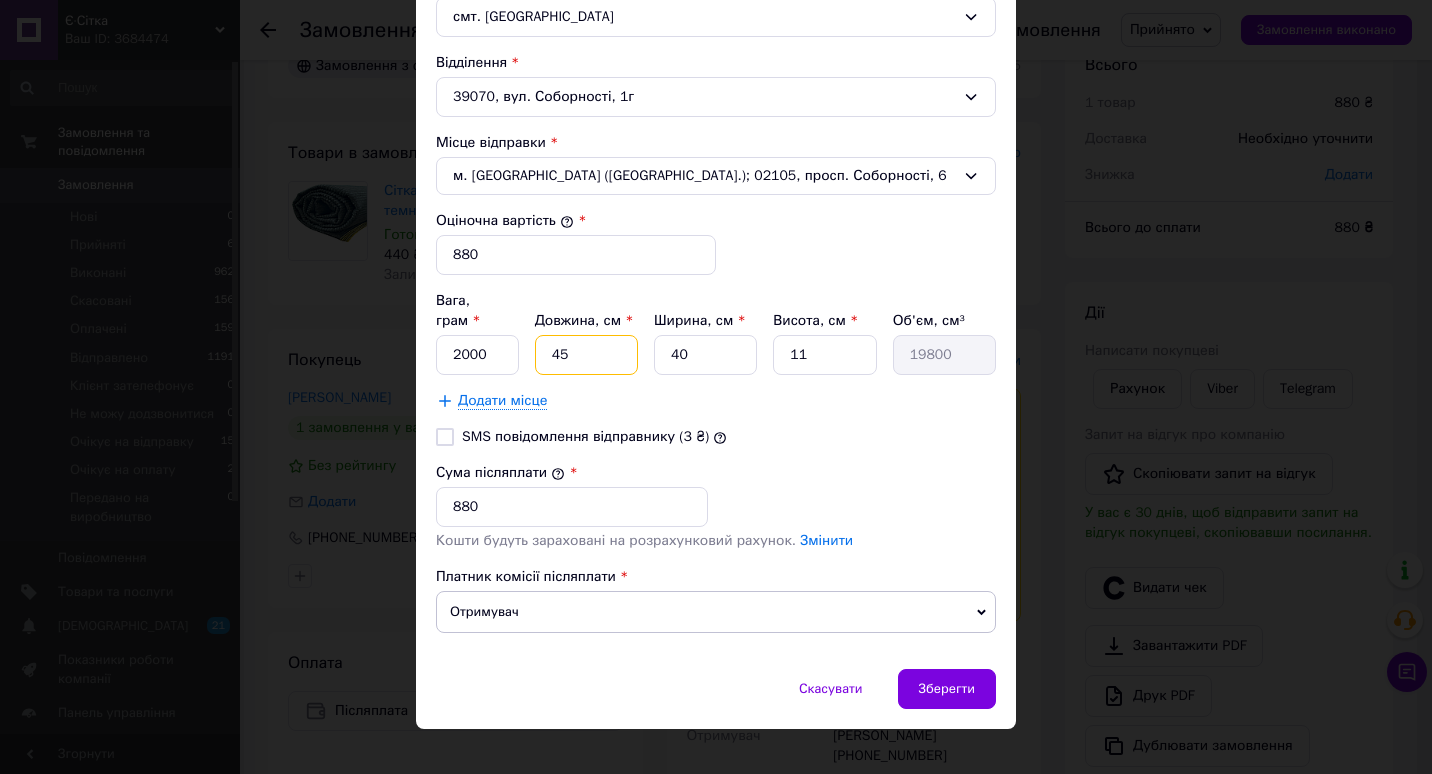 type on "4" 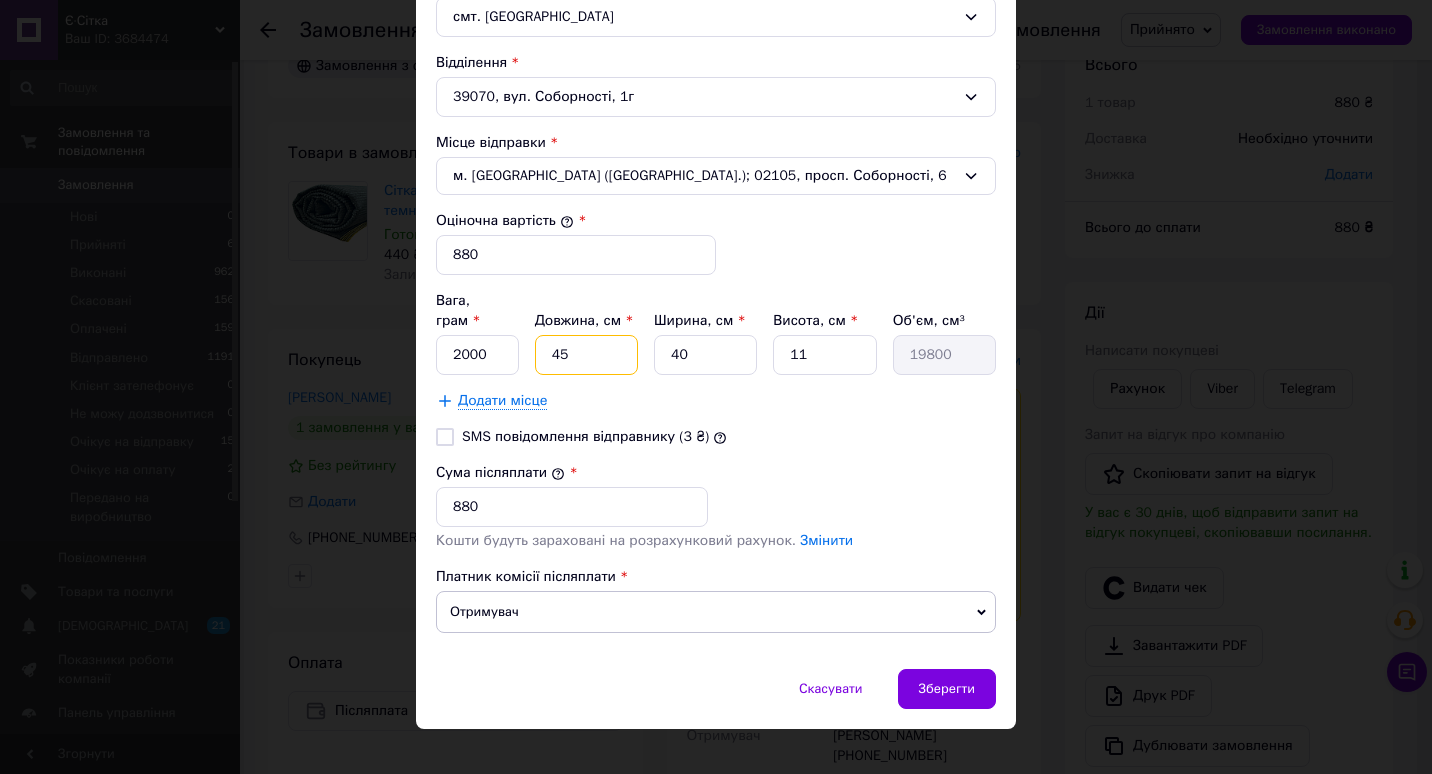 type on "1760" 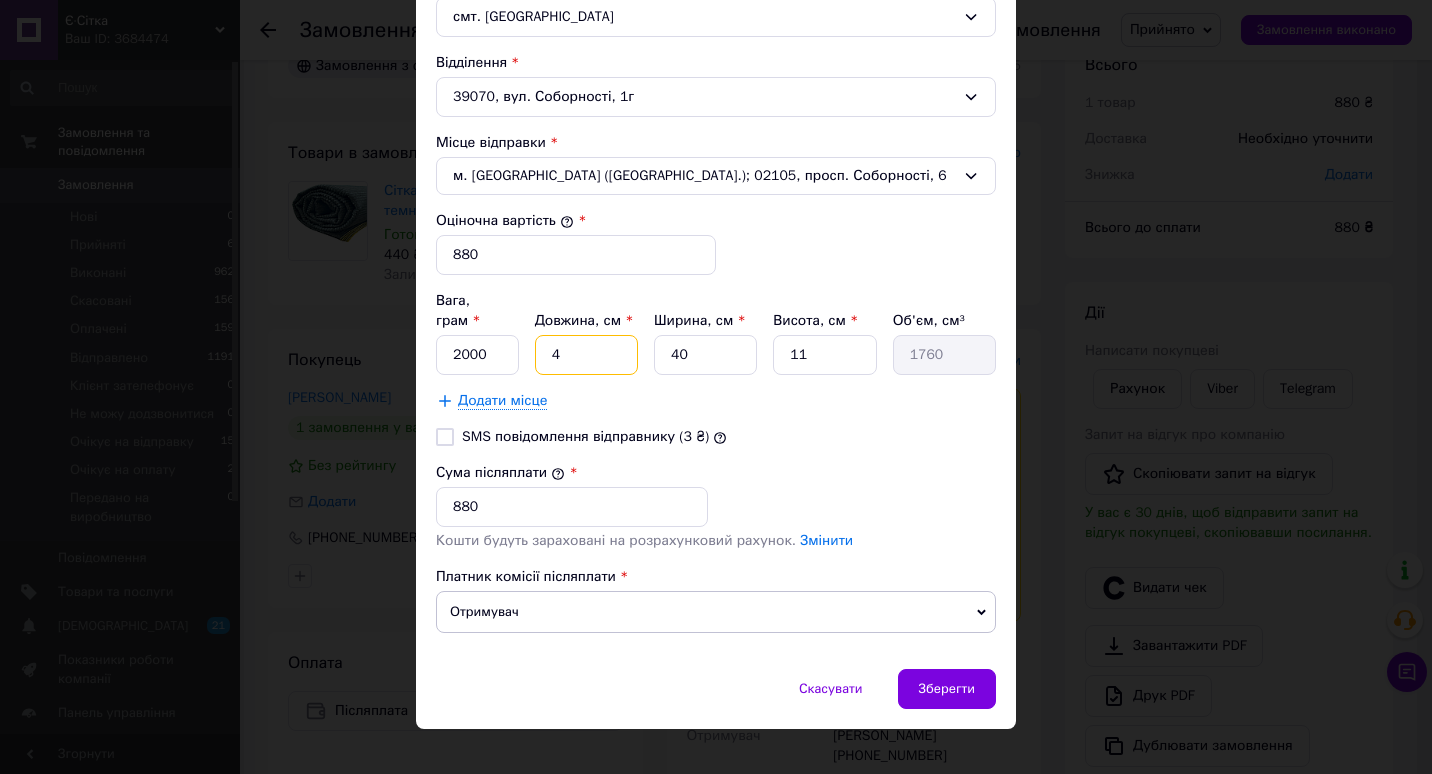 type 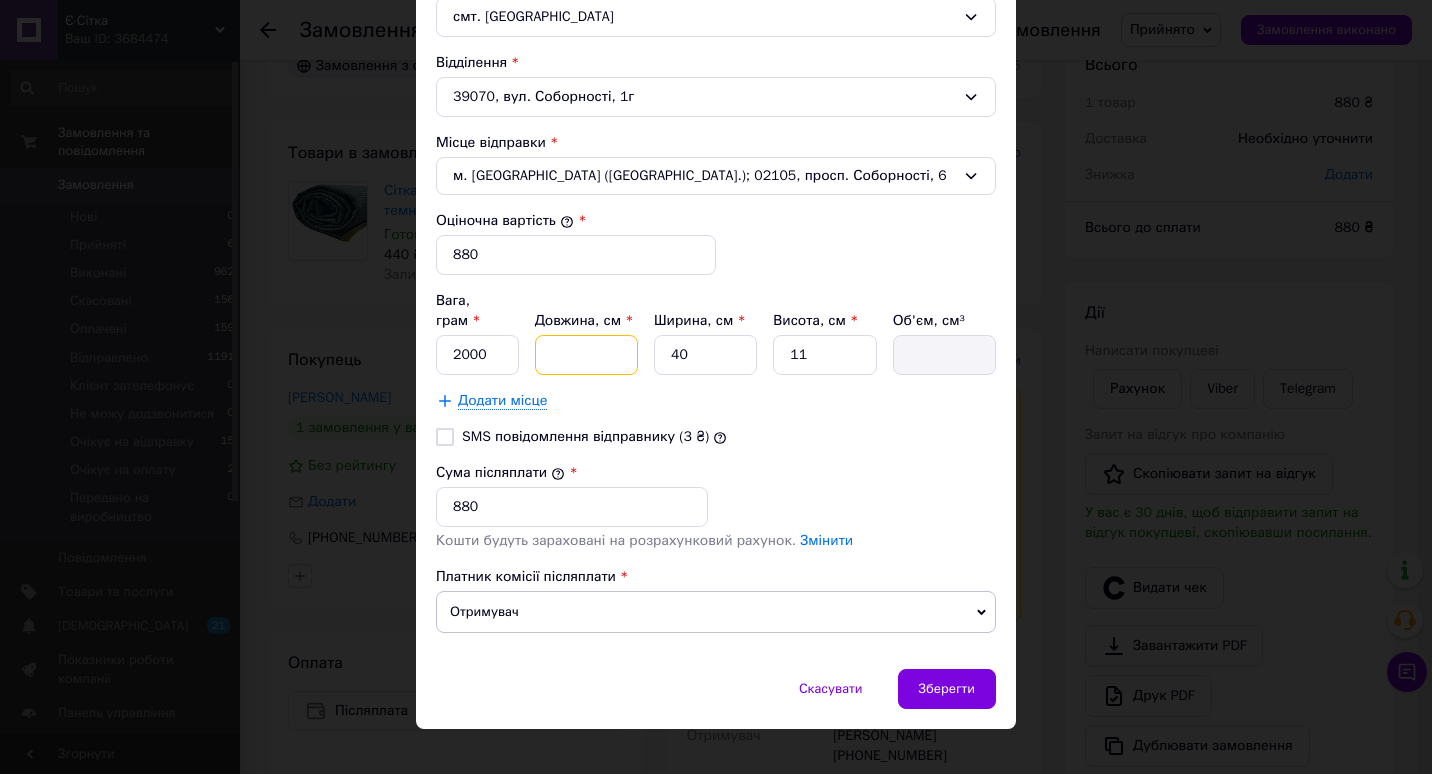 type on "5" 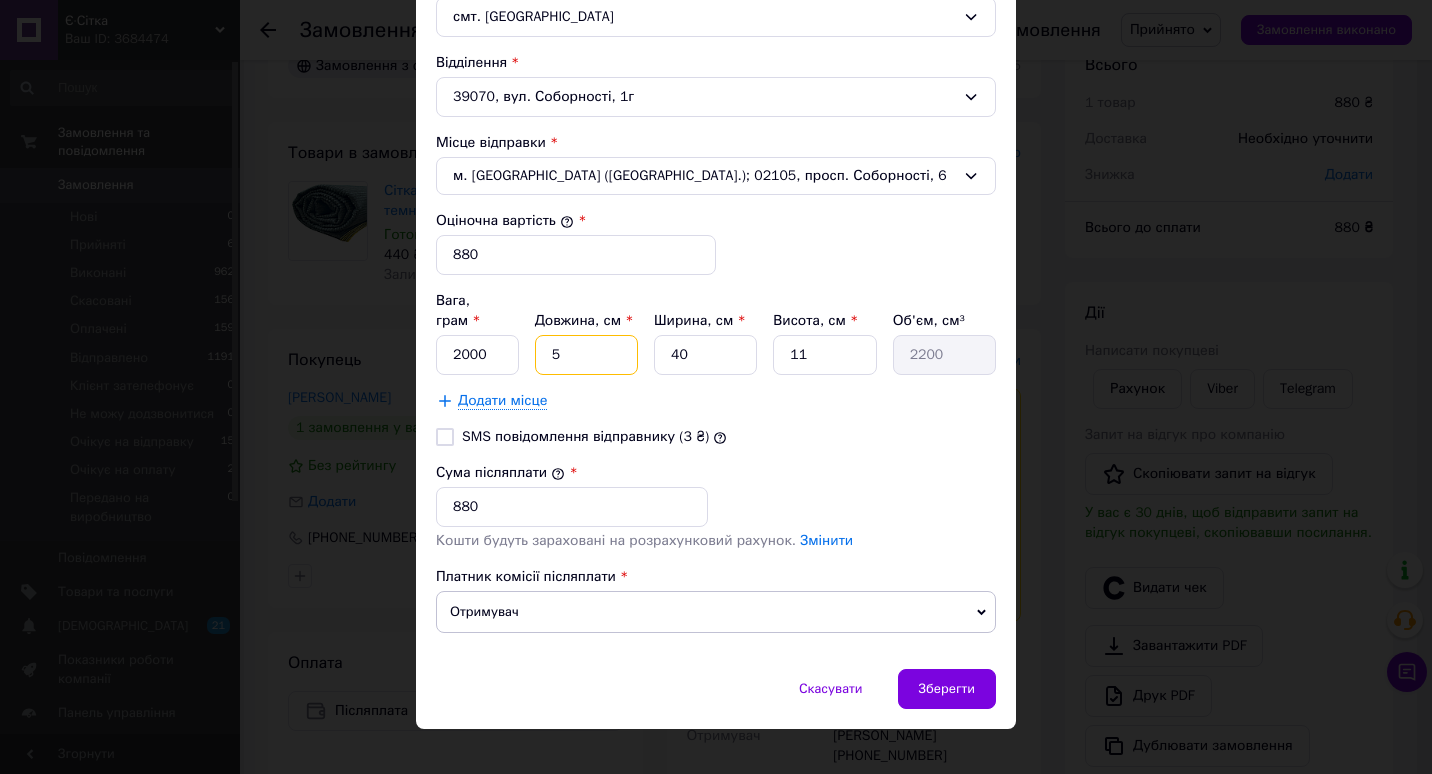 type on "50" 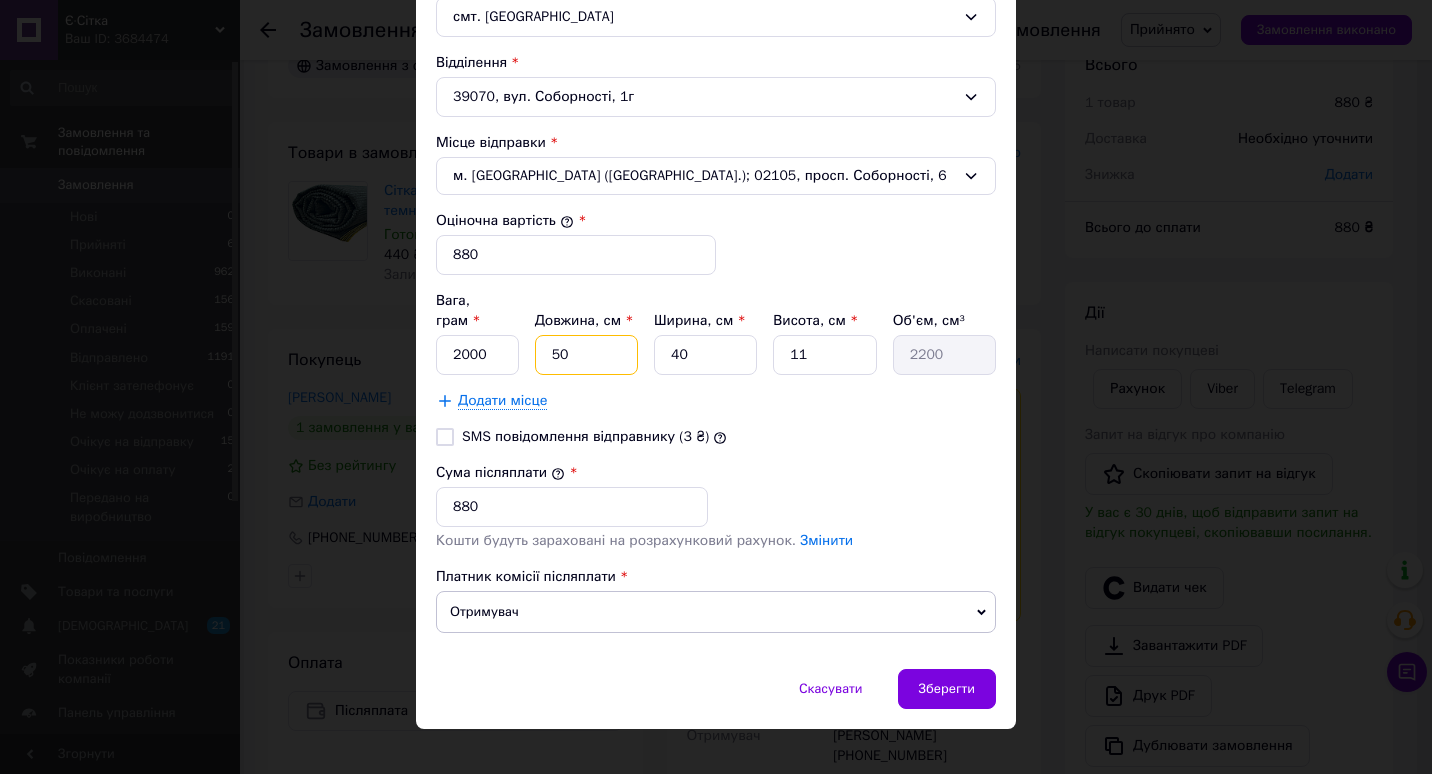 type on "22000" 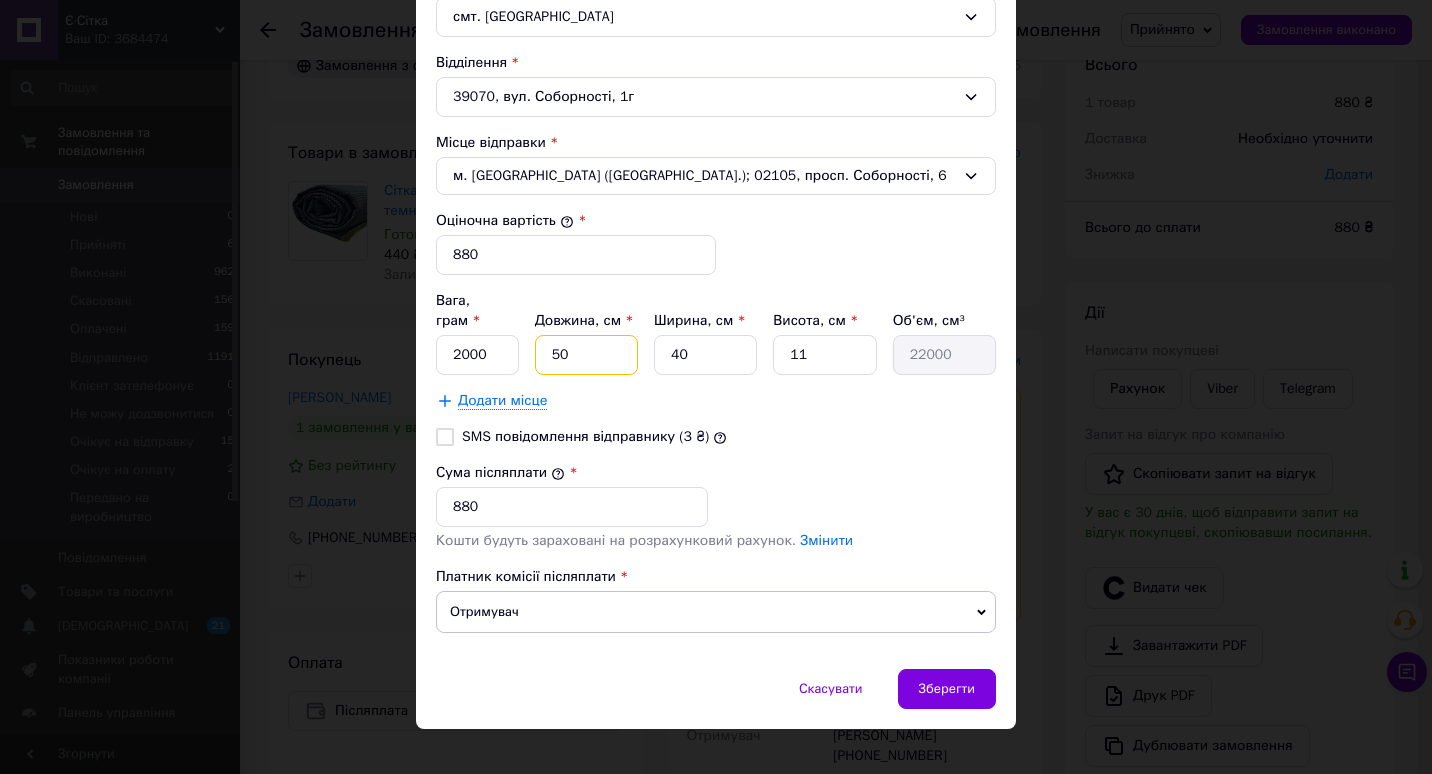 type on "50" 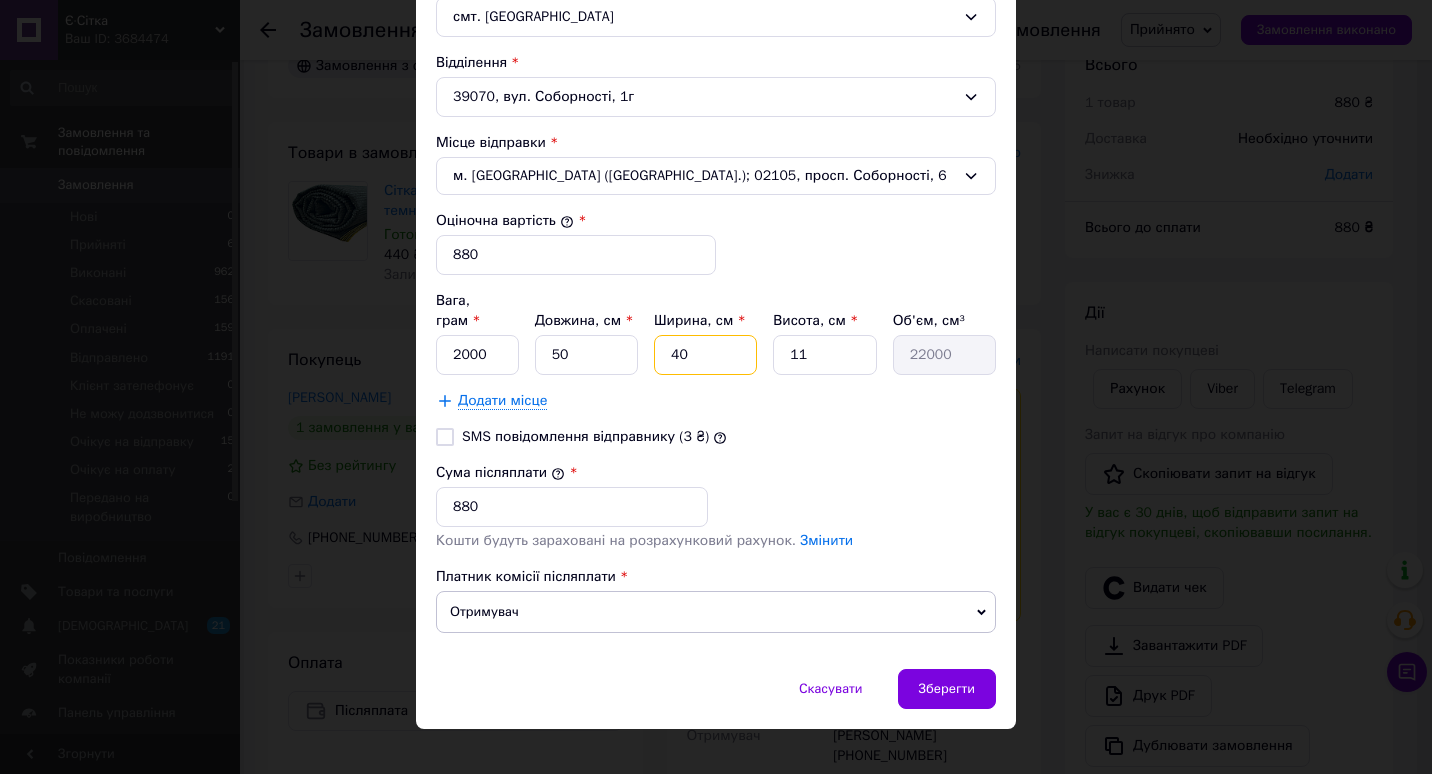 click on "40" at bounding box center [705, 355] 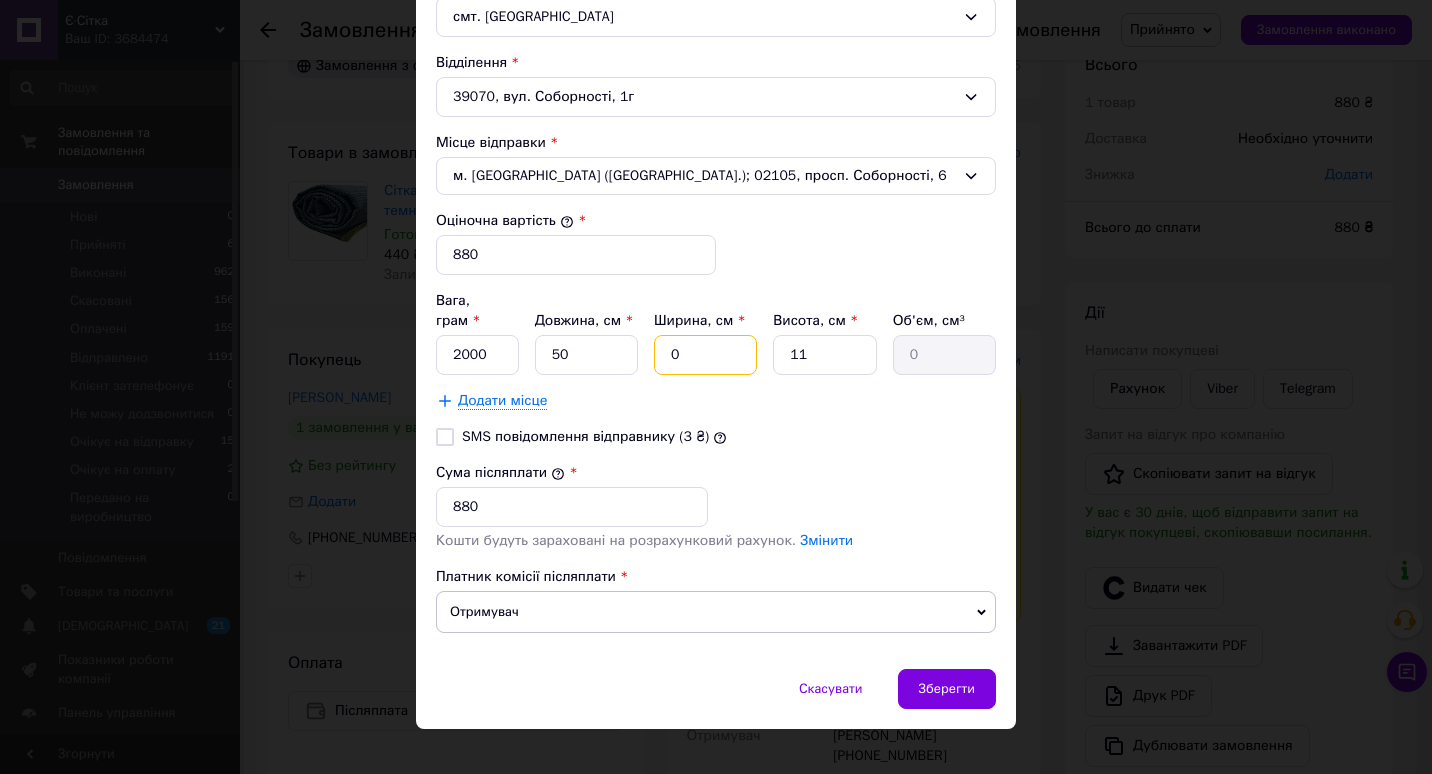 type on "30" 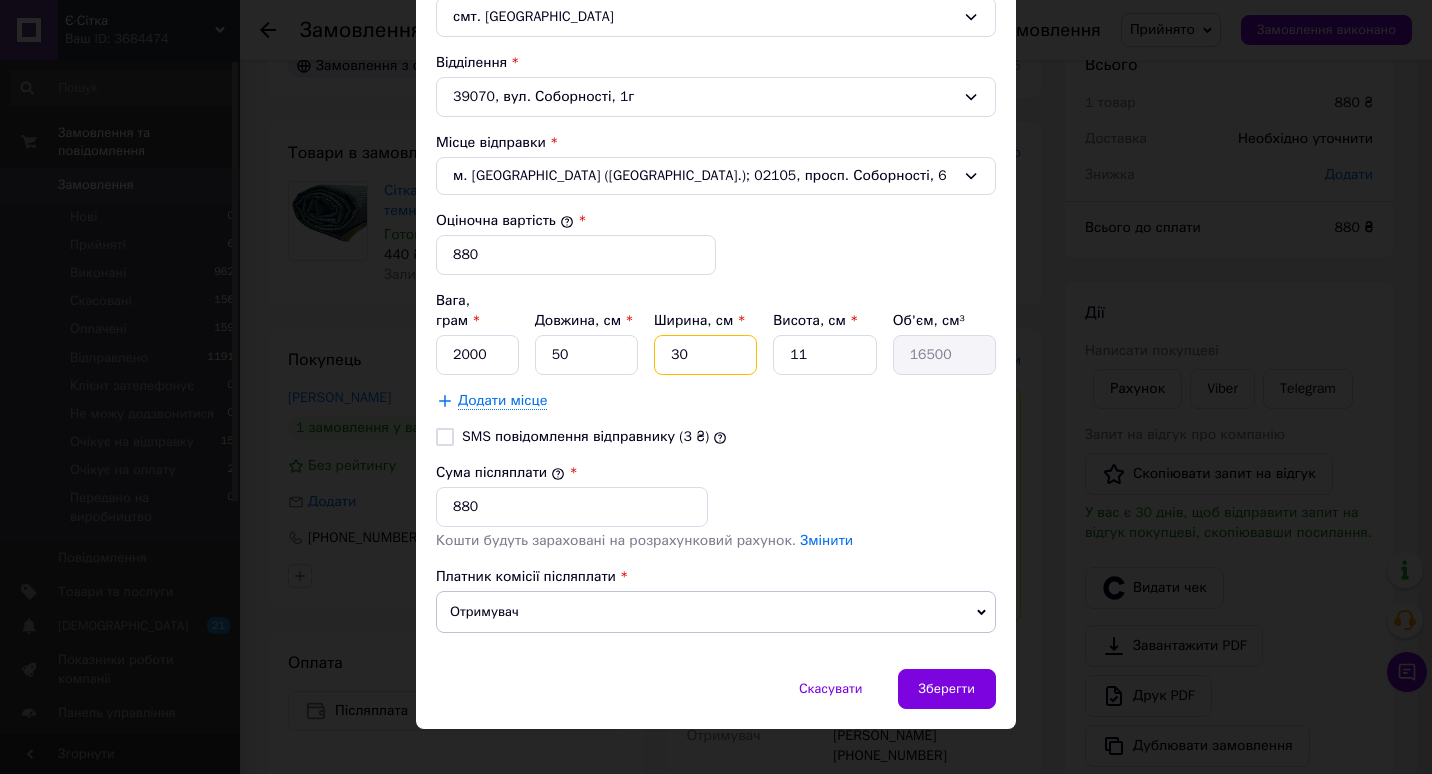 type on "30" 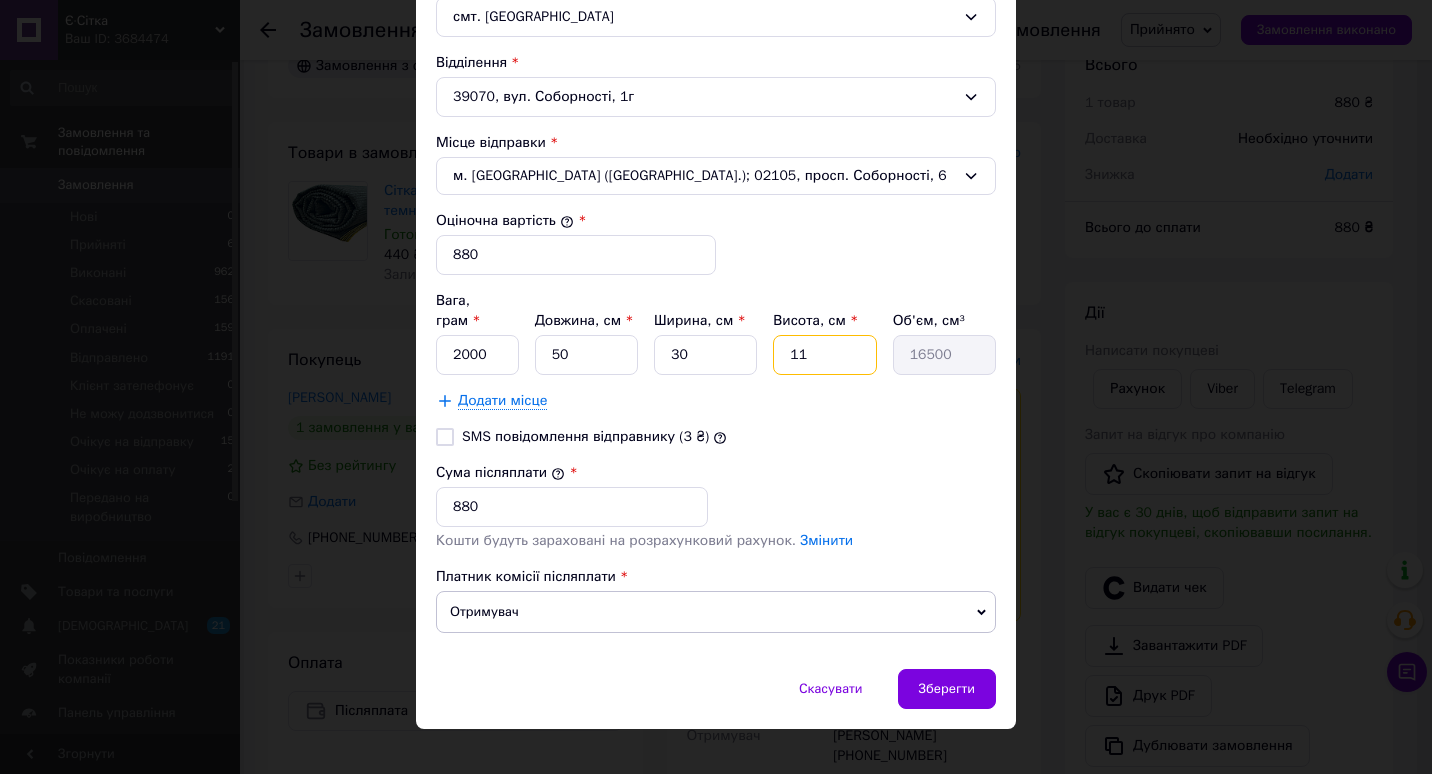 click on "11" at bounding box center (824, 355) 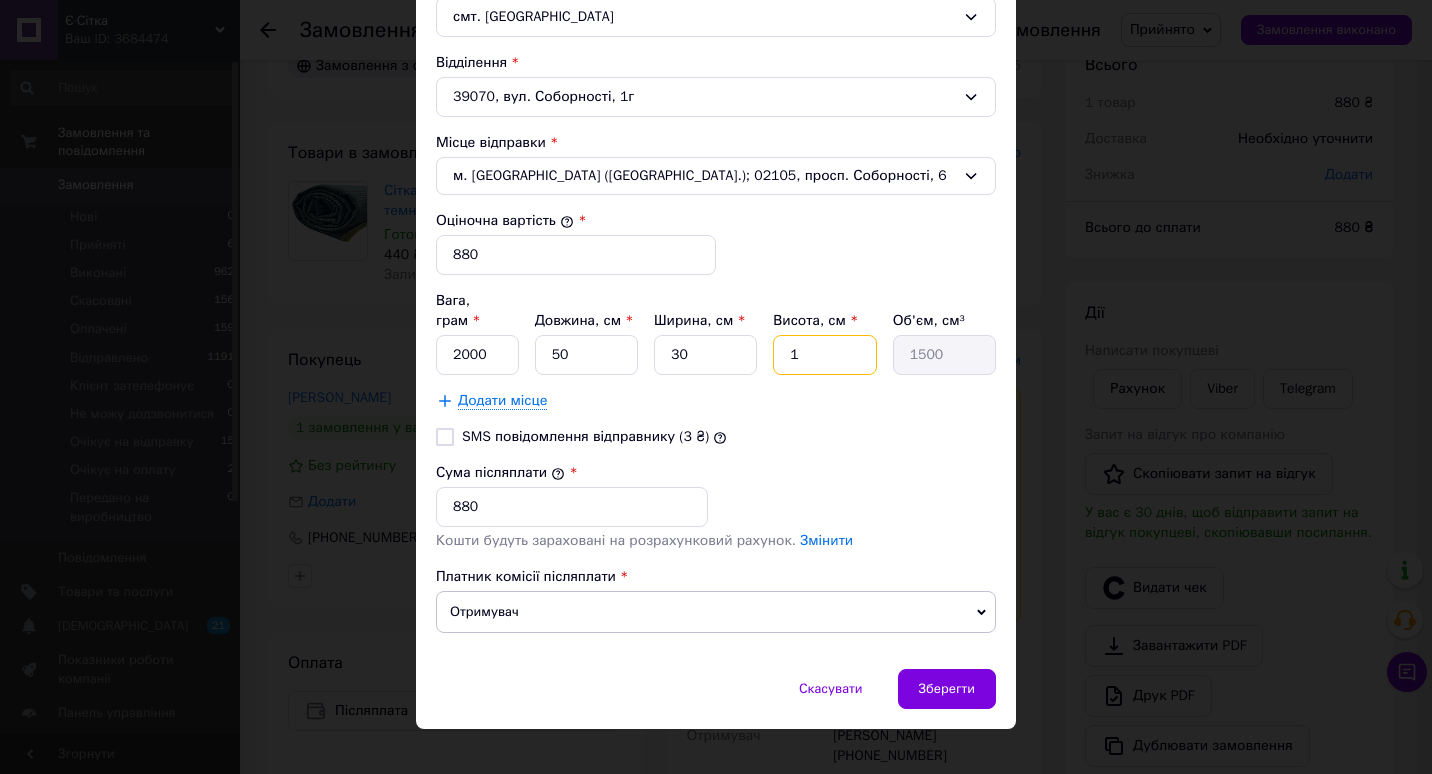 type on "16" 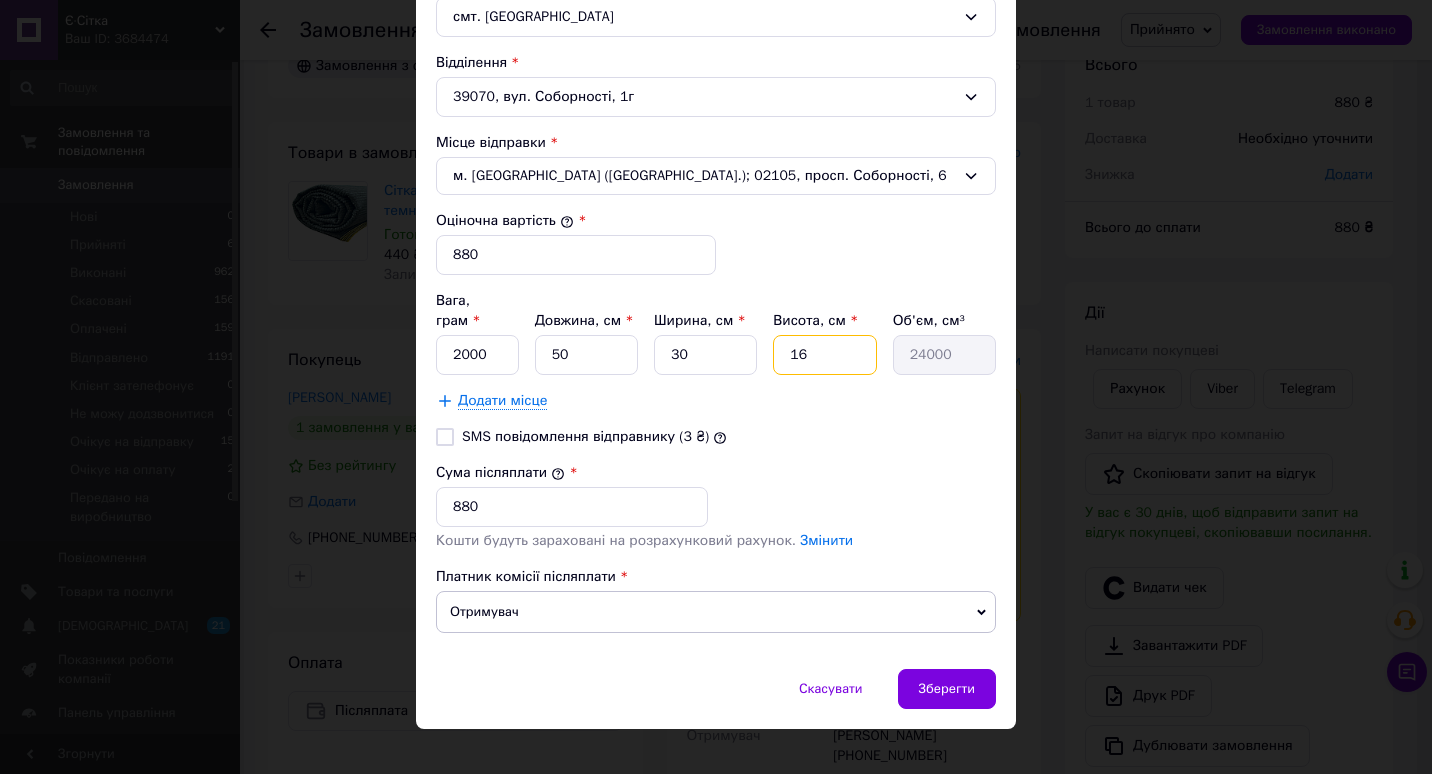 type on "1" 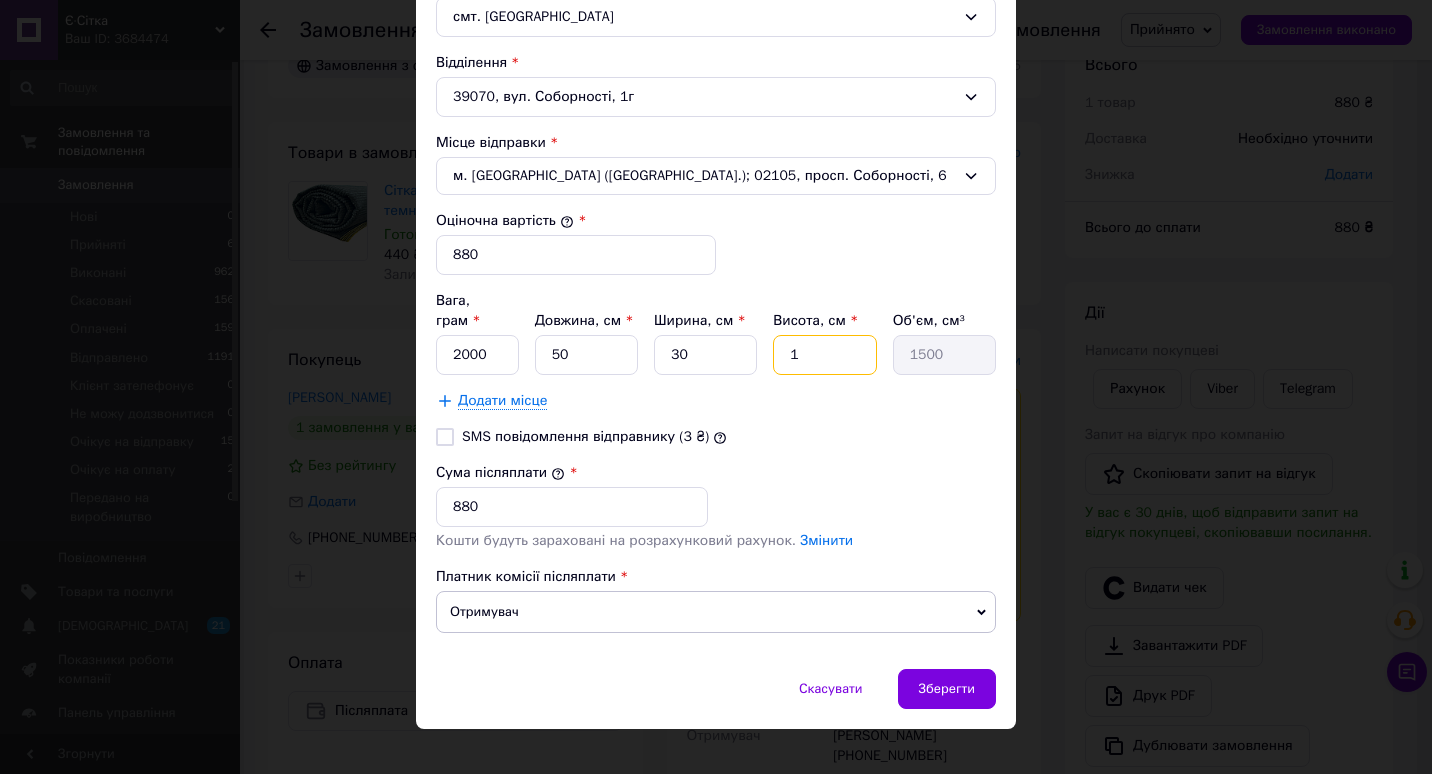 type on "15" 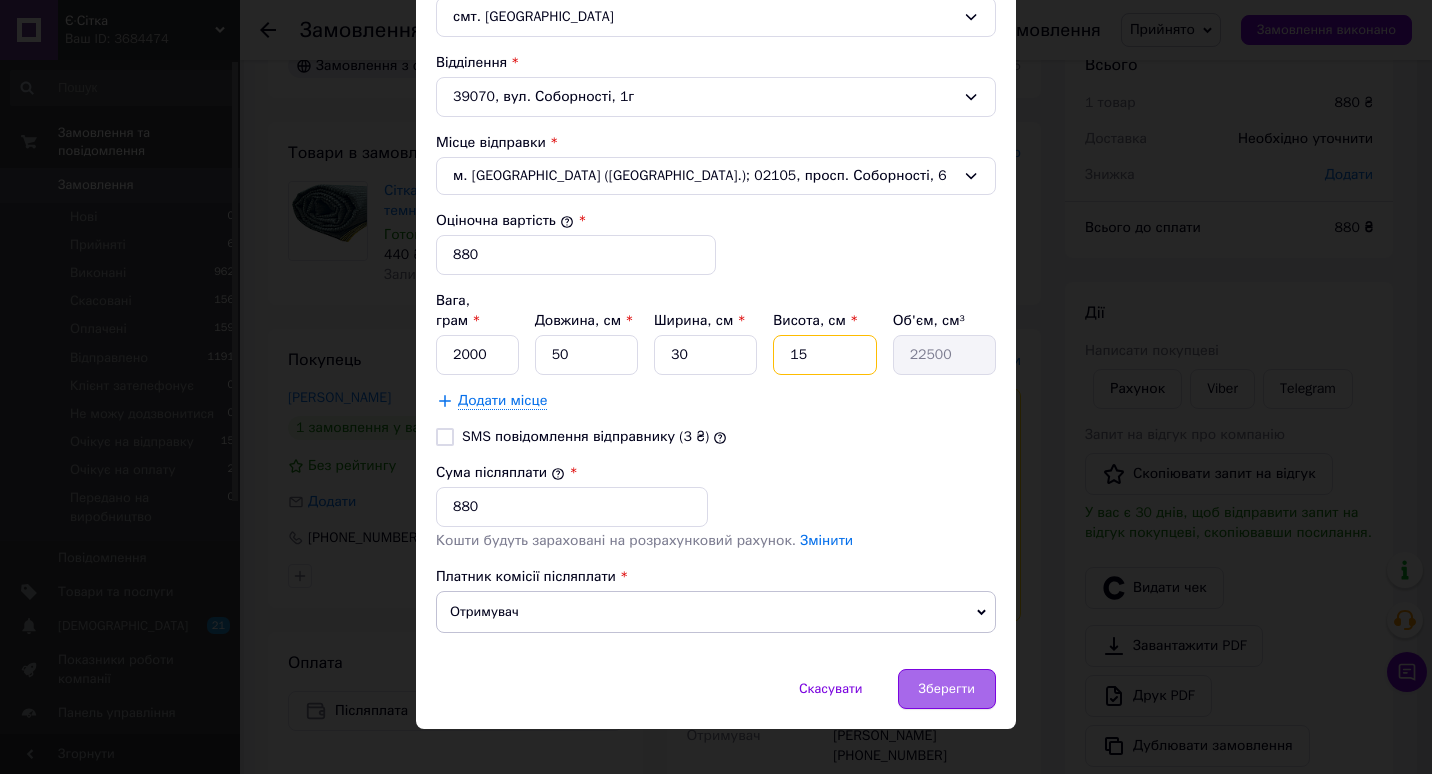 type on "15" 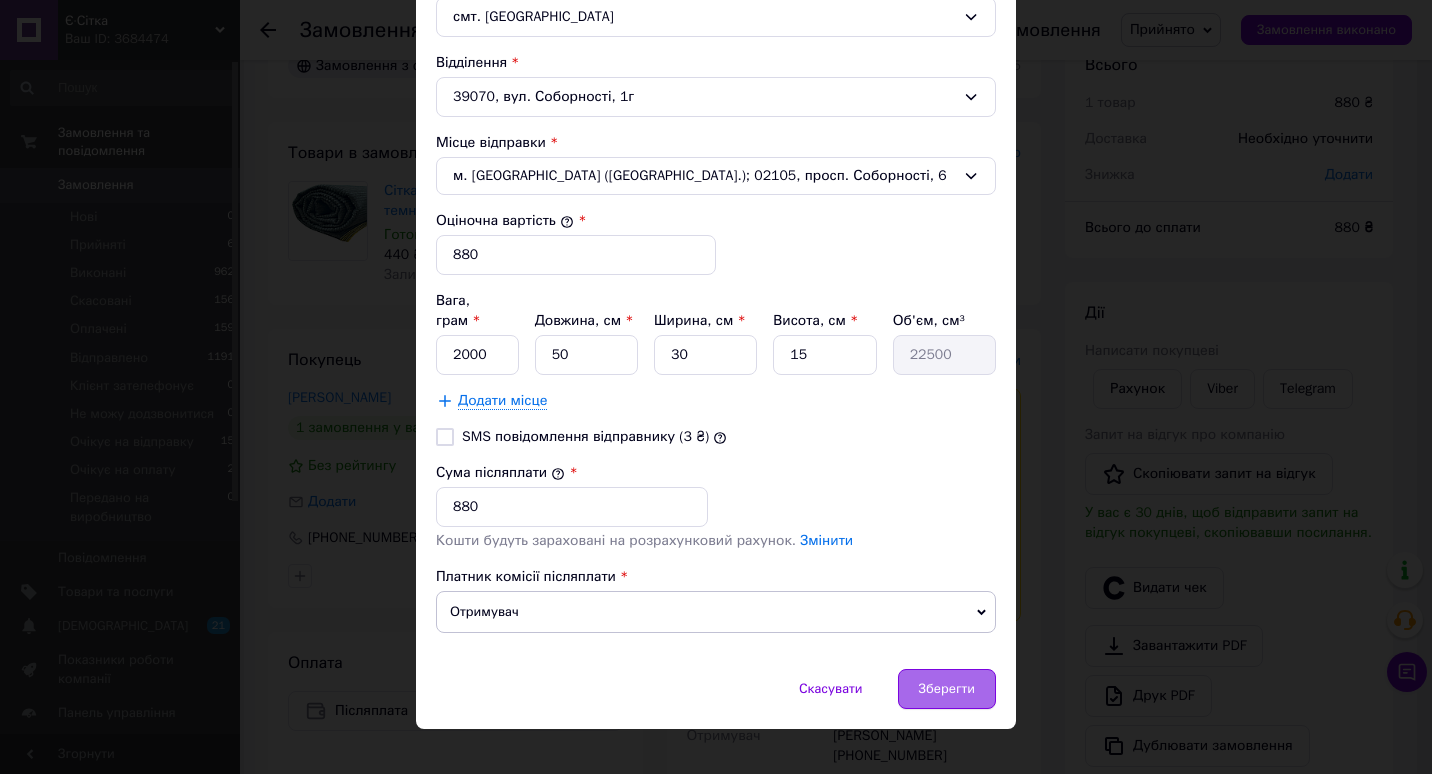 click on "Зберегти" at bounding box center [947, 689] 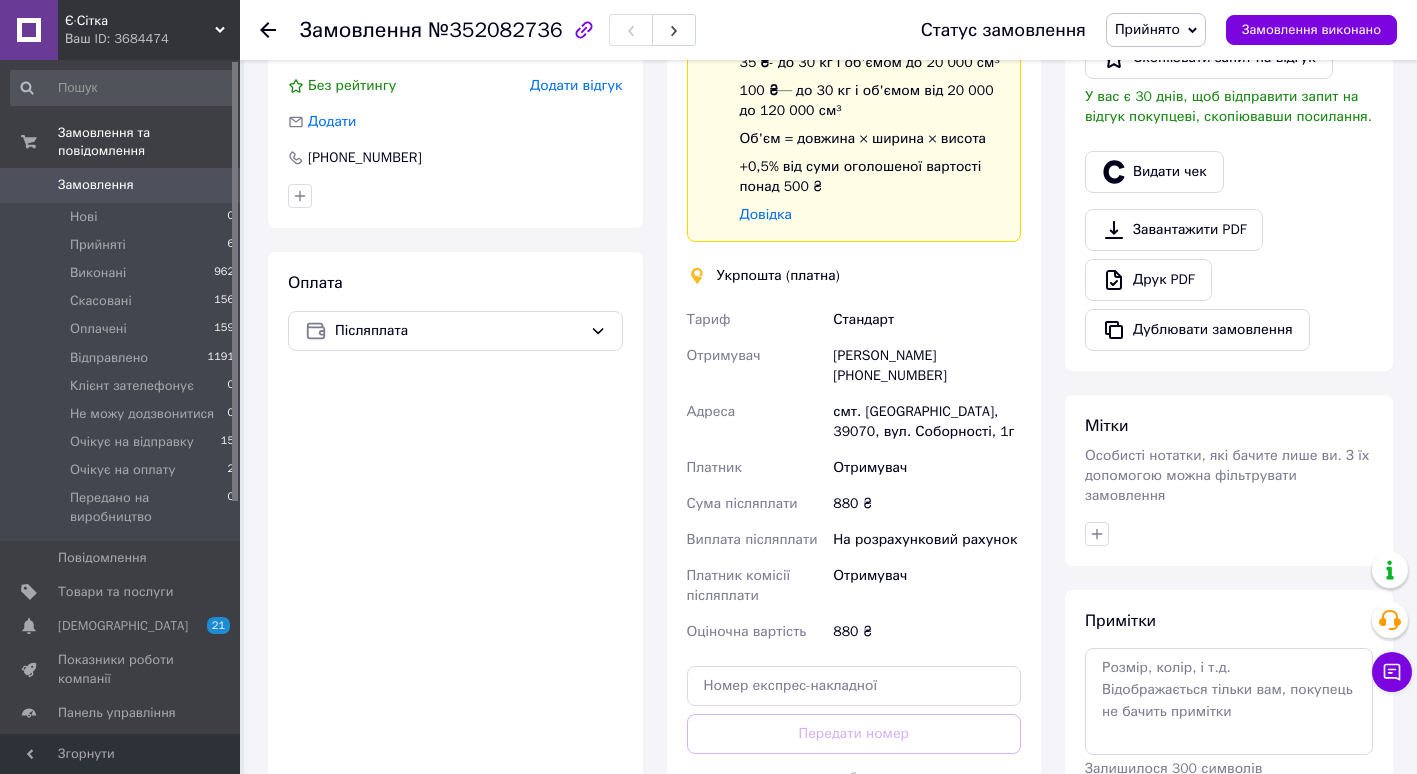 scroll, scrollTop: 580, scrollLeft: 0, axis: vertical 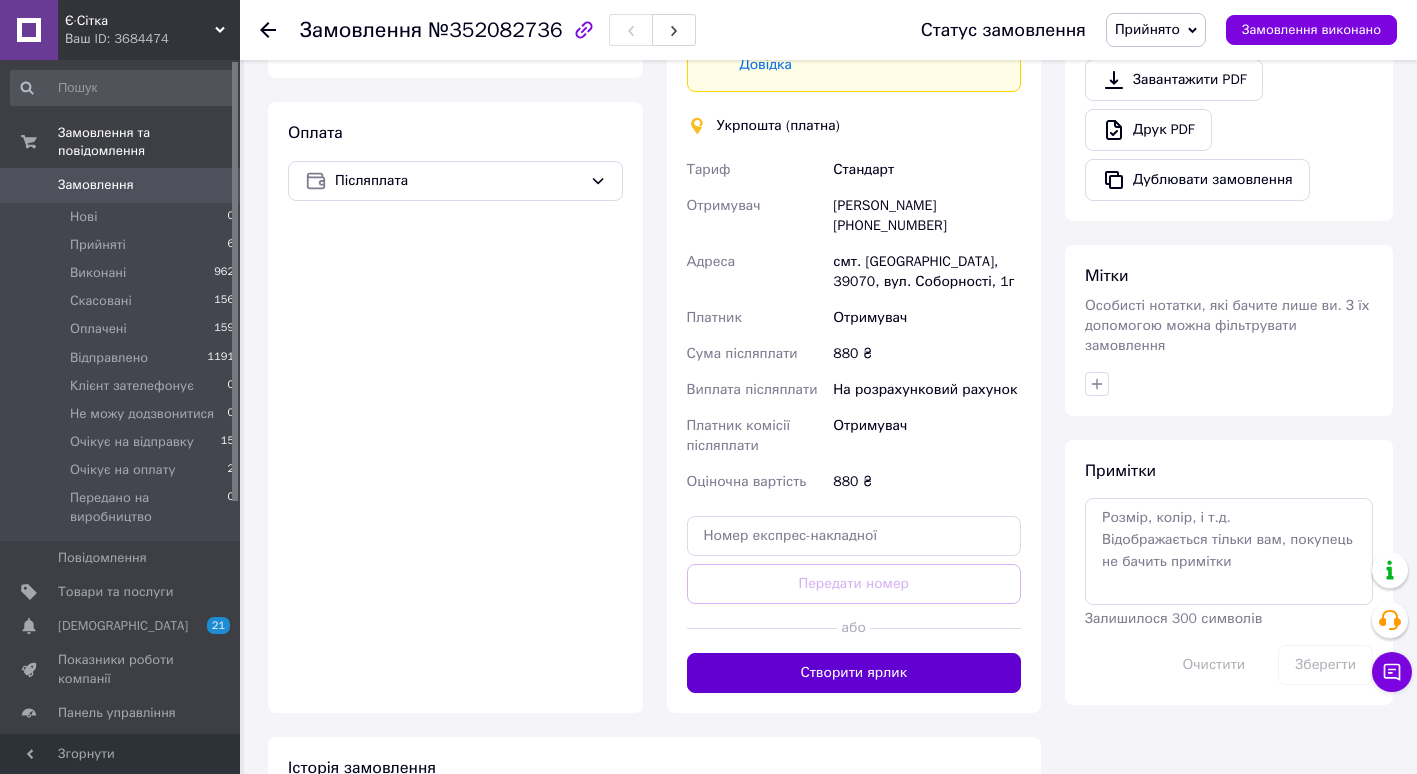 click on "Створити ярлик" at bounding box center [854, 673] 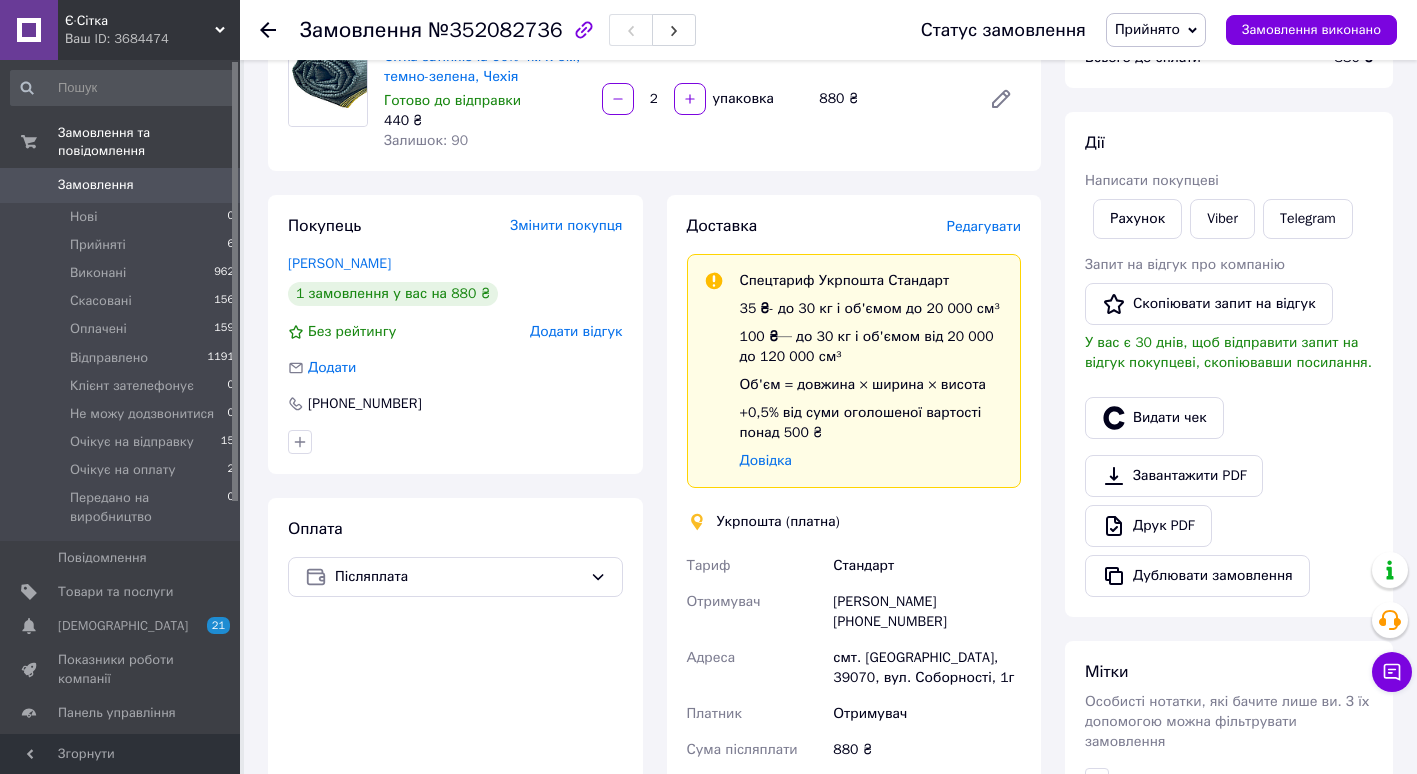 scroll, scrollTop: 183, scrollLeft: 0, axis: vertical 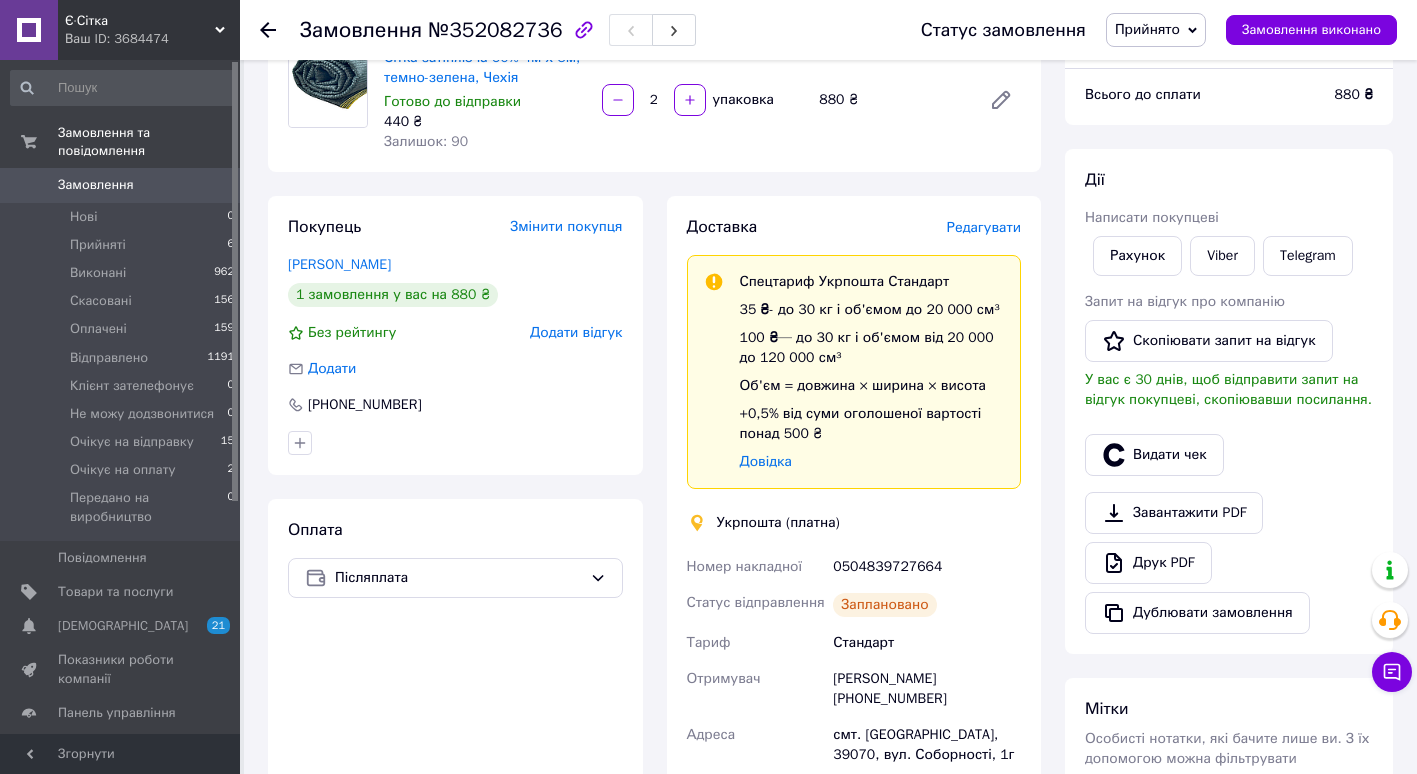 click on "Оплата Післяплата" at bounding box center (455, 792) 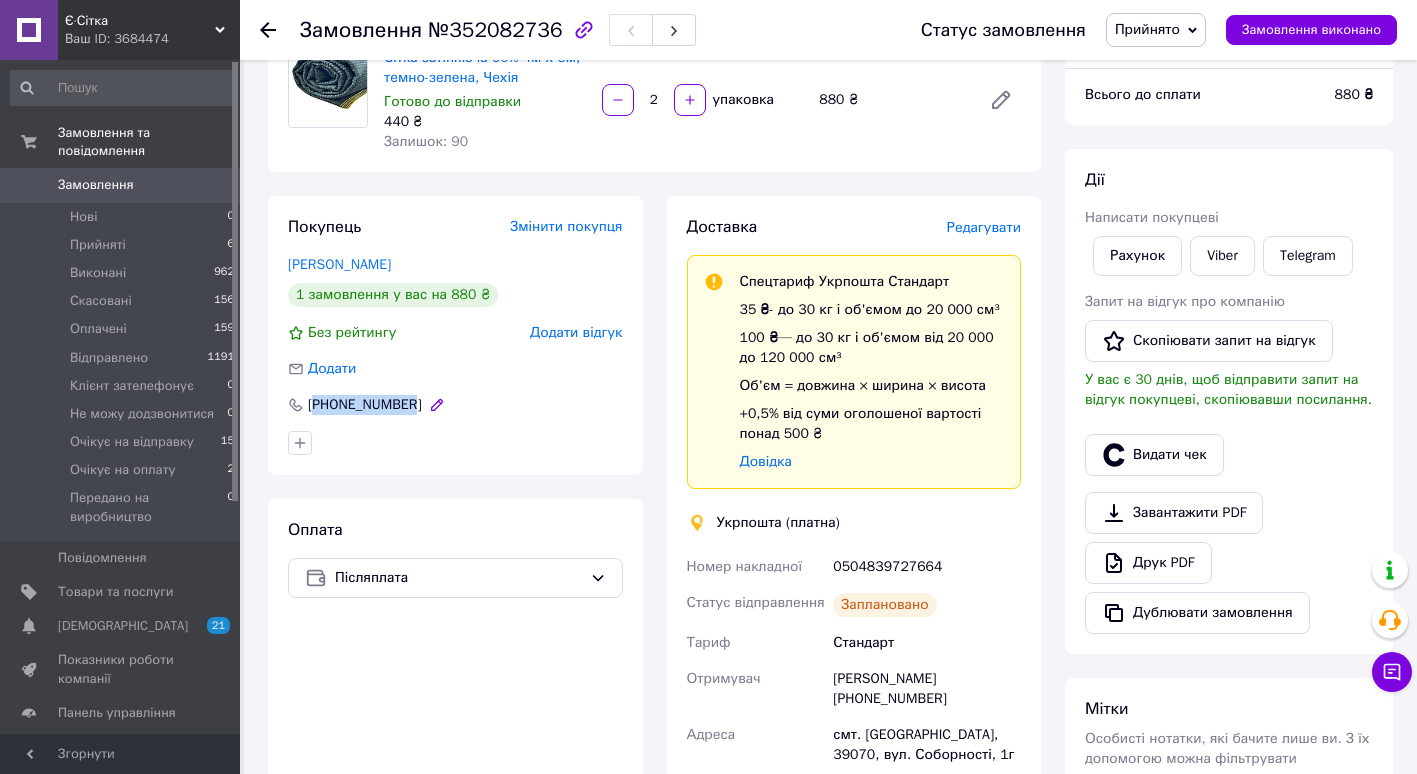 drag, startPoint x: 316, startPoint y: 407, endPoint x: 407, endPoint y: 408, distance: 91.00549 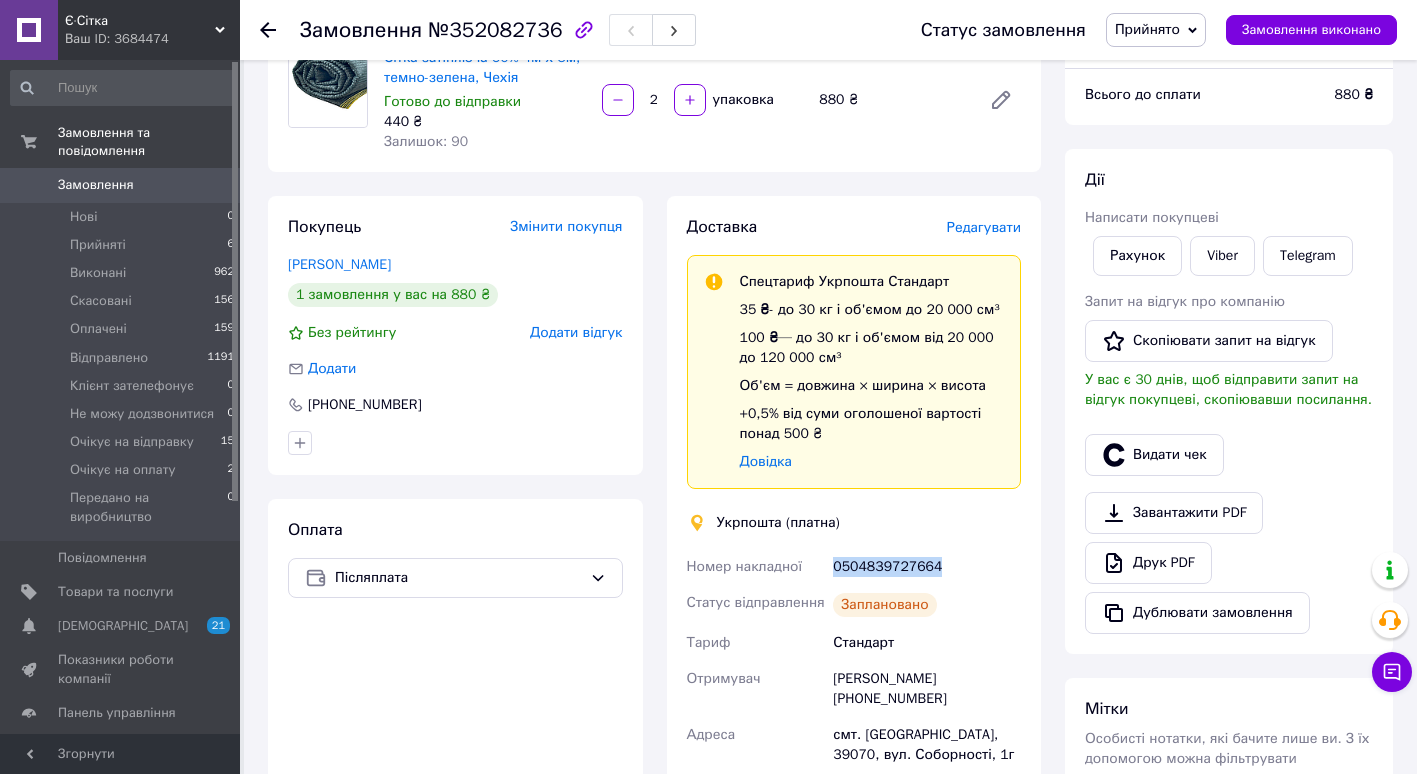 drag, startPoint x: 827, startPoint y: 558, endPoint x: 943, endPoint y: 567, distance: 116.34862 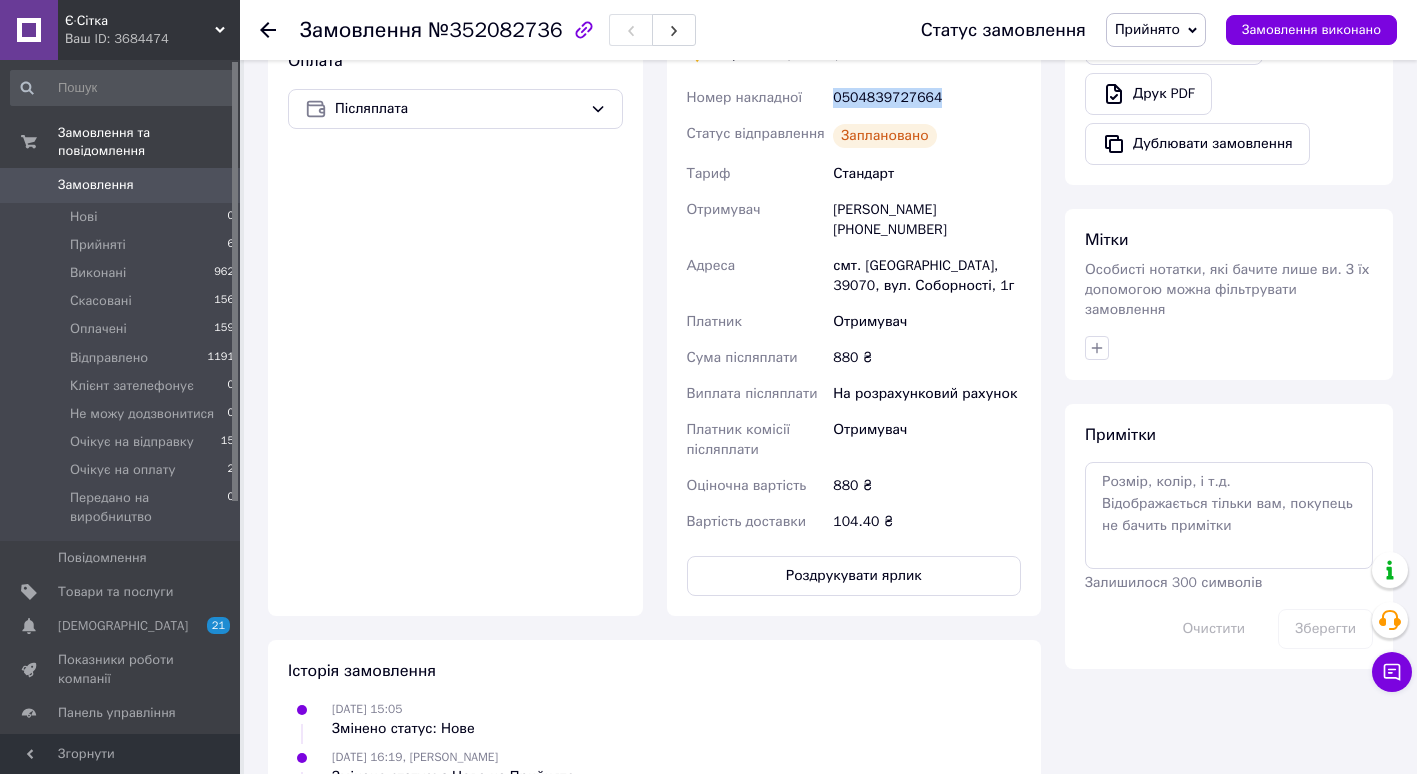scroll, scrollTop: 667, scrollLeft: 0, axis: vertical 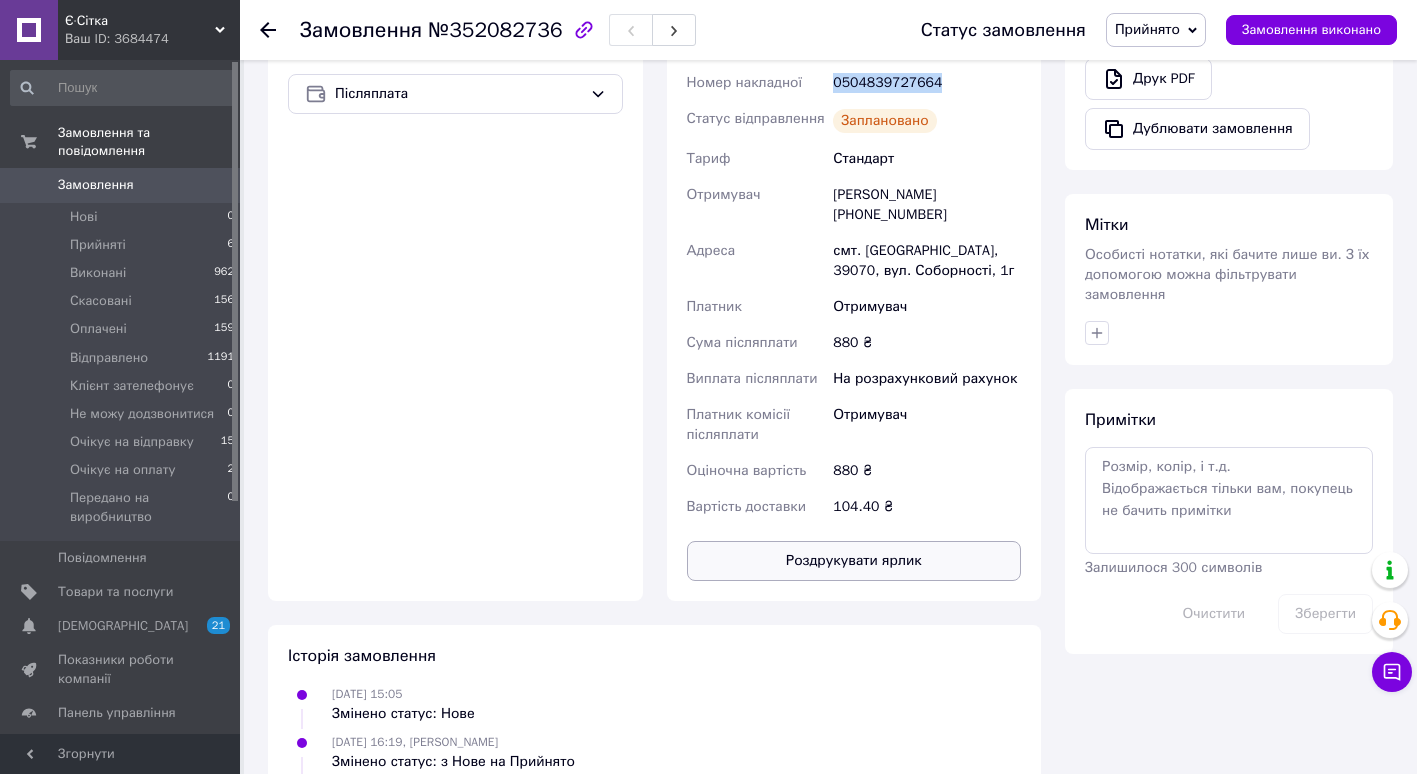 click on "Роздрукувати ярлик" at bounding box center (854, 561) 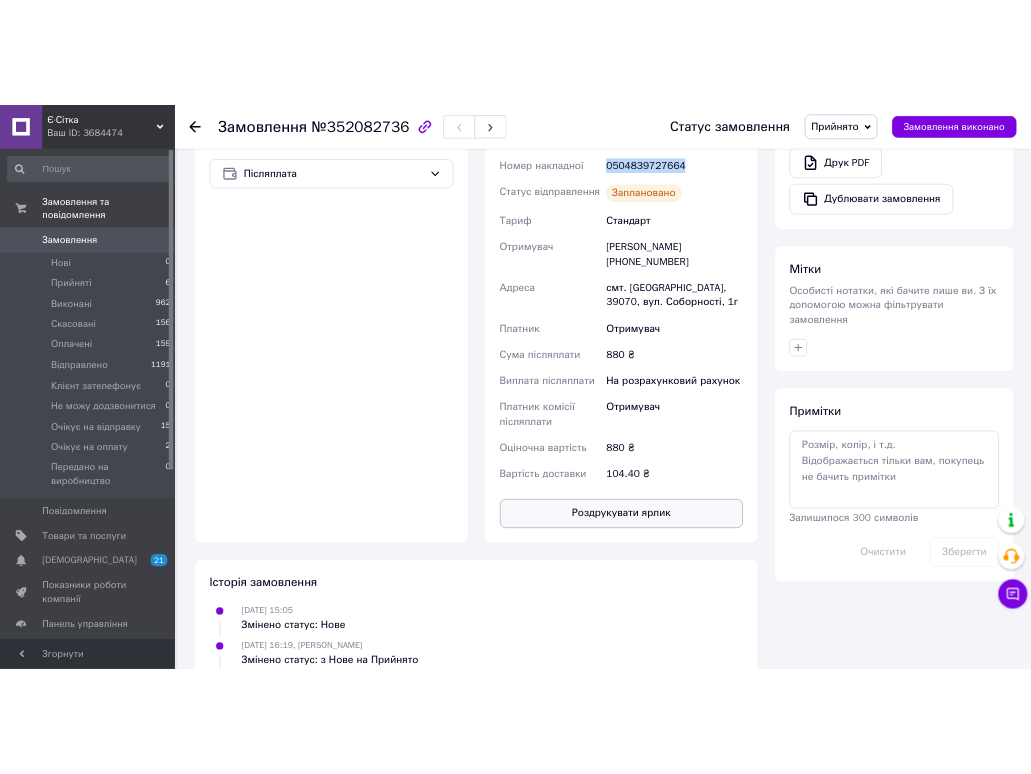 scroll, scrollTop: 831, scrollLeft: 0, axis: vertical 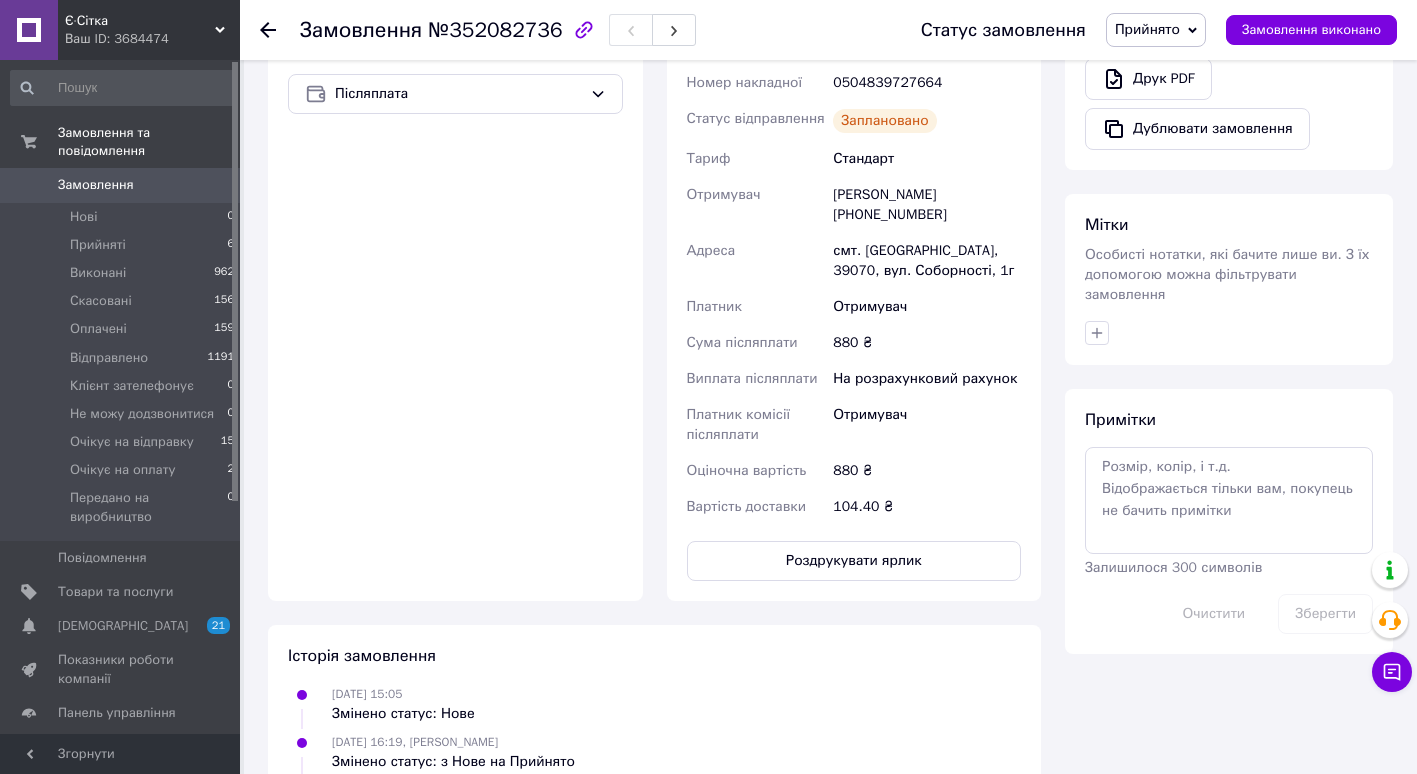 click 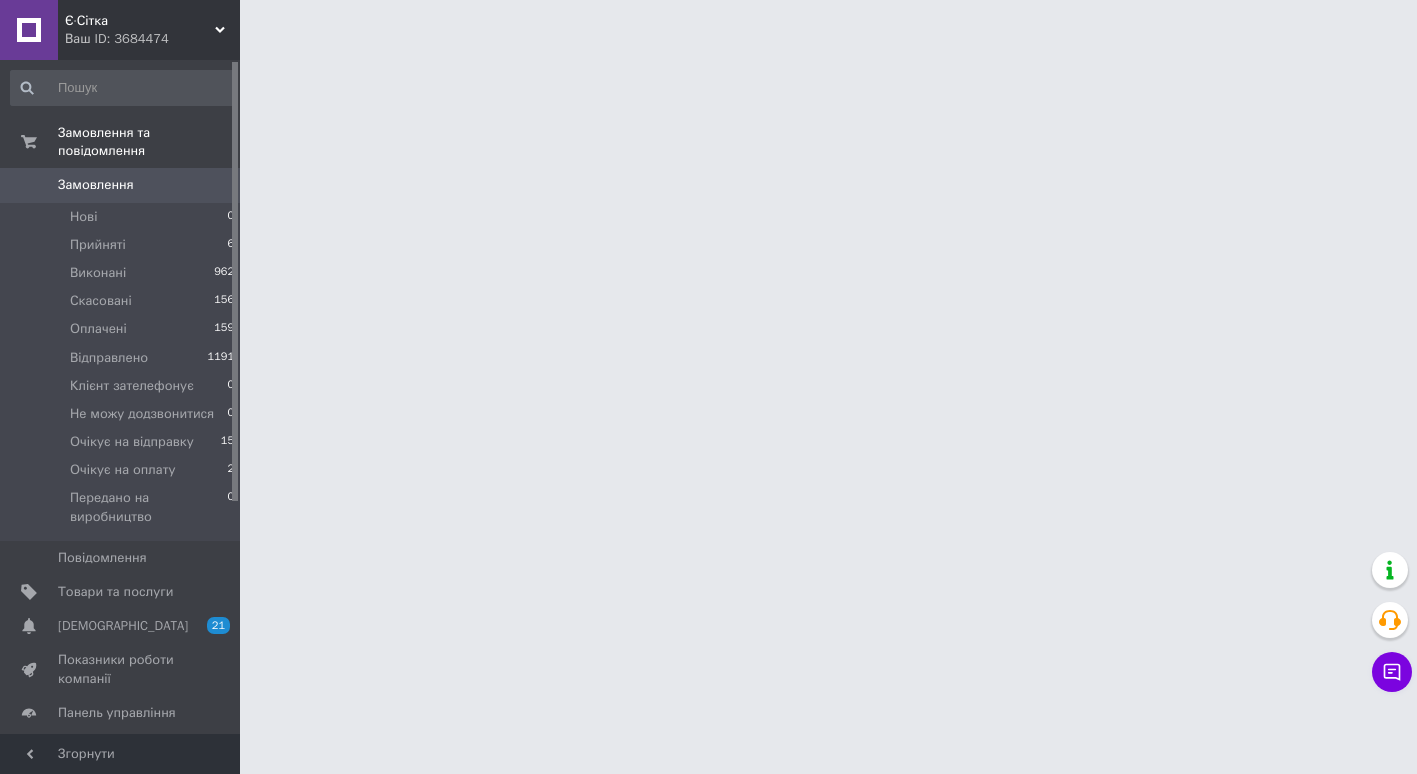 scroll, scrollTop: 0, scrollLeft: 0, axis: both 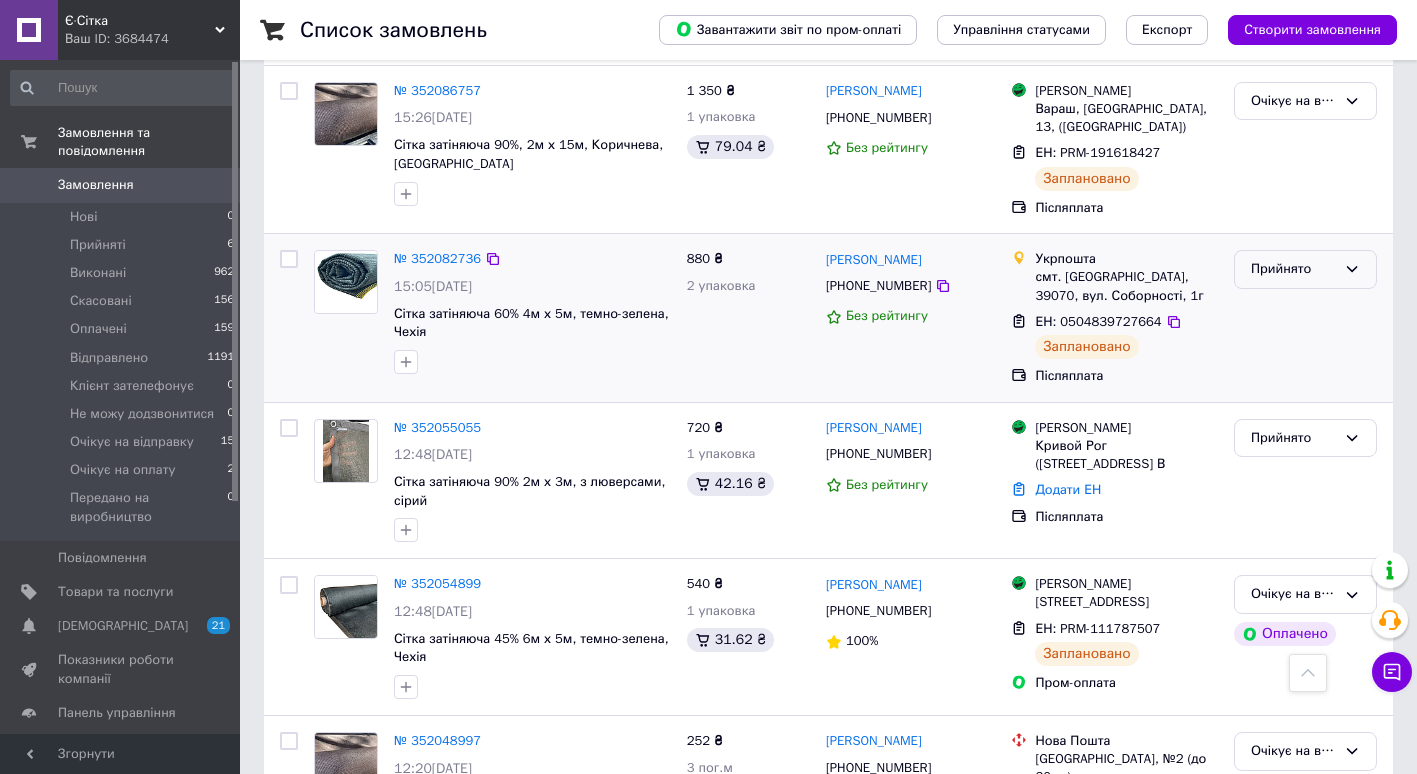 click on "Прийнято" at bounding box center (1305, 269) 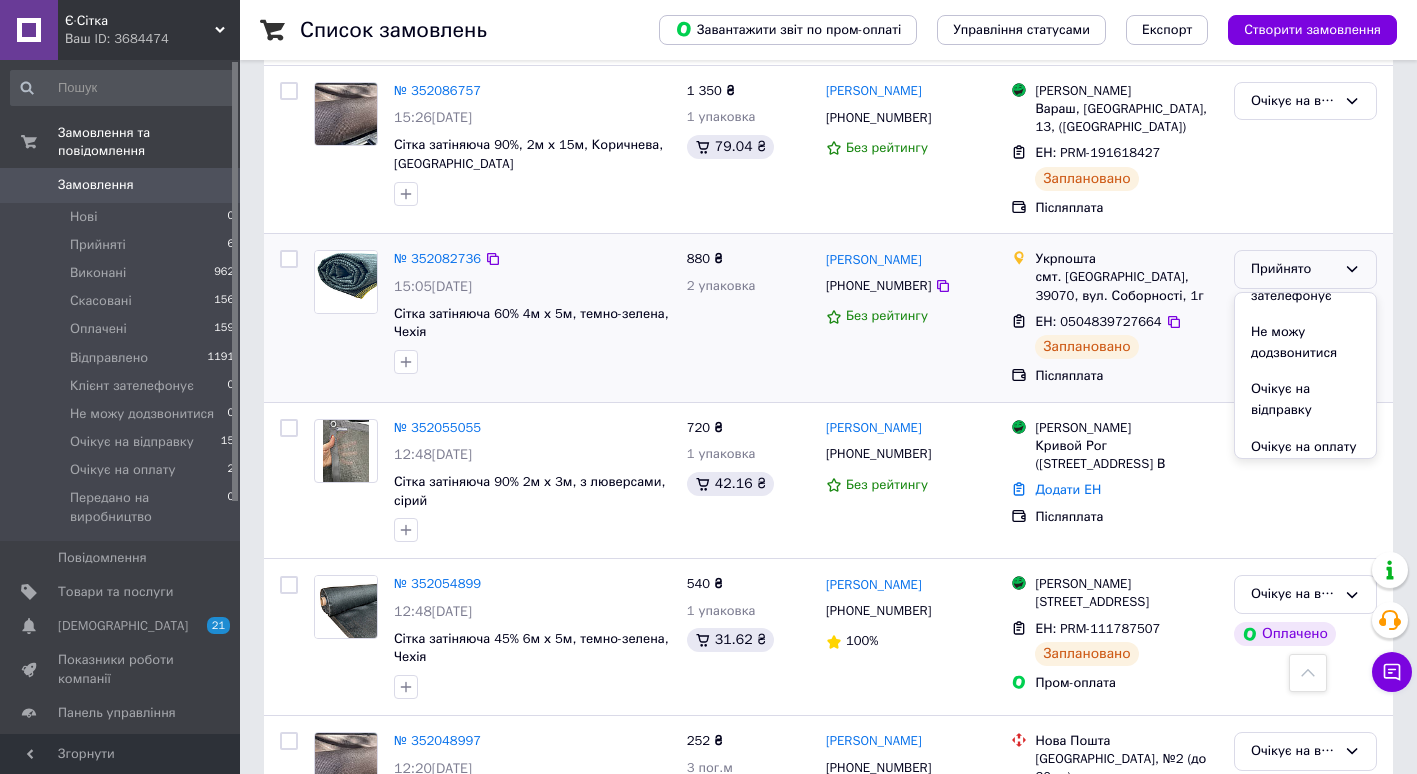 scroll, scrollTop: 194, scrollLeft: 0, axis: vertical 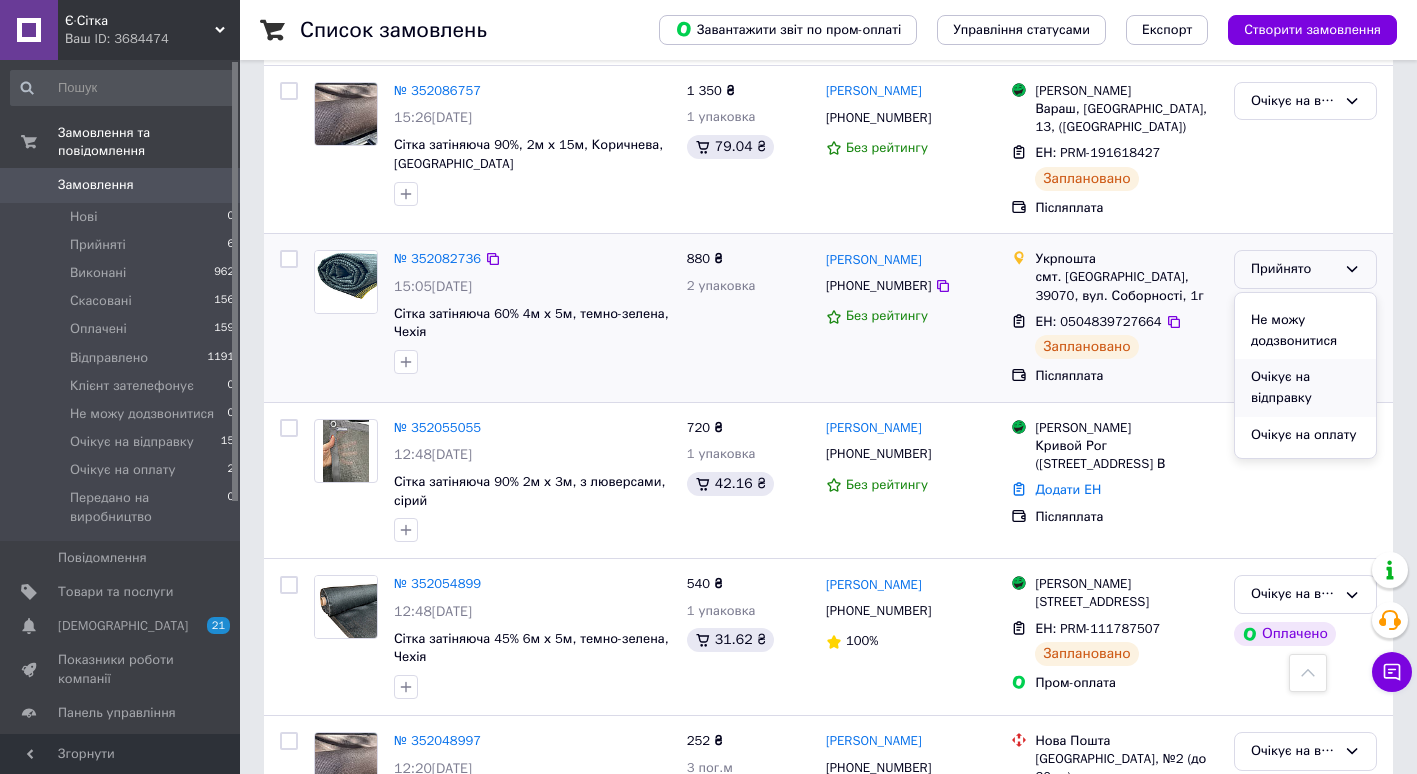 click on "Очікує на відправку" at bounding box center (1305, 387) 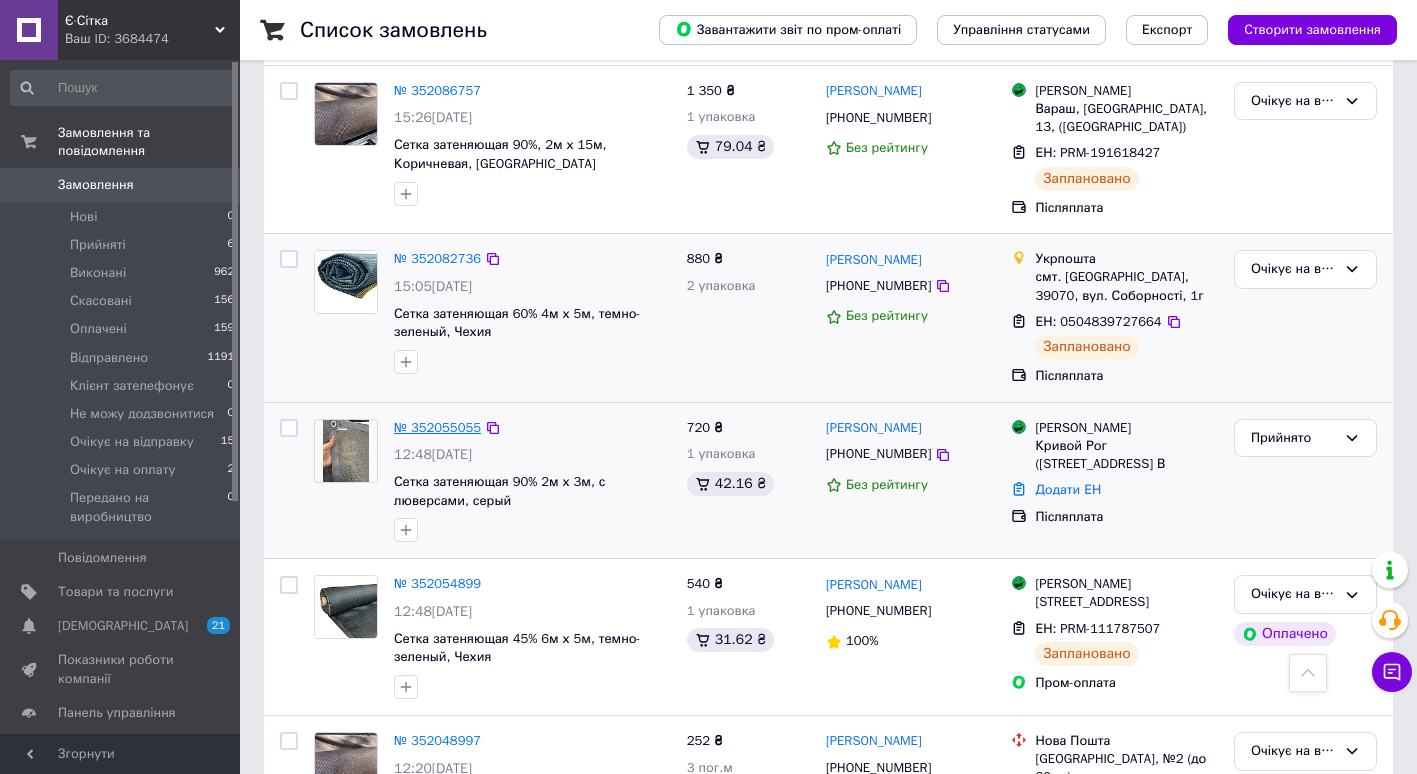 click on "№ 352055055" at bounding box center (437, 427) 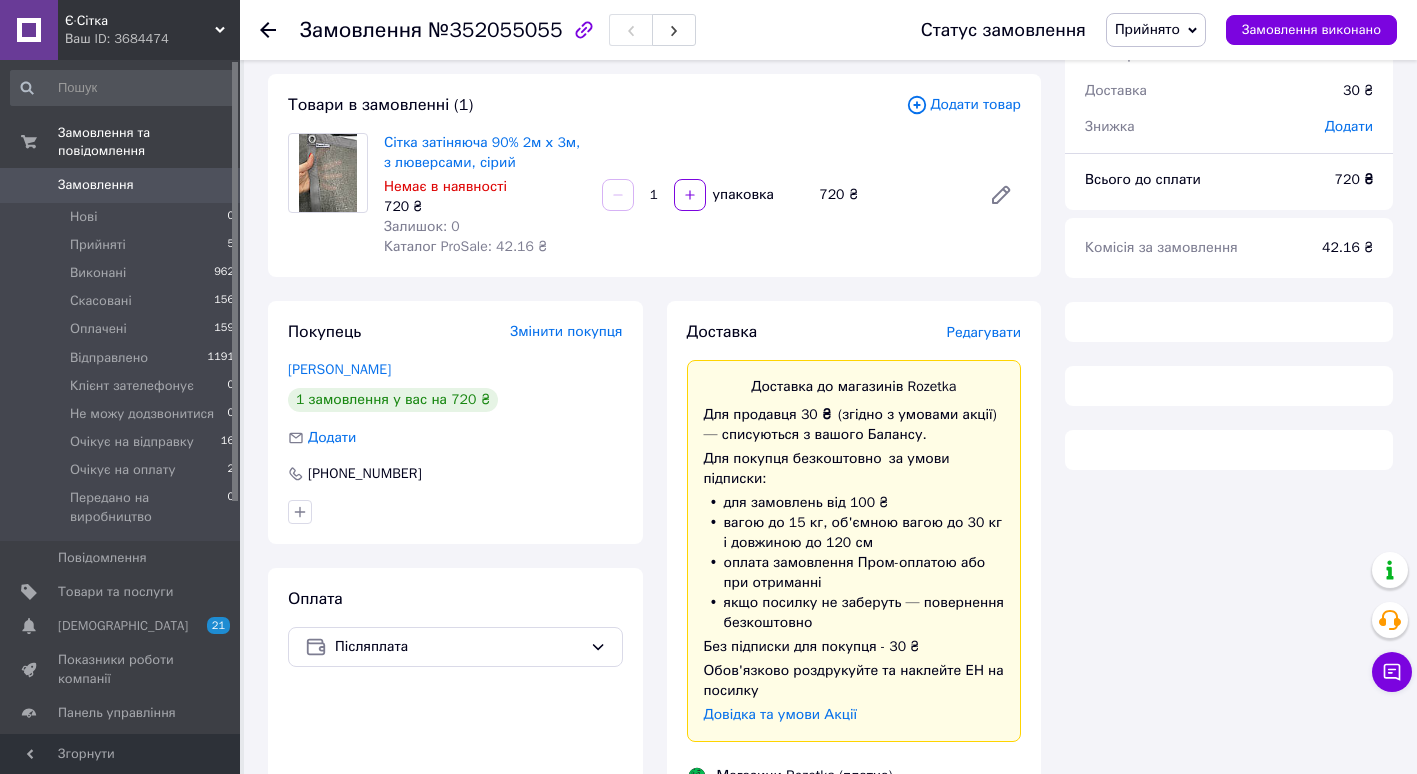 scroll, scrollTop: 461, scrollLeft: 0, axis: vertical 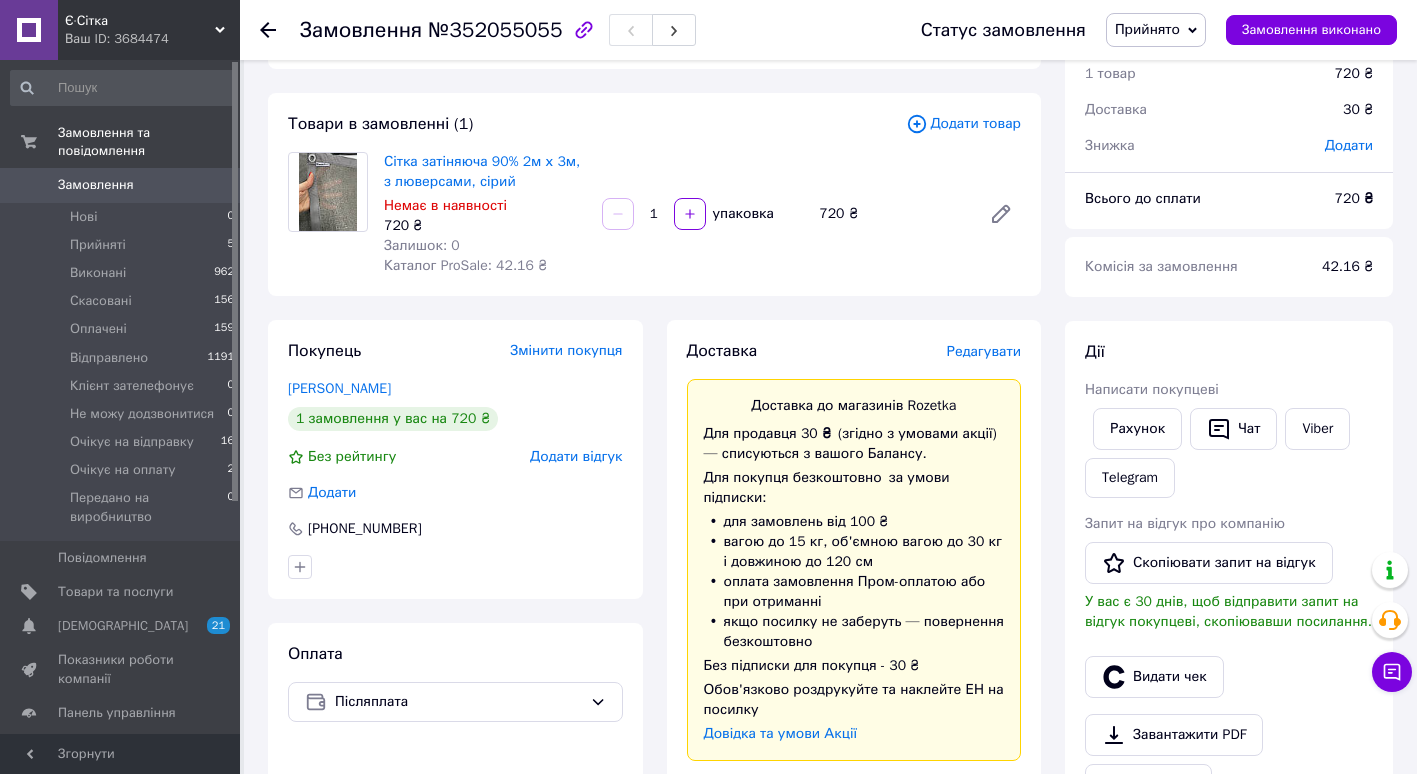 click on "Редагувати" at bounding box center (984, 351) 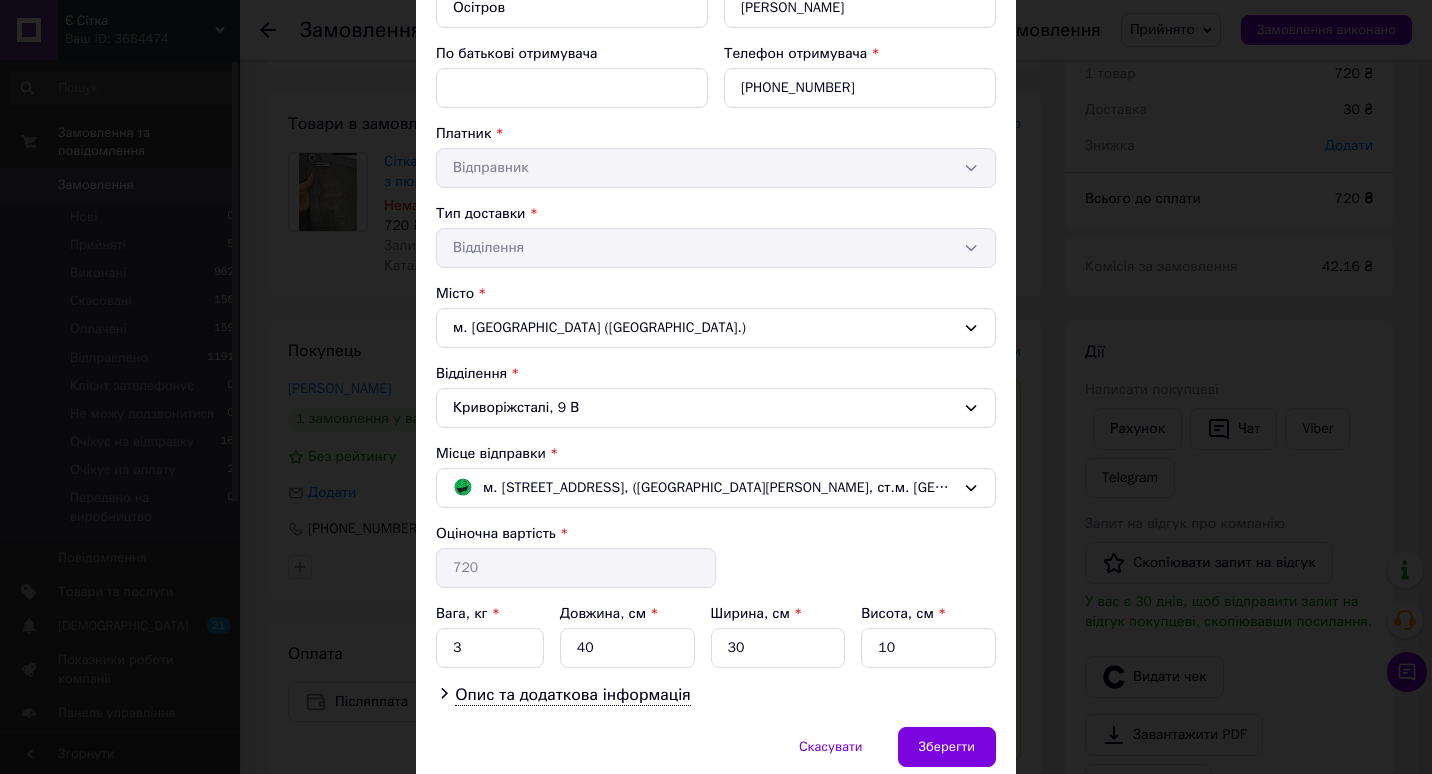 scroll, scrollTop: 350, scrollLeft: 0, axis: vertical 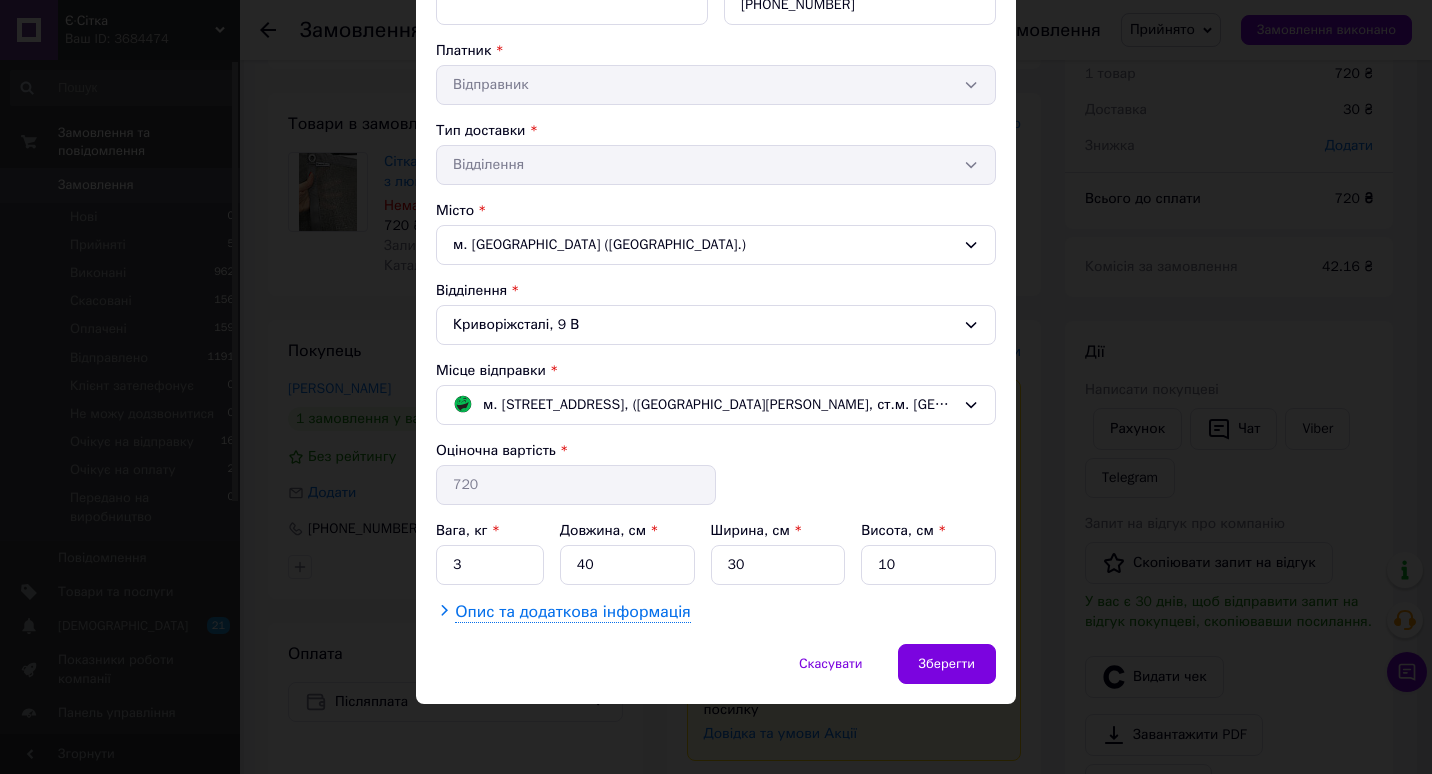 click on "Опис та додаткова інформація" at bounding box center [572, 612] 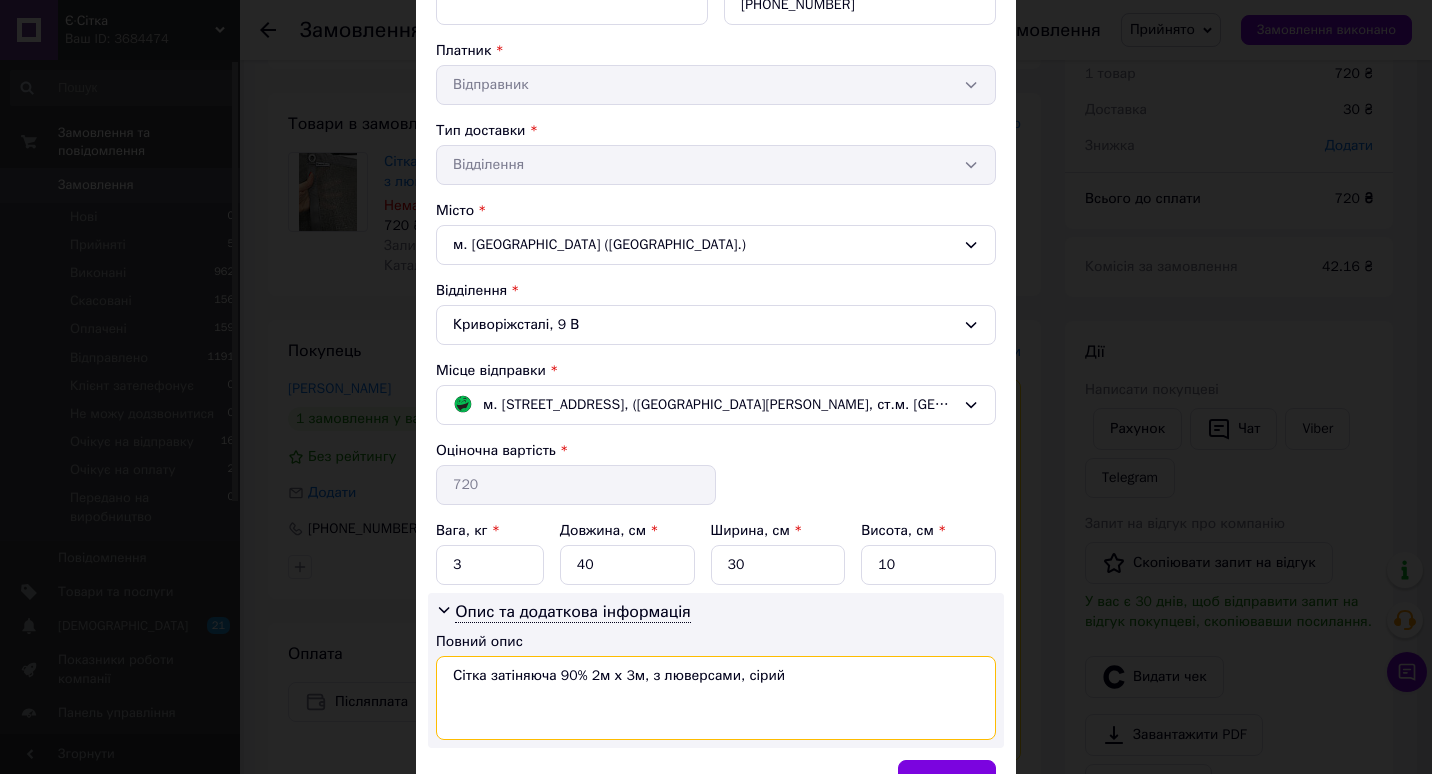 drag, startPoint x: 556, startPoint y: 676, endPoint x: 792, endPoint y: 693, distance: 236.6115 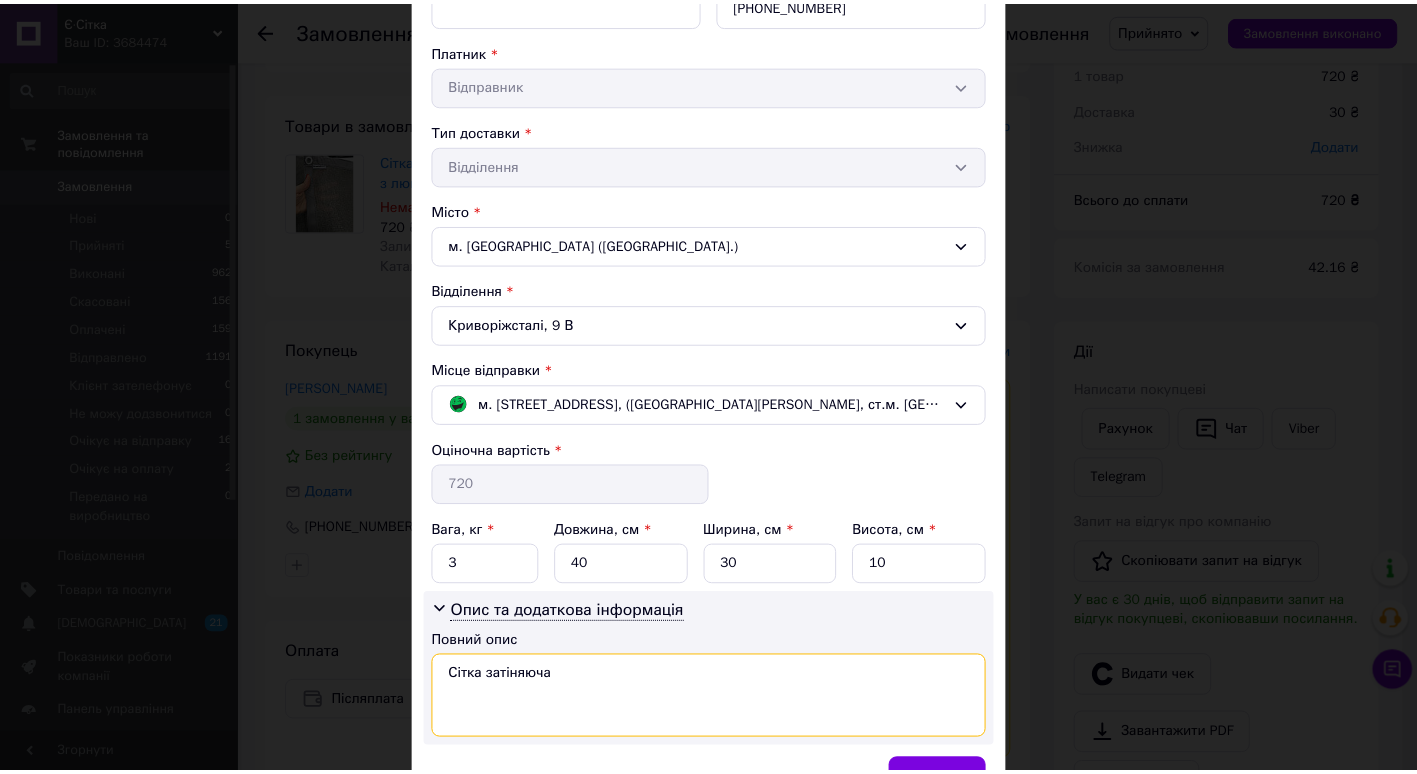 scroll, scrollTop: 466, scrollLeft: 0, axis: vertical 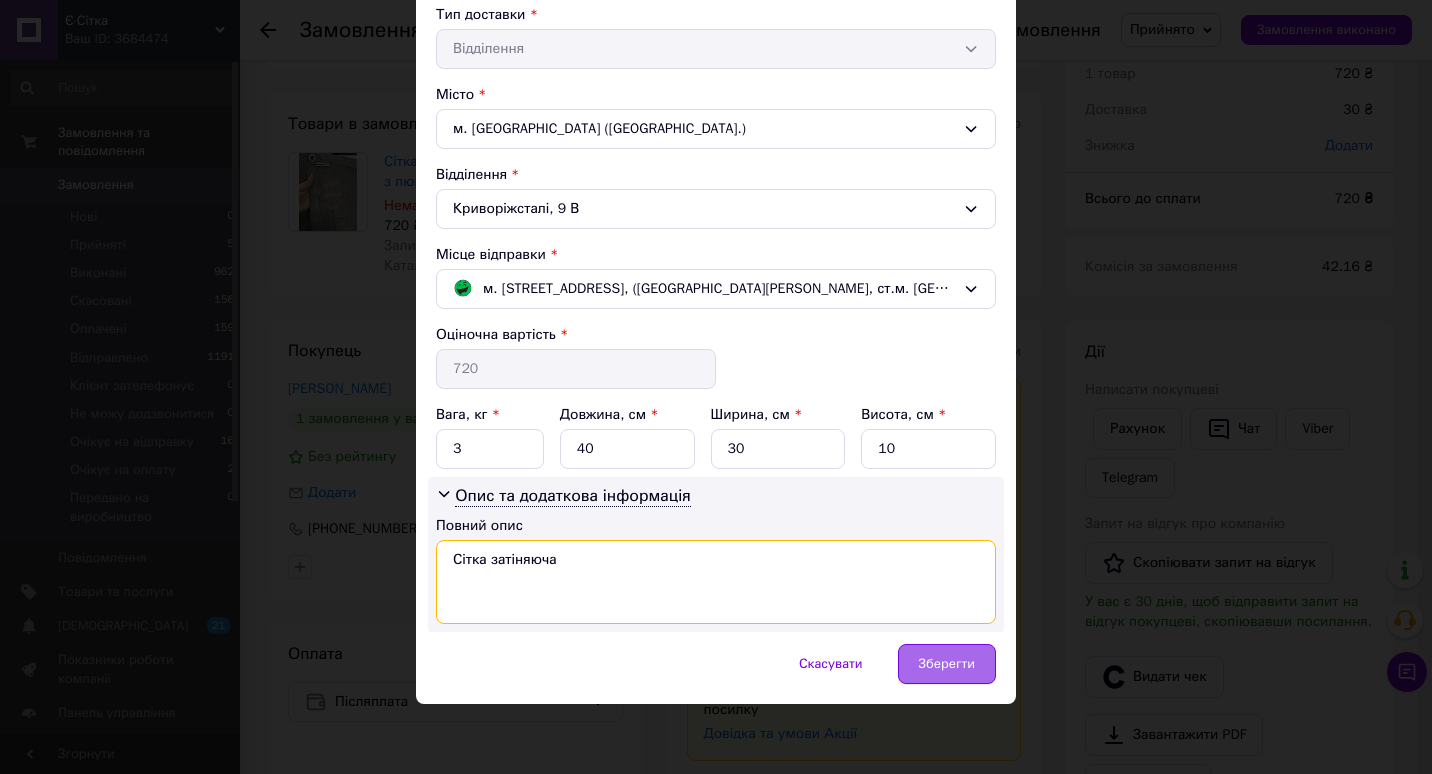type on "Сітка затіняюча" 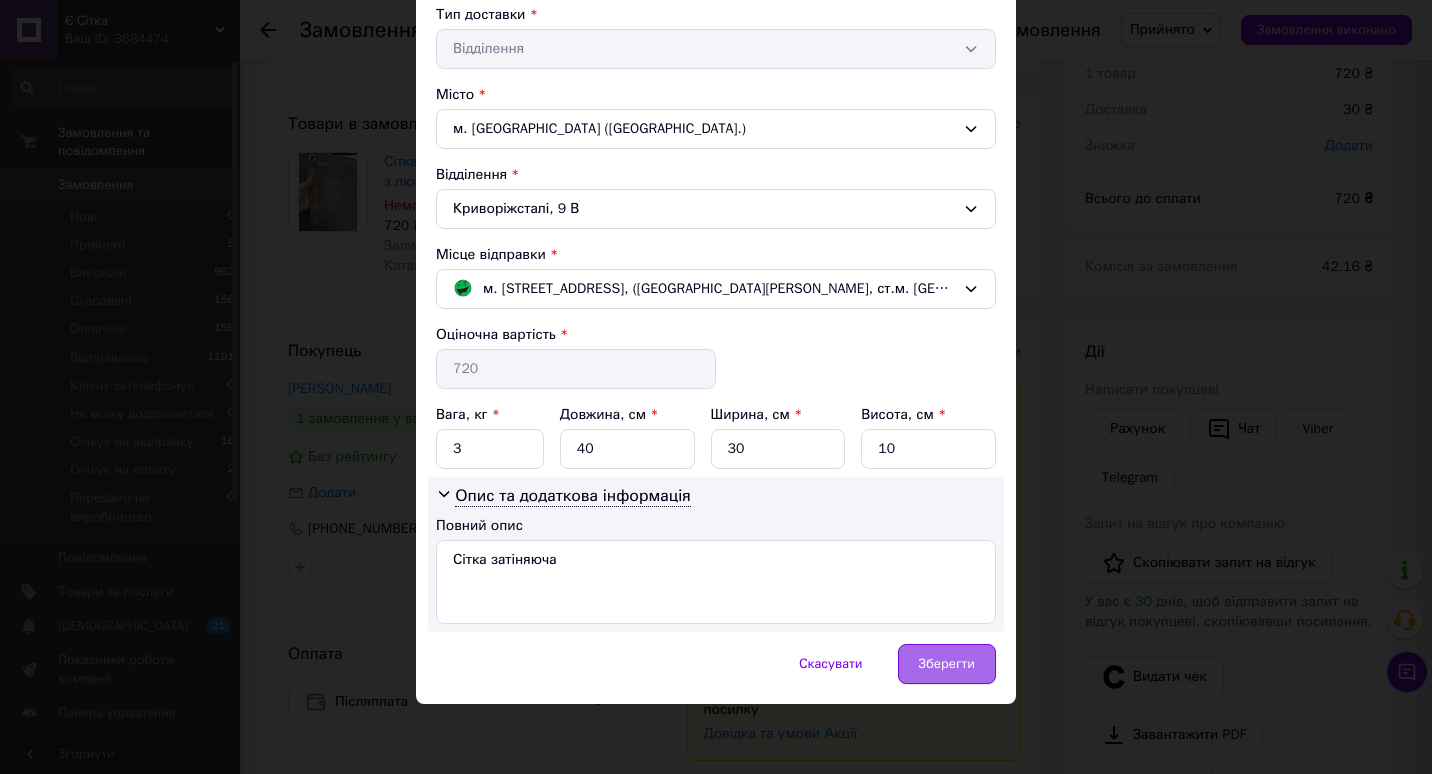 click on "Зберегти" at bounding box center (947, 664) 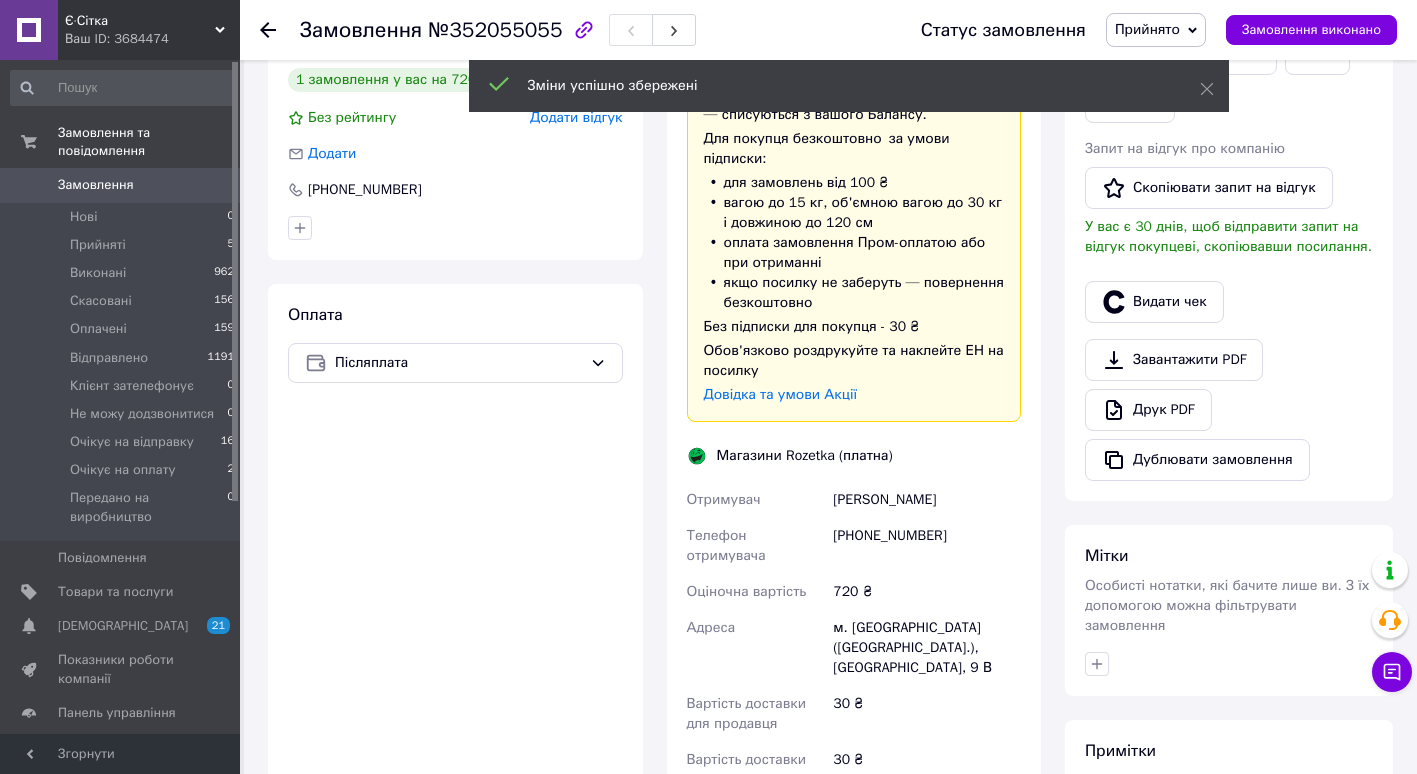 scroll, scrollTop: 436, scrollLeft: 0, axis: vertical 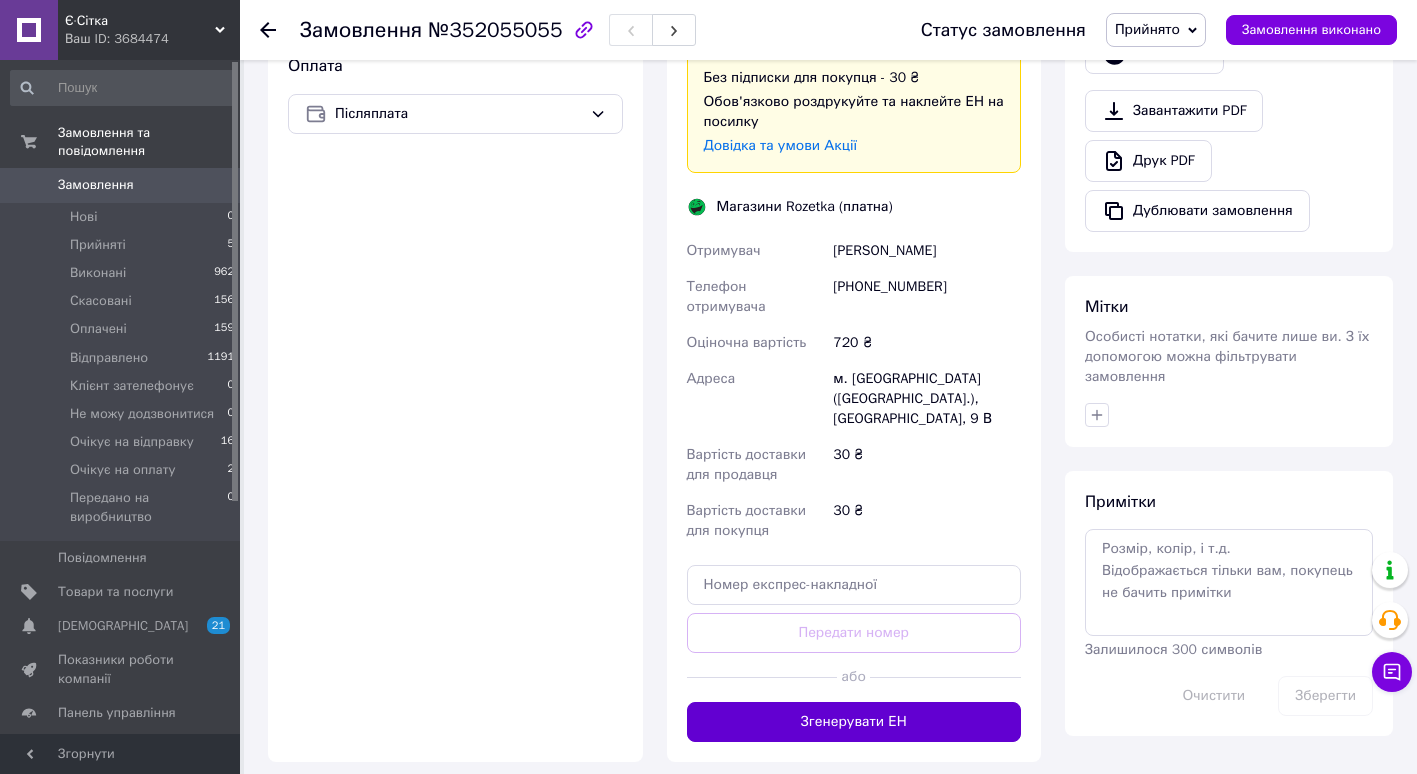 click on "Згенерувати ЕН" at bounding box center (854, 722) 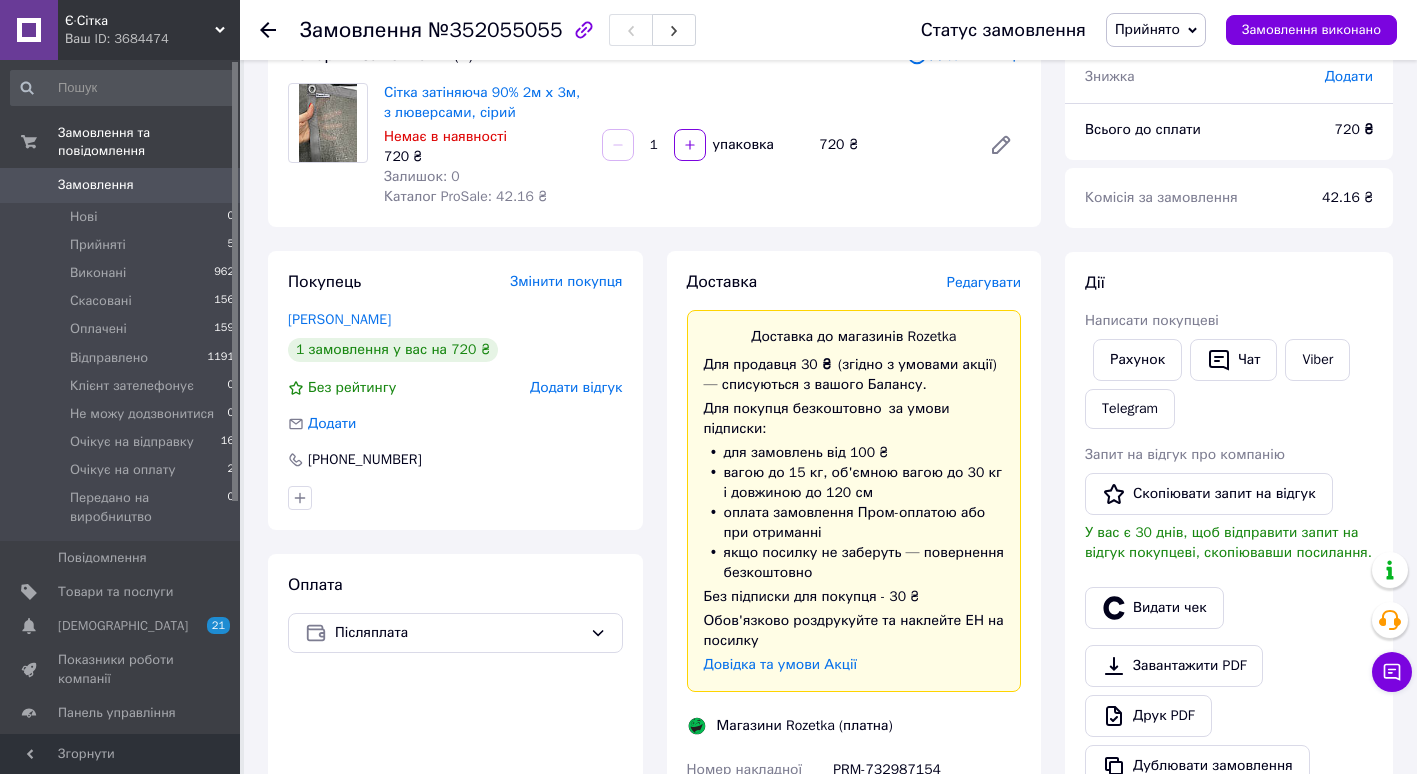 scroll, scrollTop: 48, scrollLeft: 0, axis: vertical 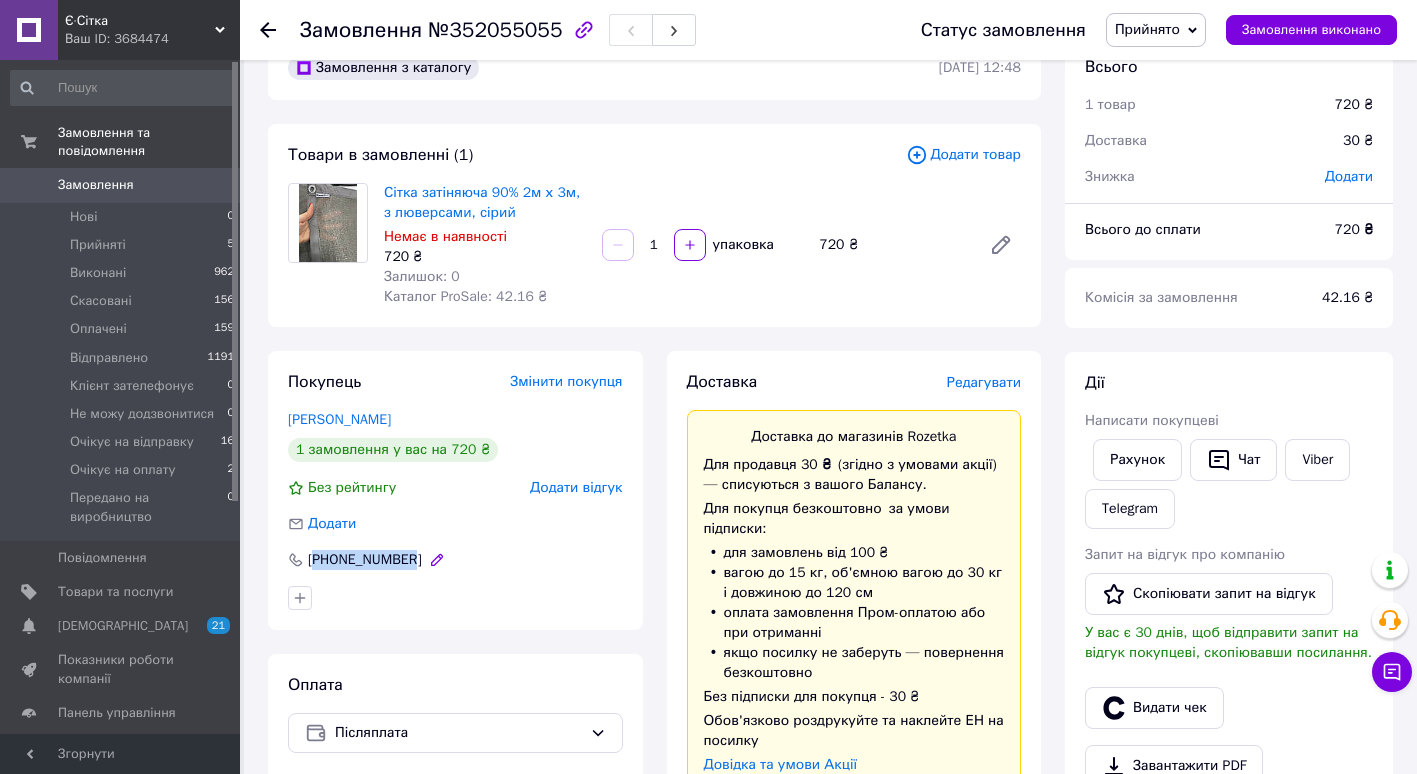 drag, startPoint x: 317, startPoint y: 558, endPoint x: 405, endPoint y: 556, distance: 88.02273 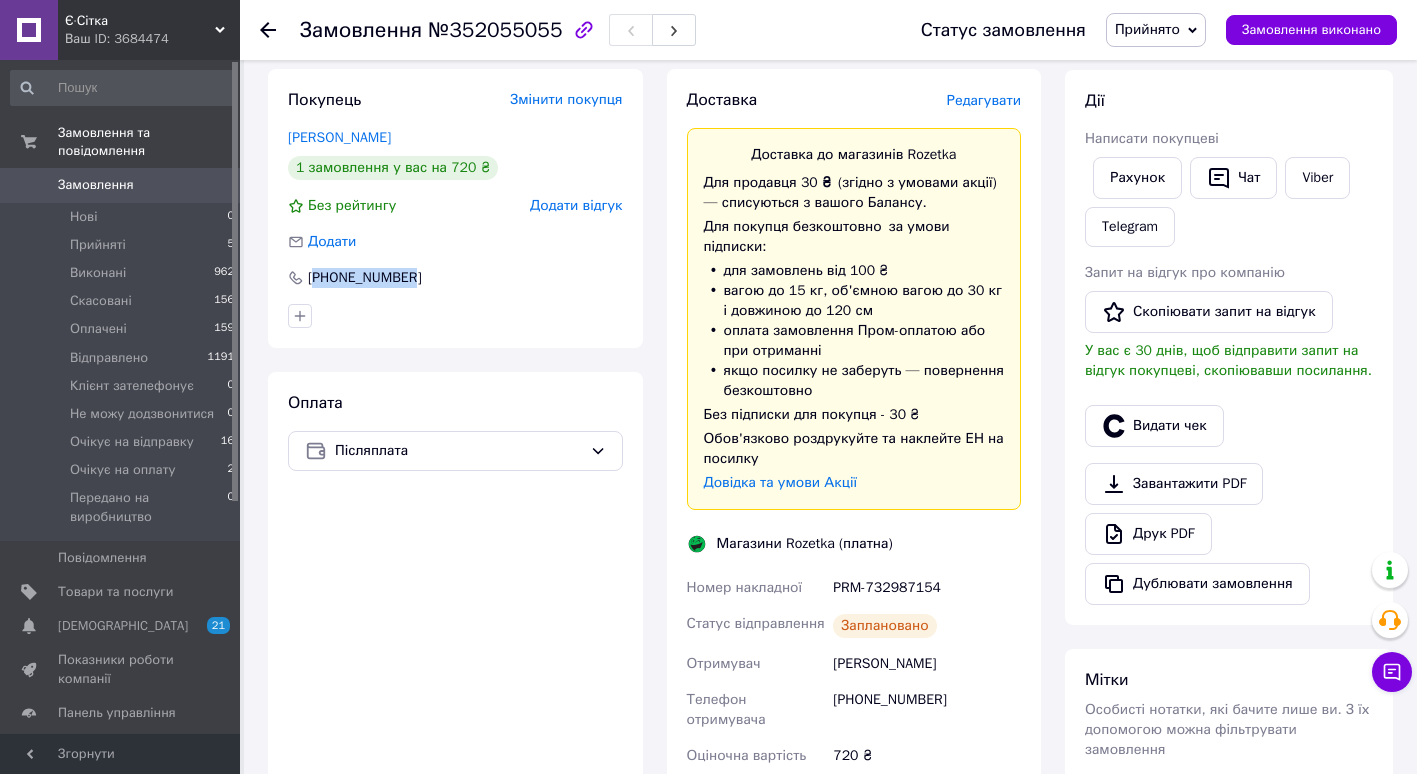 scroll, scrollTop: 363, scrollLeft: 0, axis: vertical 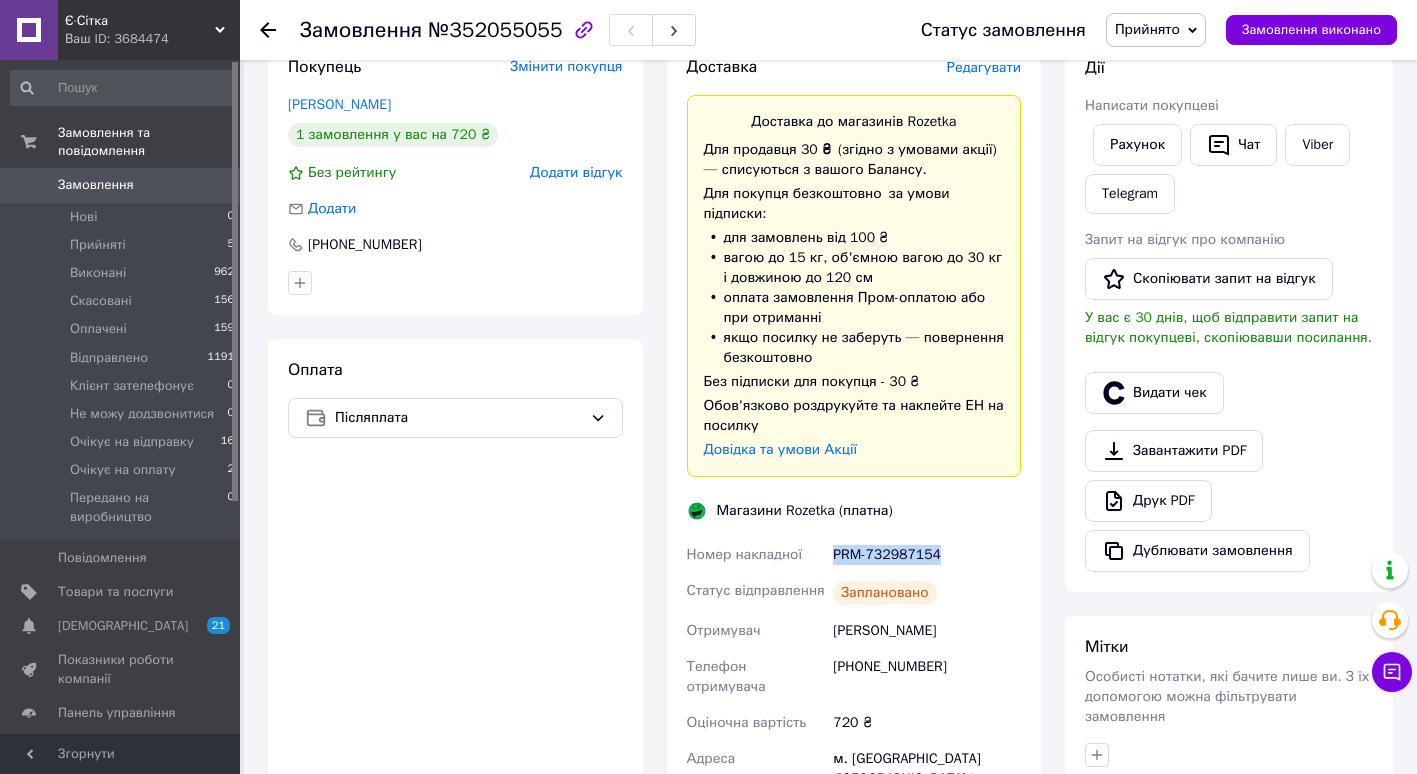 drag, startPoint x: 828, startPoint y: 547, endPoint x: 952, endPoint y: 546, distance: 124.004036 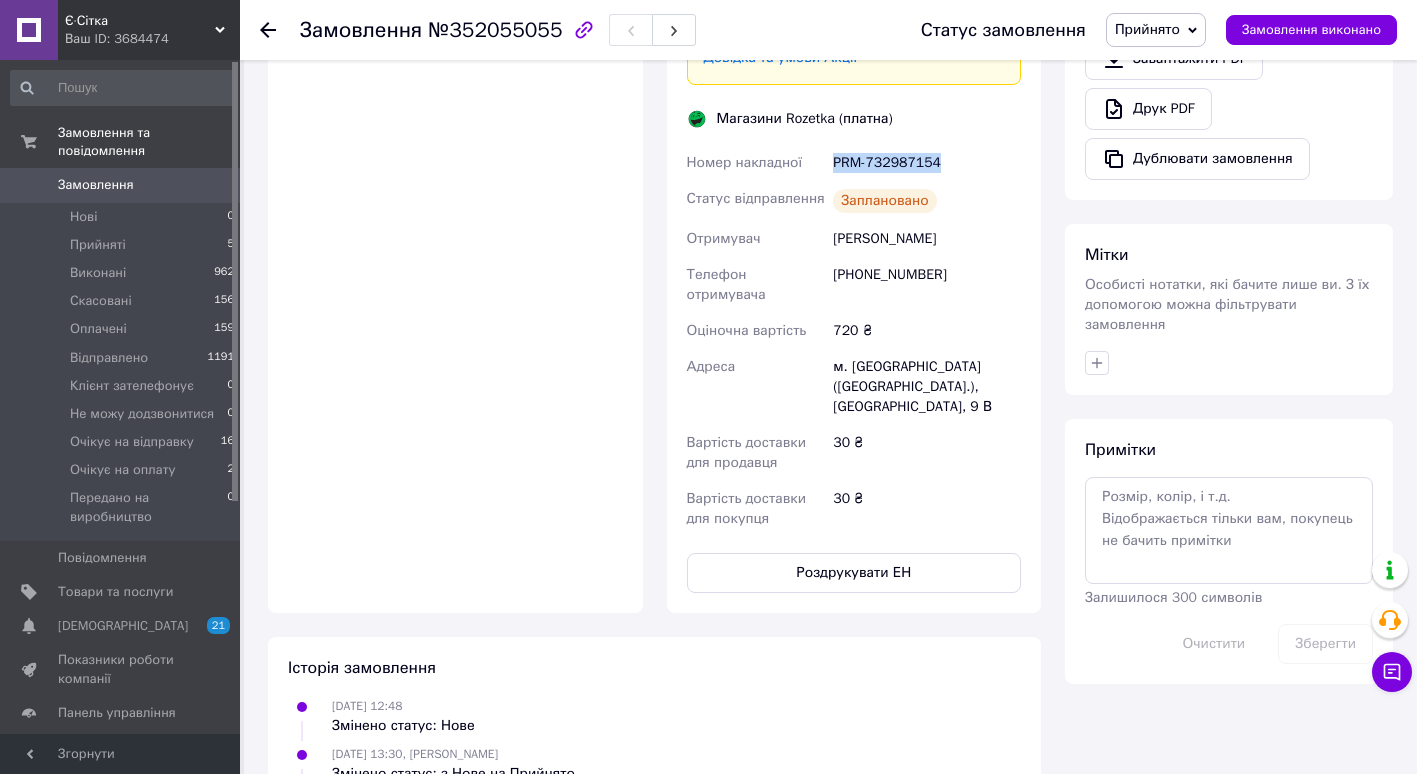 scroll, scrollTop: 760, scrollLeft: 0, axis: vertical 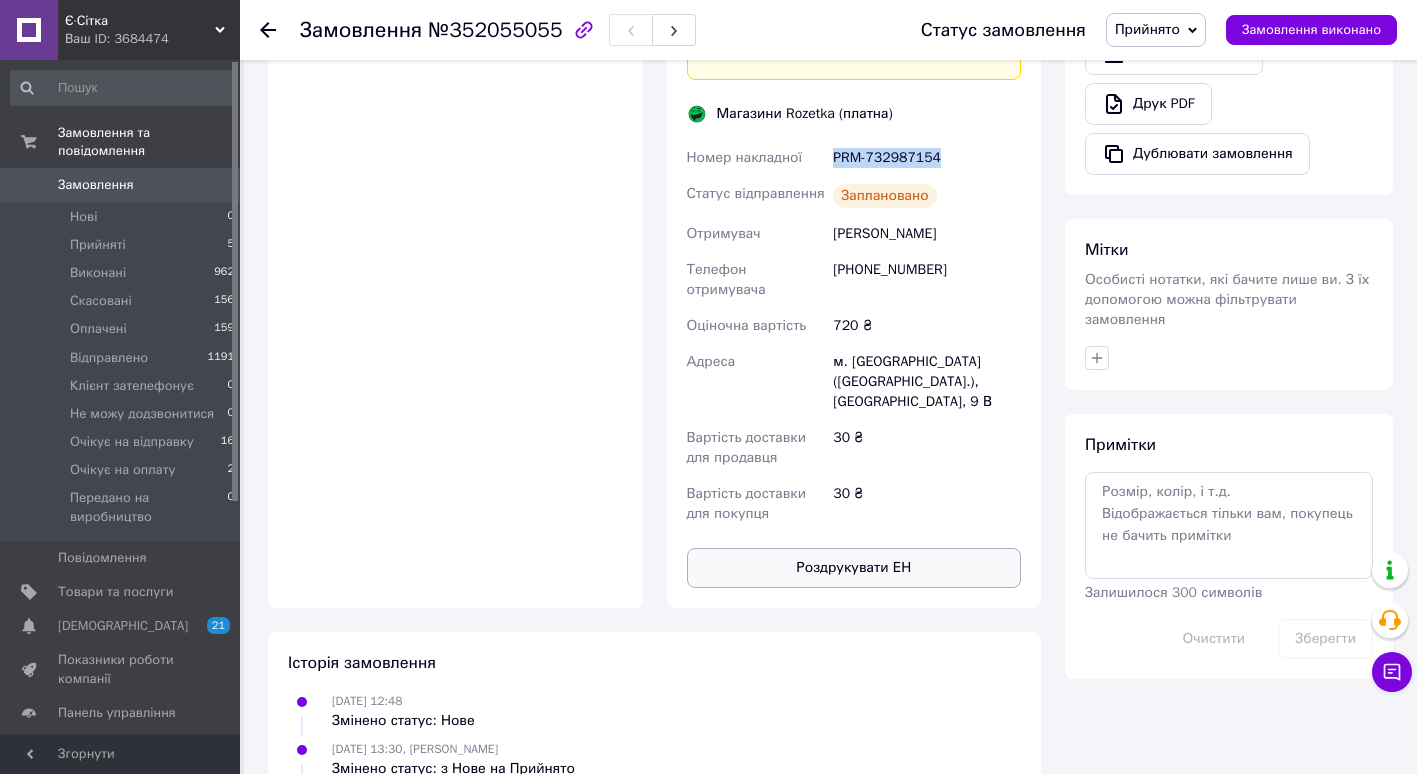 click on "Роздрукувати ЕН" at bounding box center (854, 568) 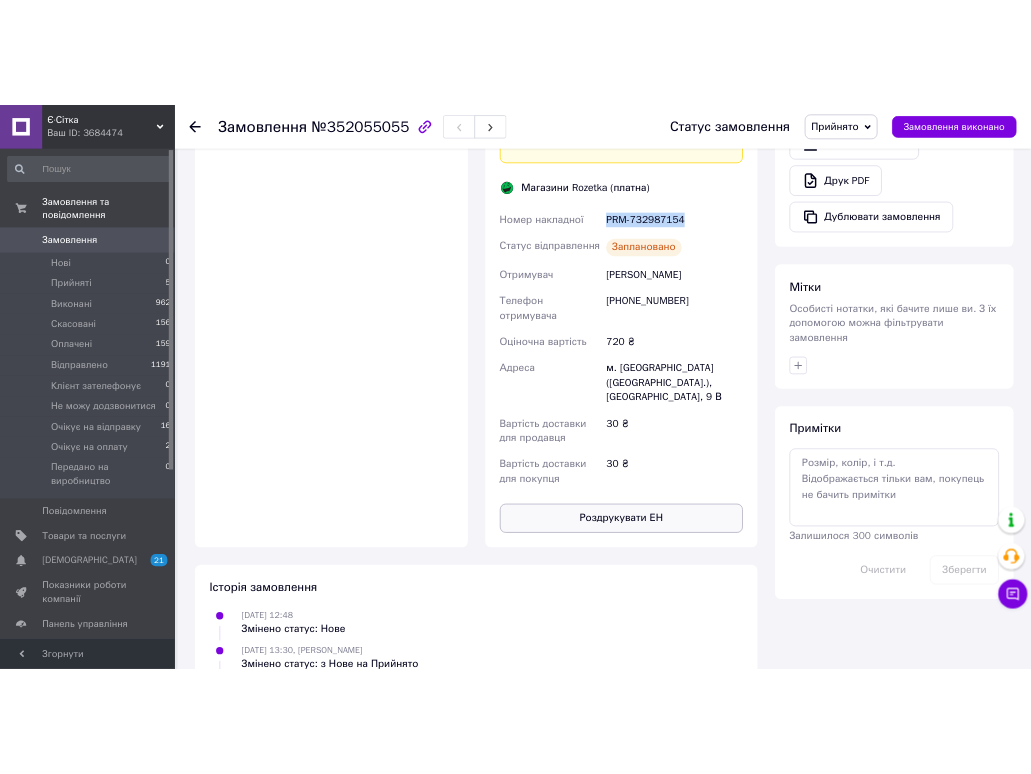 scroll, scrollTop: 904, scrollLeft: 0, axis: vertical 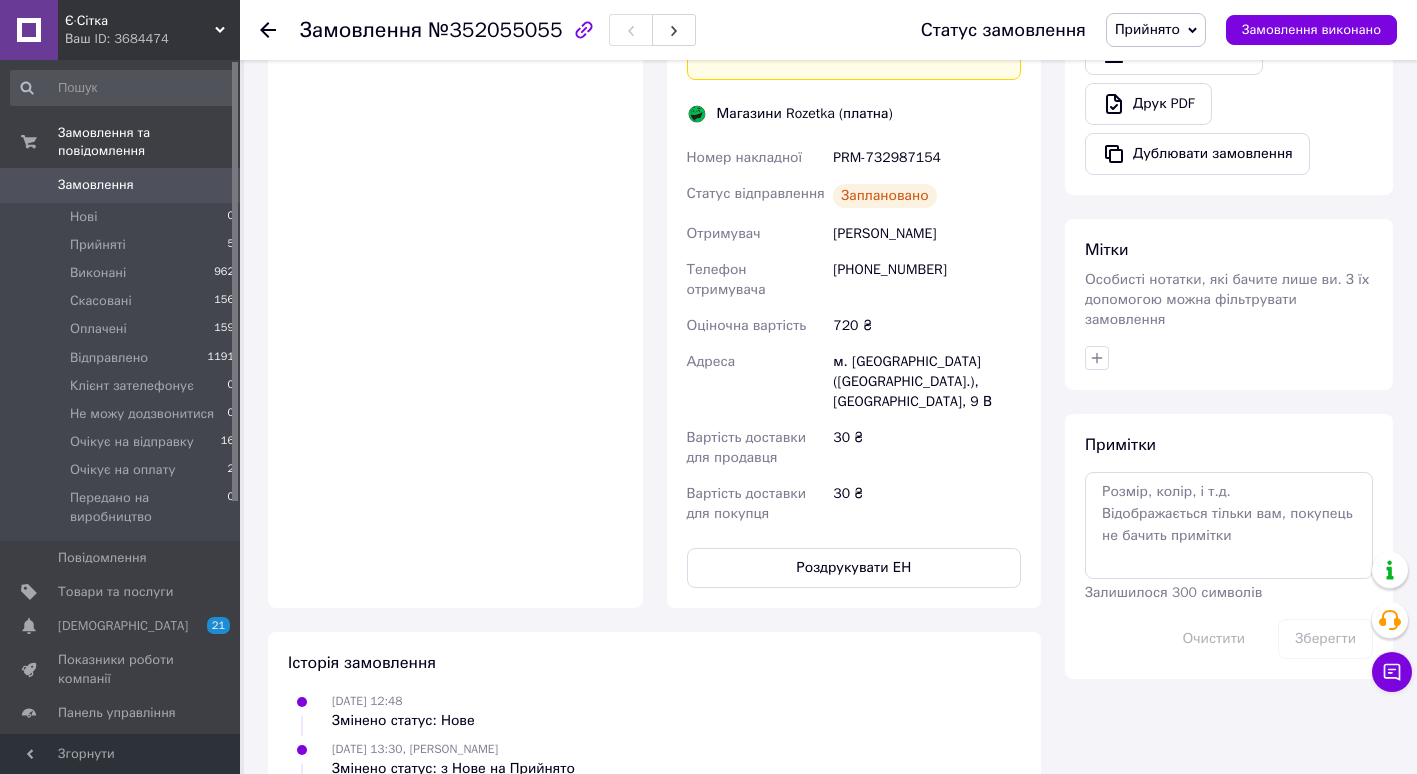 click at bounding box center [280, 30] 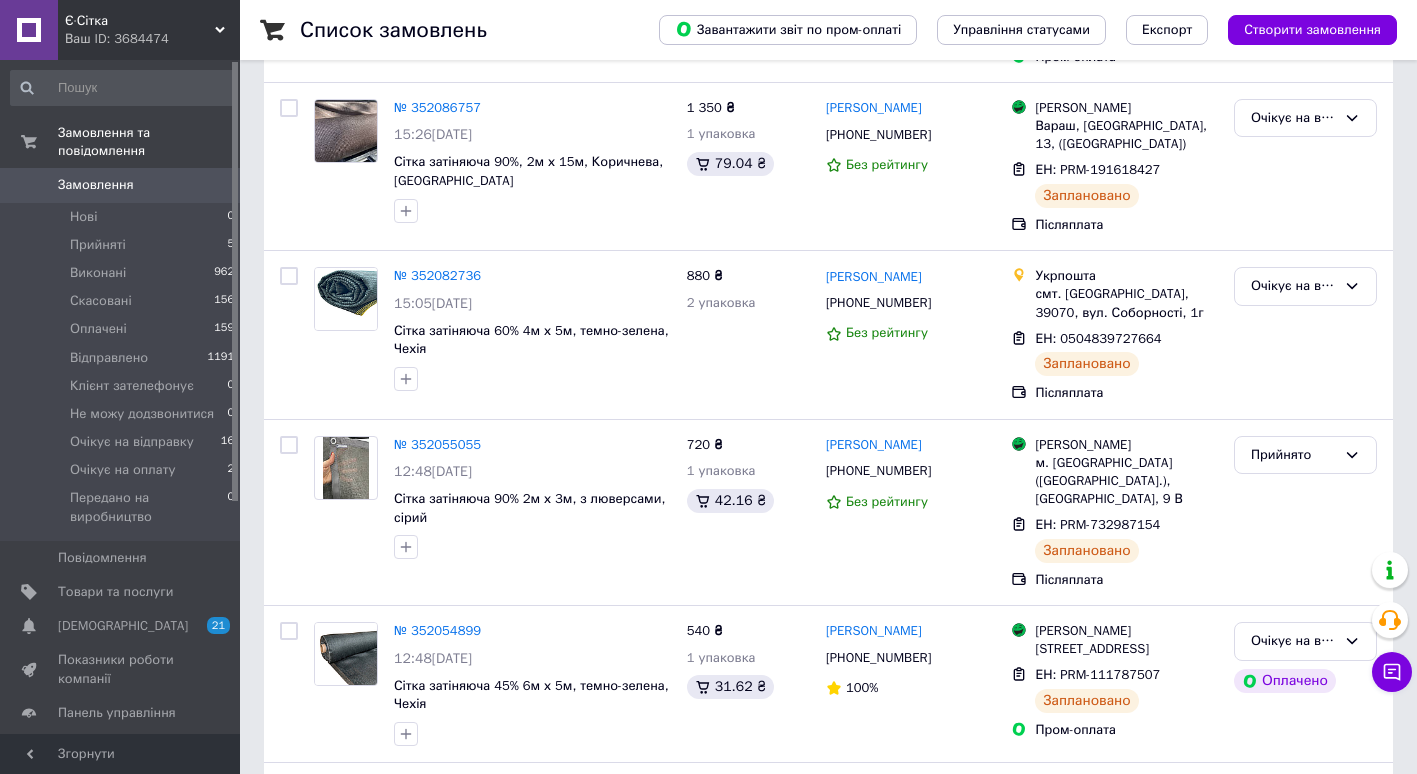 scroll, scrollTop: 512, scrollLeft: 0, axis: vertical 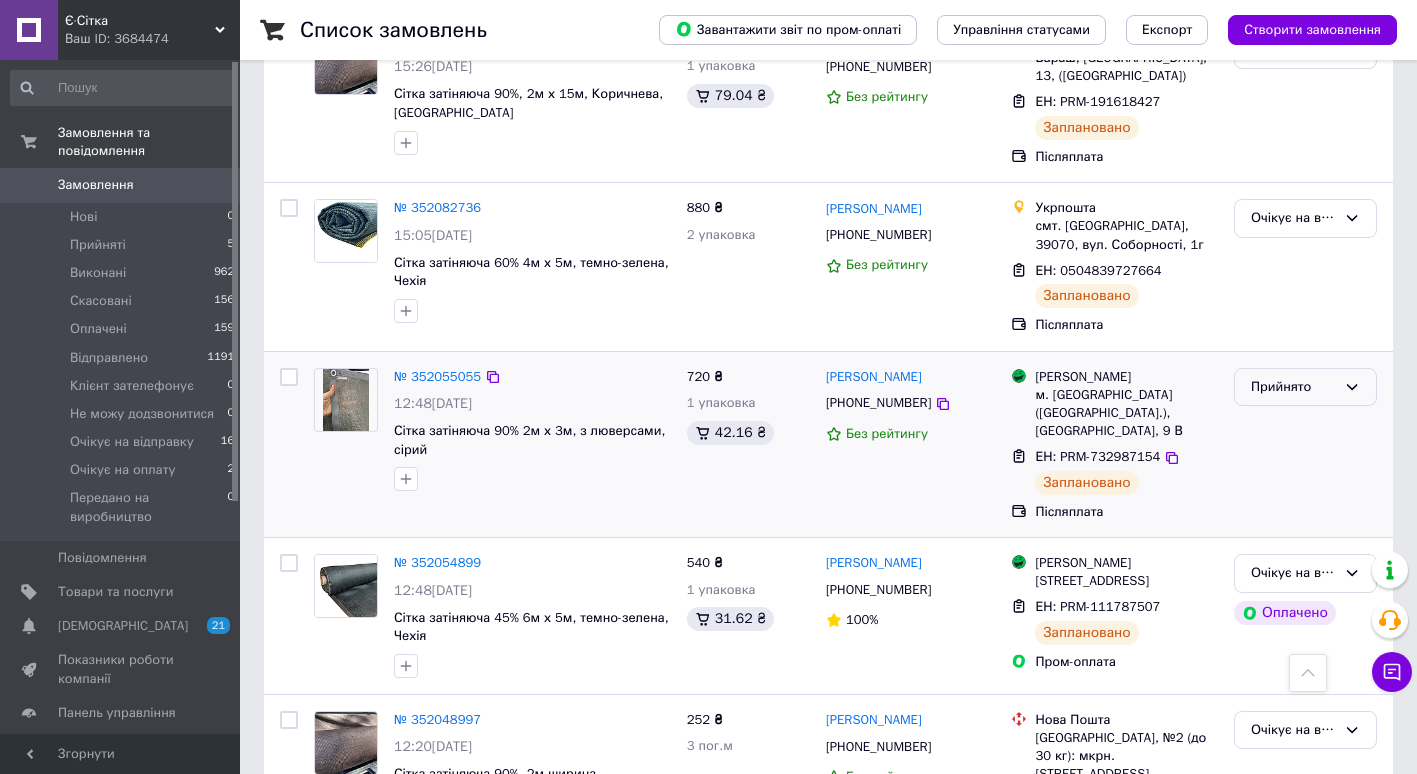 click 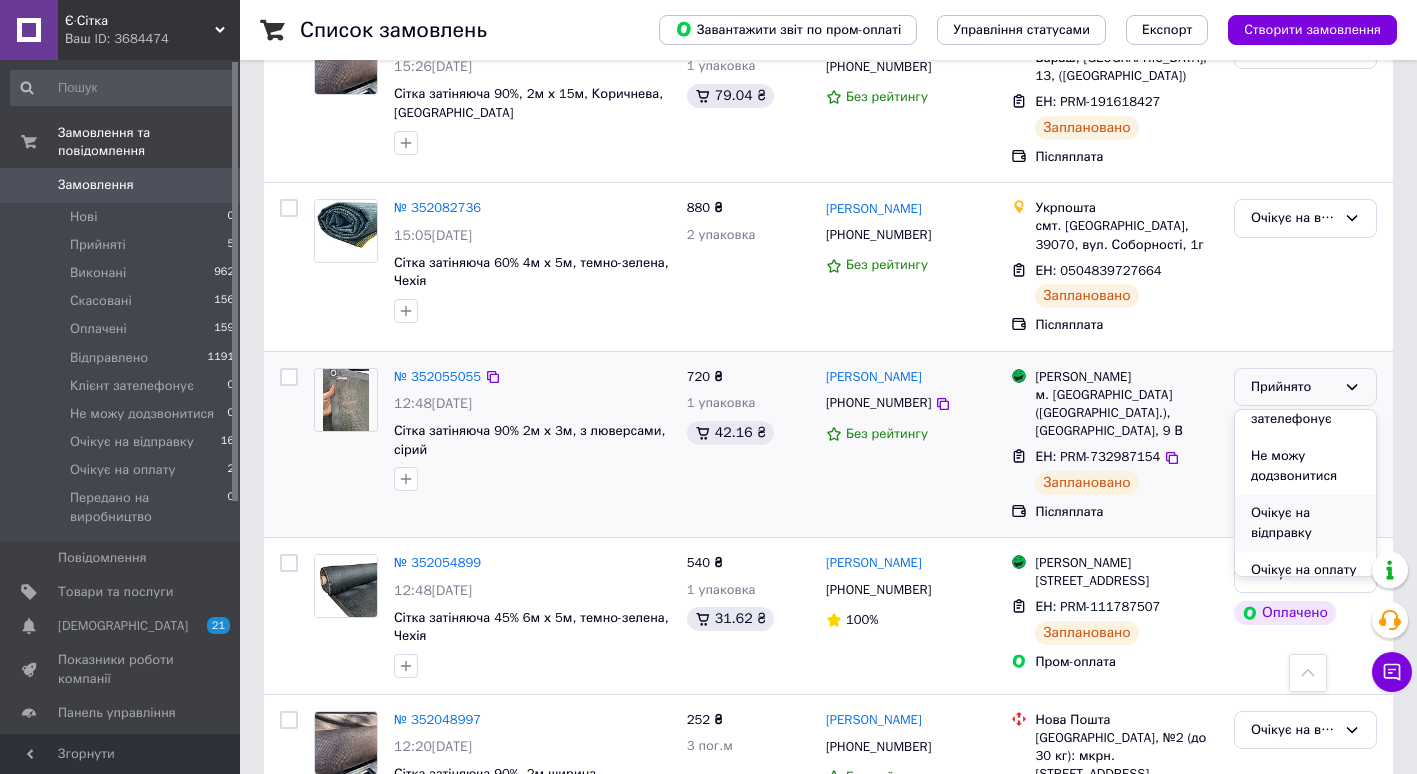 scroll, scrollTop: 178, scrollLeft: 0, axis: vertical 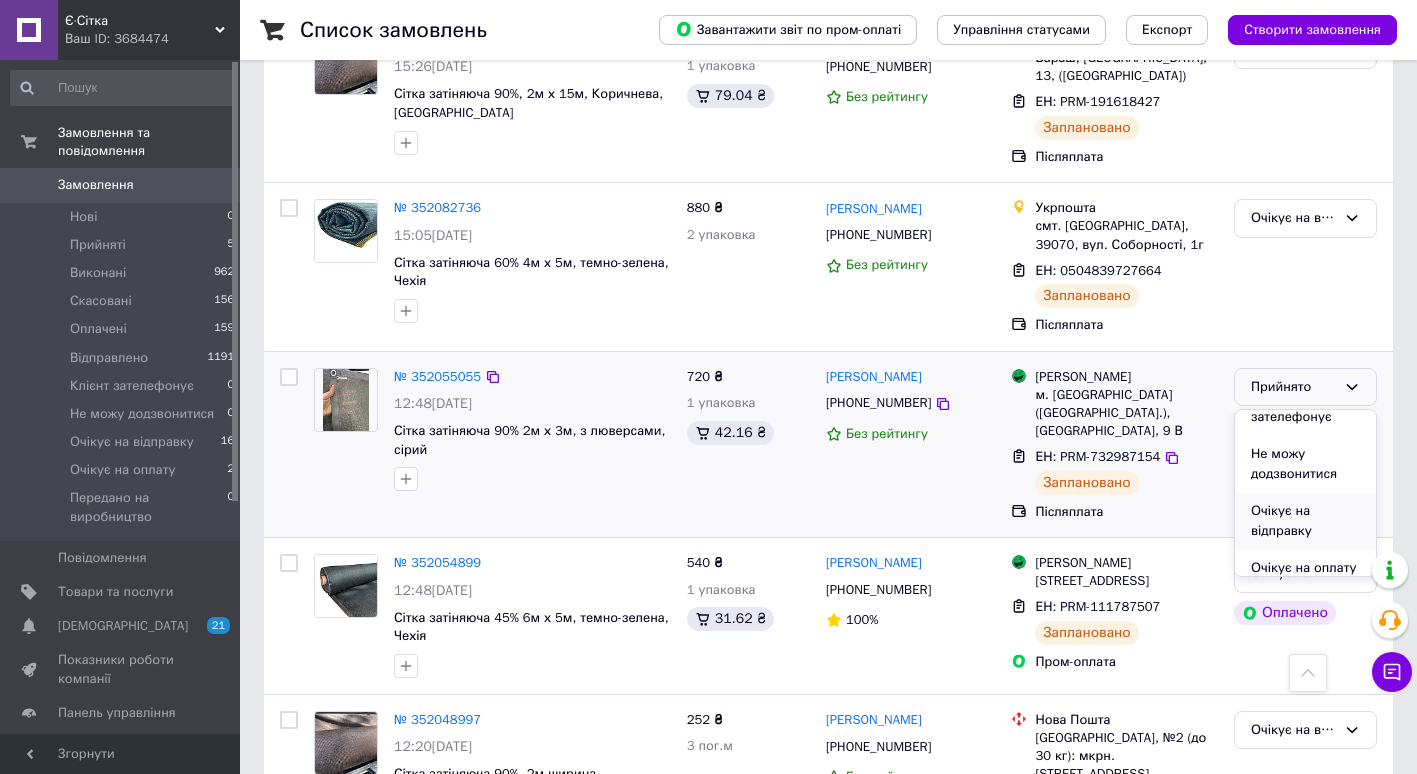 click on "Очікує на відправку" at bounding box center (1305, 521) 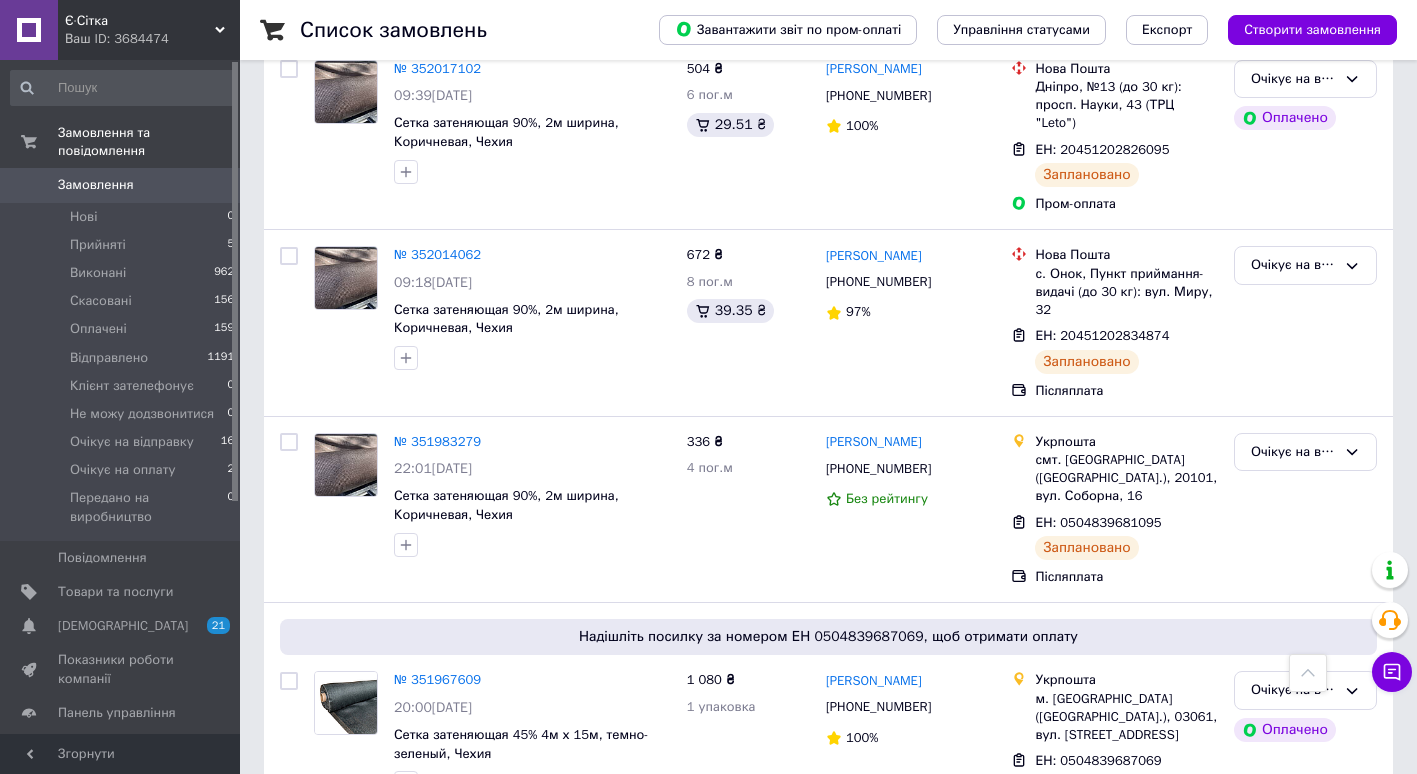 scroll, scrollTop: 2326, scrollLeft: 0, axis: vertical 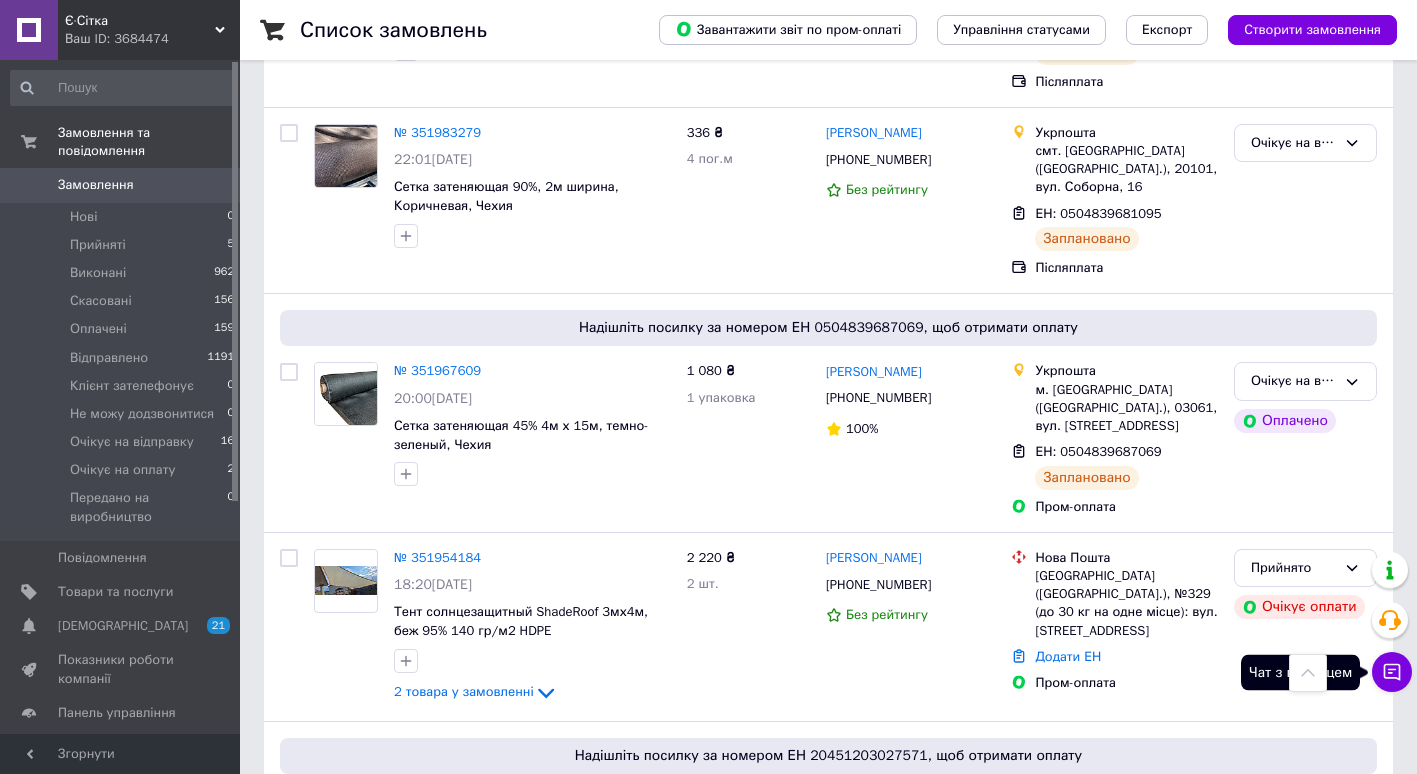 click 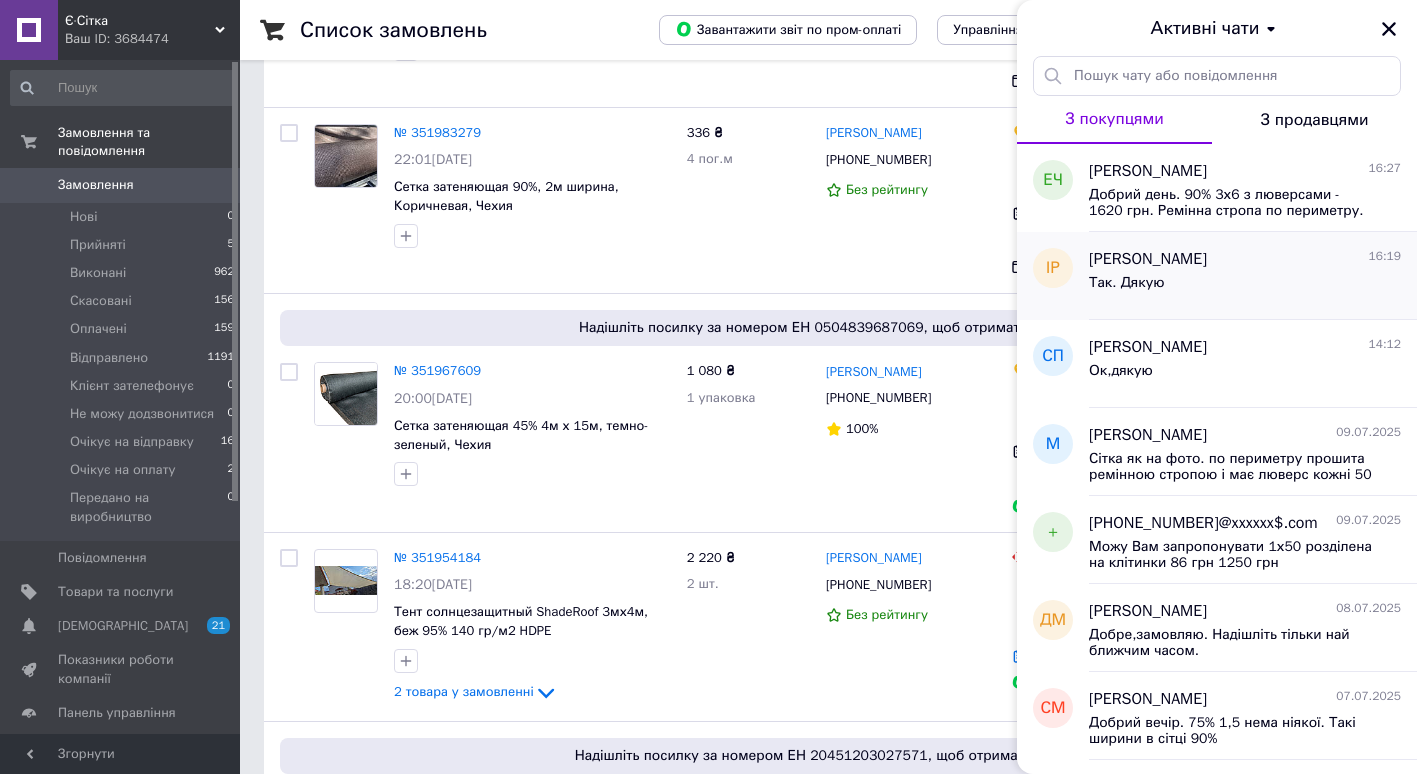 click on "Так. Дякую" at bounding box center (1245, 287) 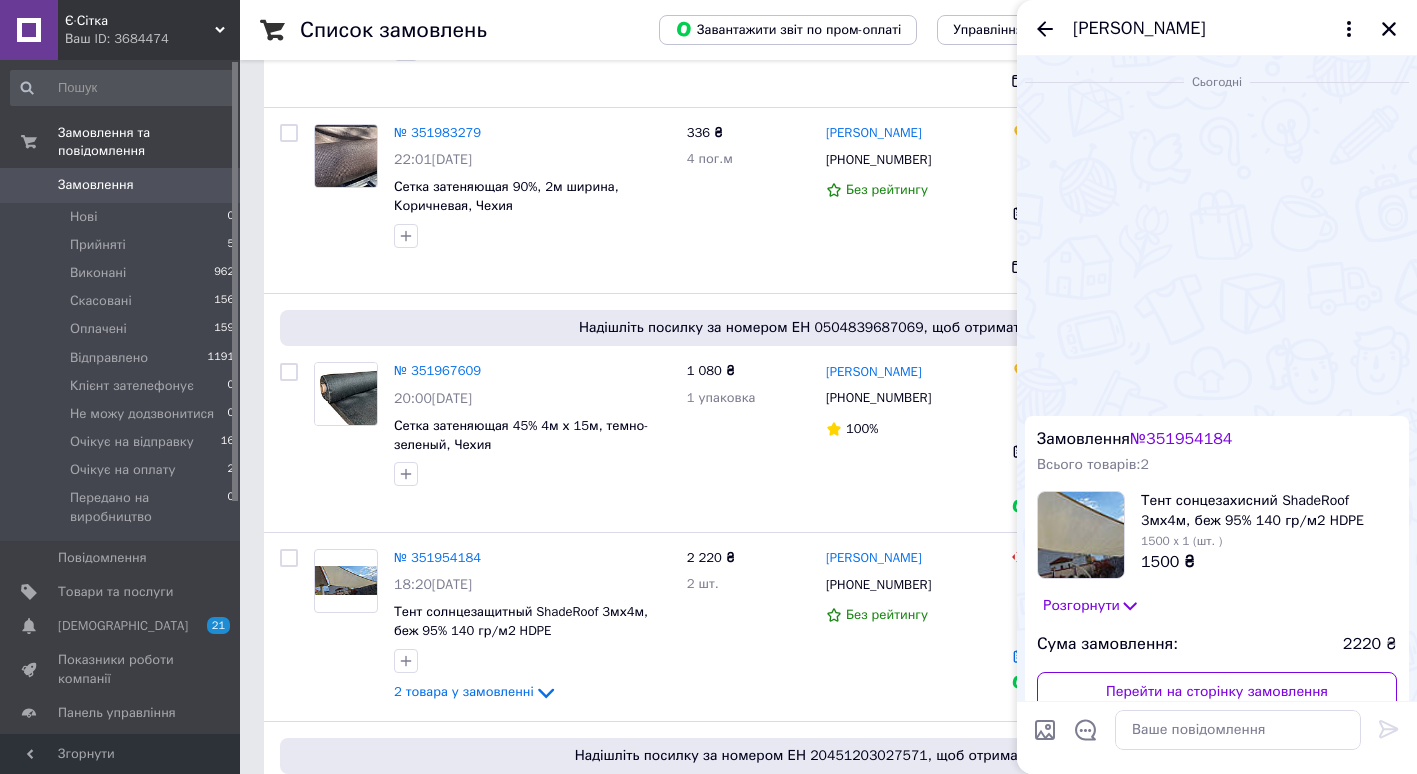 scroll, scrollTop: 335, scrollLeft: 0, axis: vertical 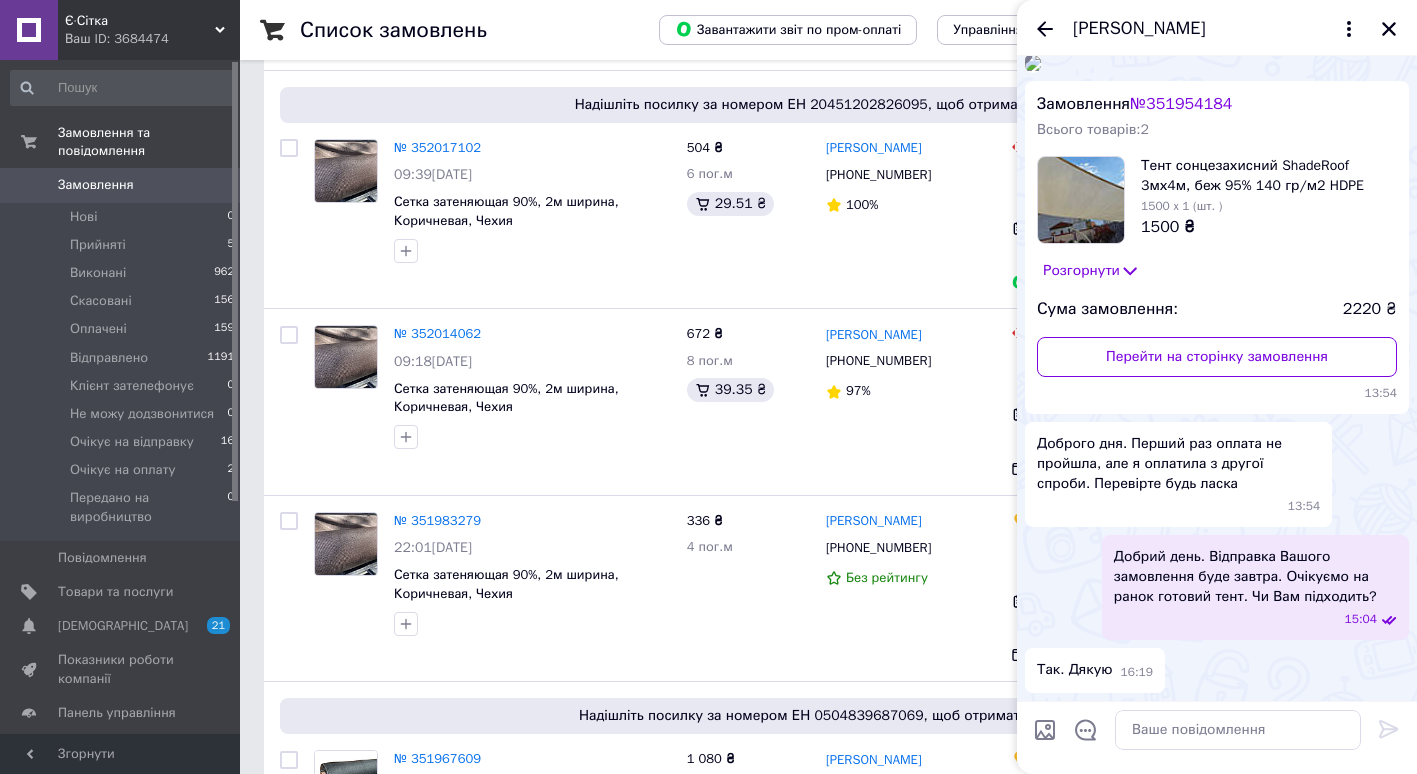 click at bounding box center (1033, 63) 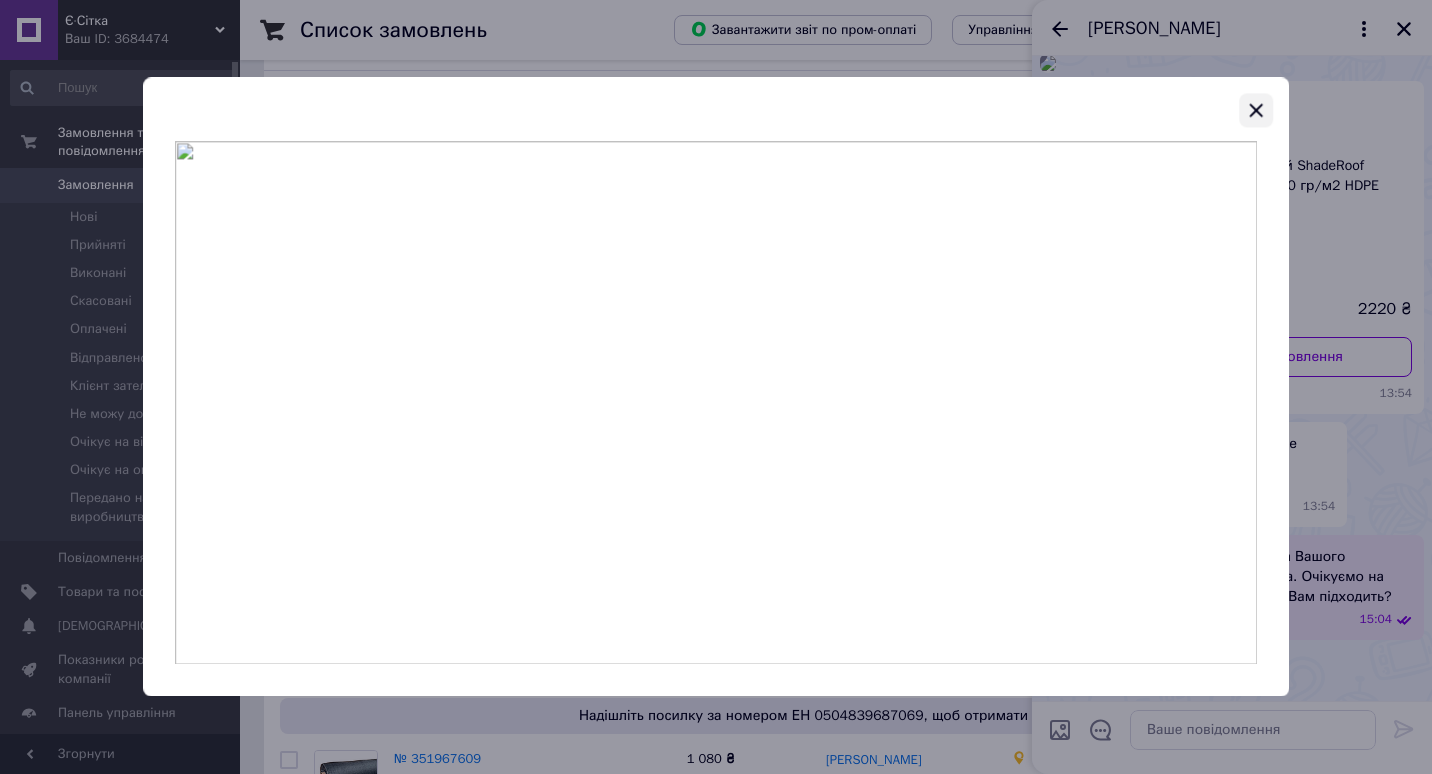 click 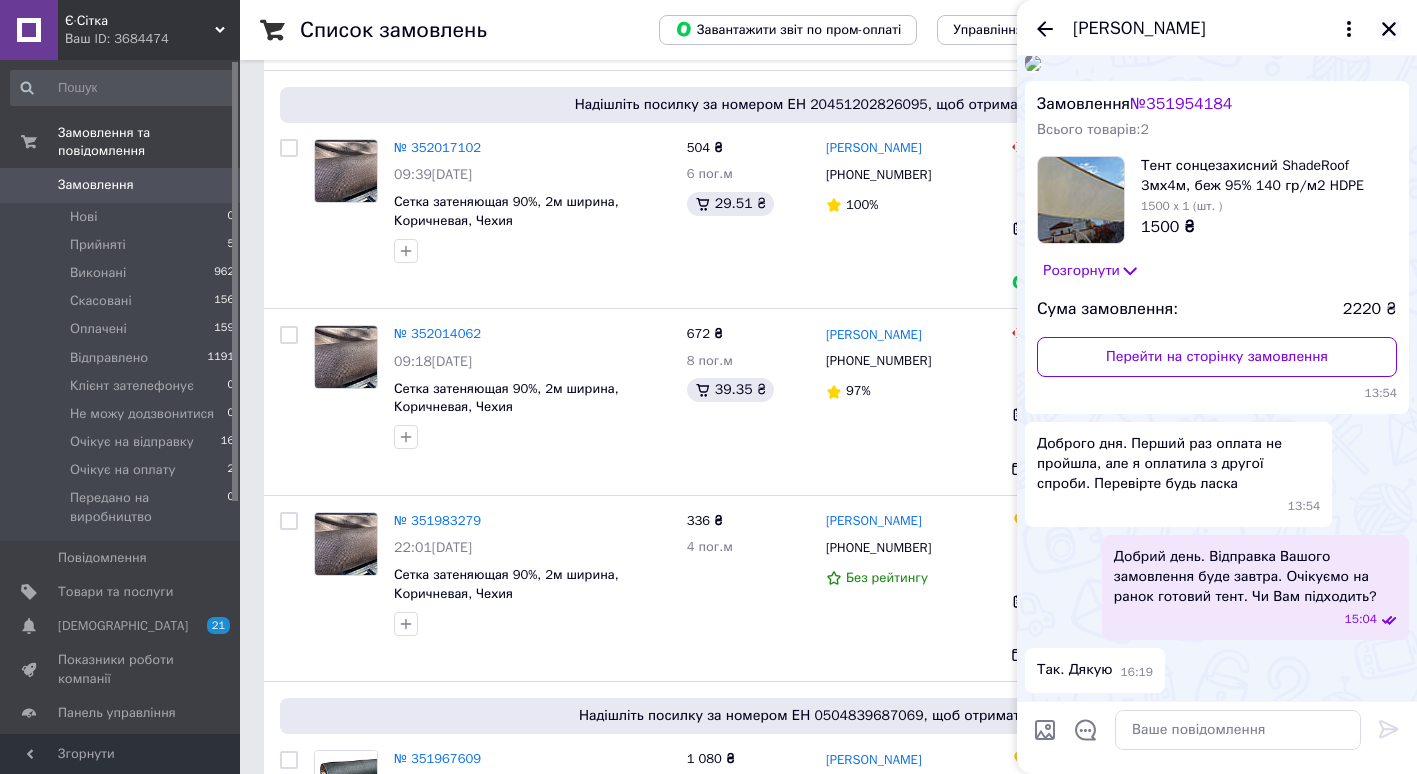 click 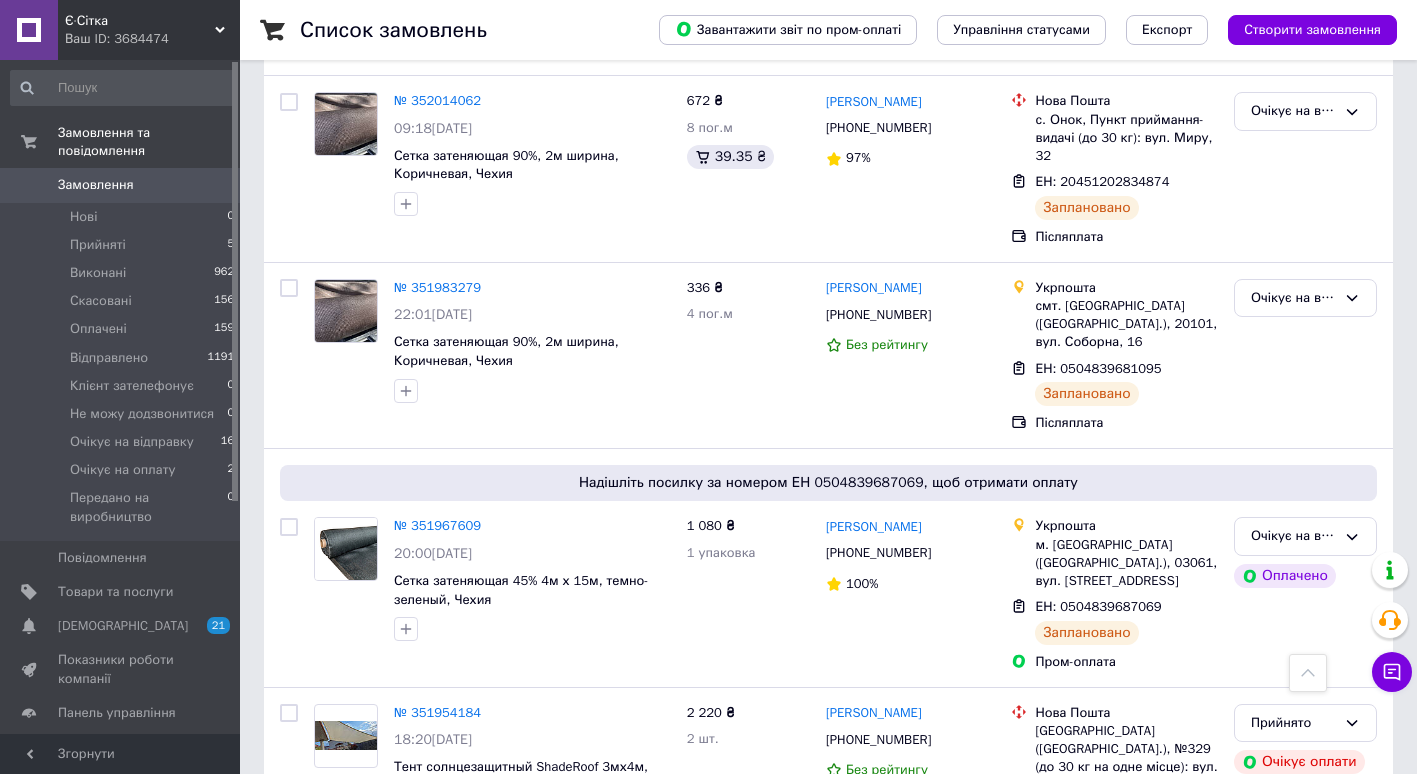 scroll, scrollTop: 2233, scrollLeft: 0, axis: vertical 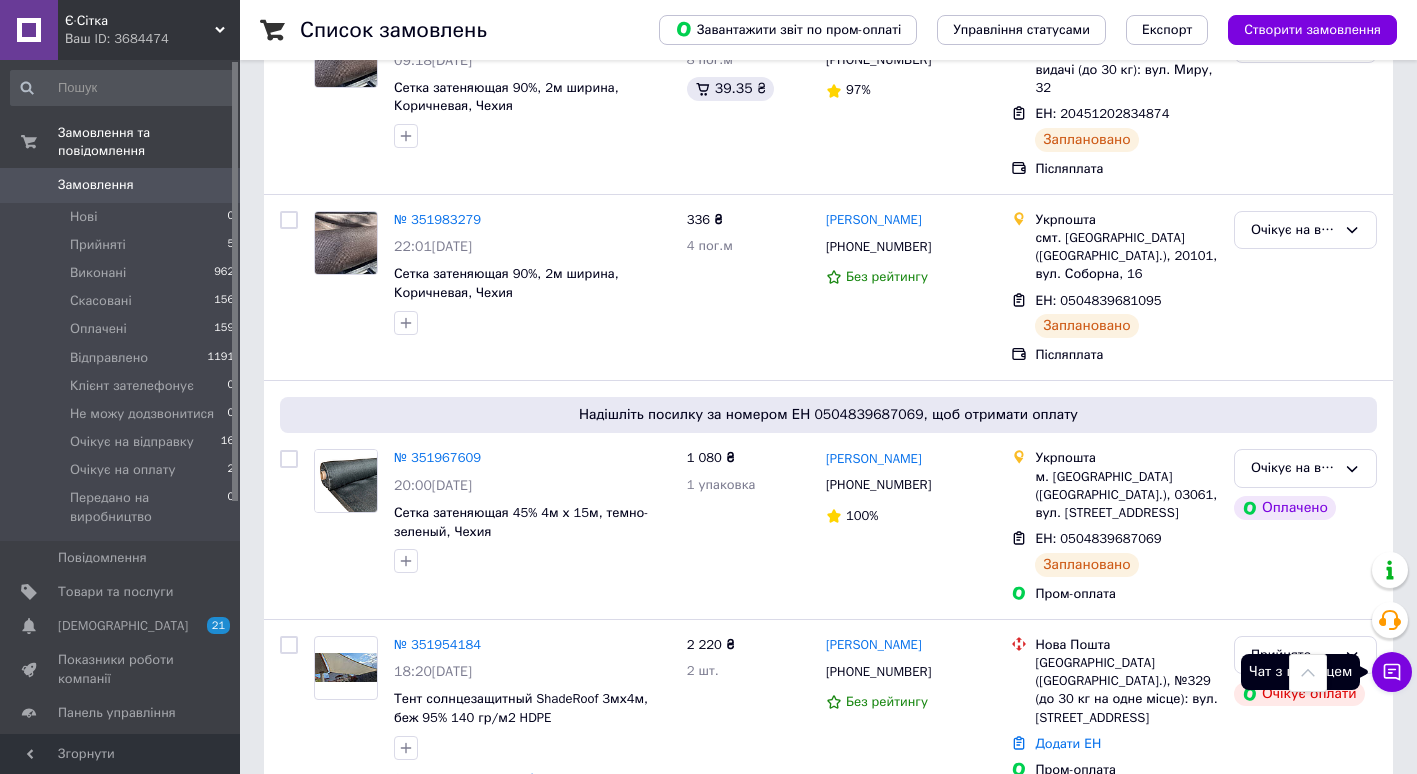 click 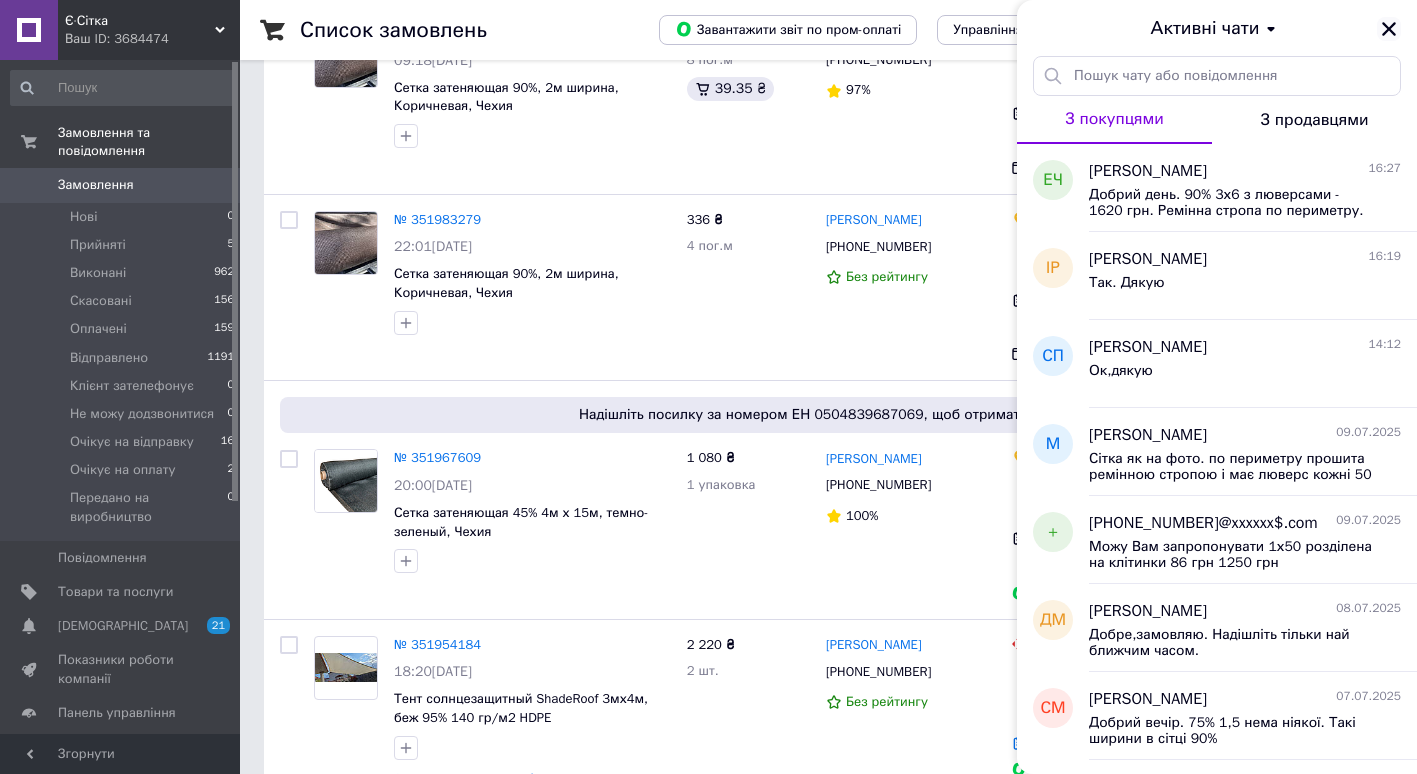 click 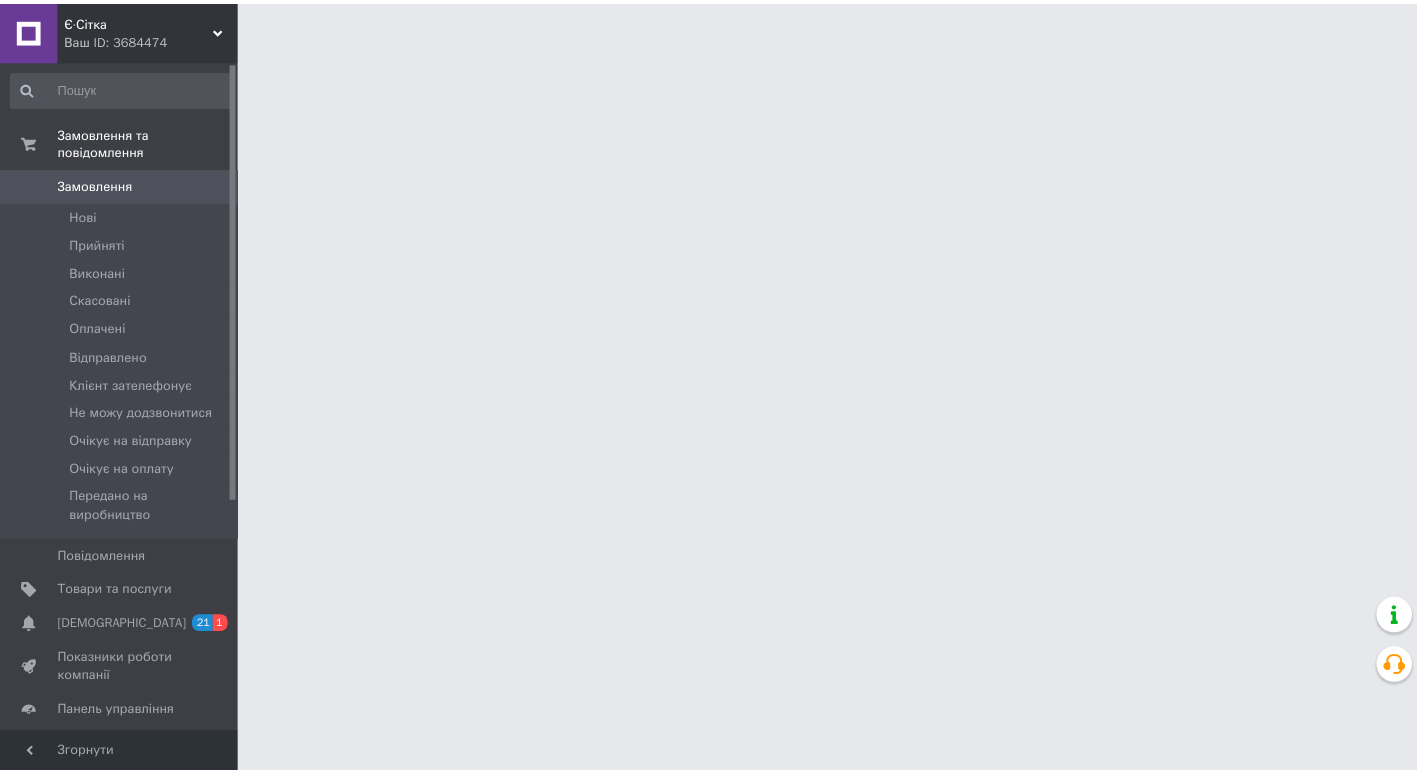 scroll, scrollTop: 0, scrollLeft: 0, axis: both 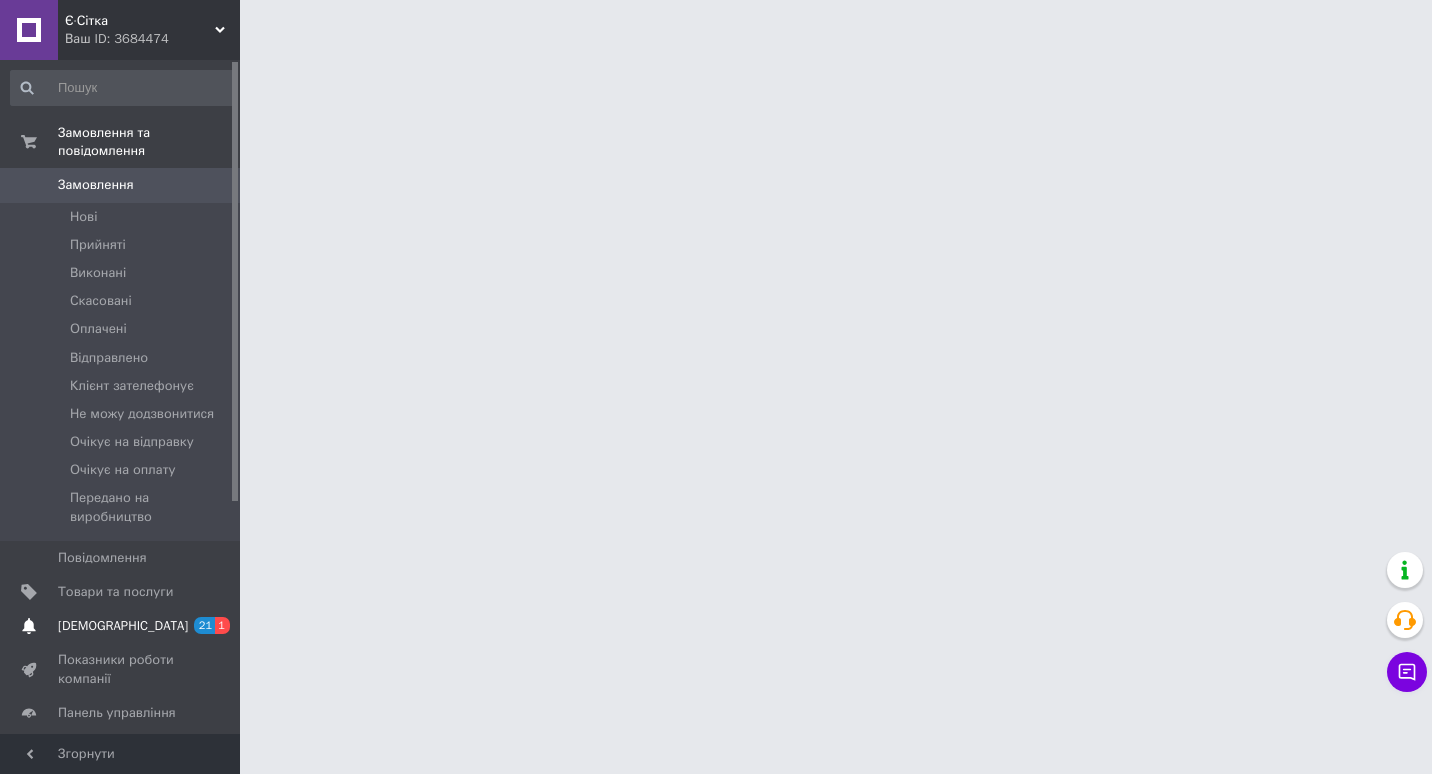 click on "[DEMOGRAPHIC_DATA]" at bounding box center (123, 626) 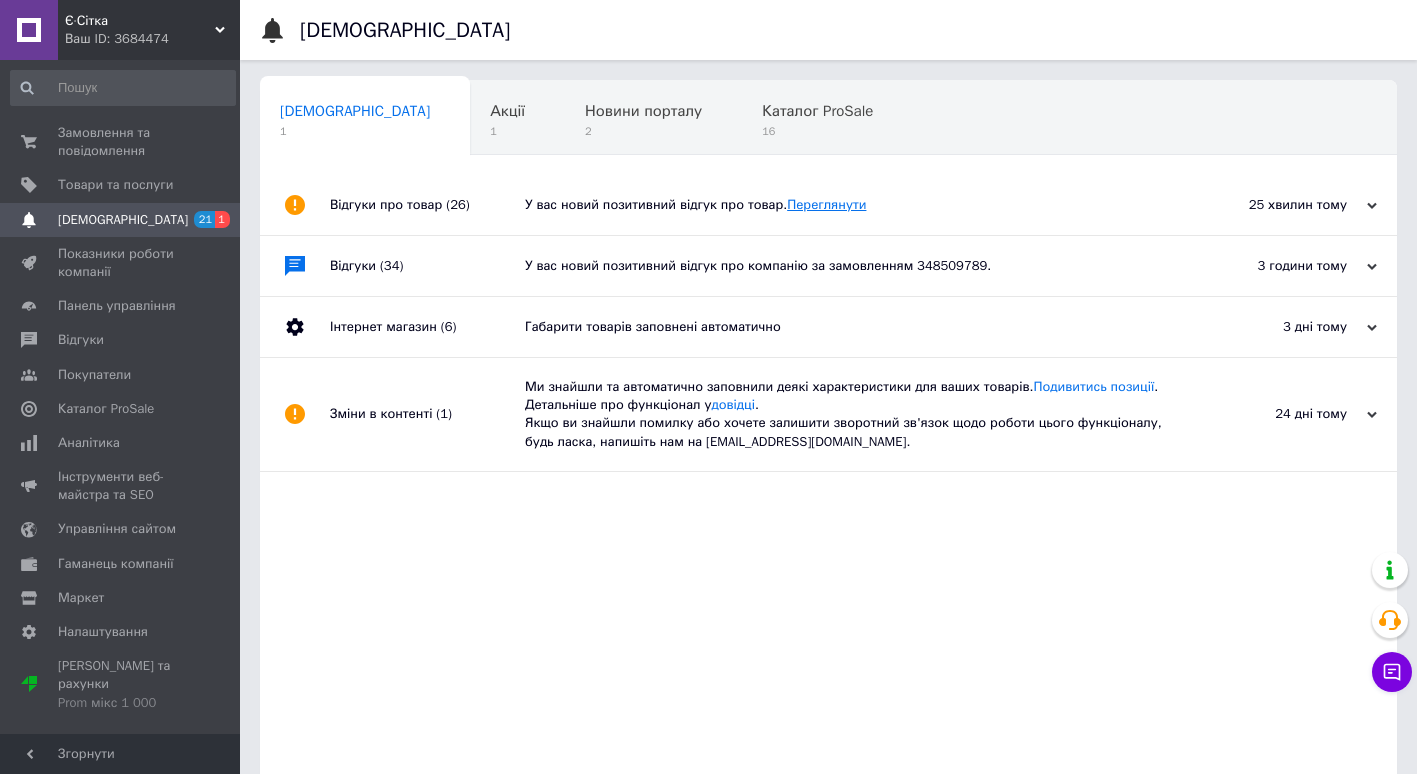 click on "Переглянути" at bounding box center (826, 204) 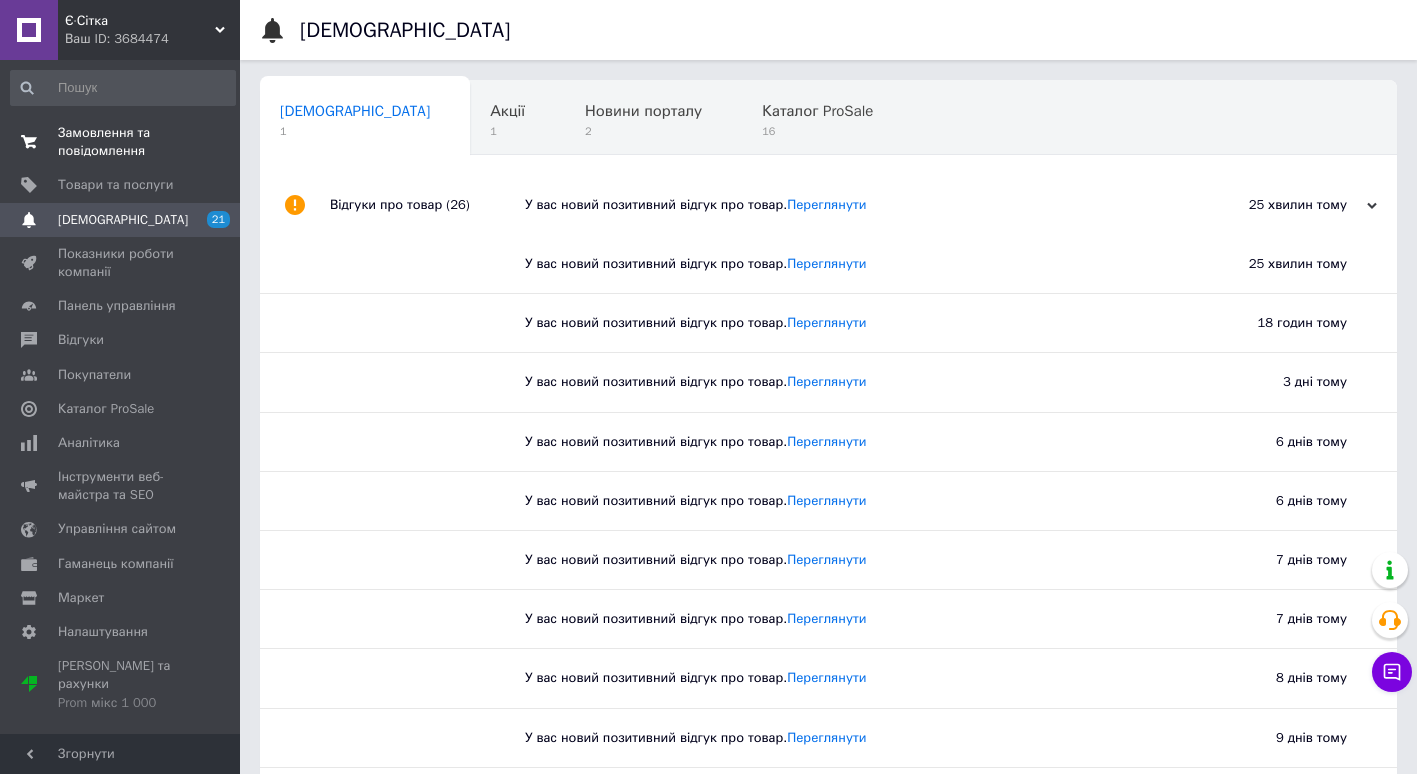 click on "Замовлення та повідомлення" at bounding box center [121, 142] 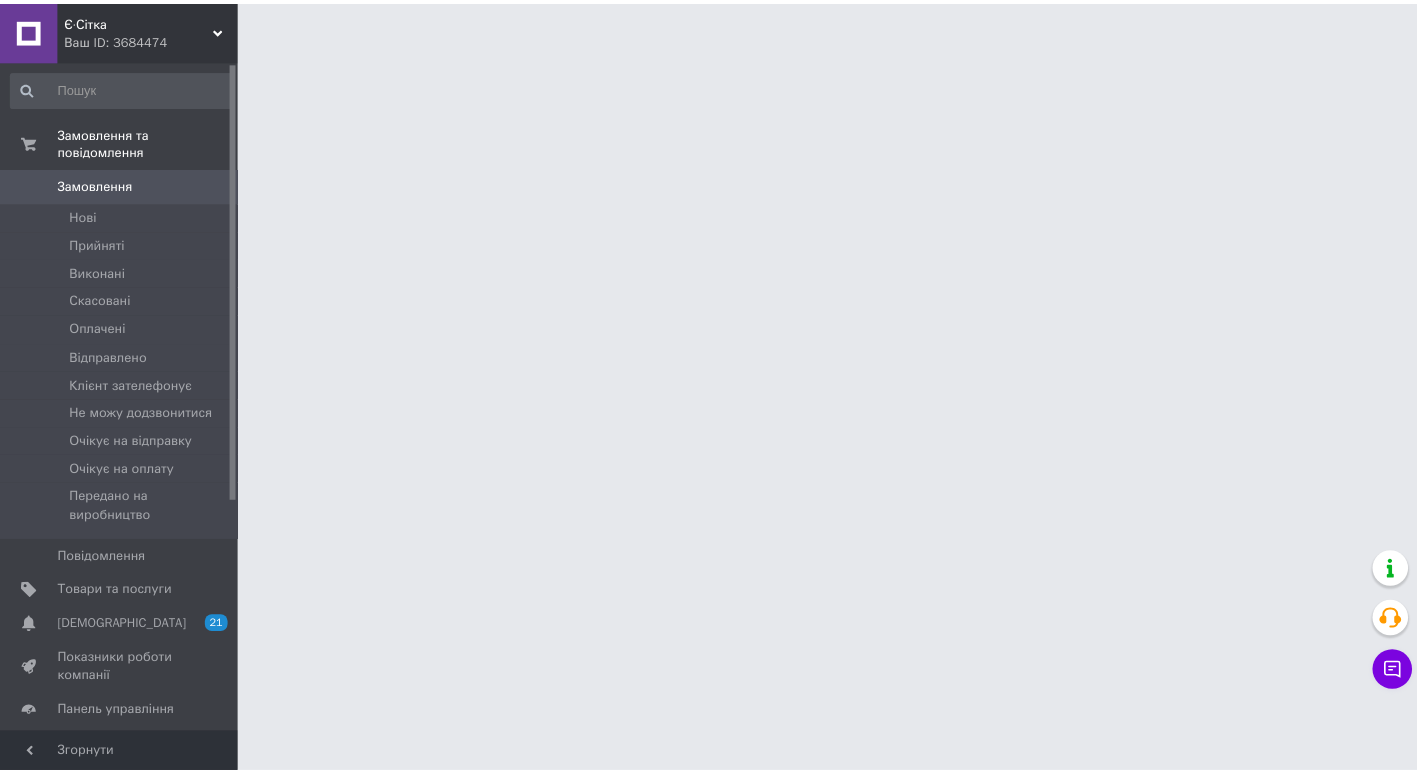 scroll, scrollTop: 0, scrollLeft: 0, axis: both 